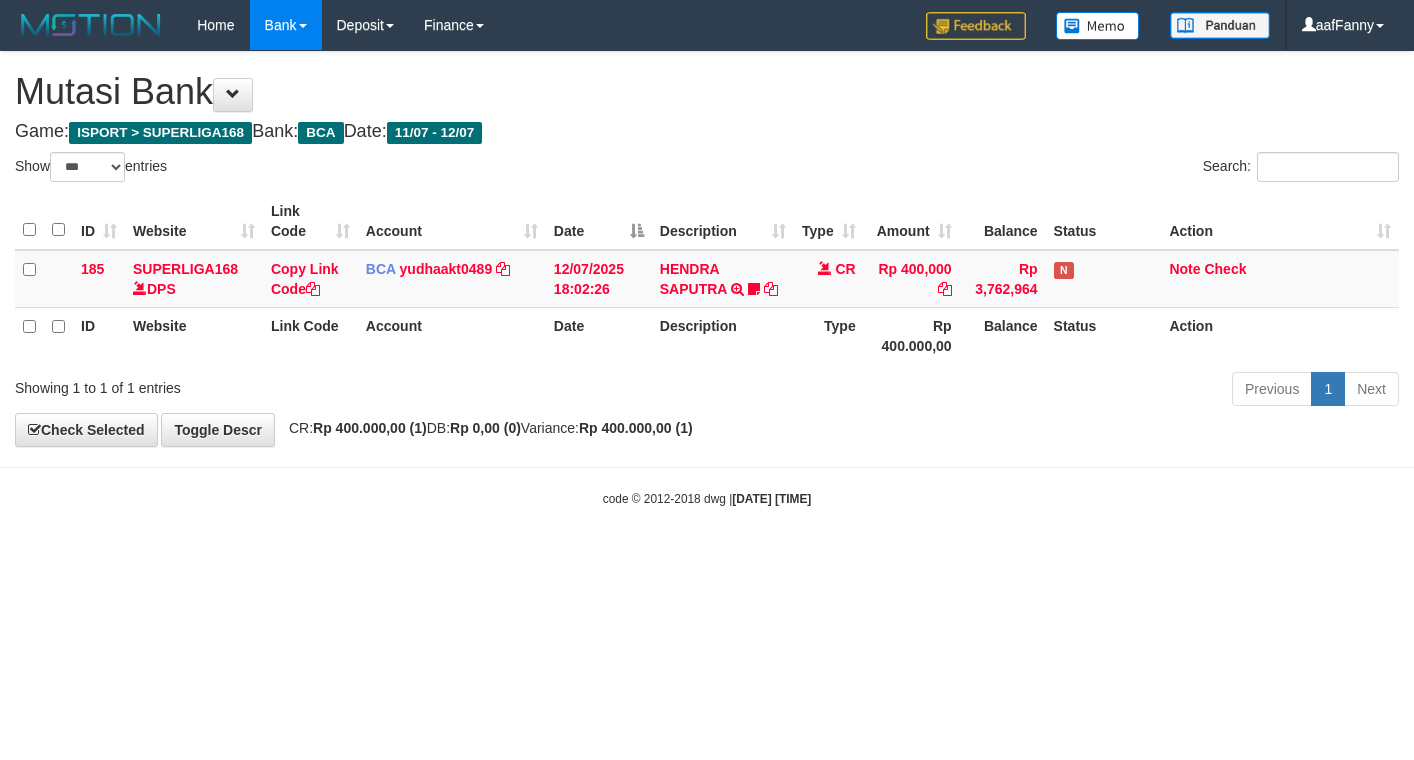 select on "***" 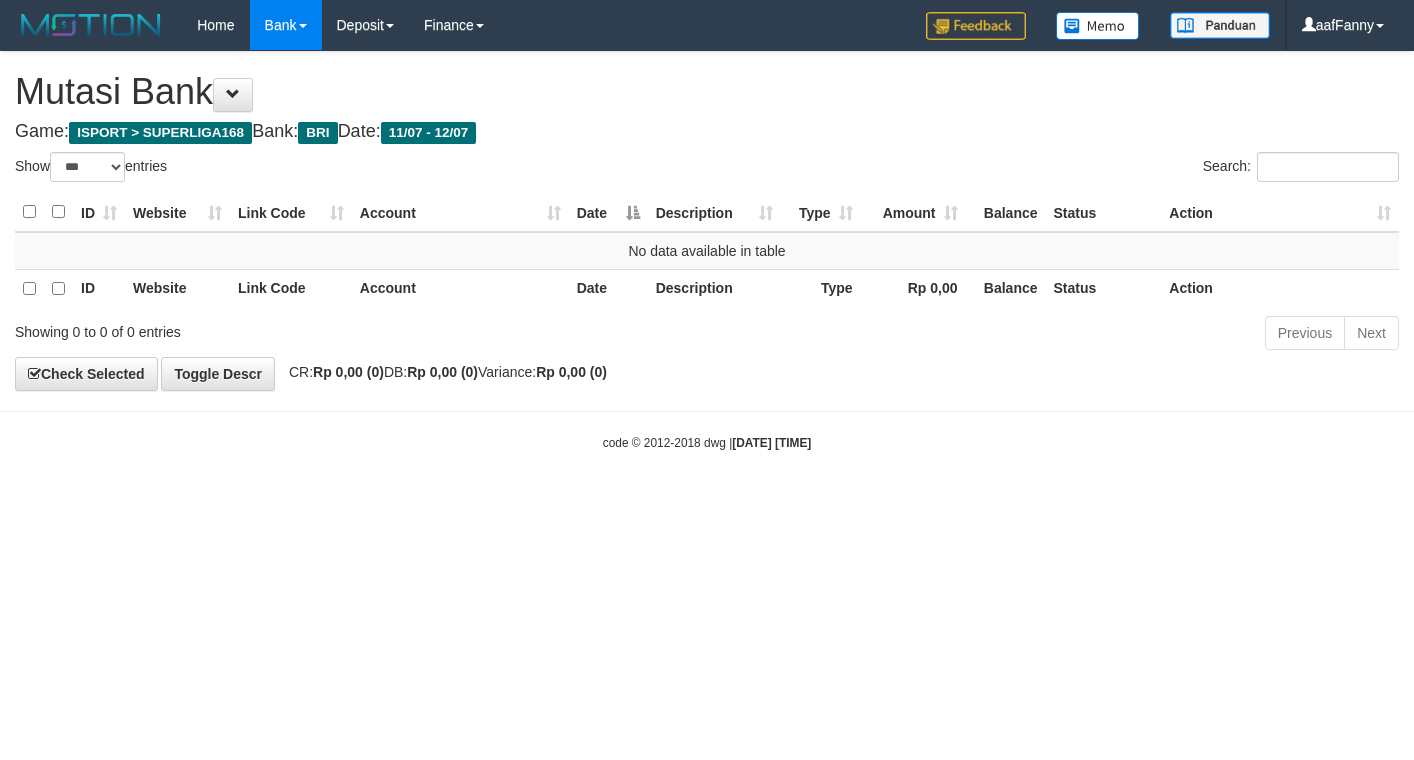 select on "***" 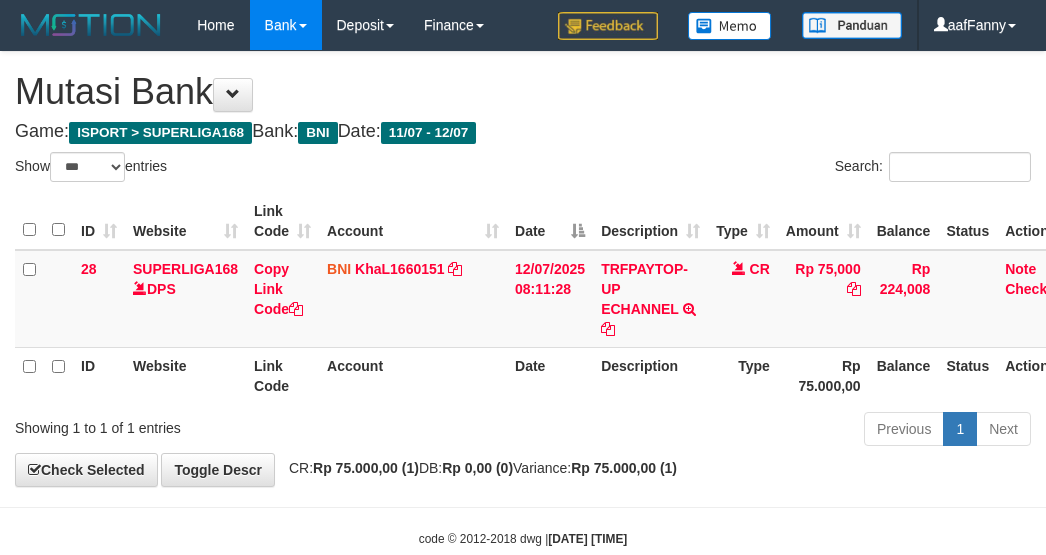 select on "***" 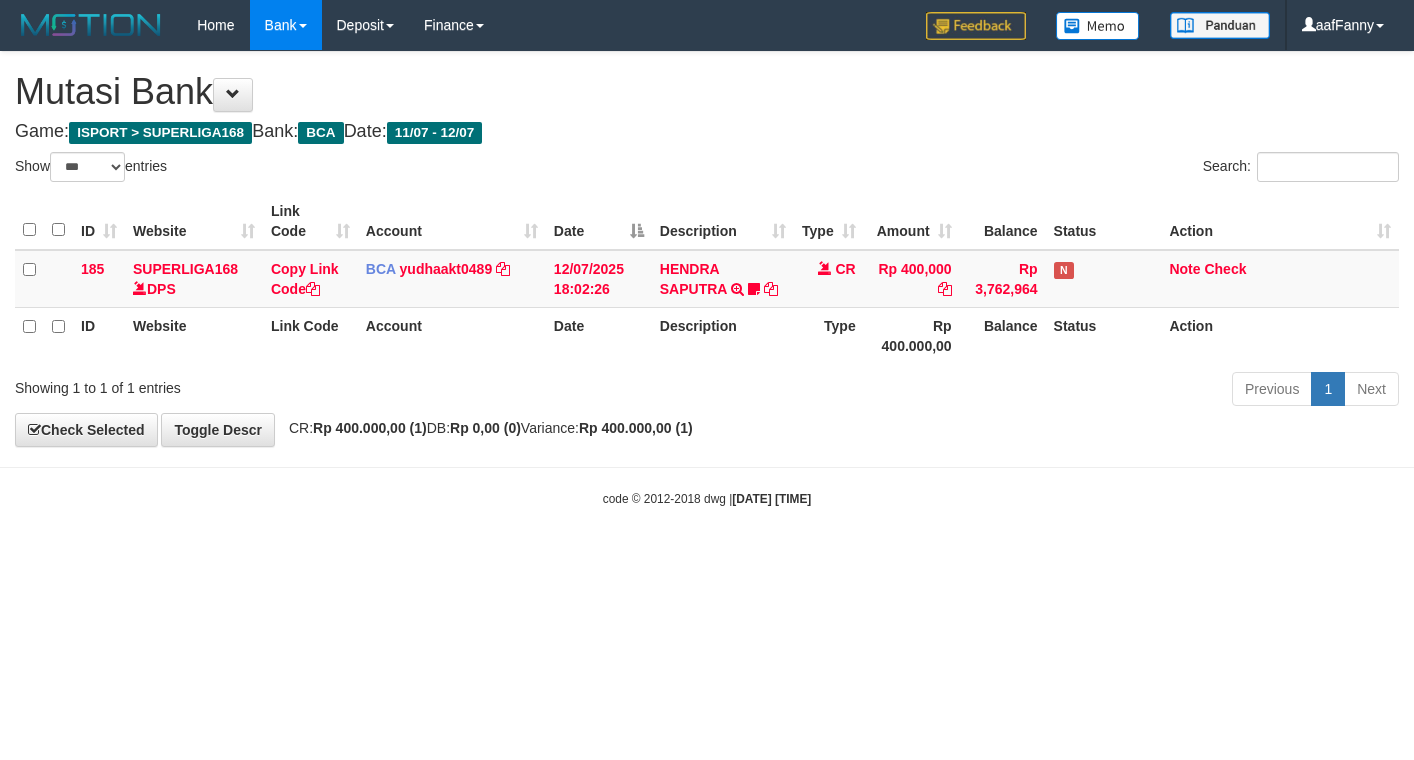 select on "***" 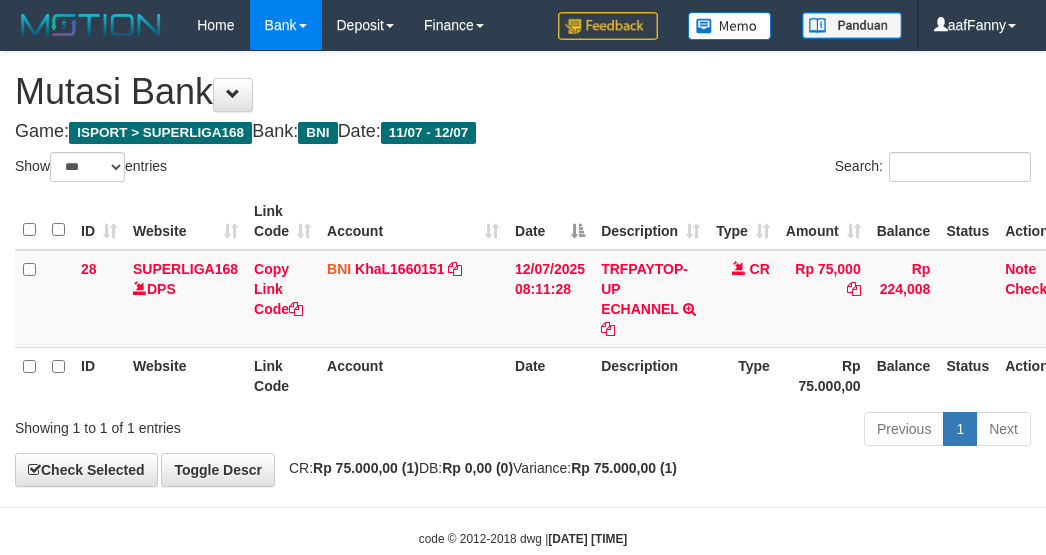 select on "***" 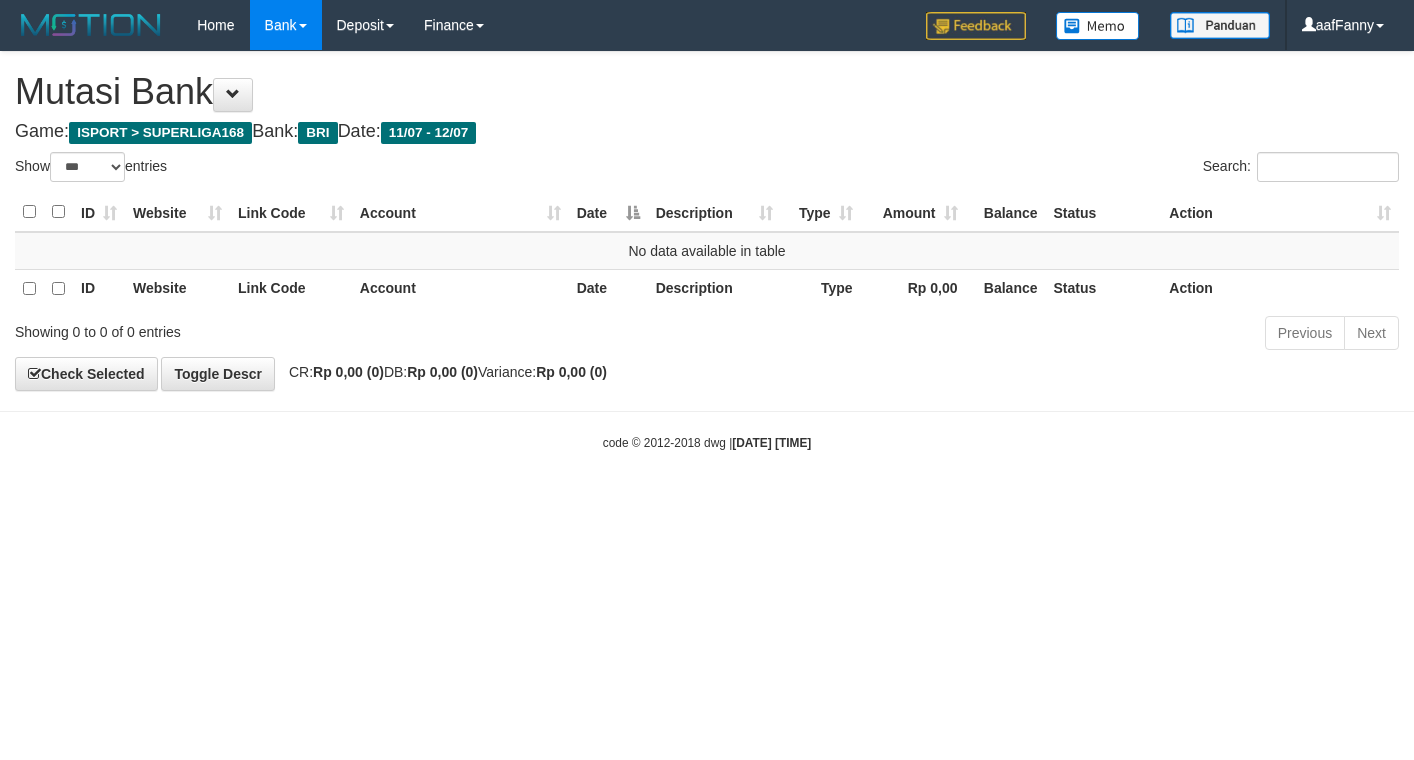 select on "***" 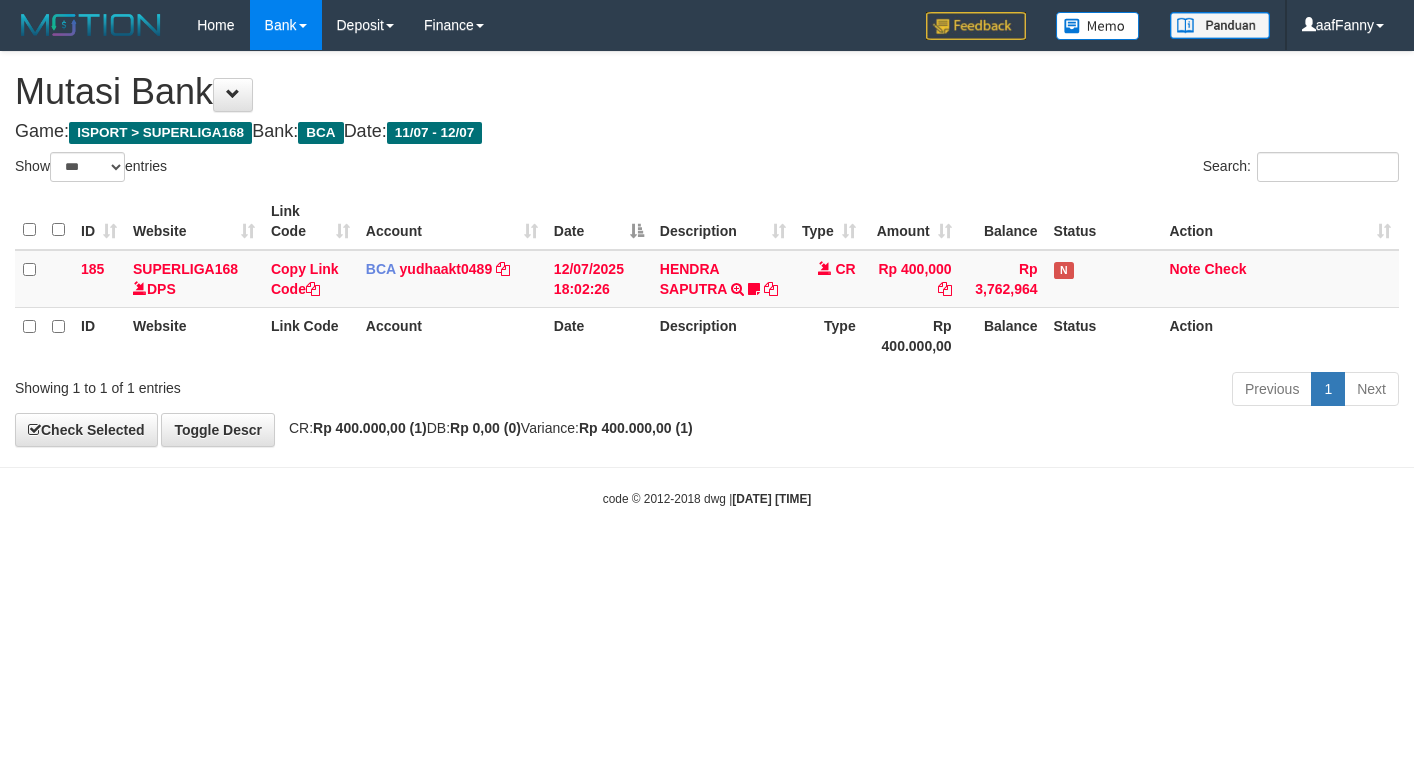 select on "***" 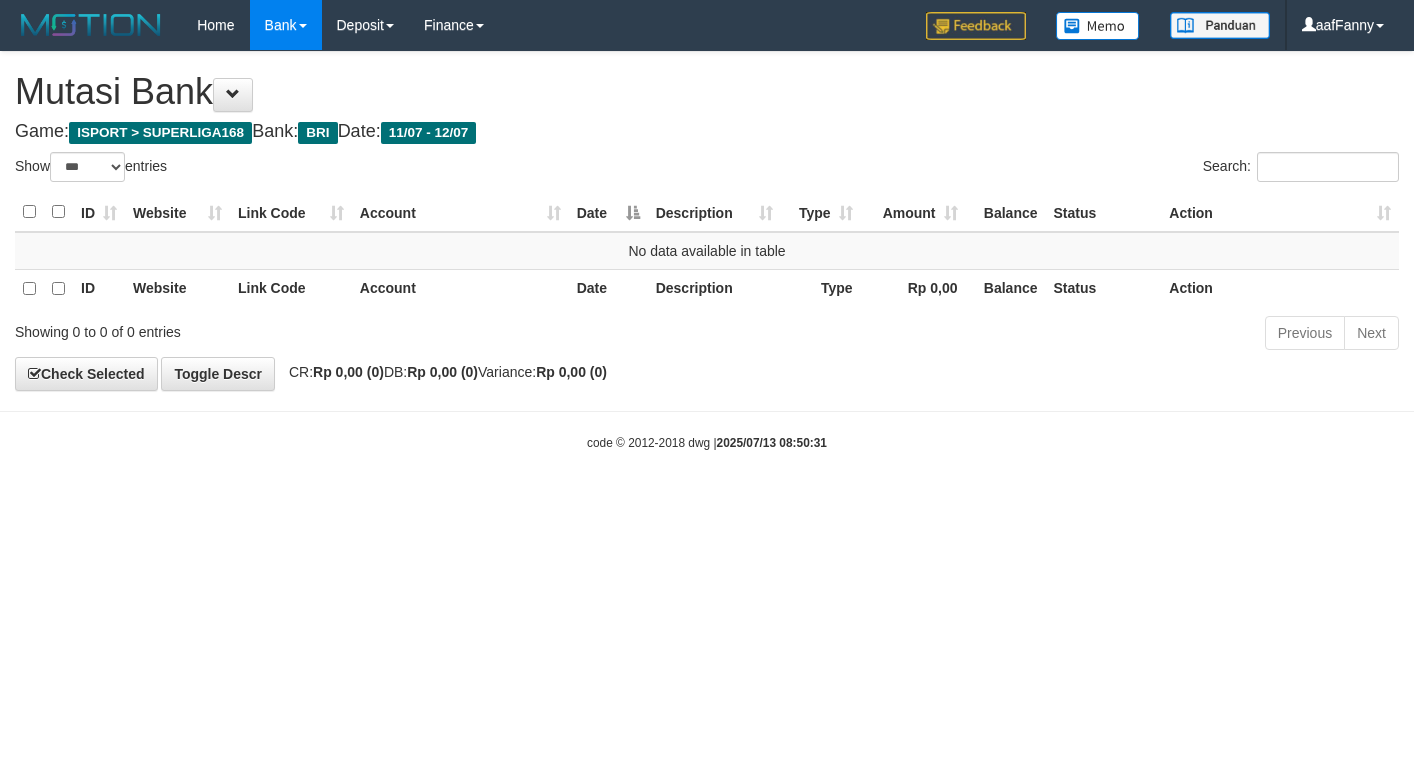 select on "***" 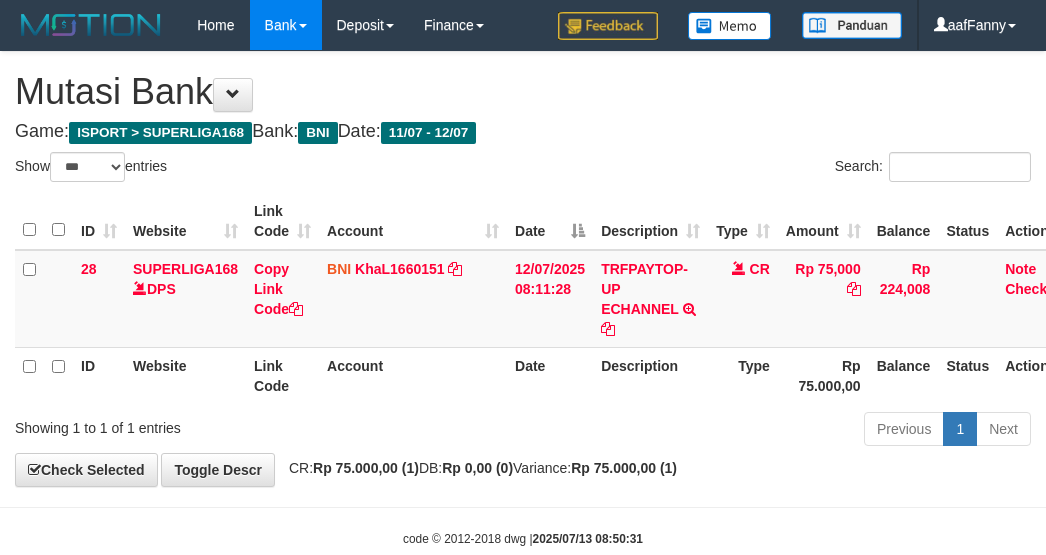select on "***" 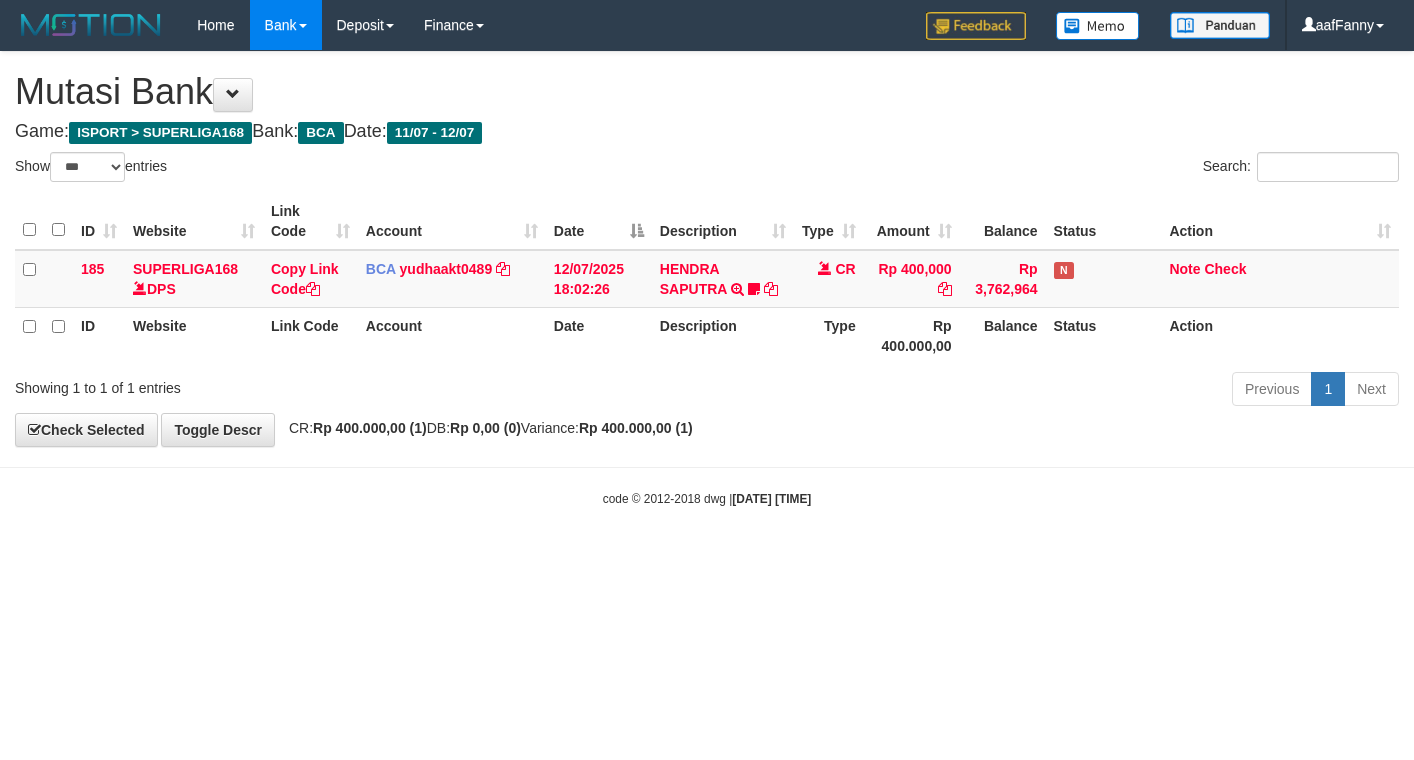select on "***" 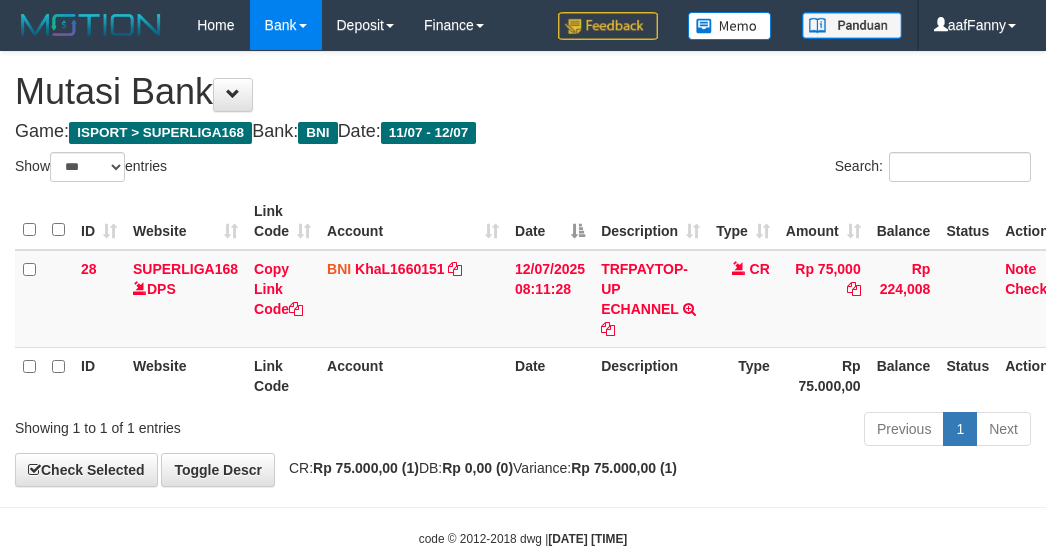 select on "***" 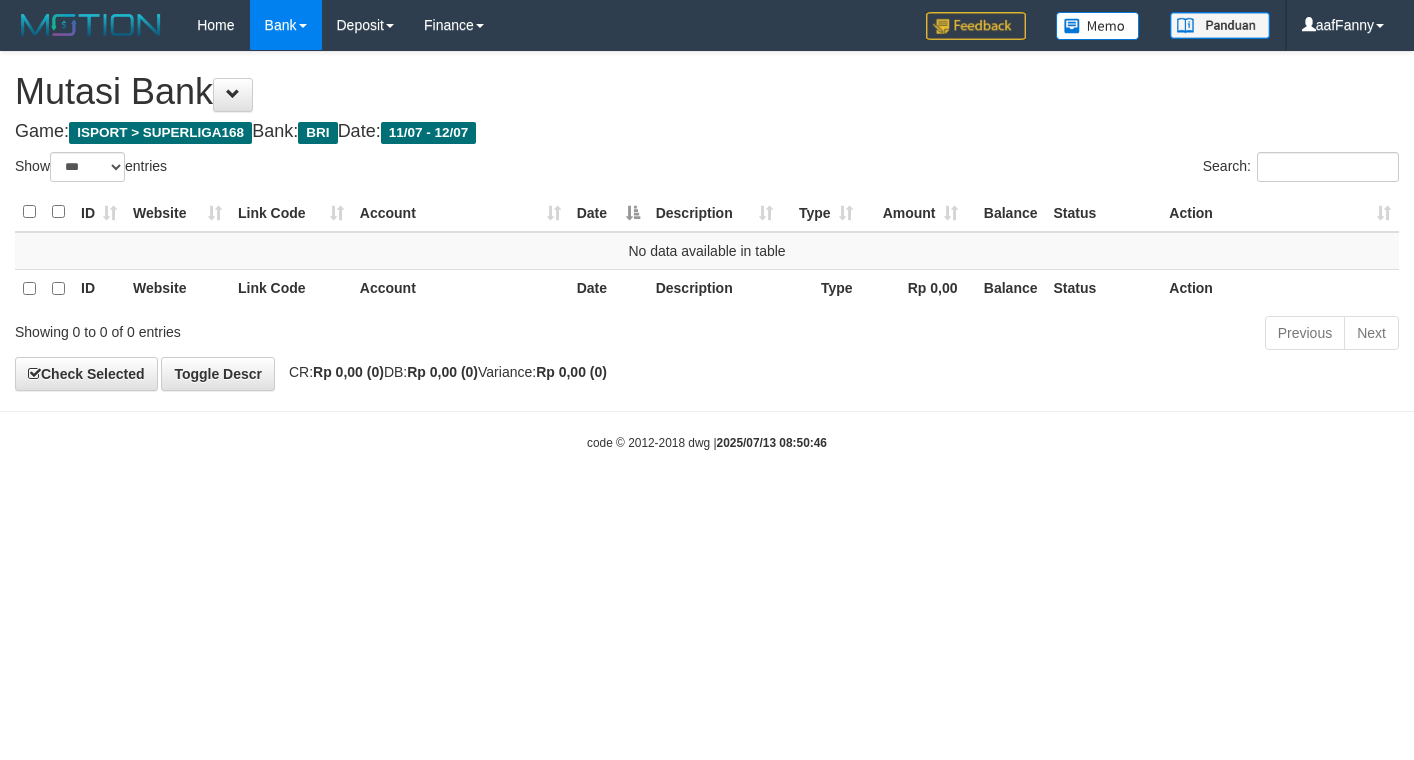 select on "***" 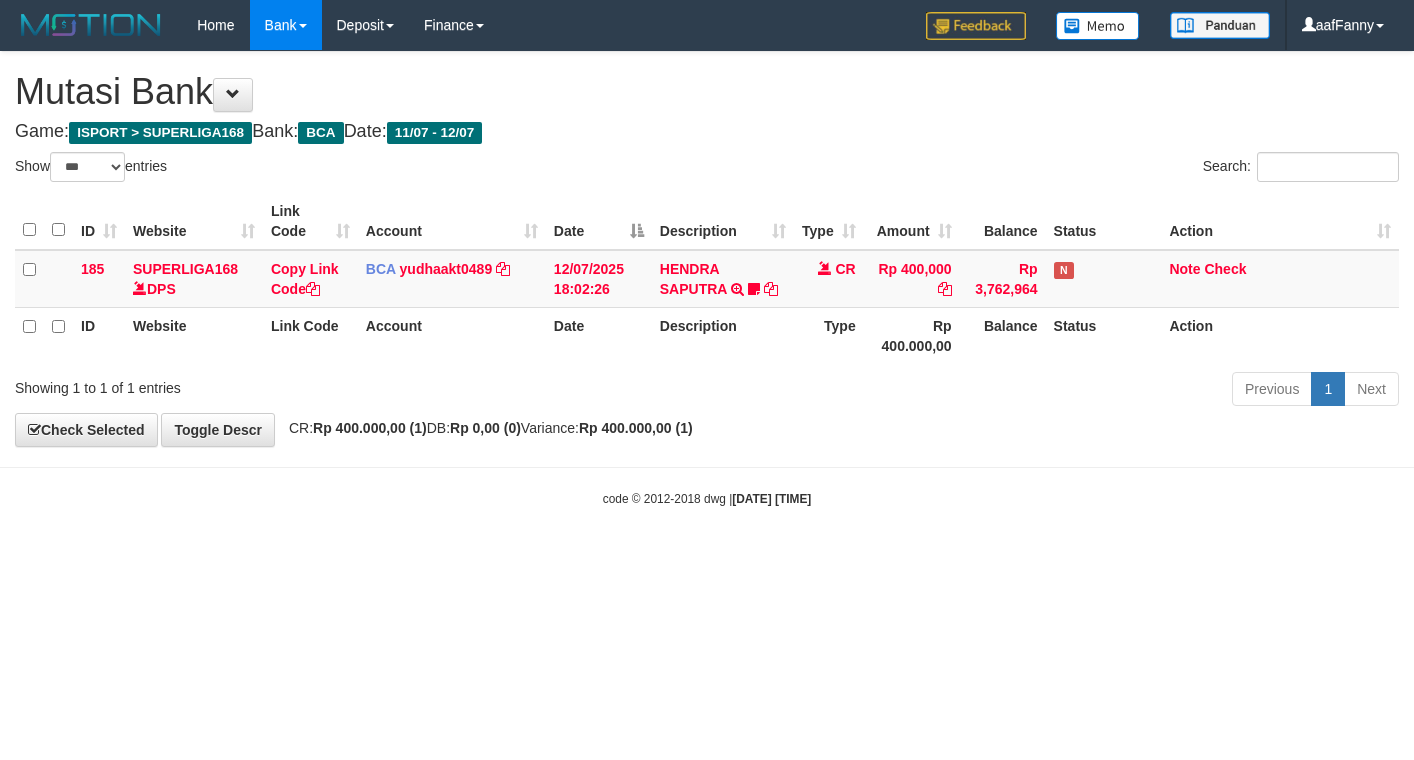 select on "***" 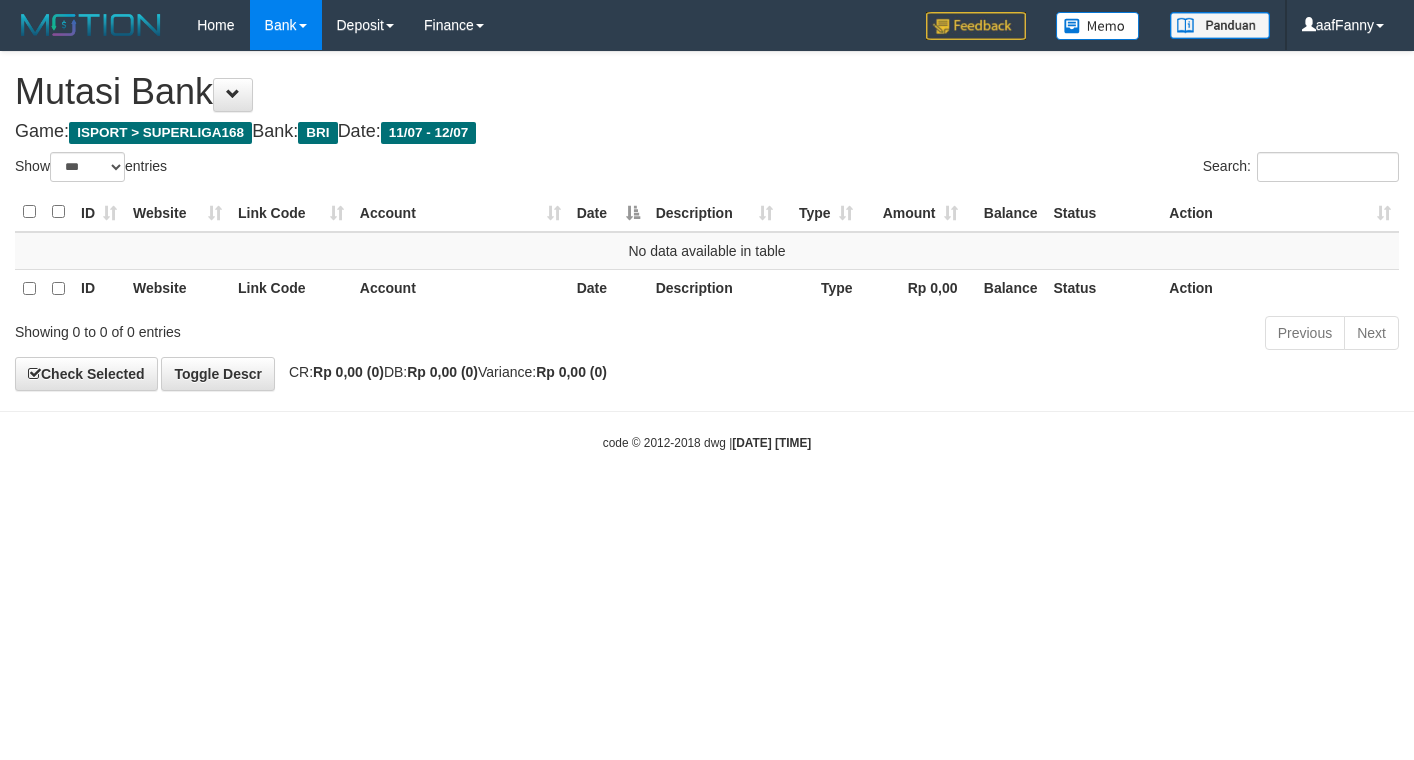 select on "***" 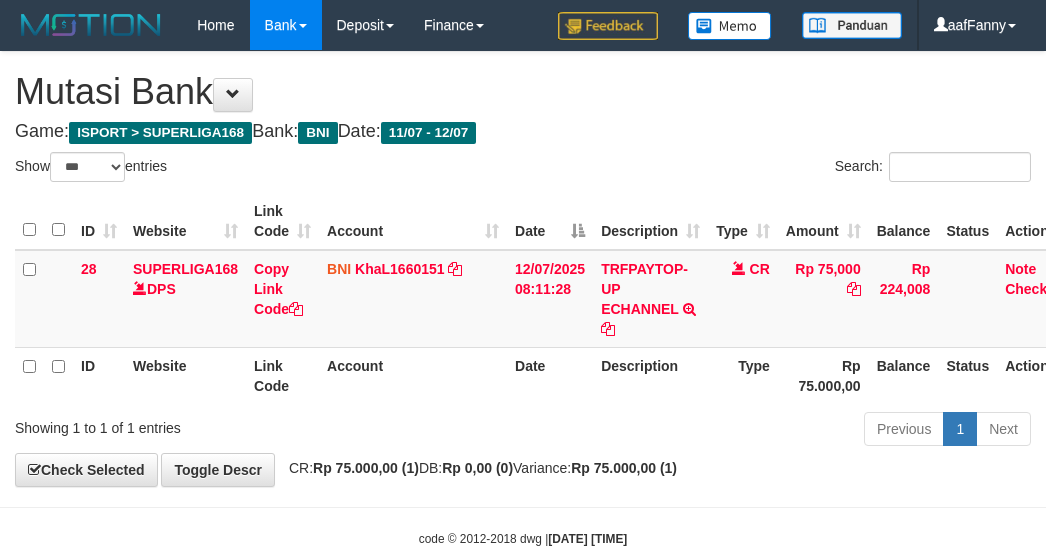 select on "***" 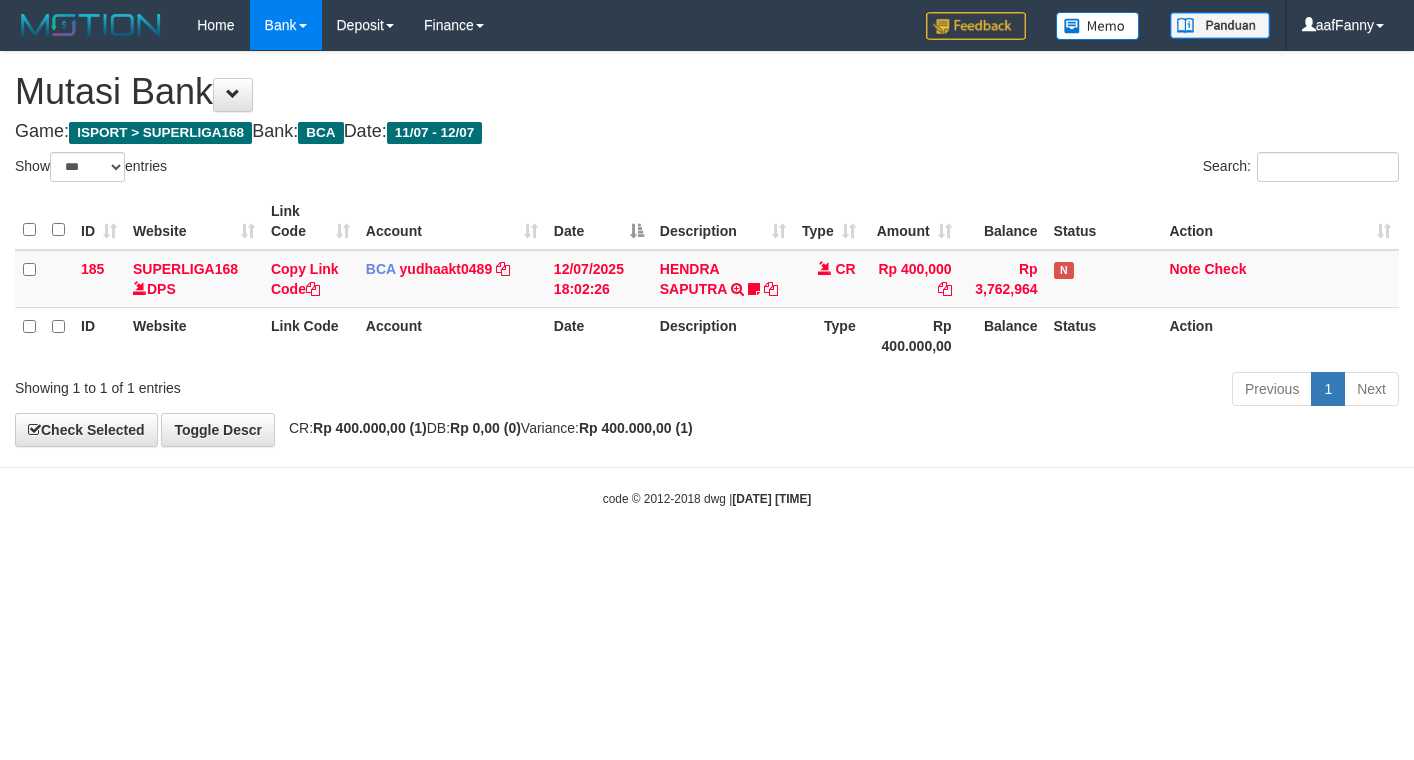 select on "***" 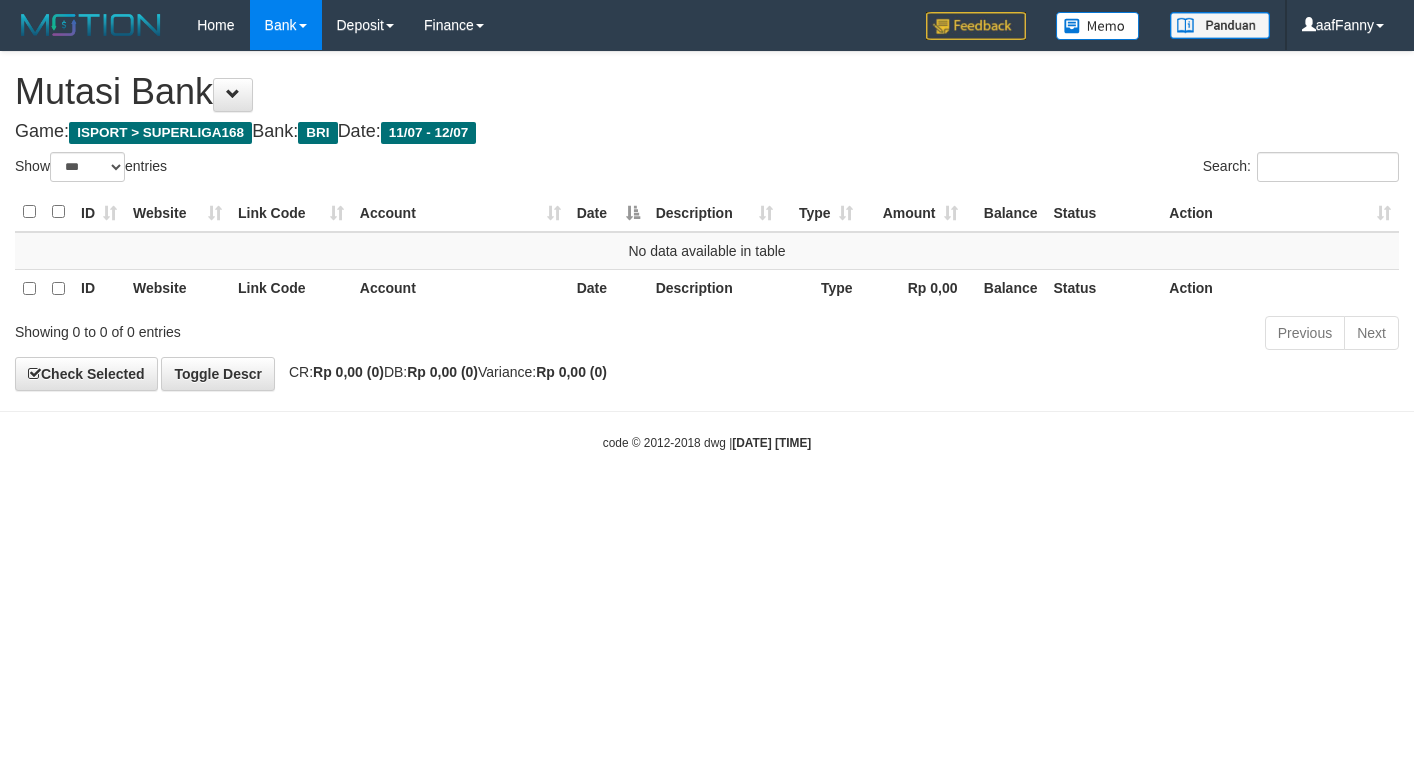 select on "***" 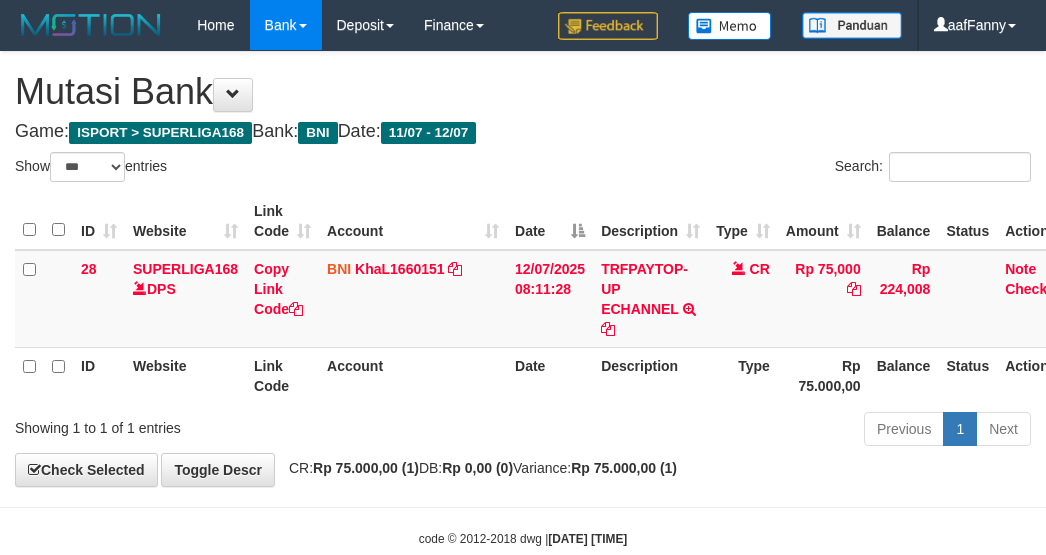 select on "***" 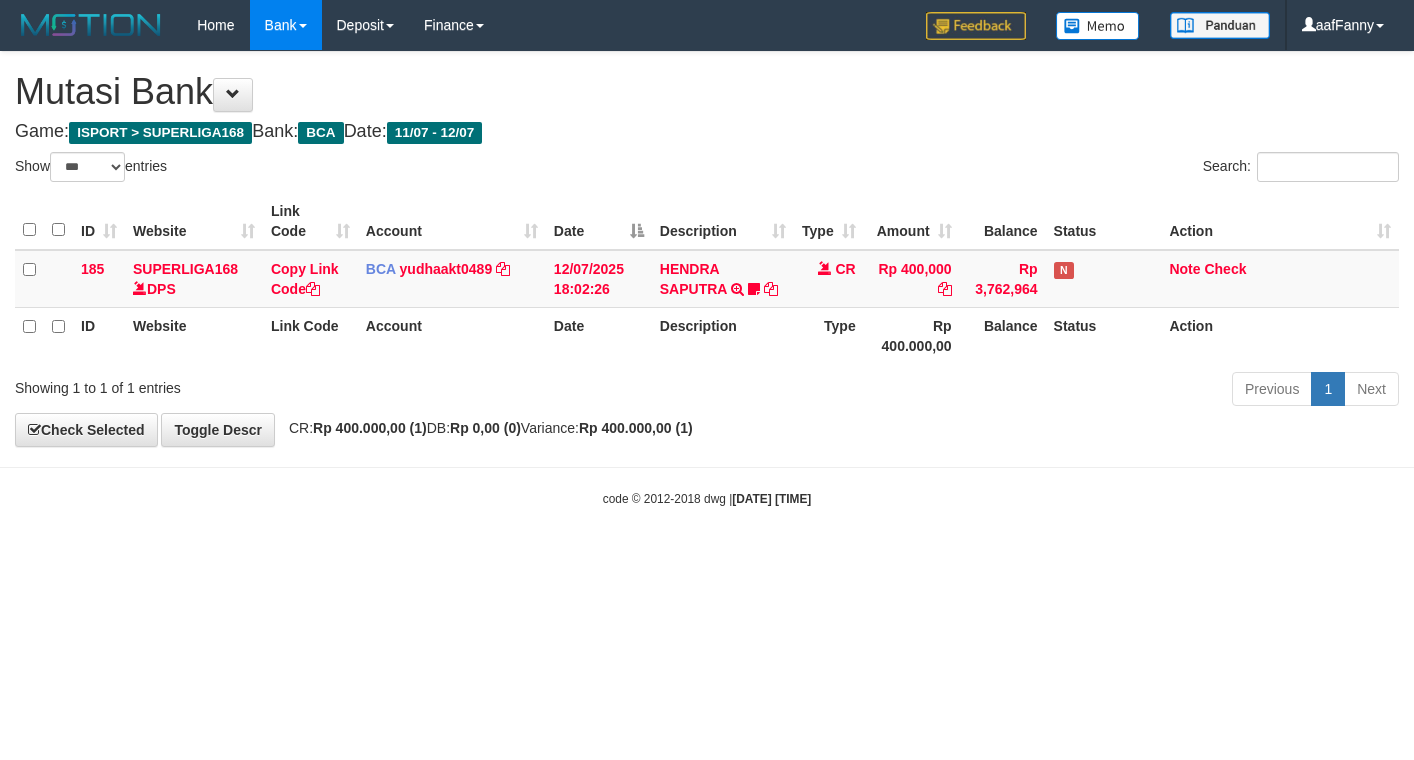 select on "***" 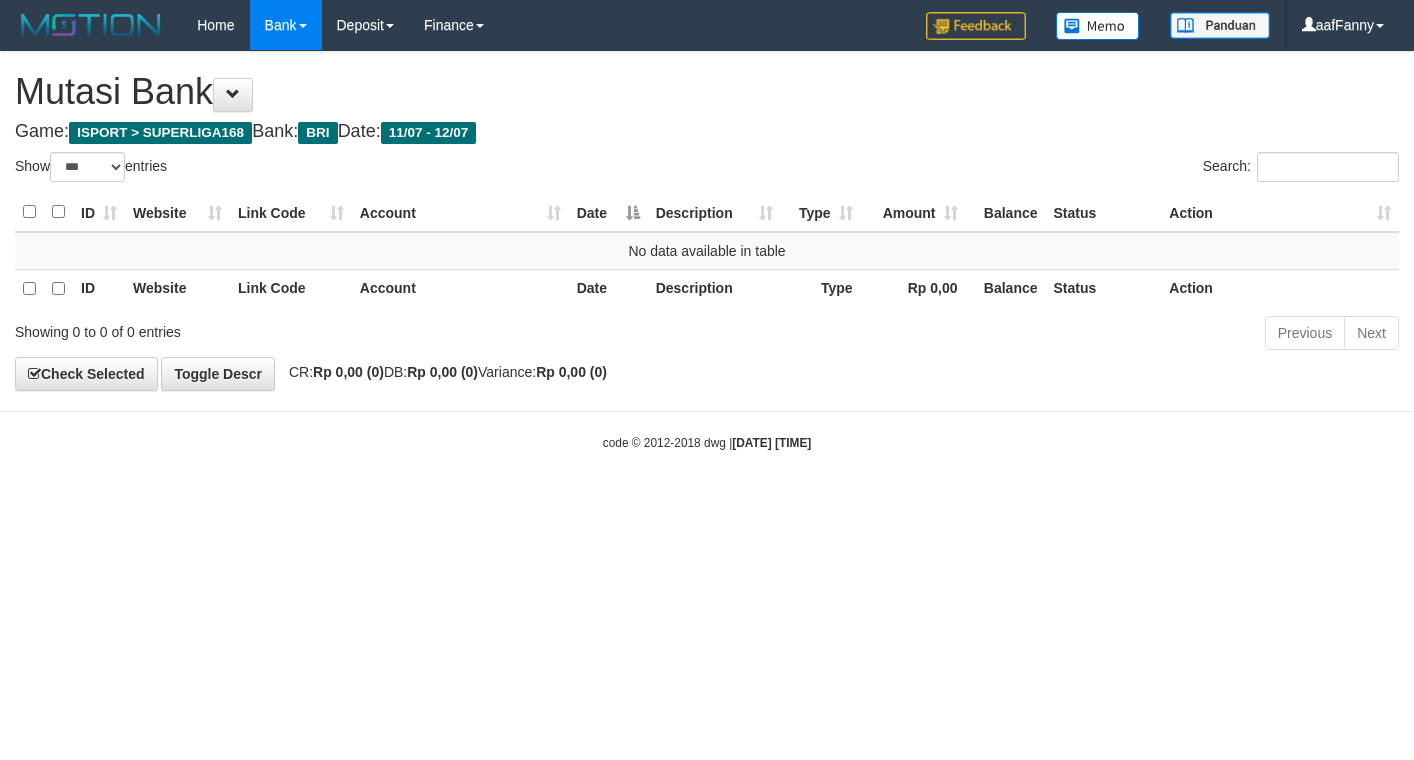 select on "***" 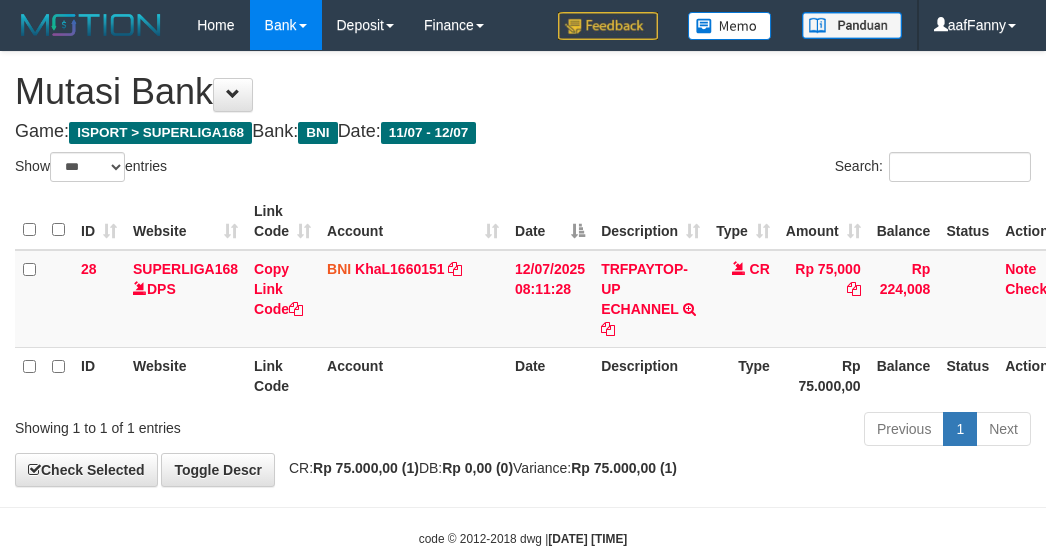 select on "***" 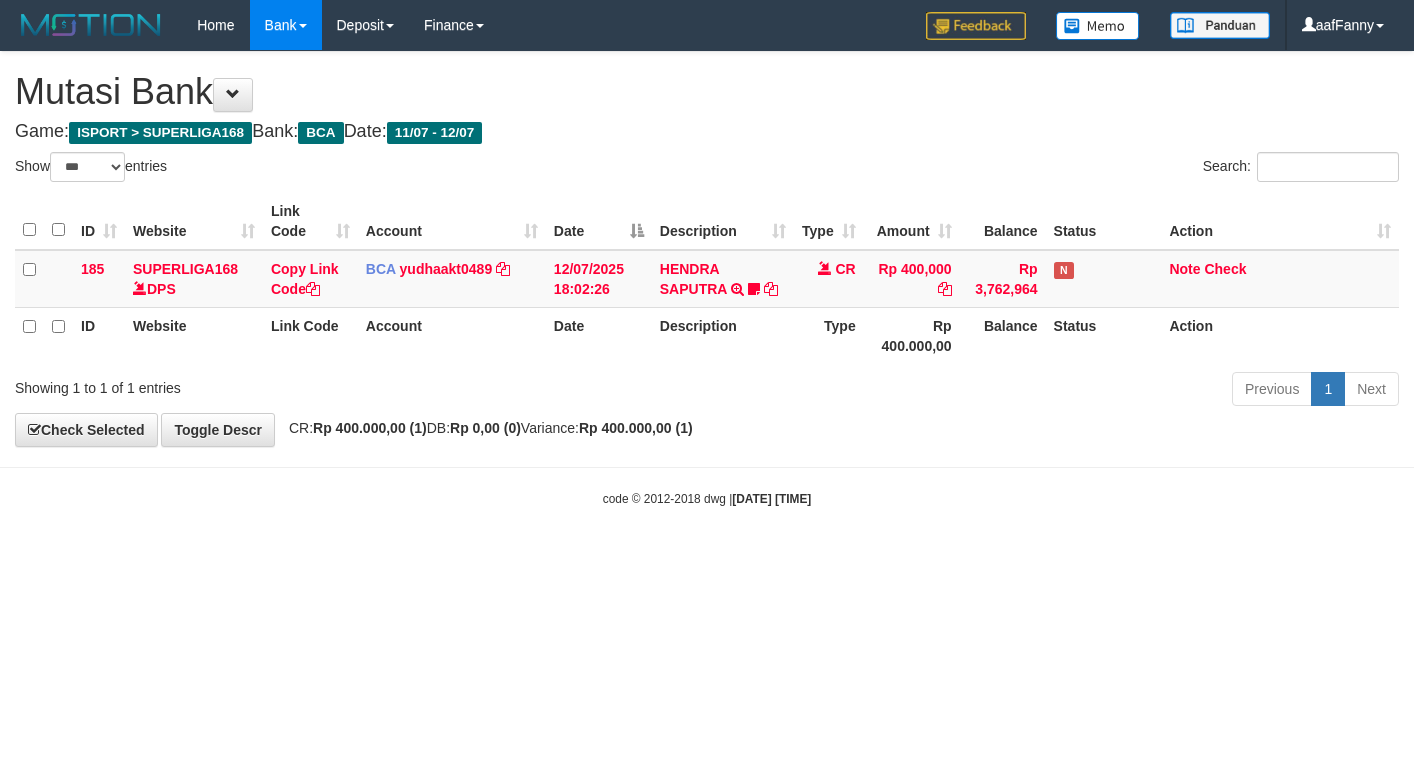 select on "***" 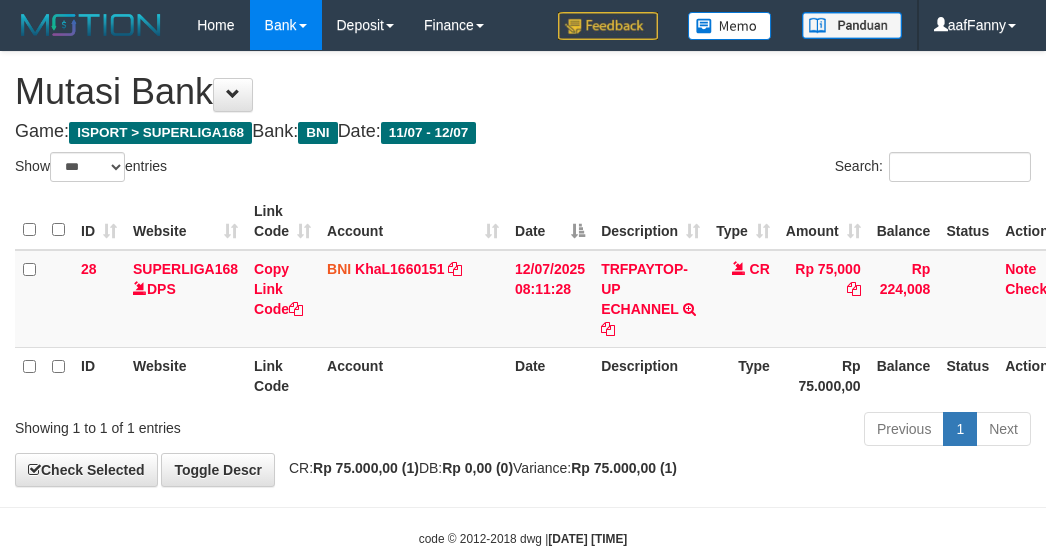select on "***" 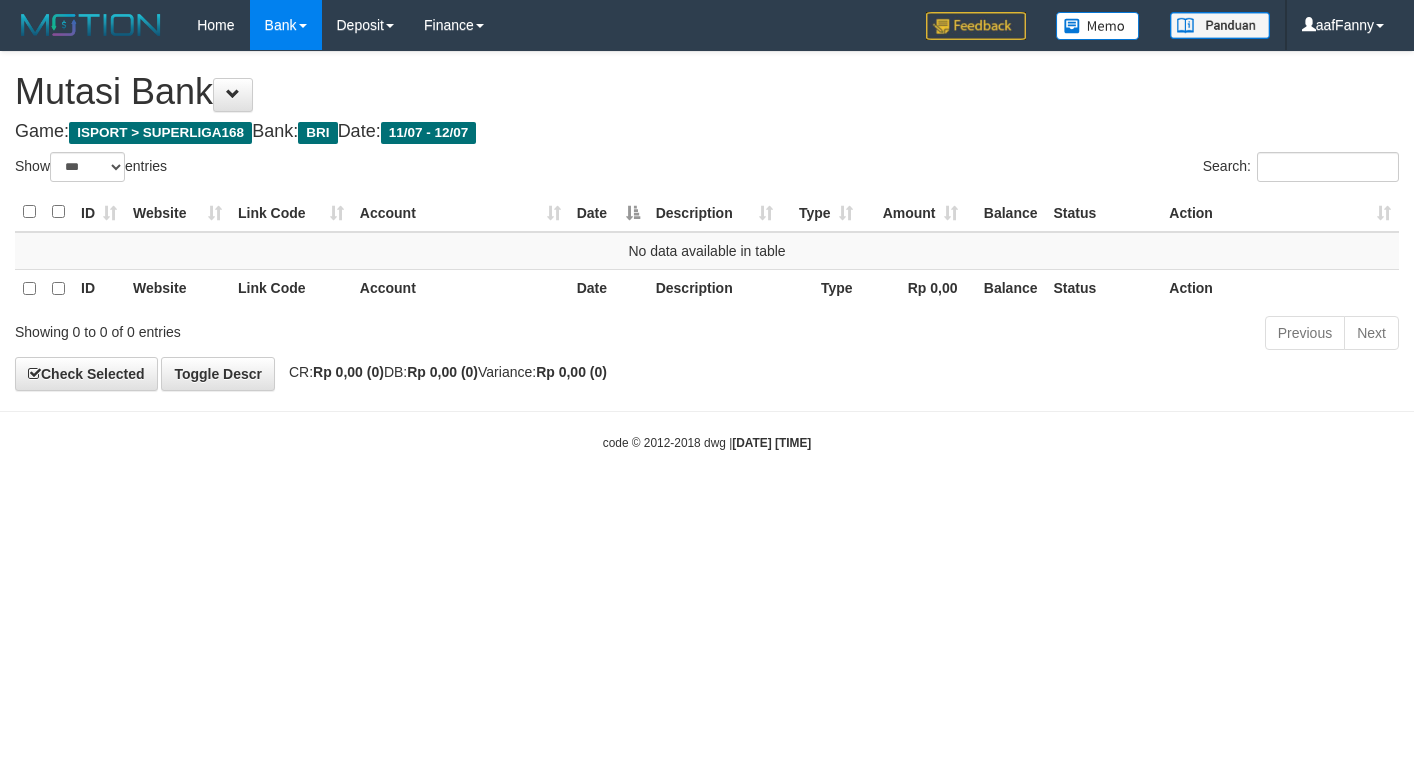 select on "***" 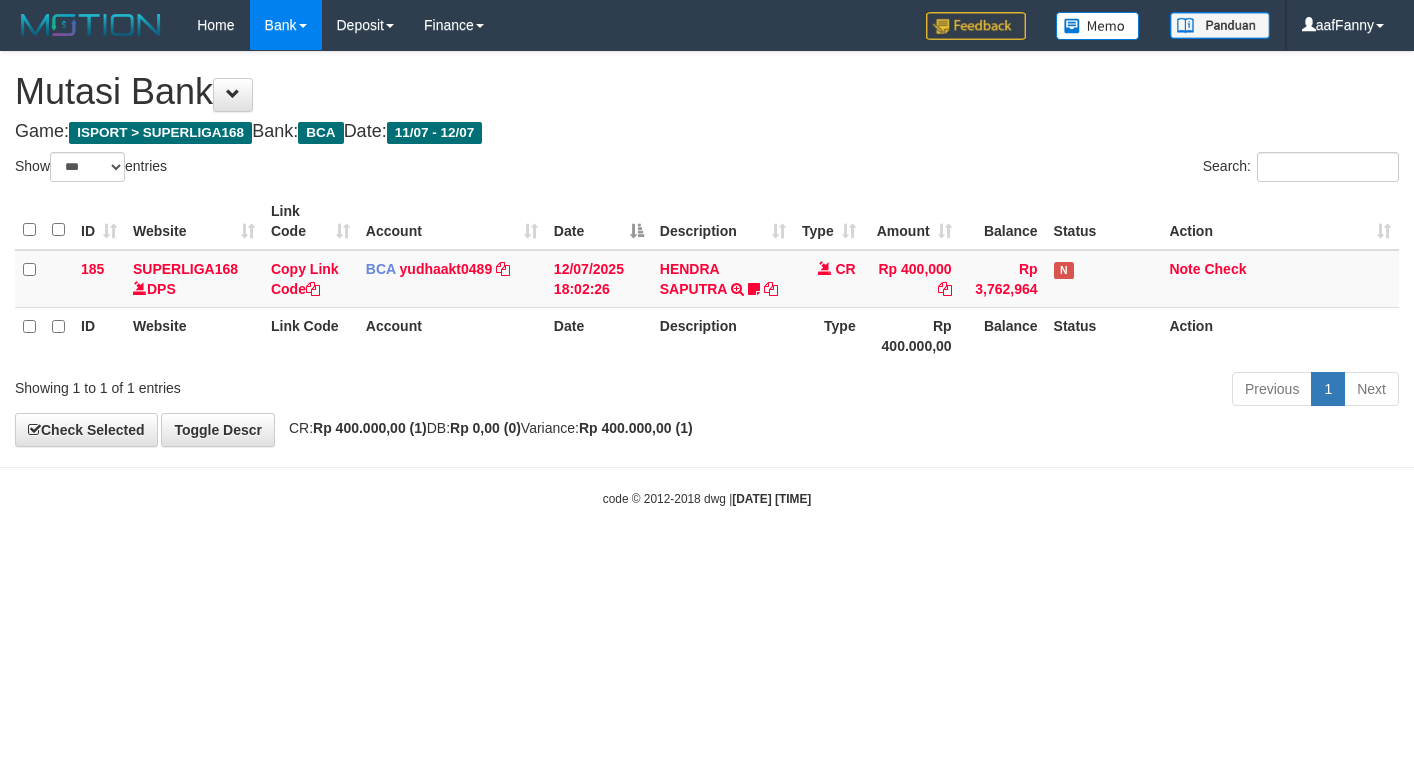 select on "***" 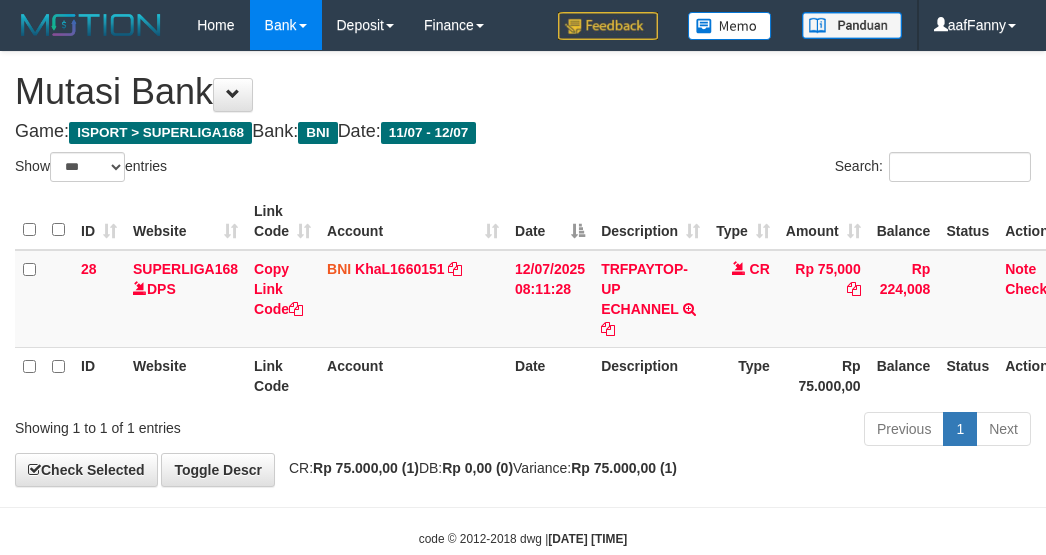 select on "***" 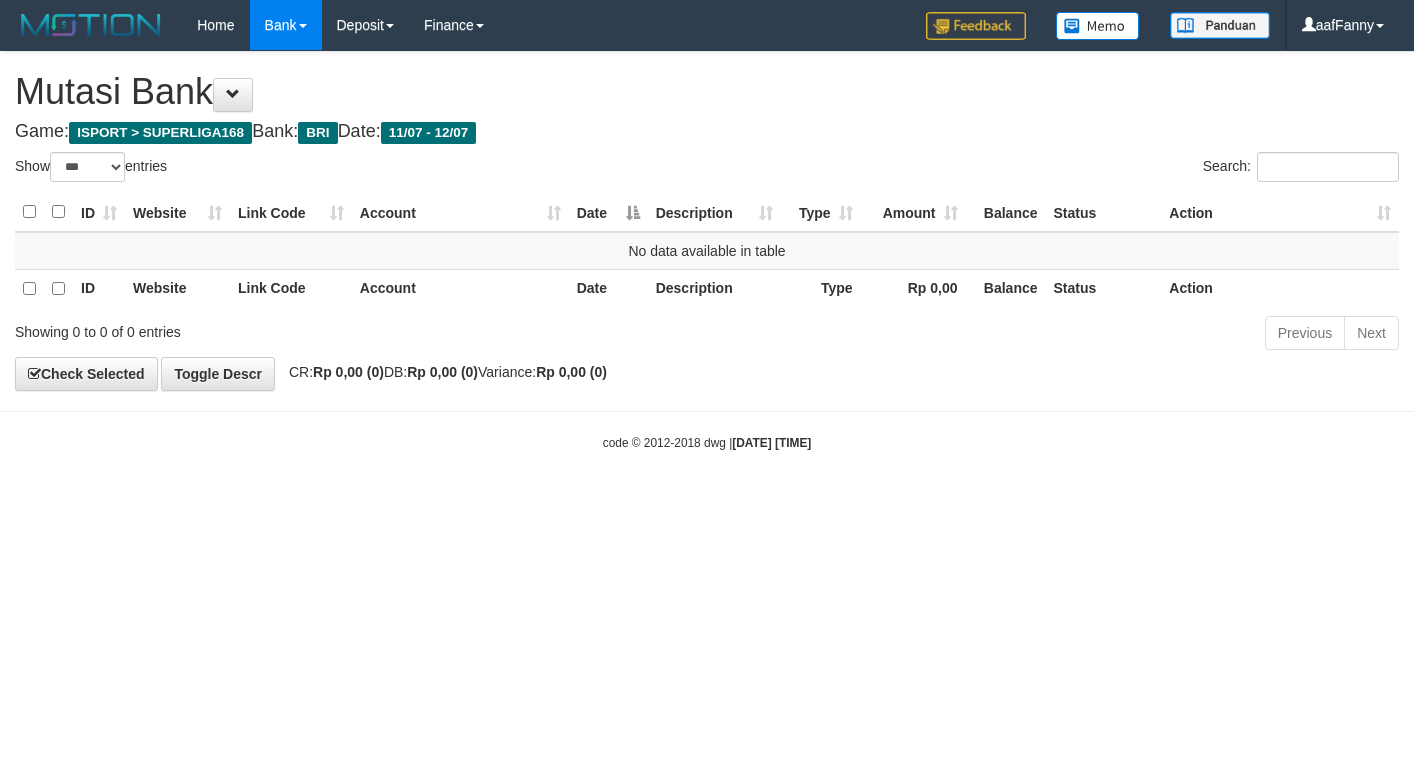 select on "***" 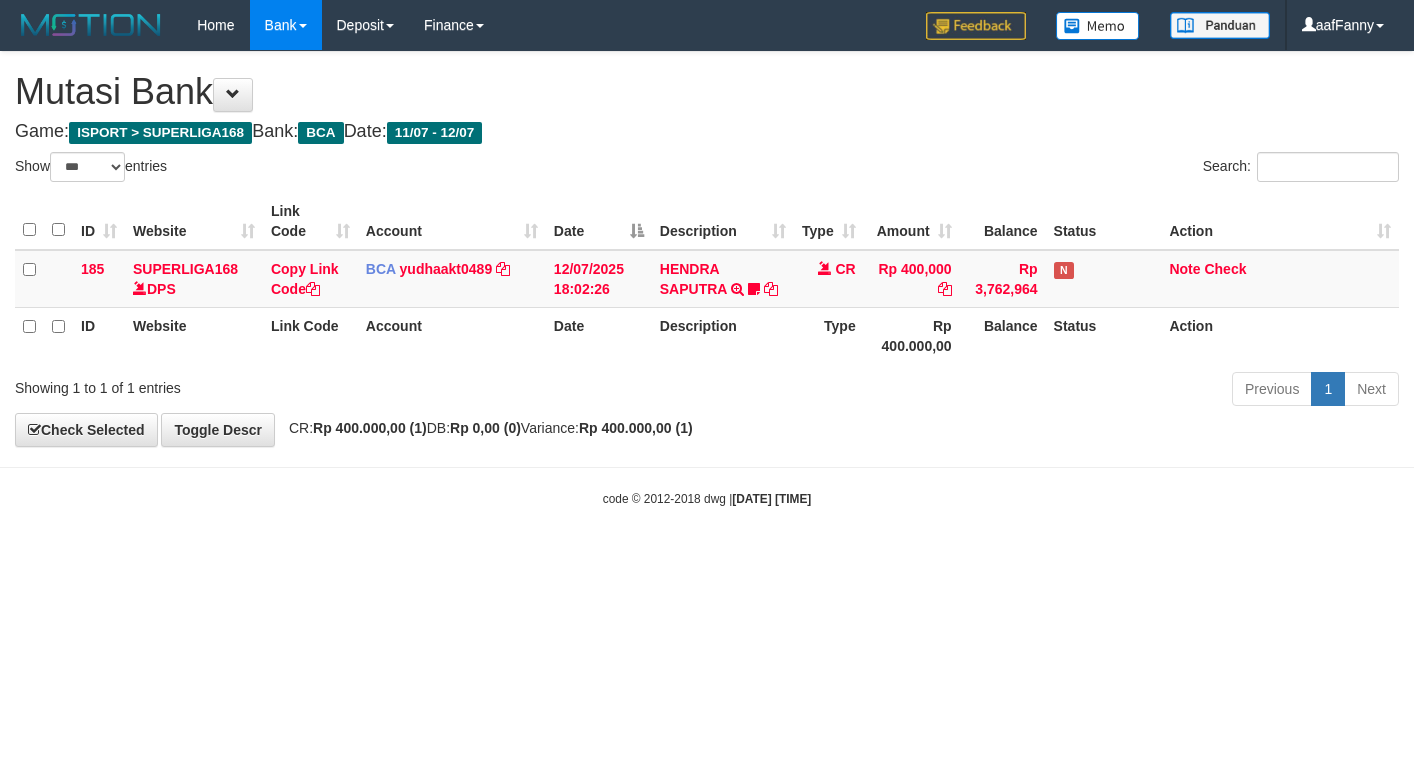 select on "***" 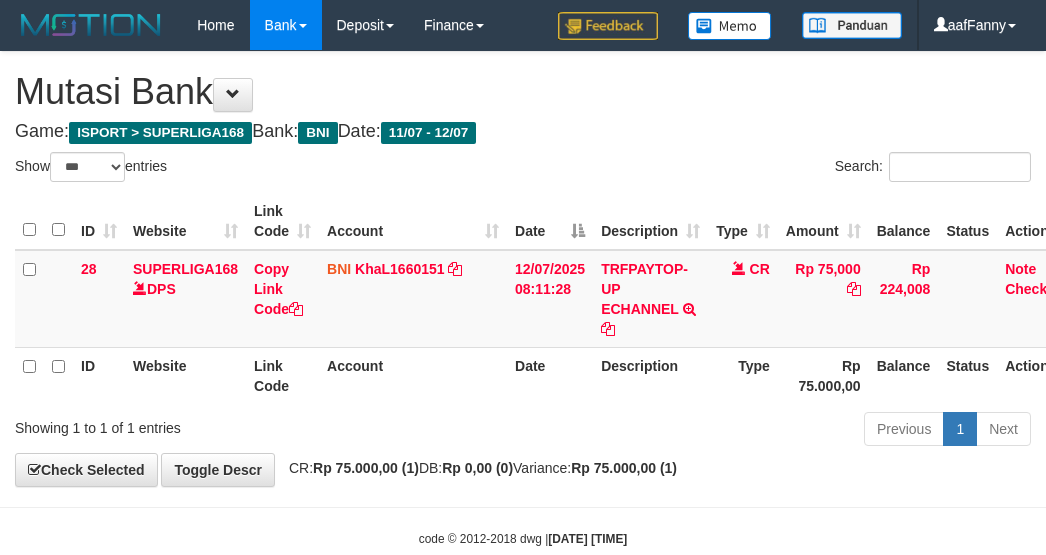 select on "***" 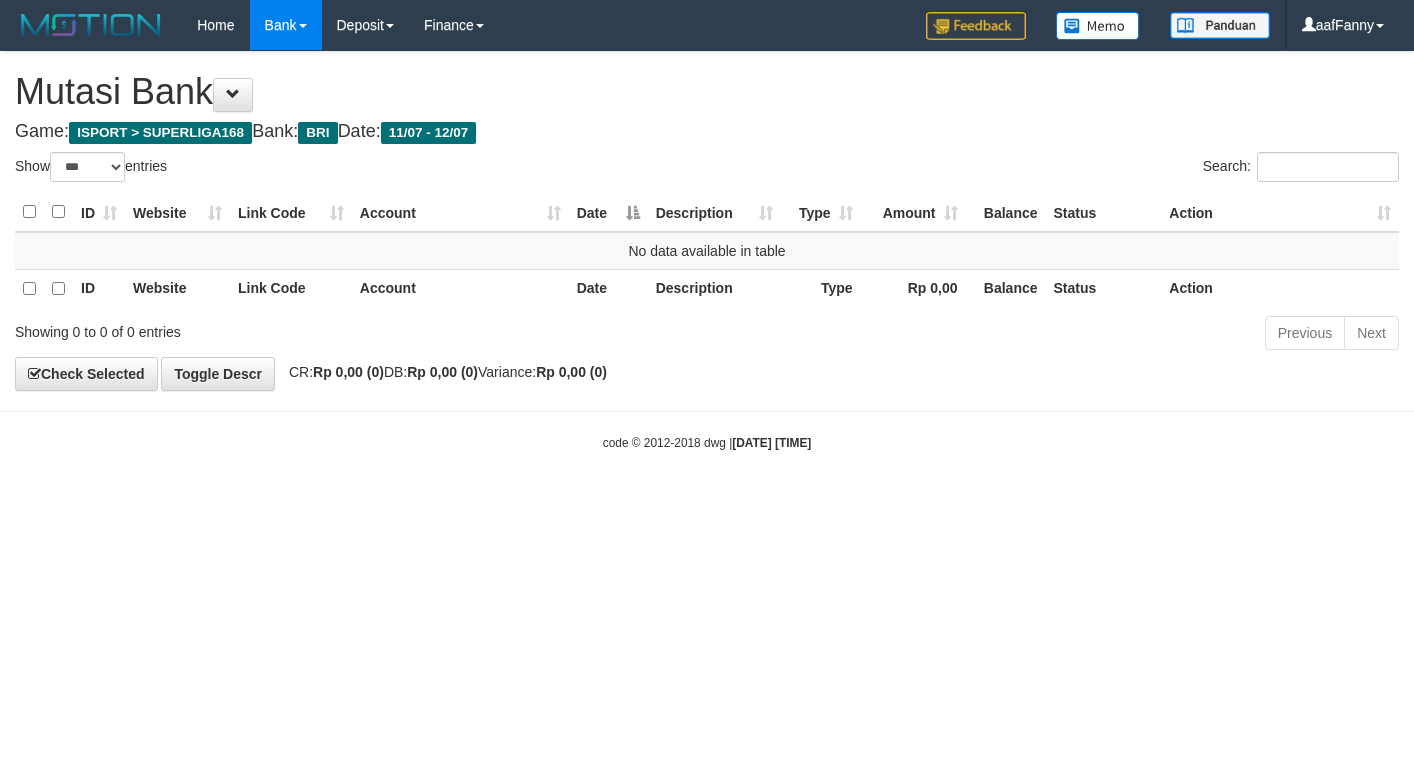 select on "***" 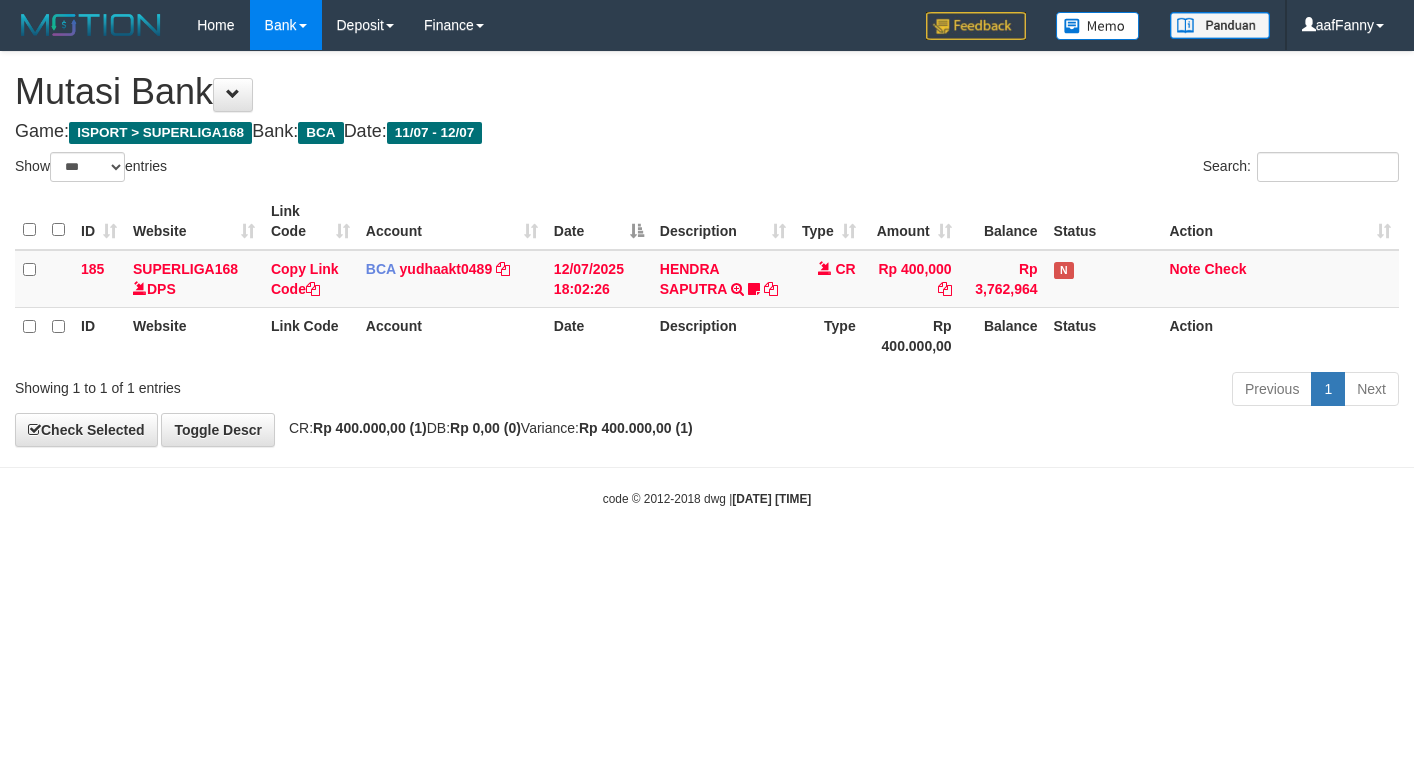 select on "***" 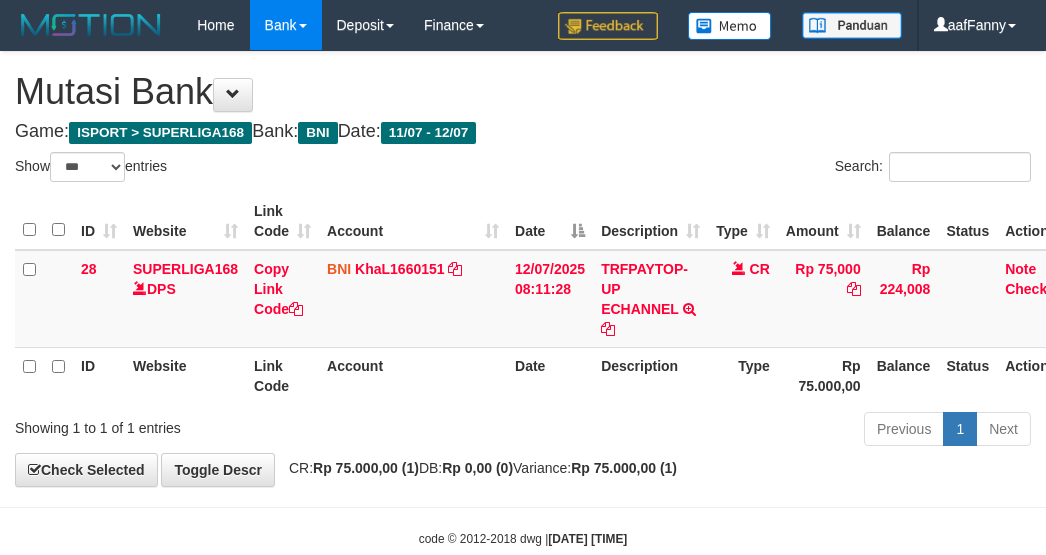select on "***" 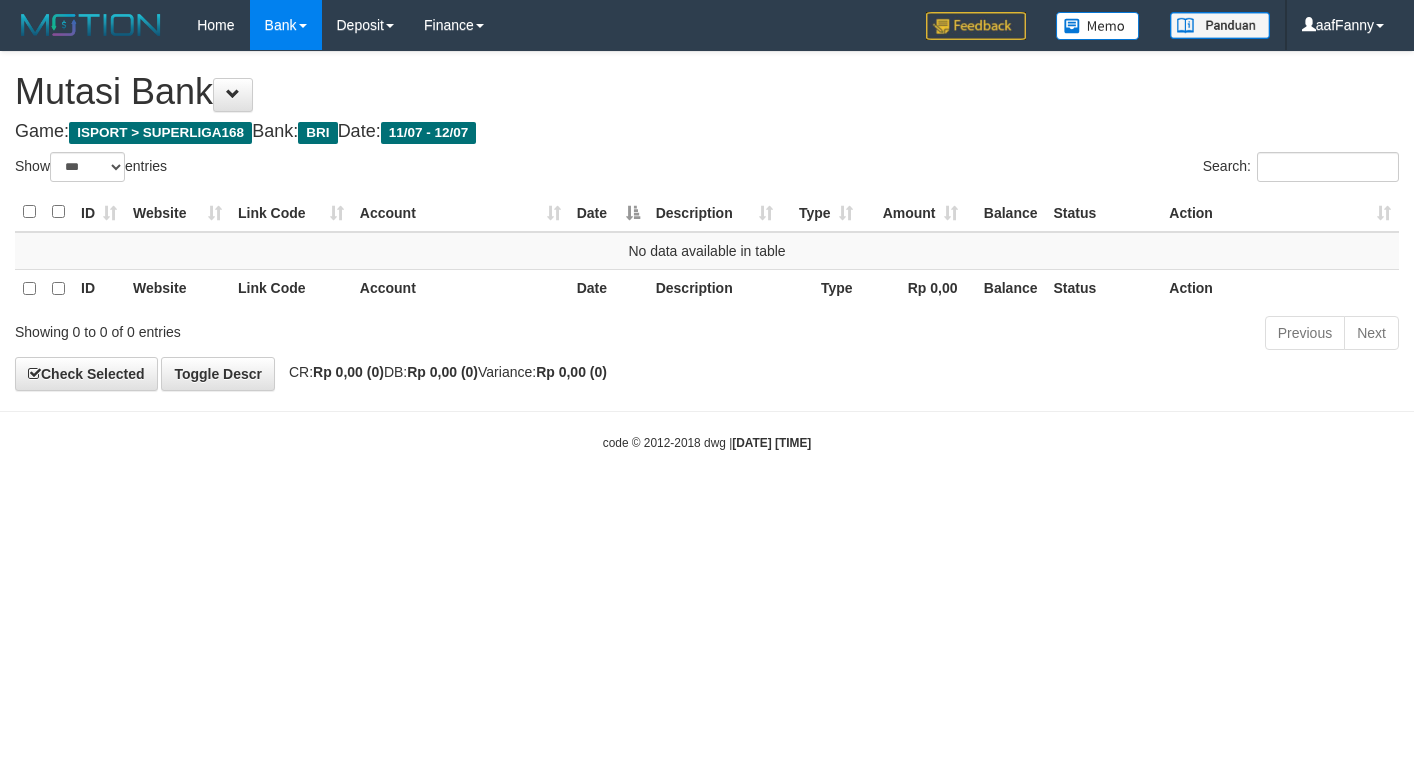 select on "***" 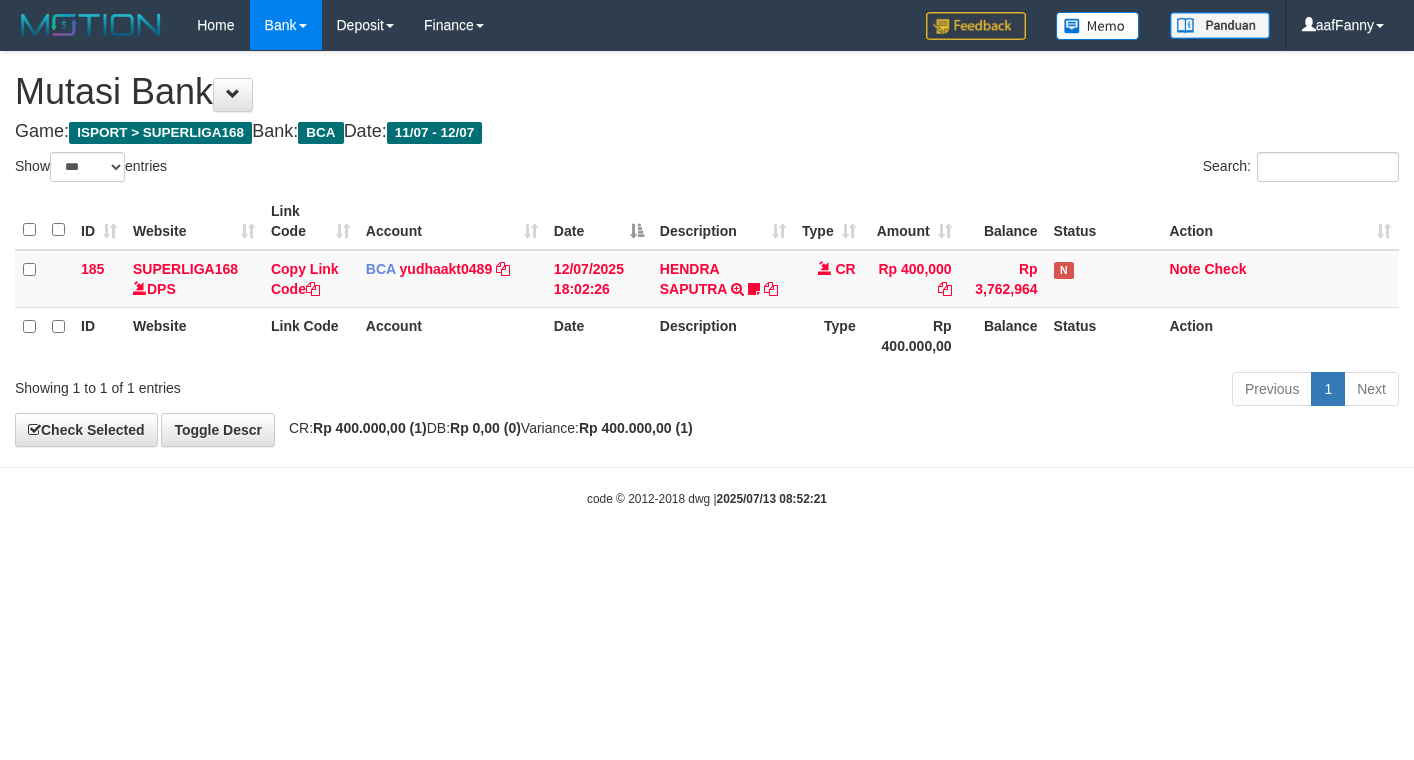 select on "***" 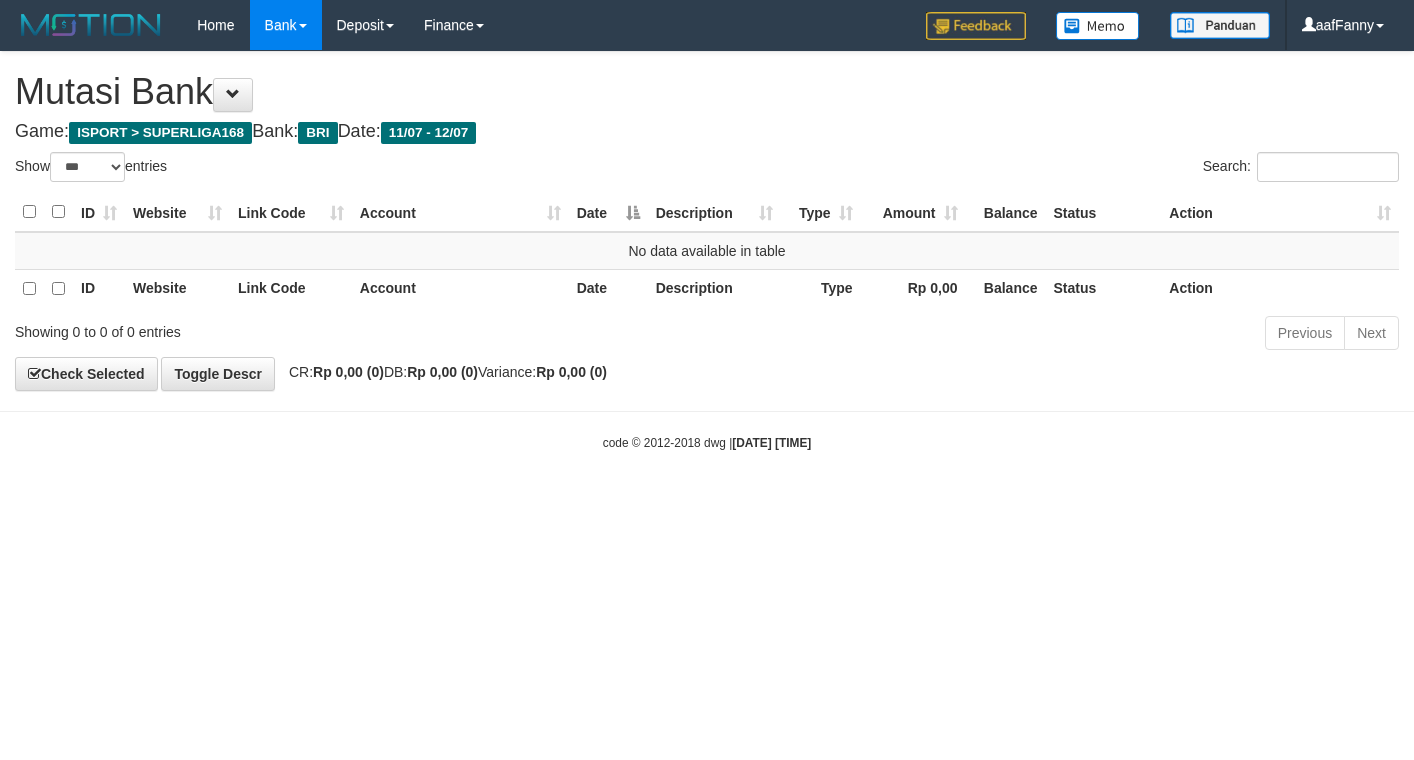 select on "***" 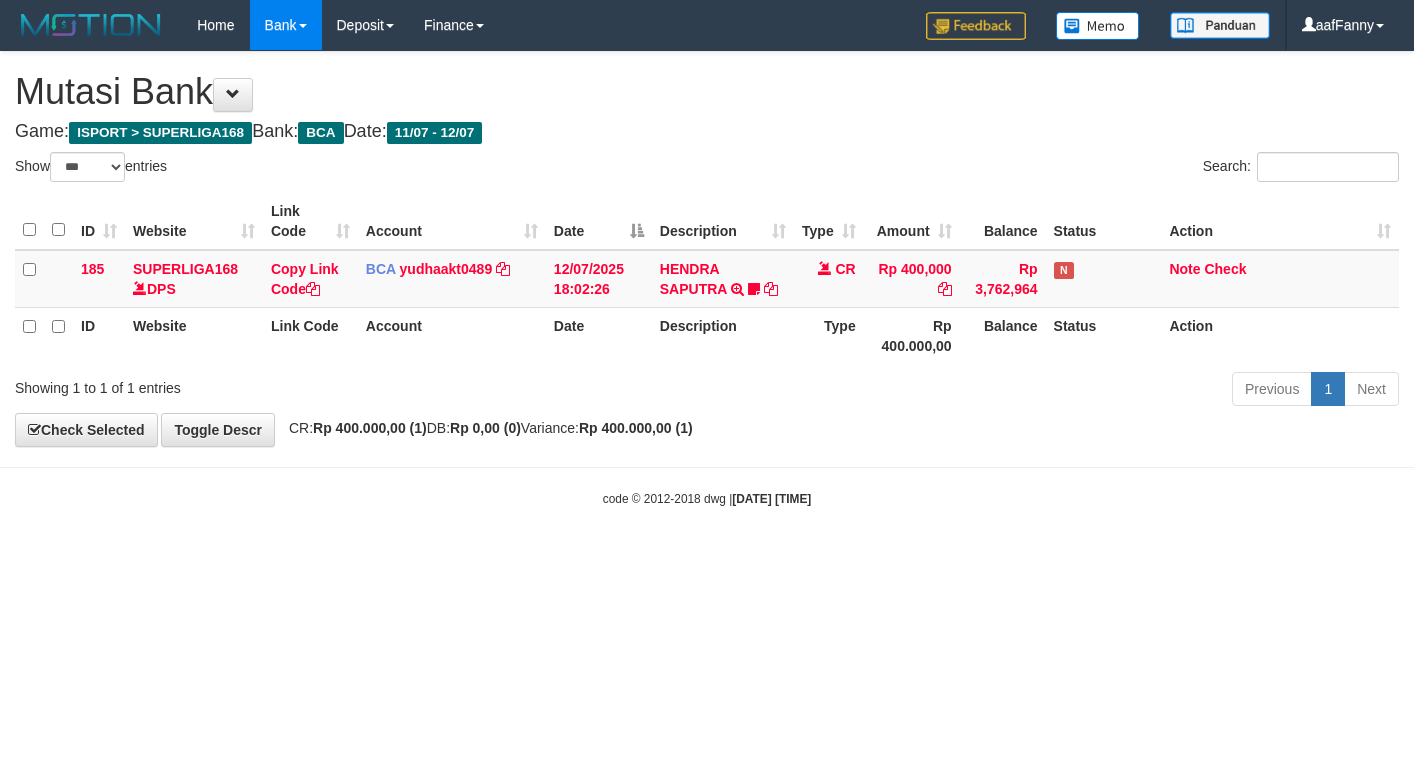 select on "***" 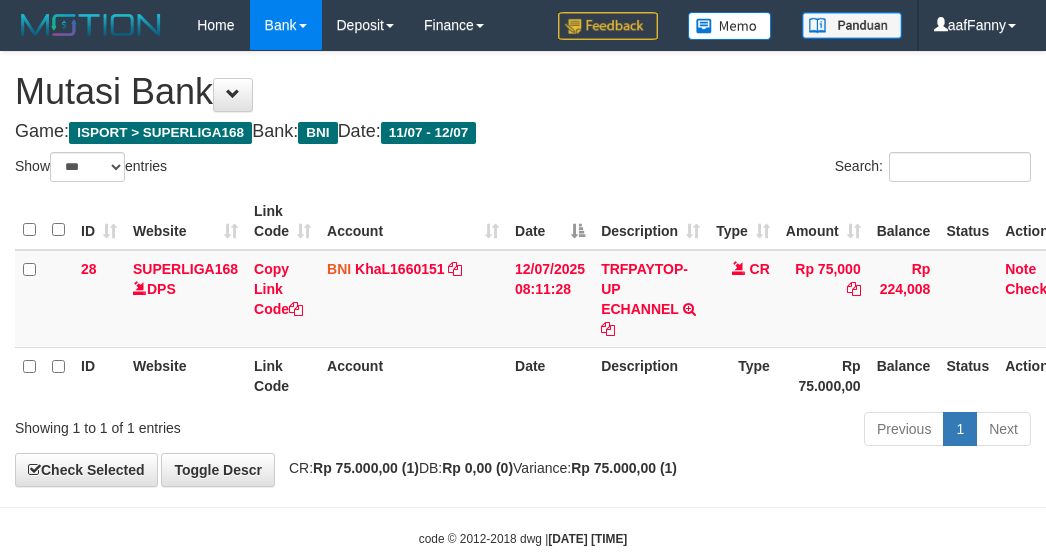 select on "***" 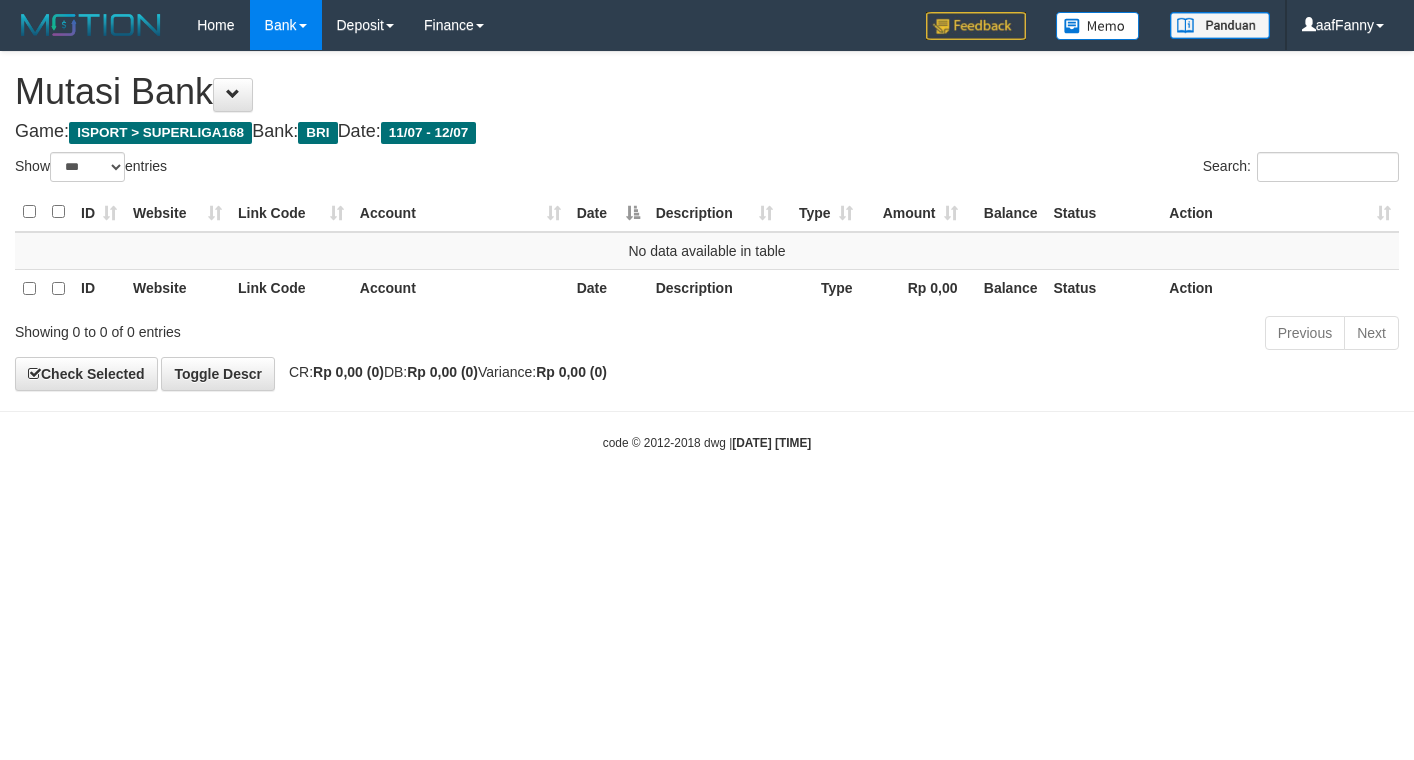 select on "***" 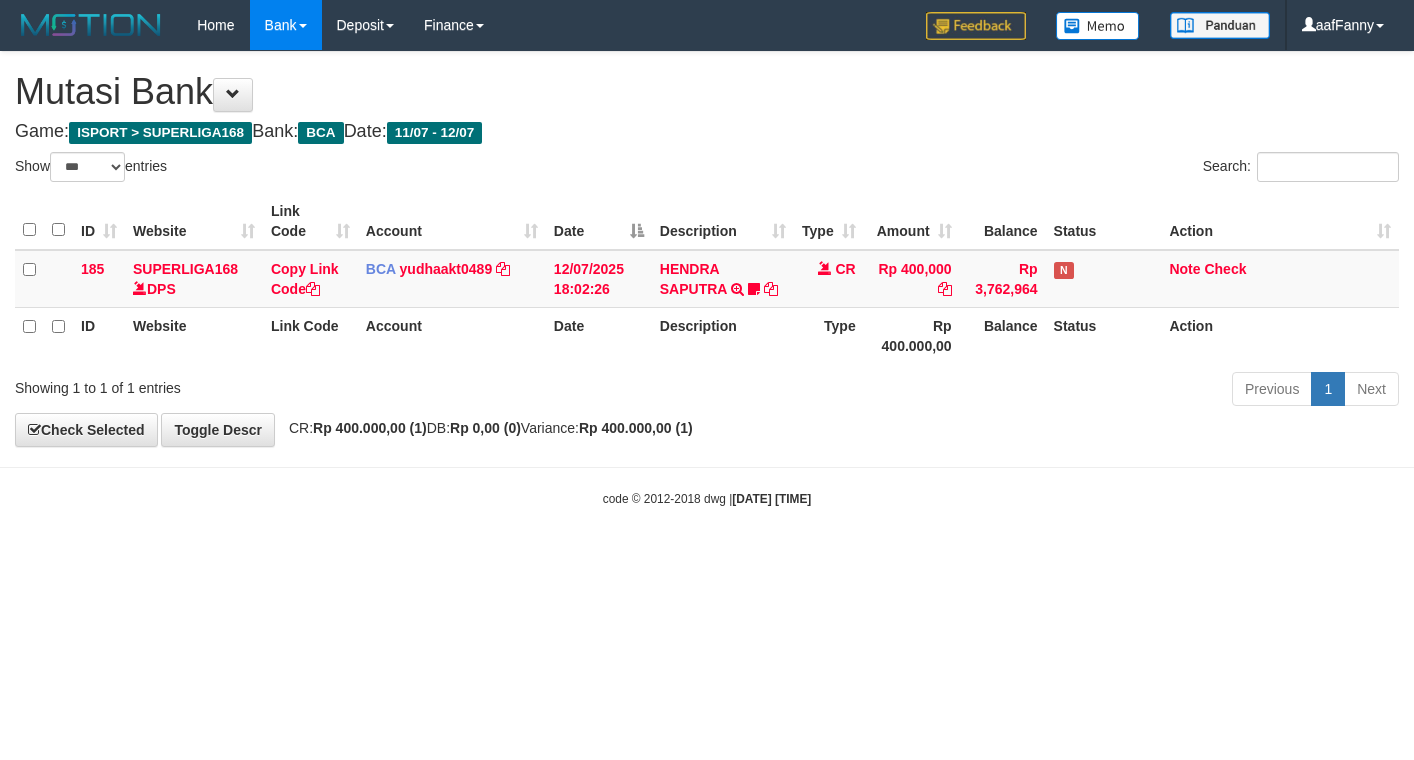 select on "***" 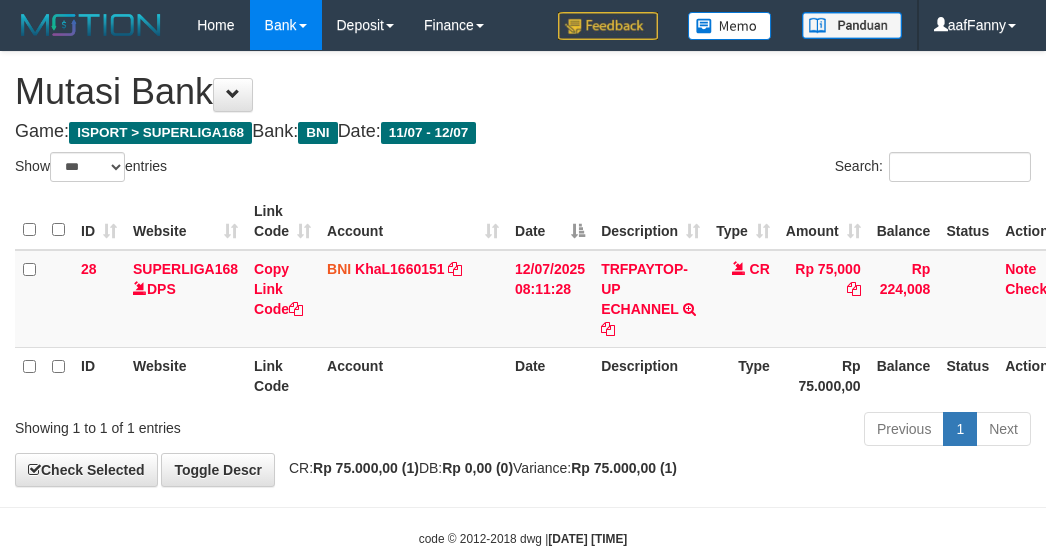 select on "***" 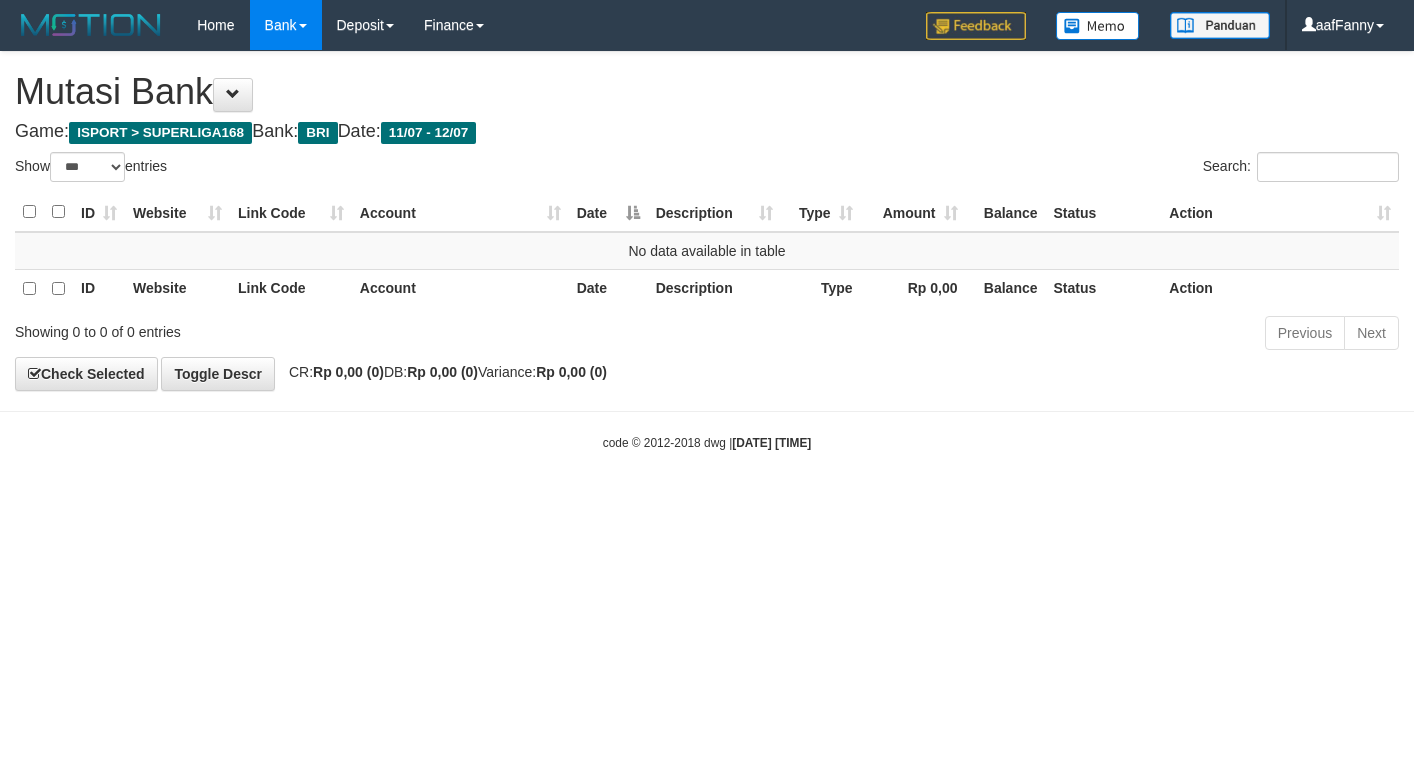 select on "***" 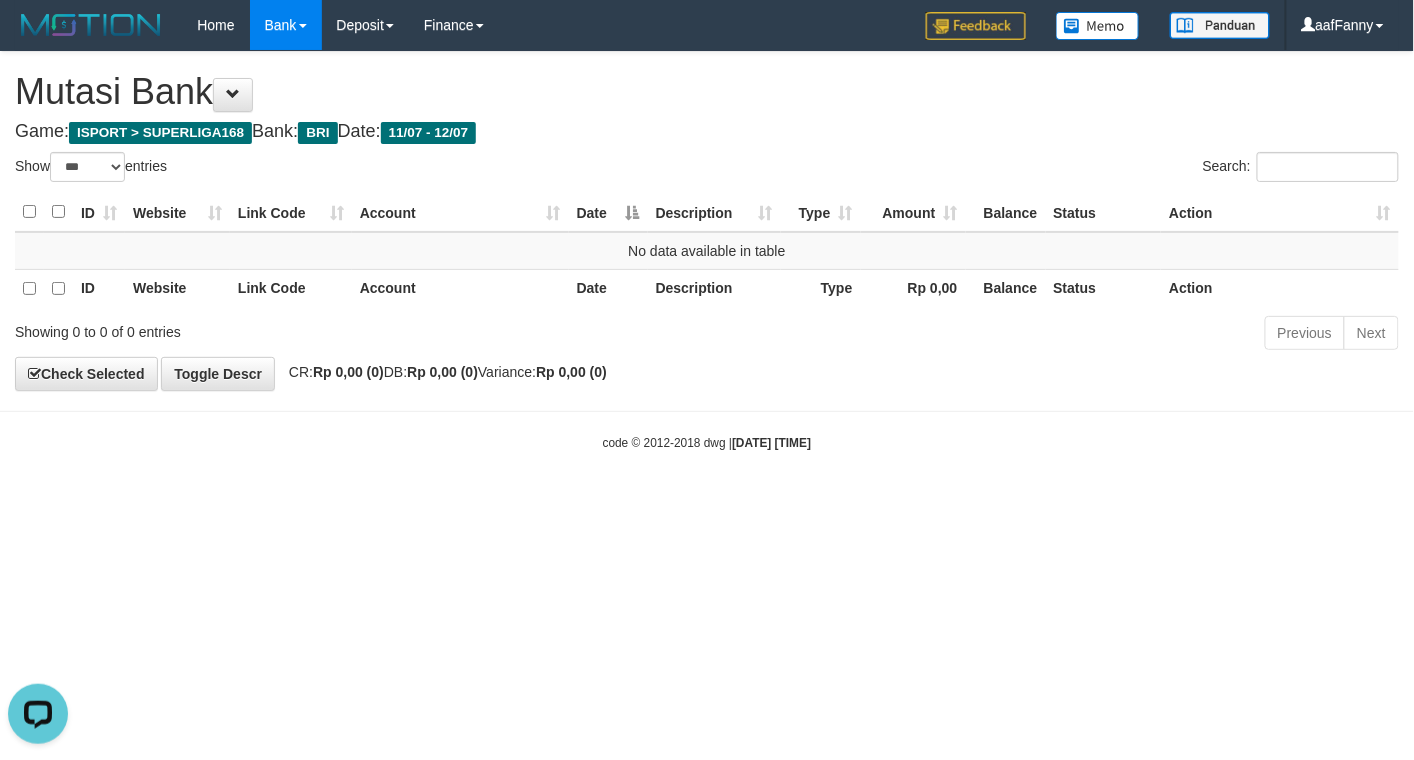 scroll, scrollTop: 0, scrollLeft: 0, axis: both 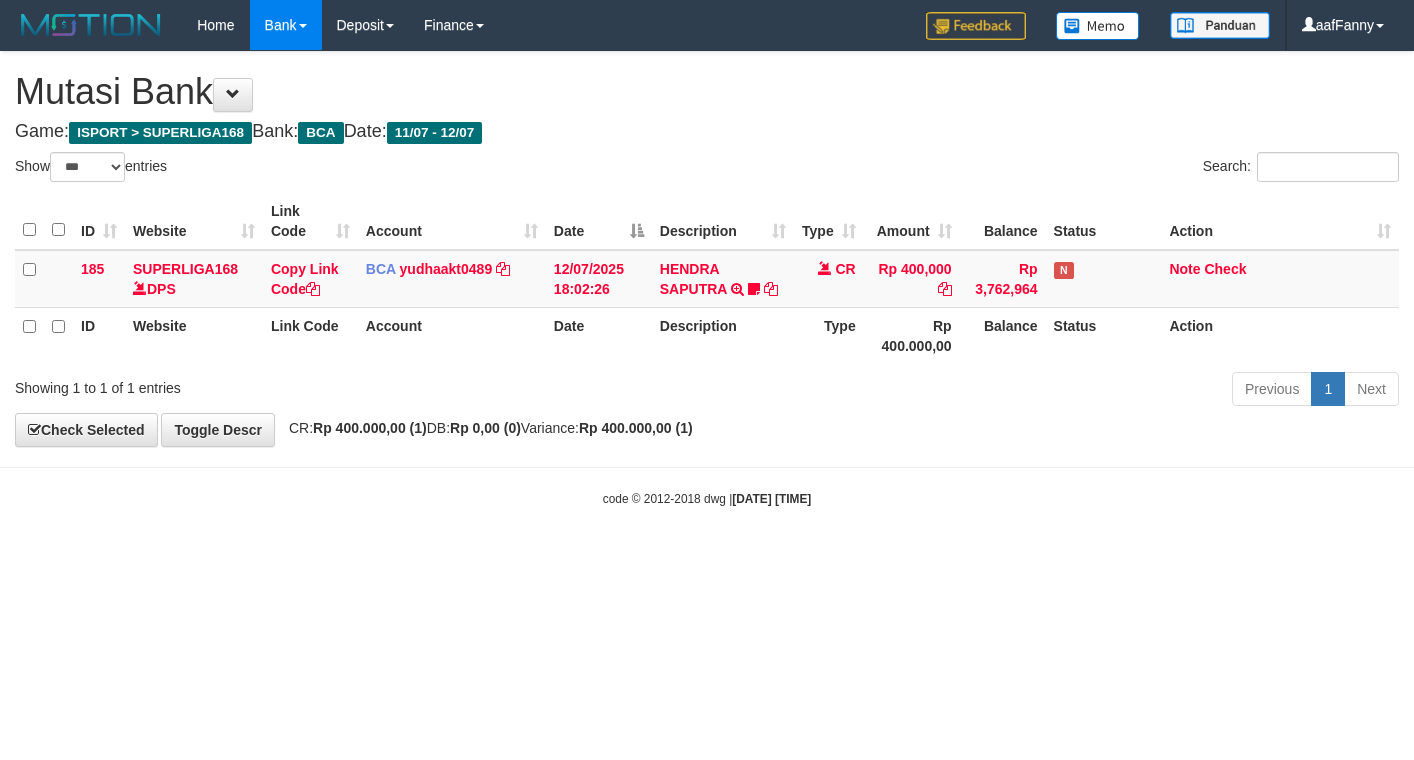 select on "***" 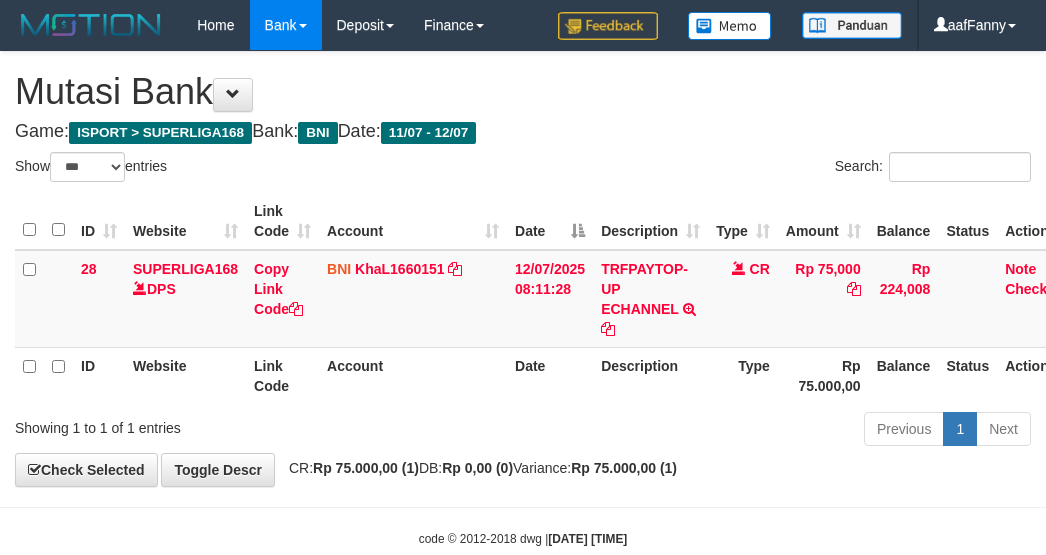 select on "***" 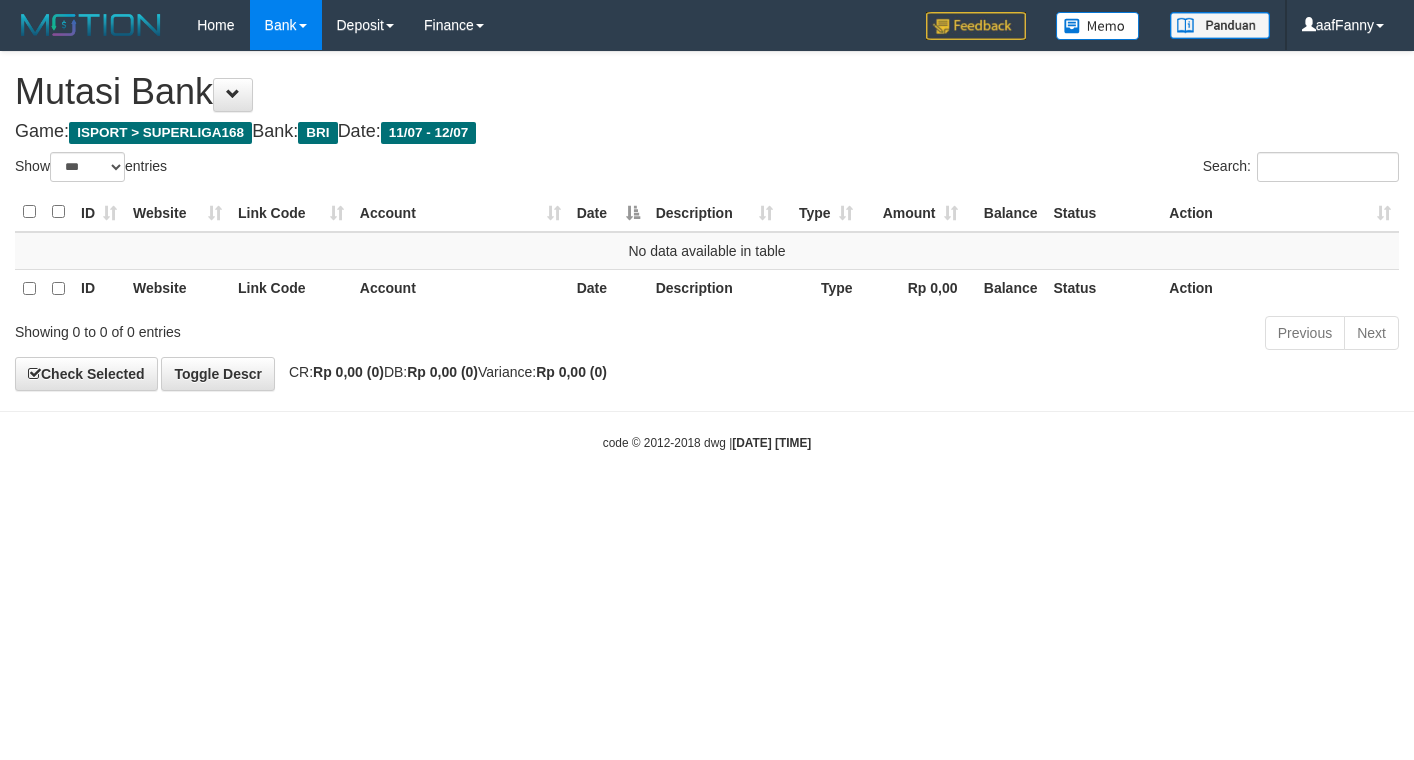 select on "***" 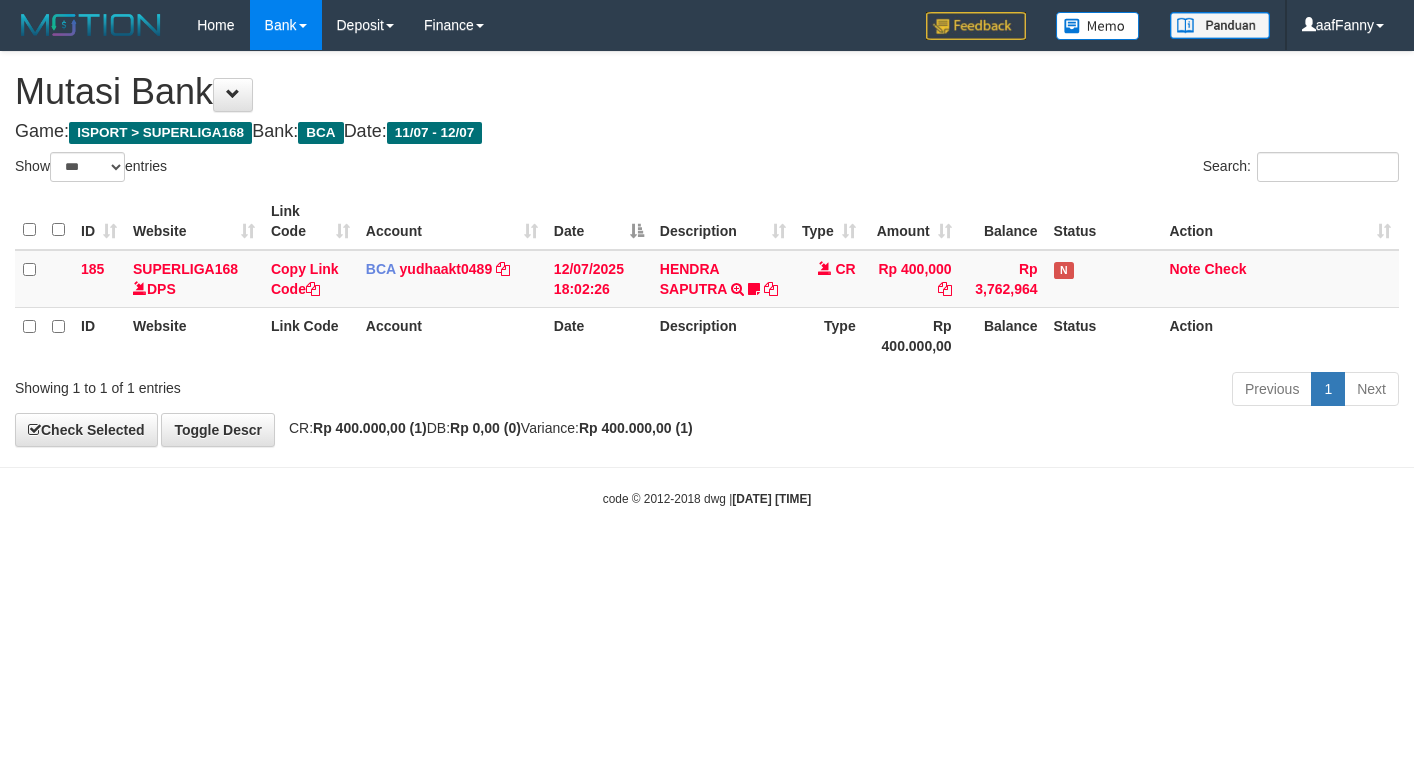 select on "***" 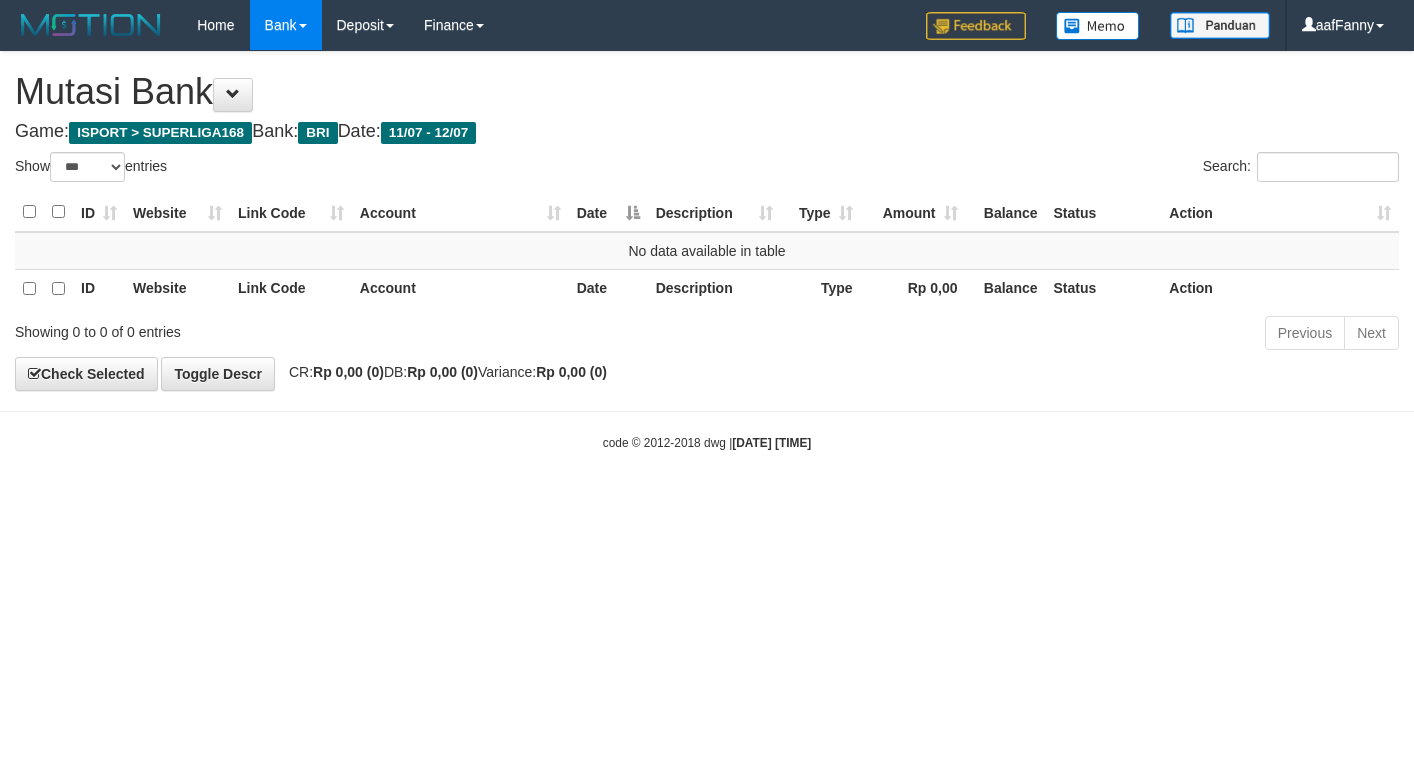 select on "***" 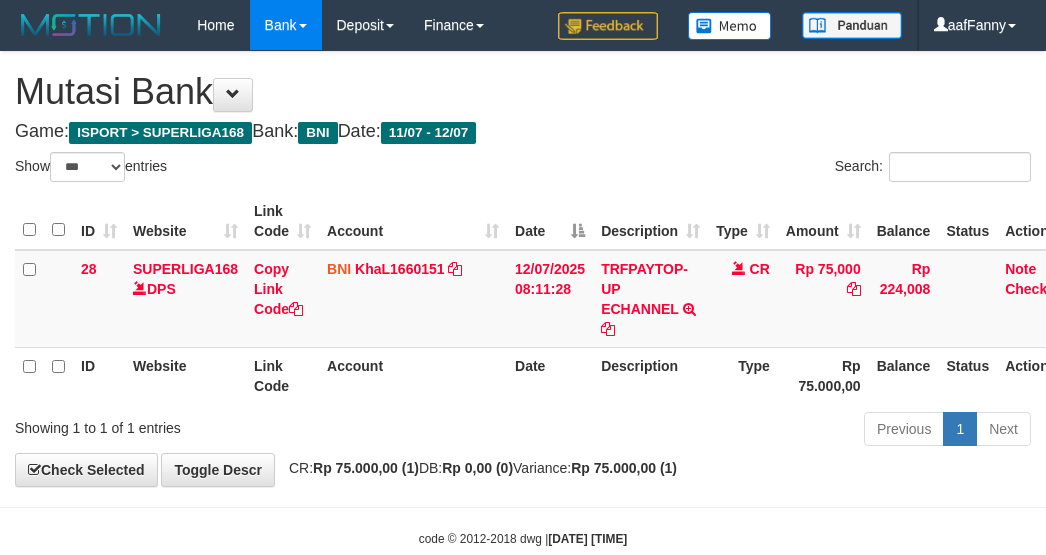 select on "***" 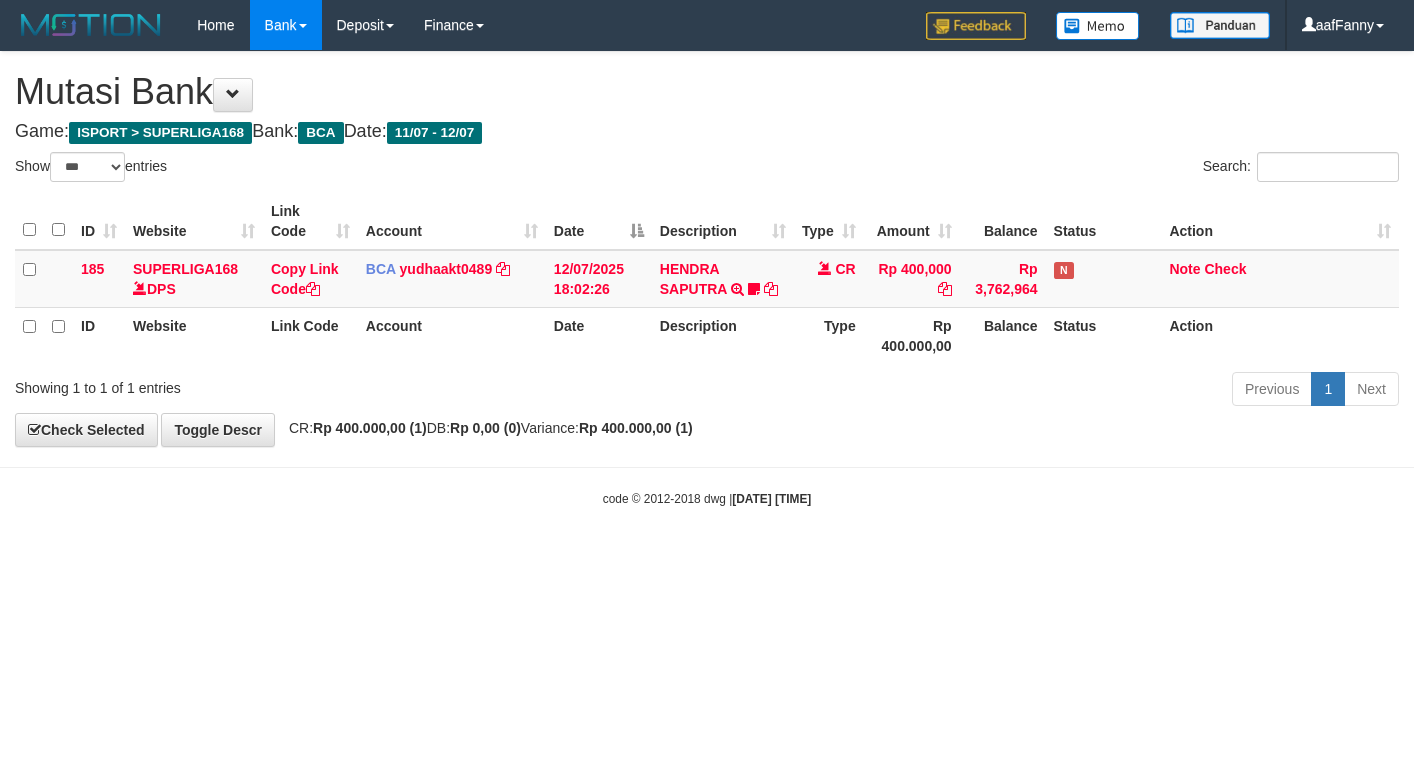 select on "***" 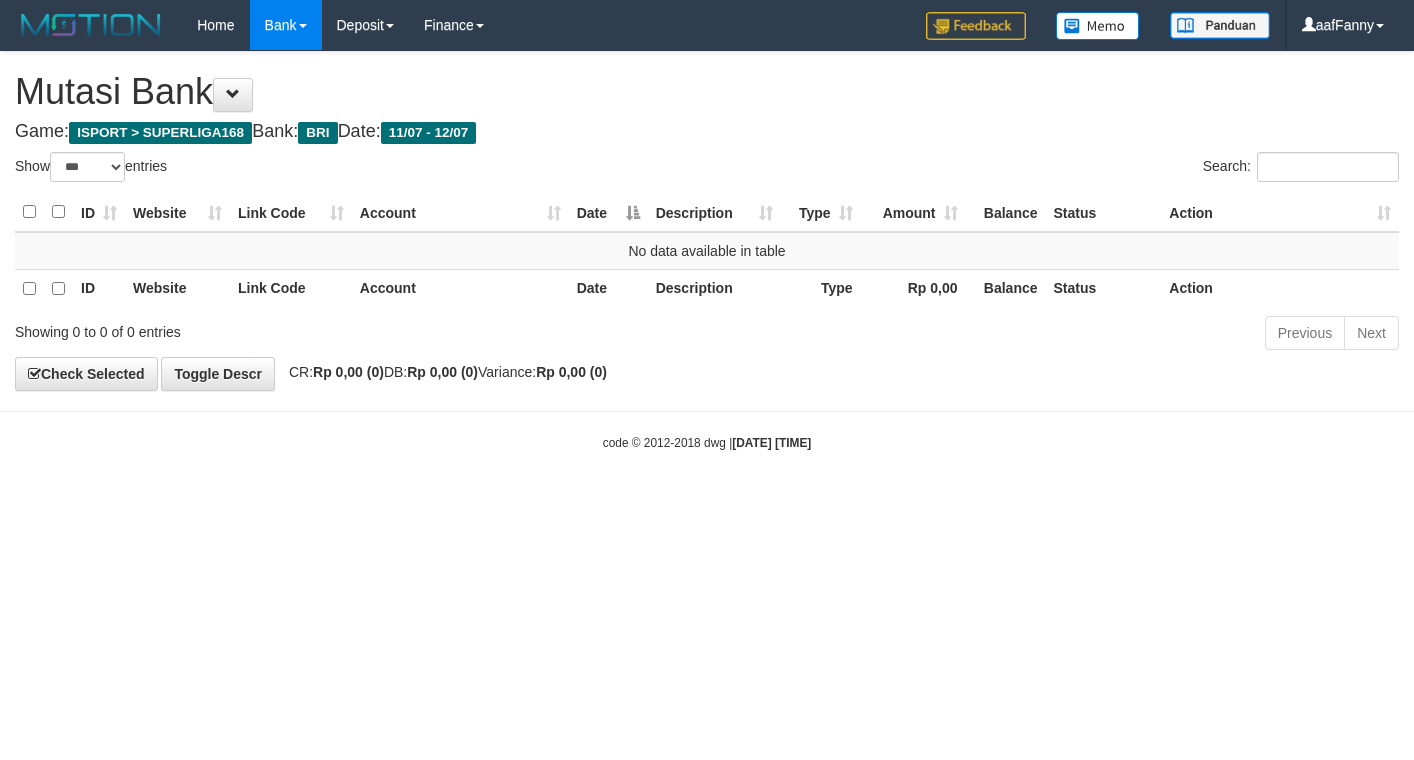 select on "***" 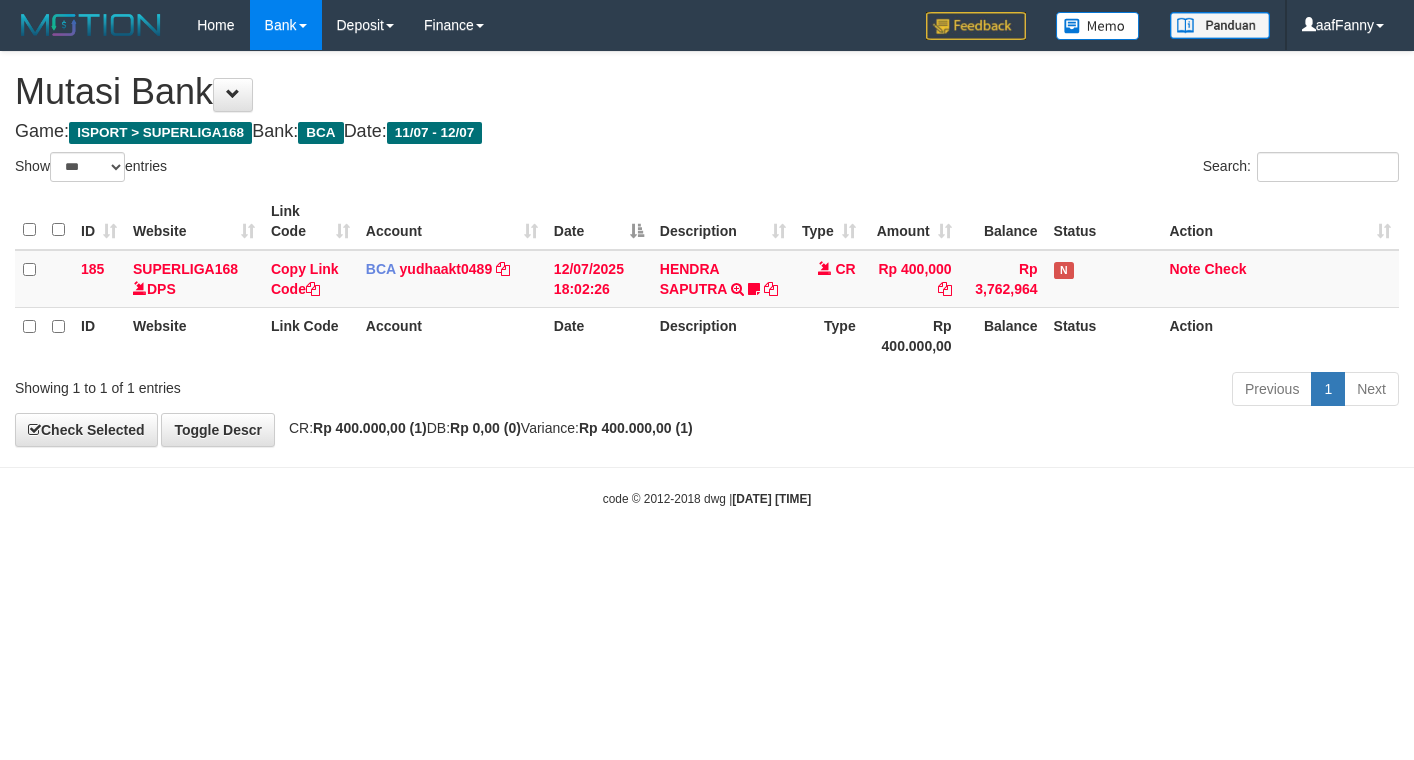 select on "***" 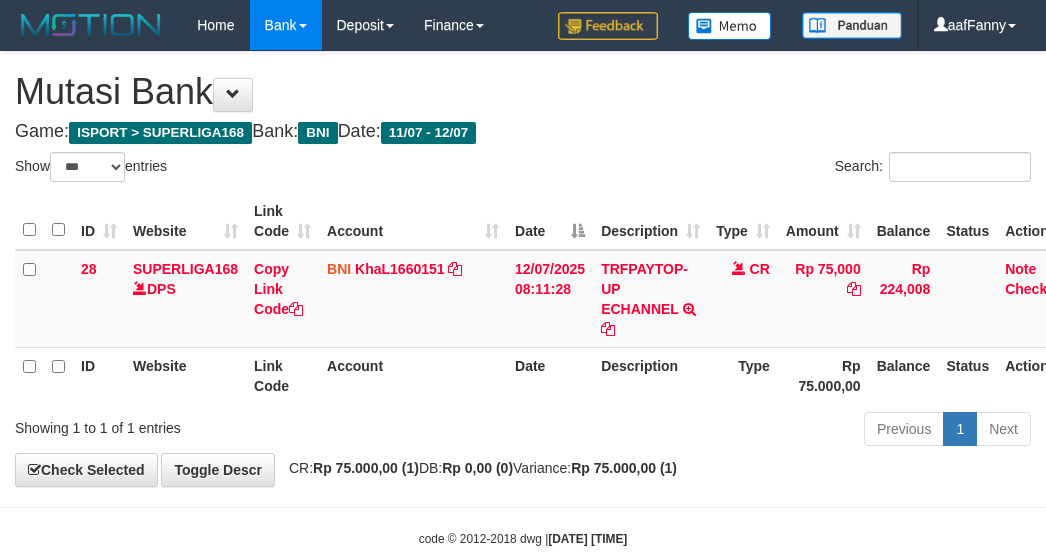 select on "***" 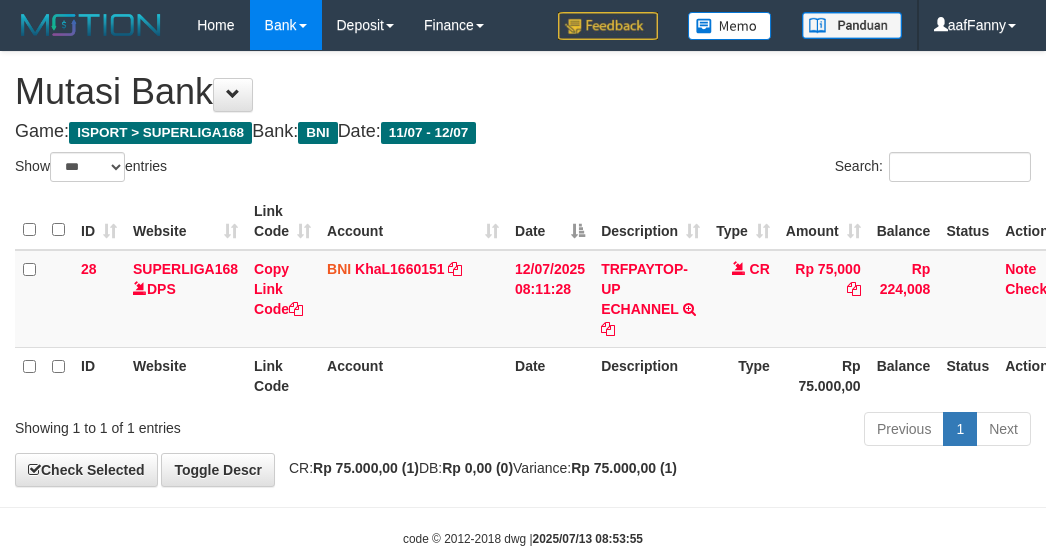 select on "***" 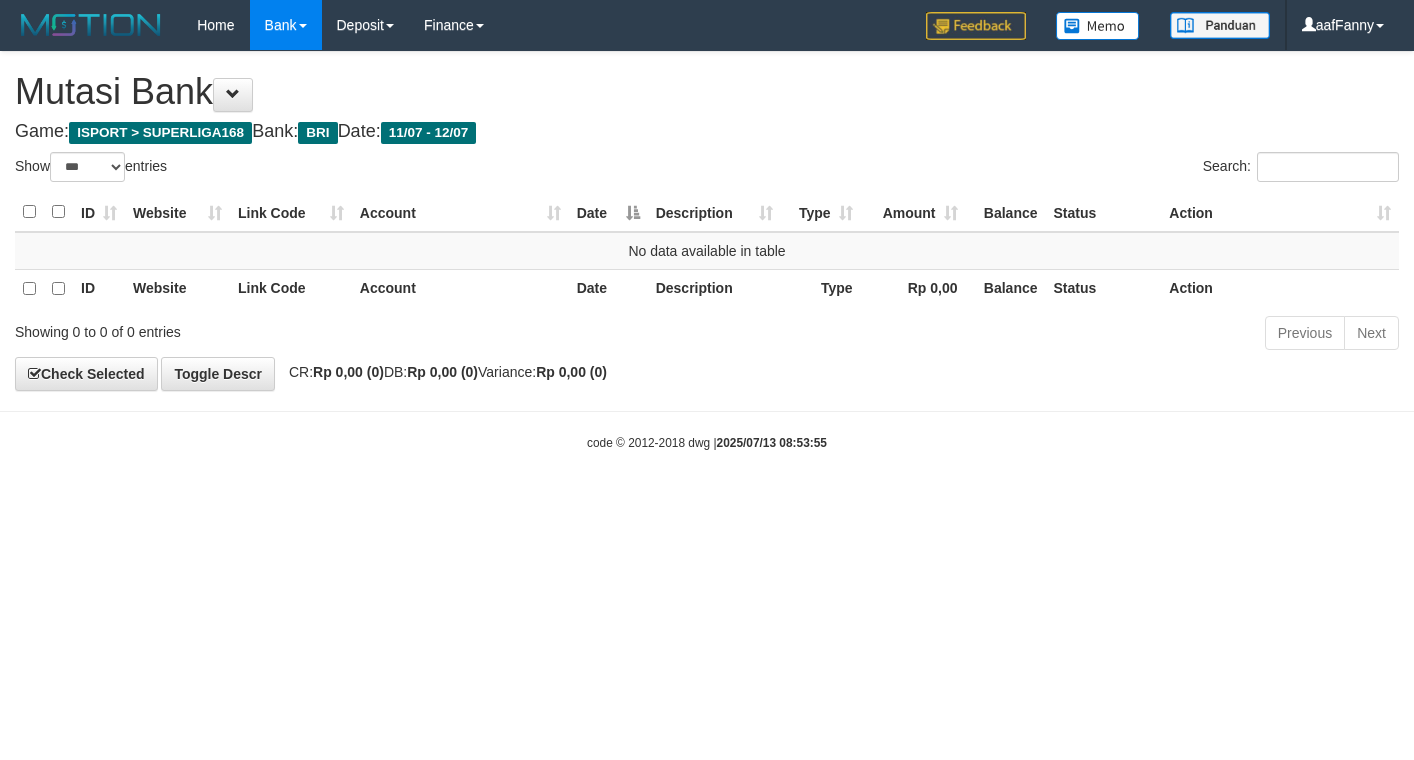 select on "***" 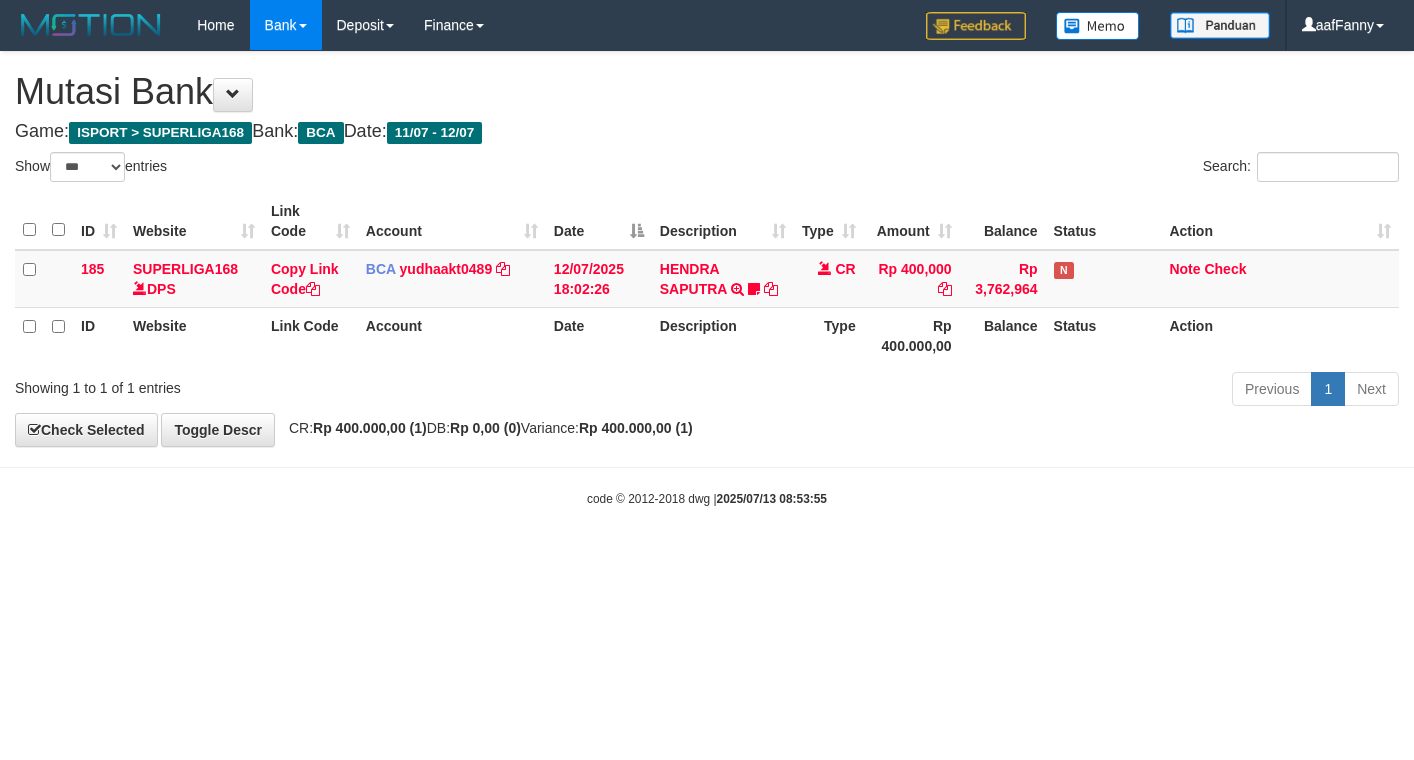 select on "***" 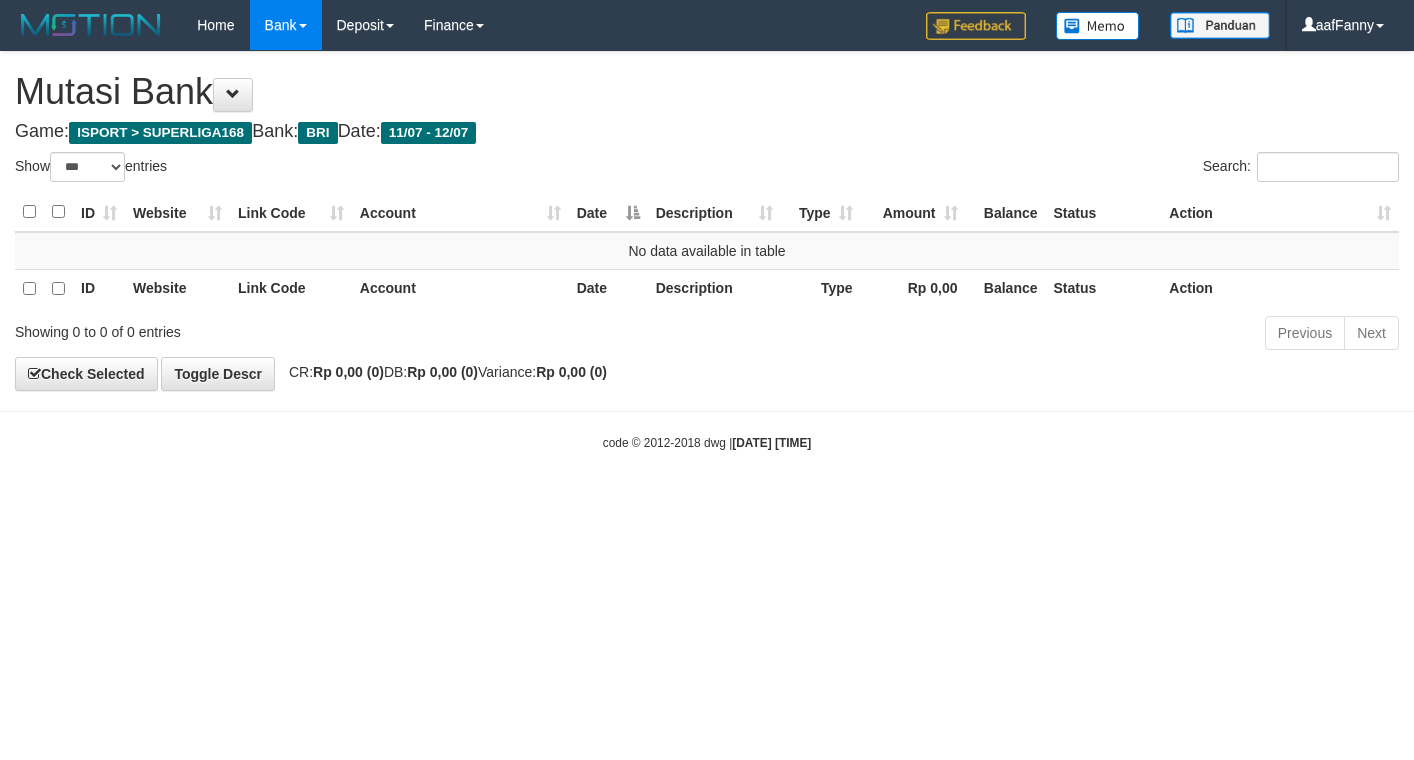 select on "***" 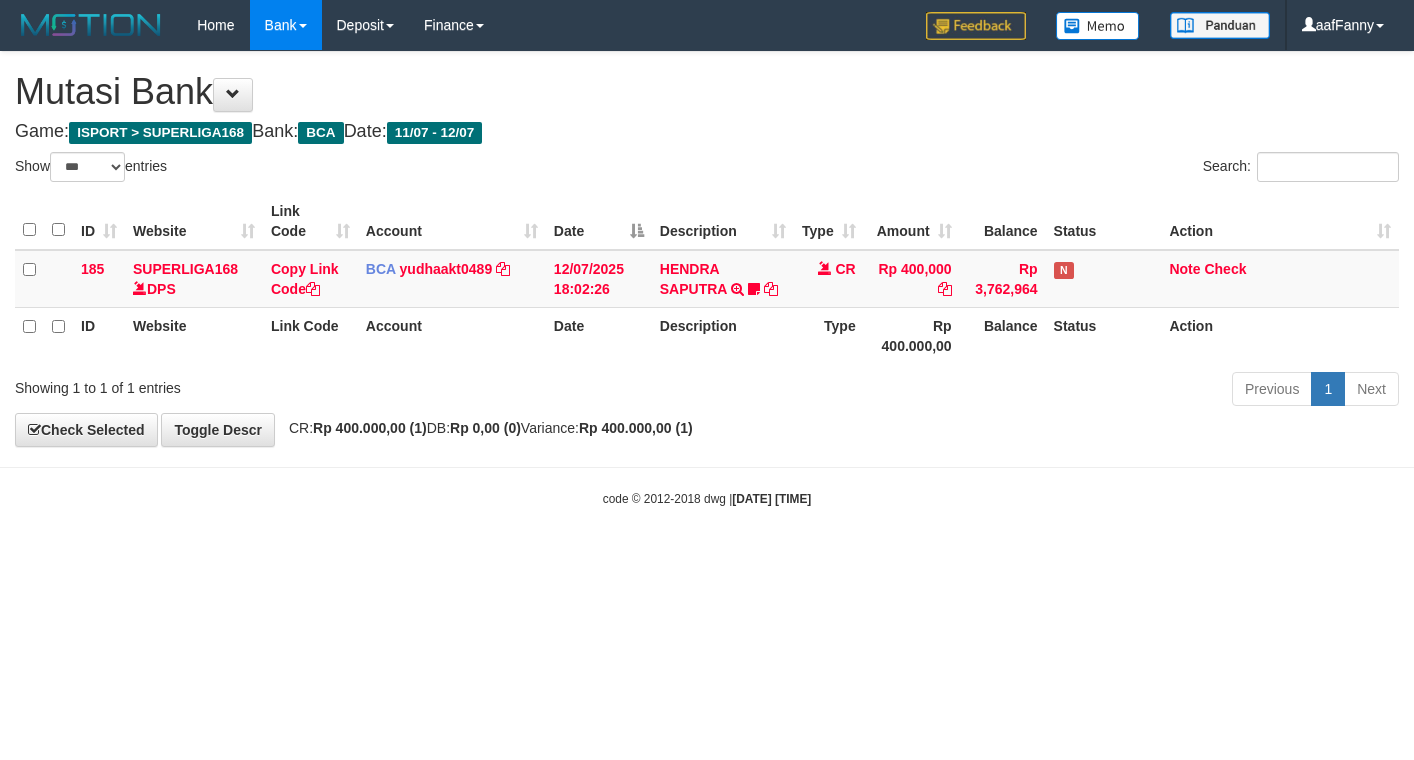 select on "***" 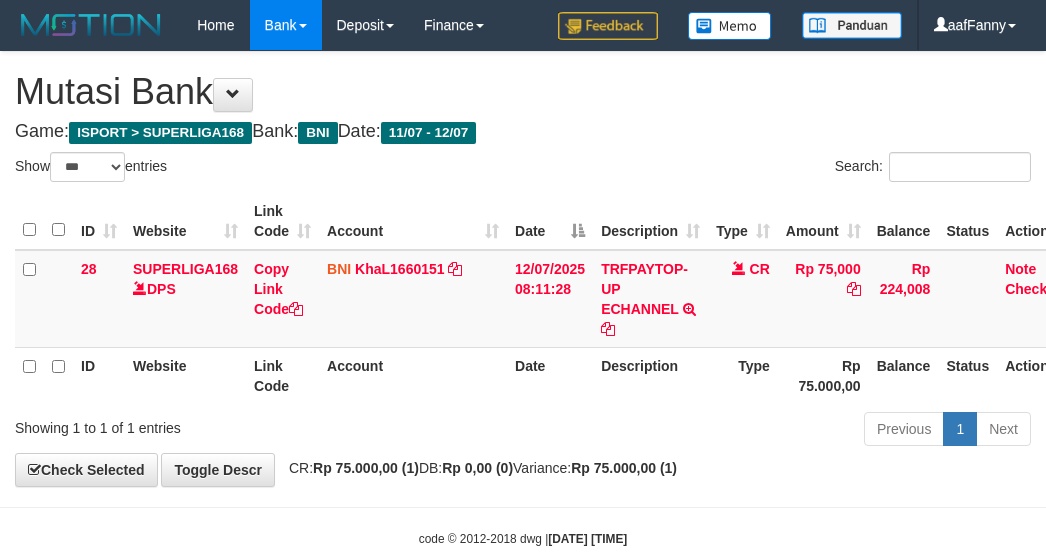 select on "***" 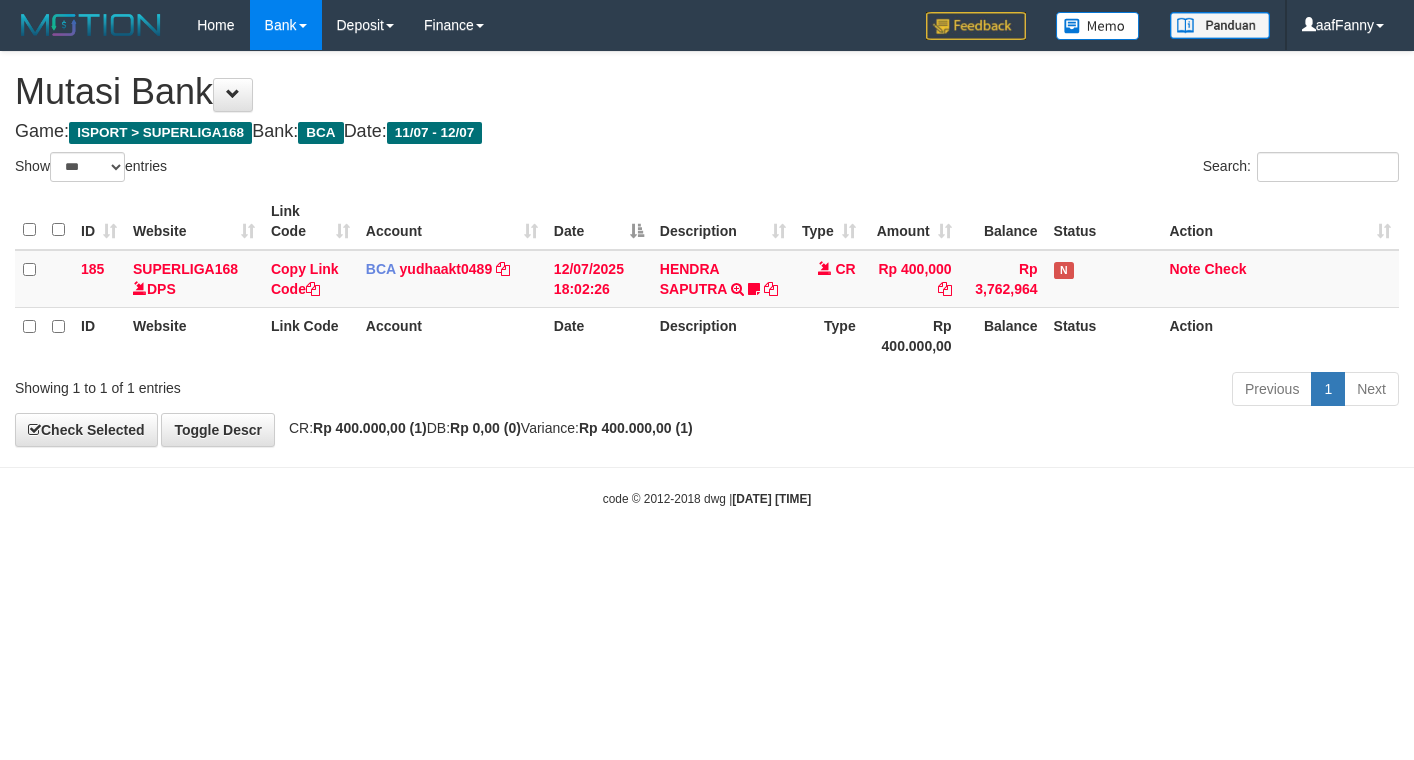 select on "***" 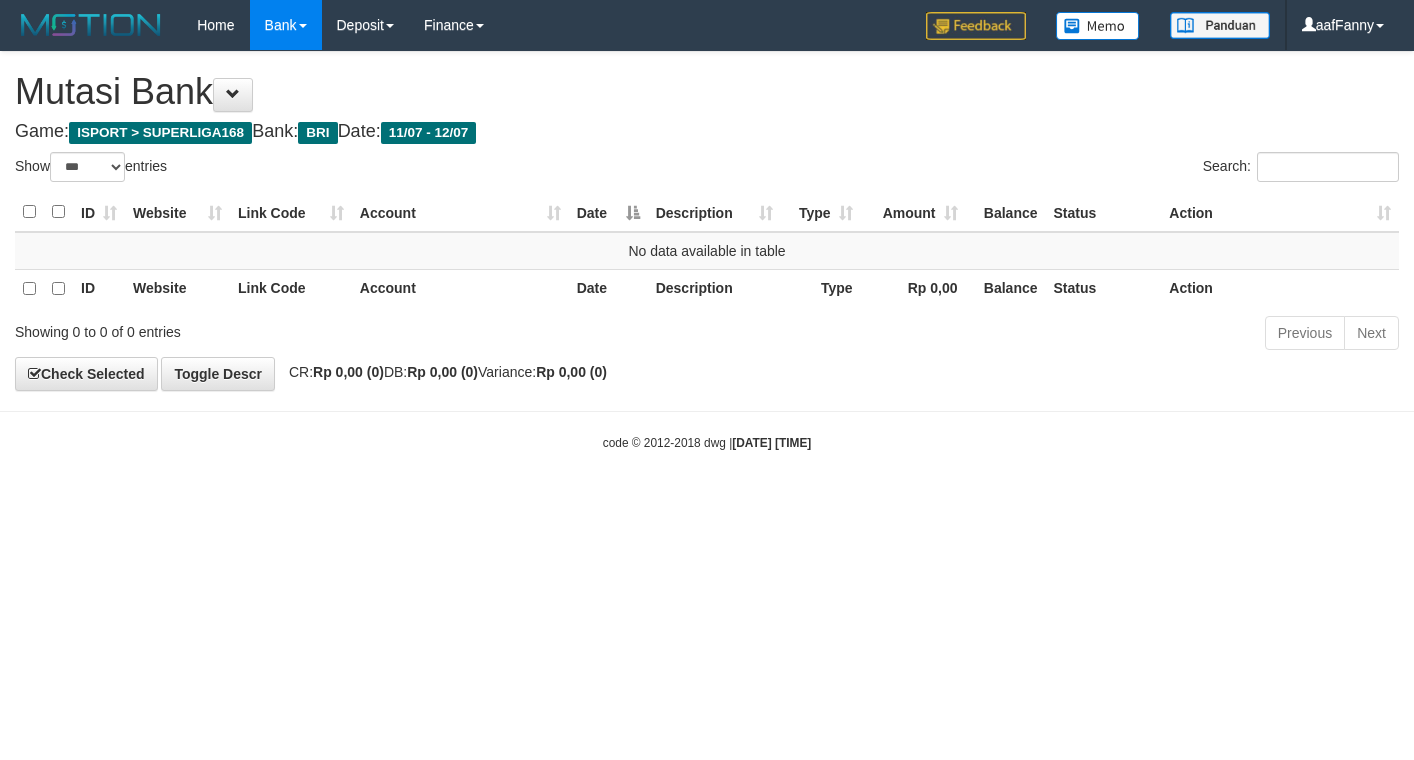 select on "***" 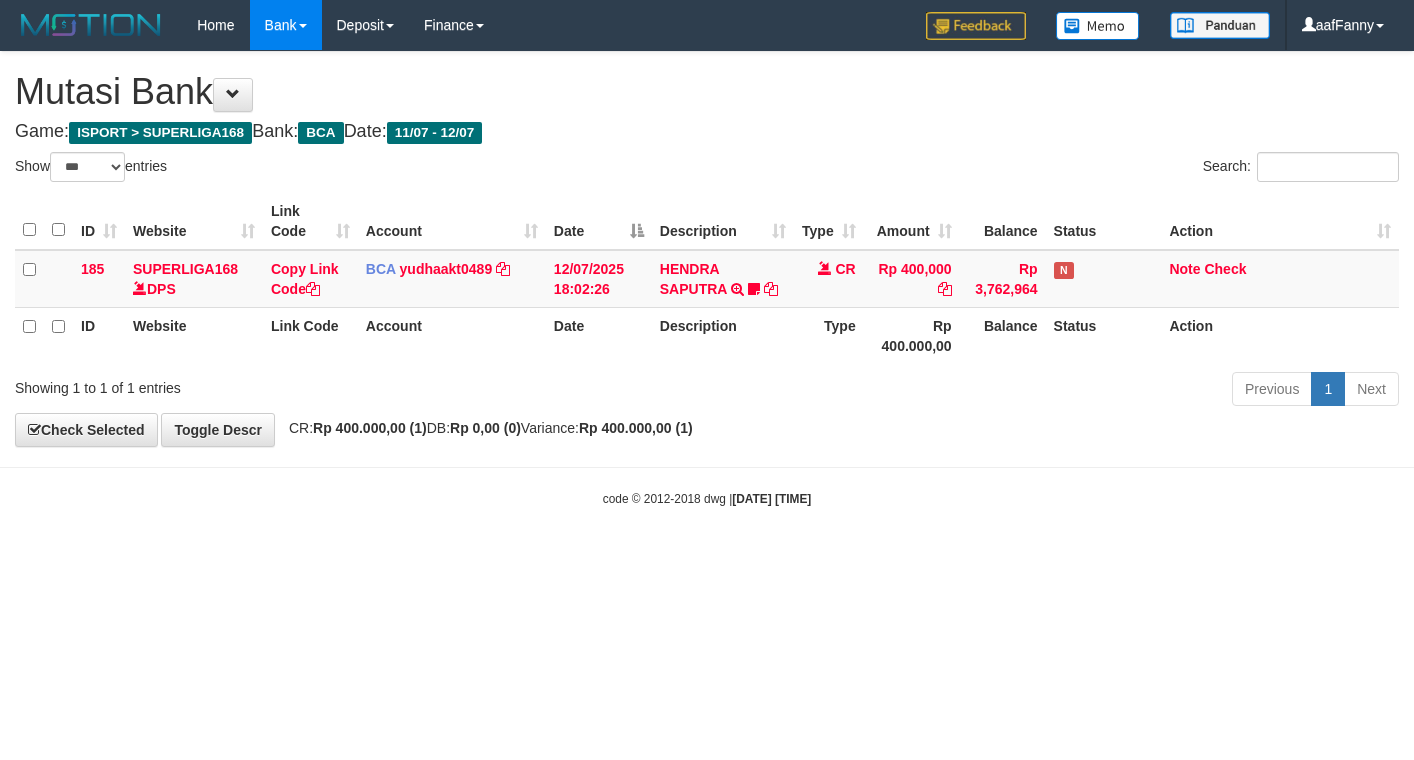 select on "***" 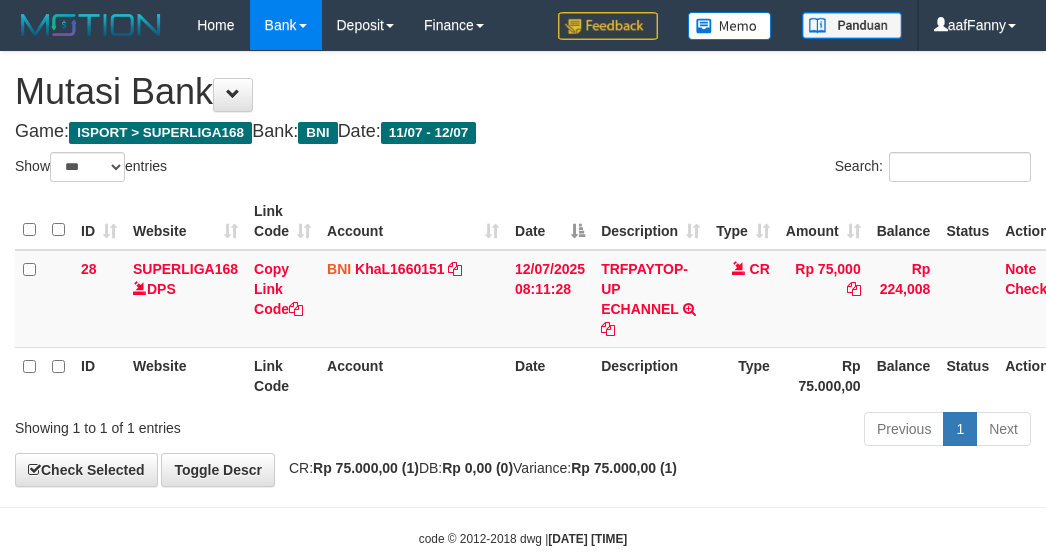 select on "***" 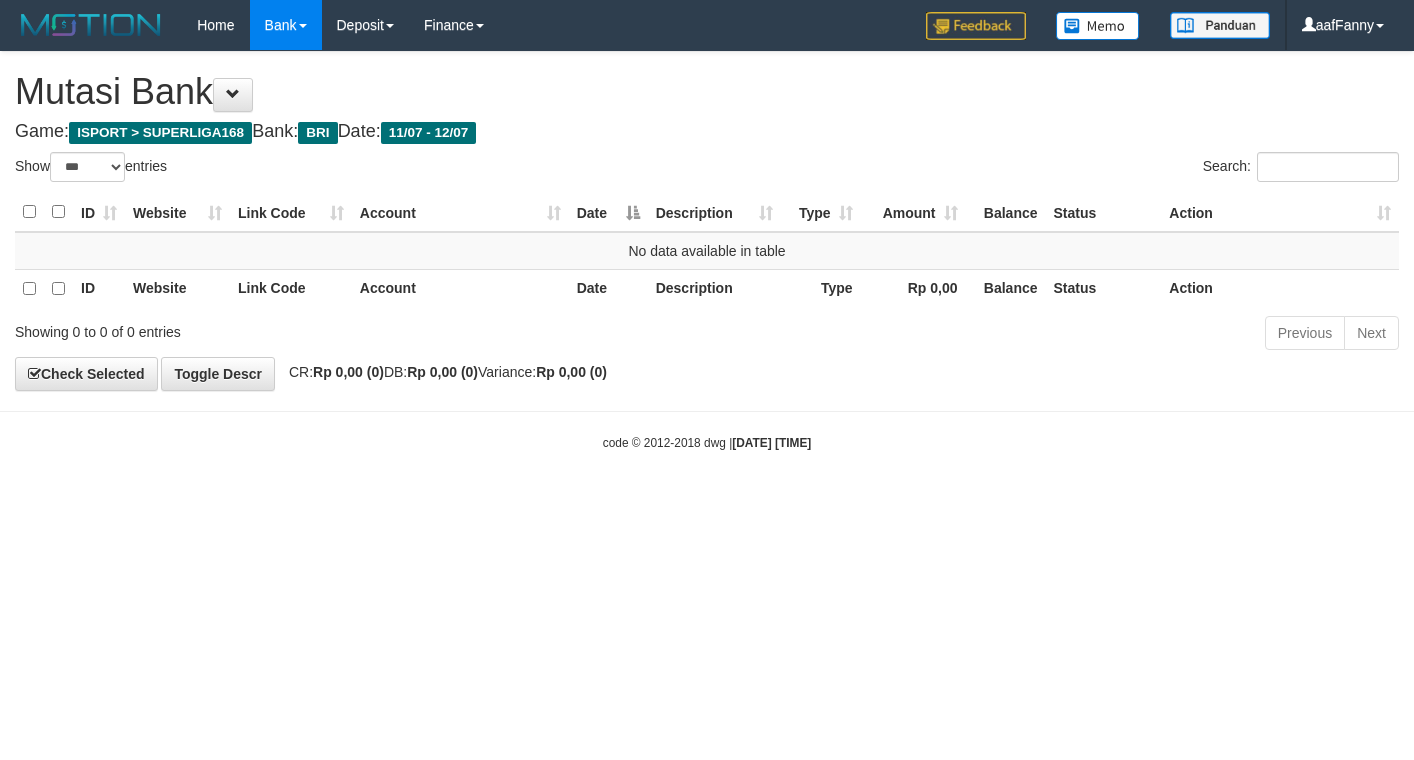 select on "***" 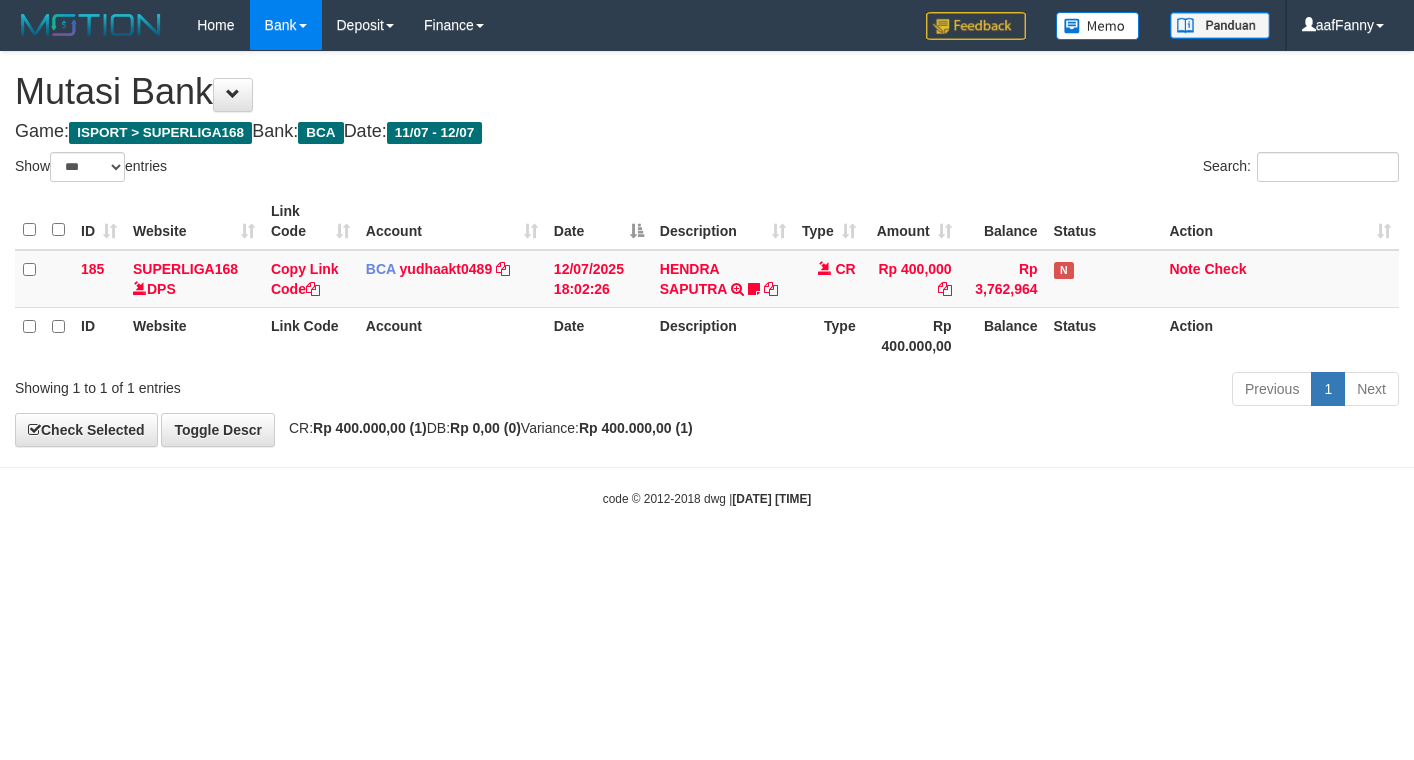 select on "***" 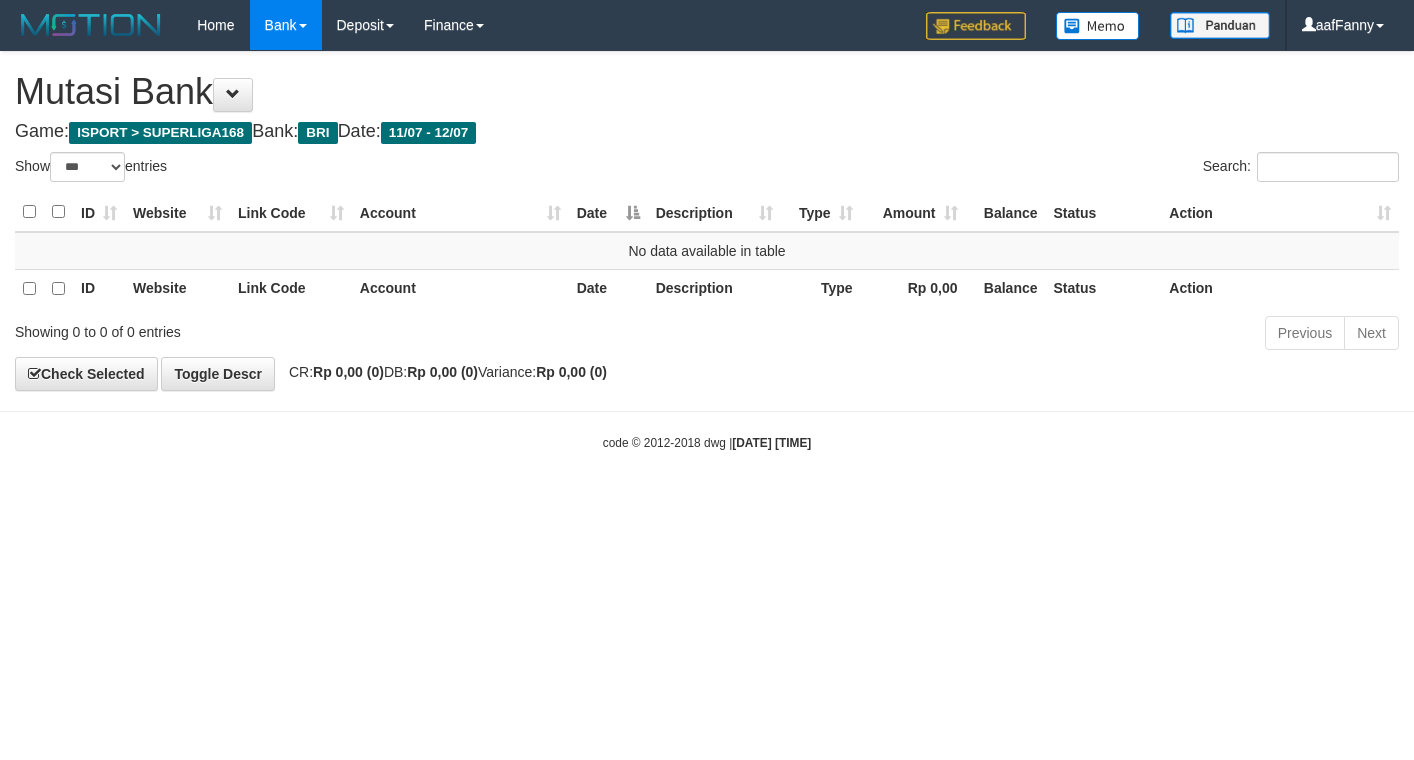 select on "***" 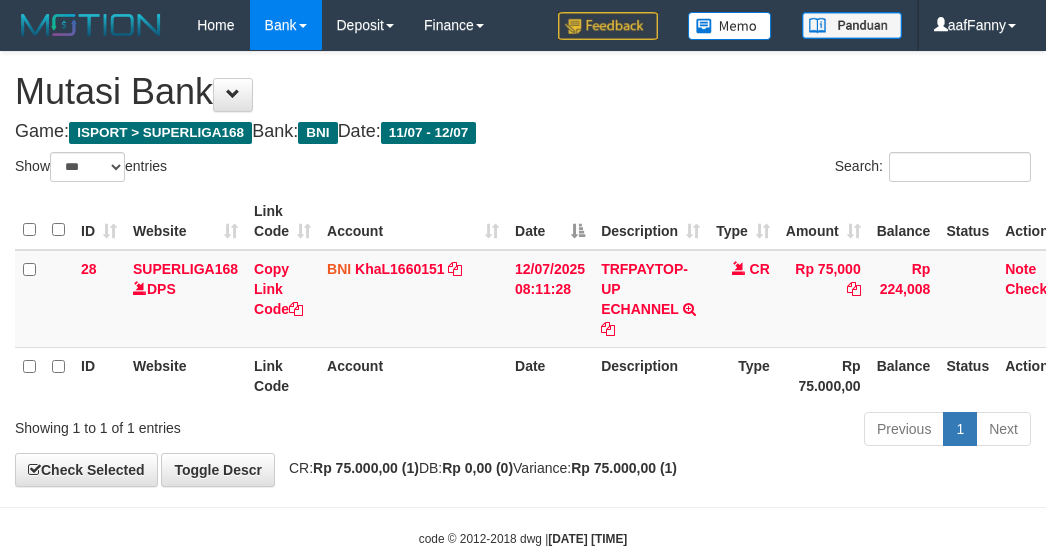 select on "***" 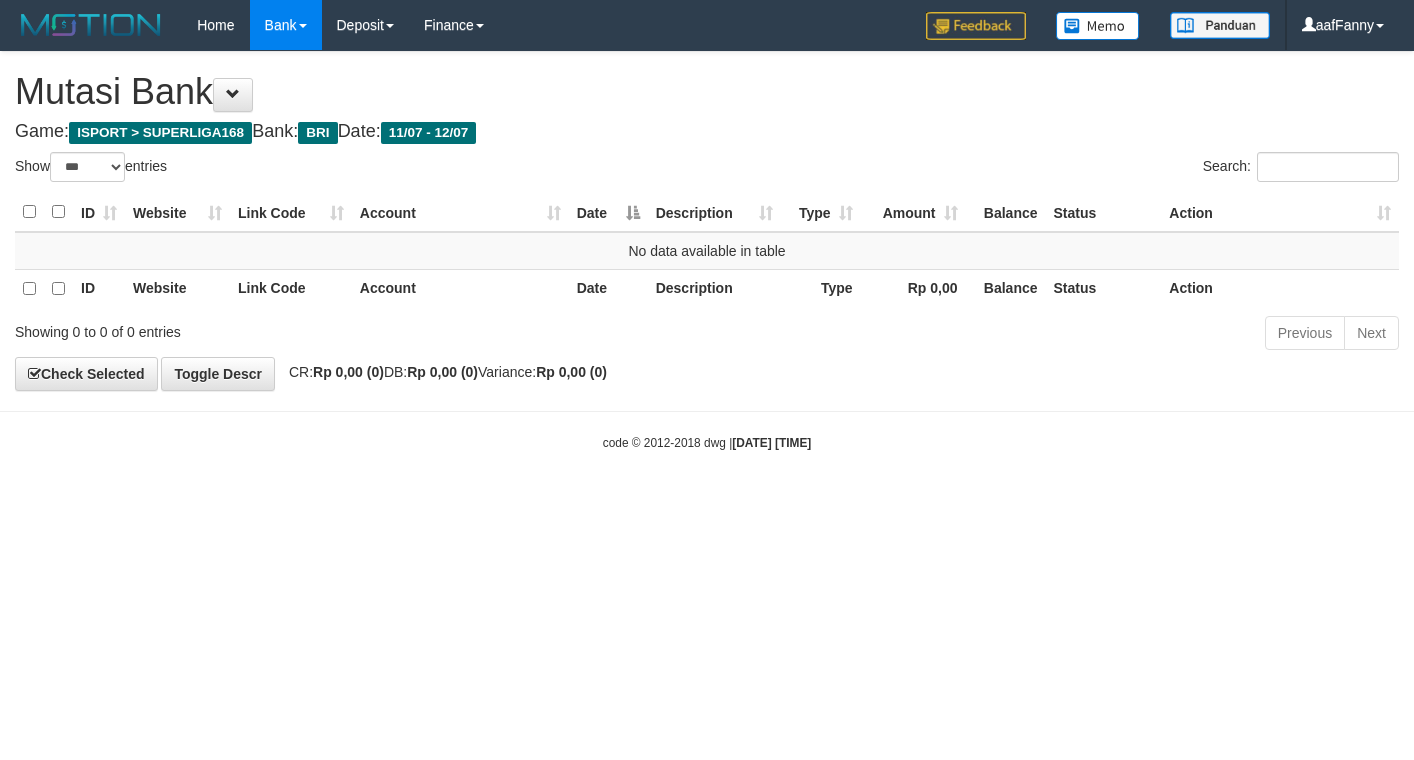 select on "***" 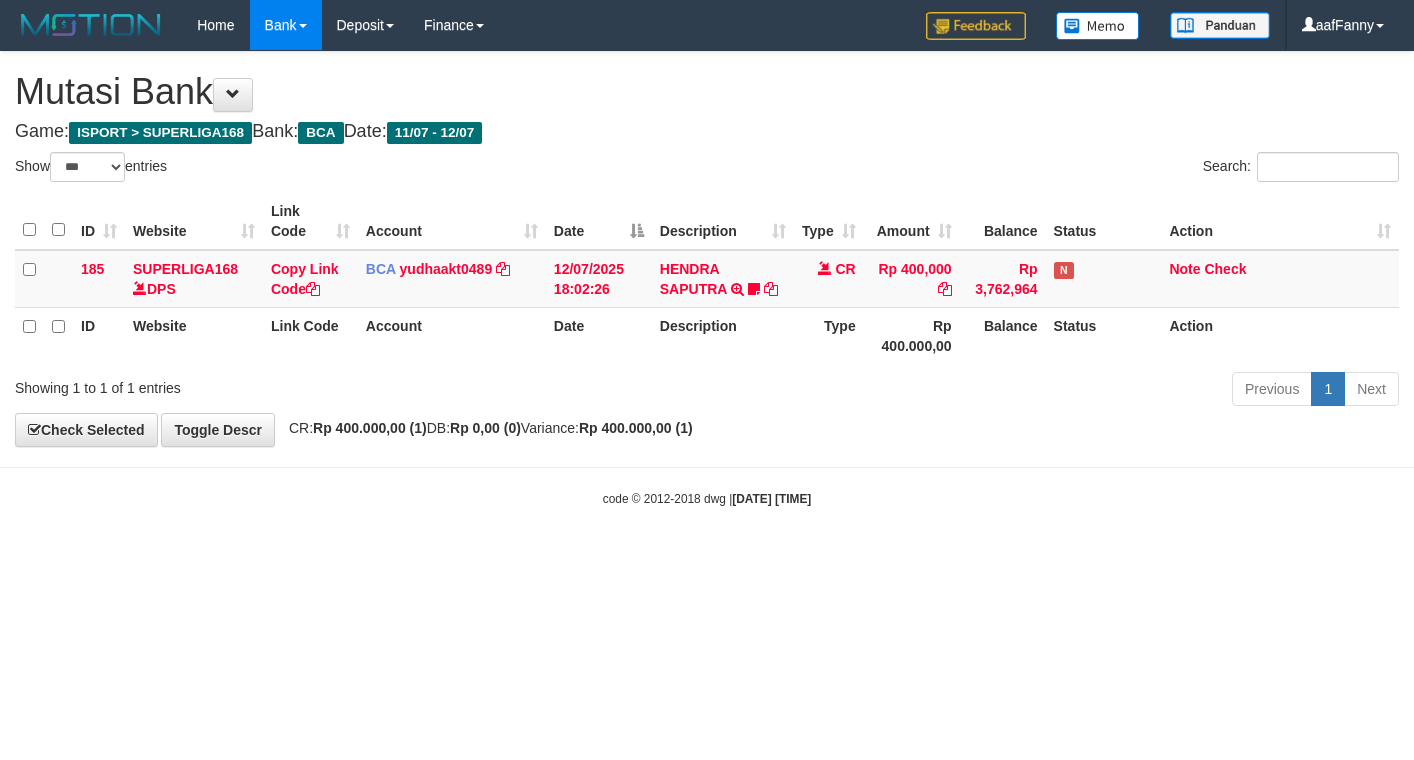 select on "***" 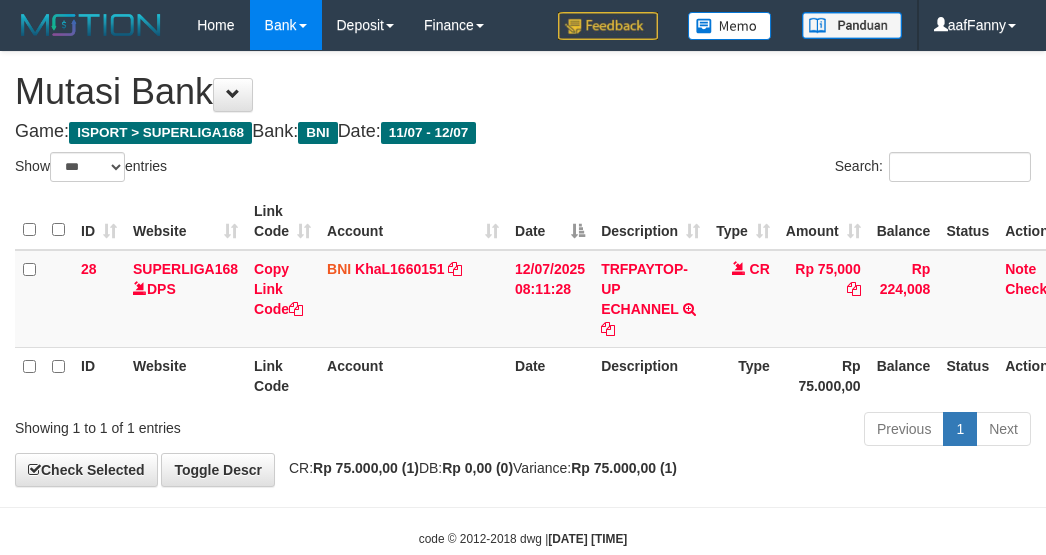 select on "***" 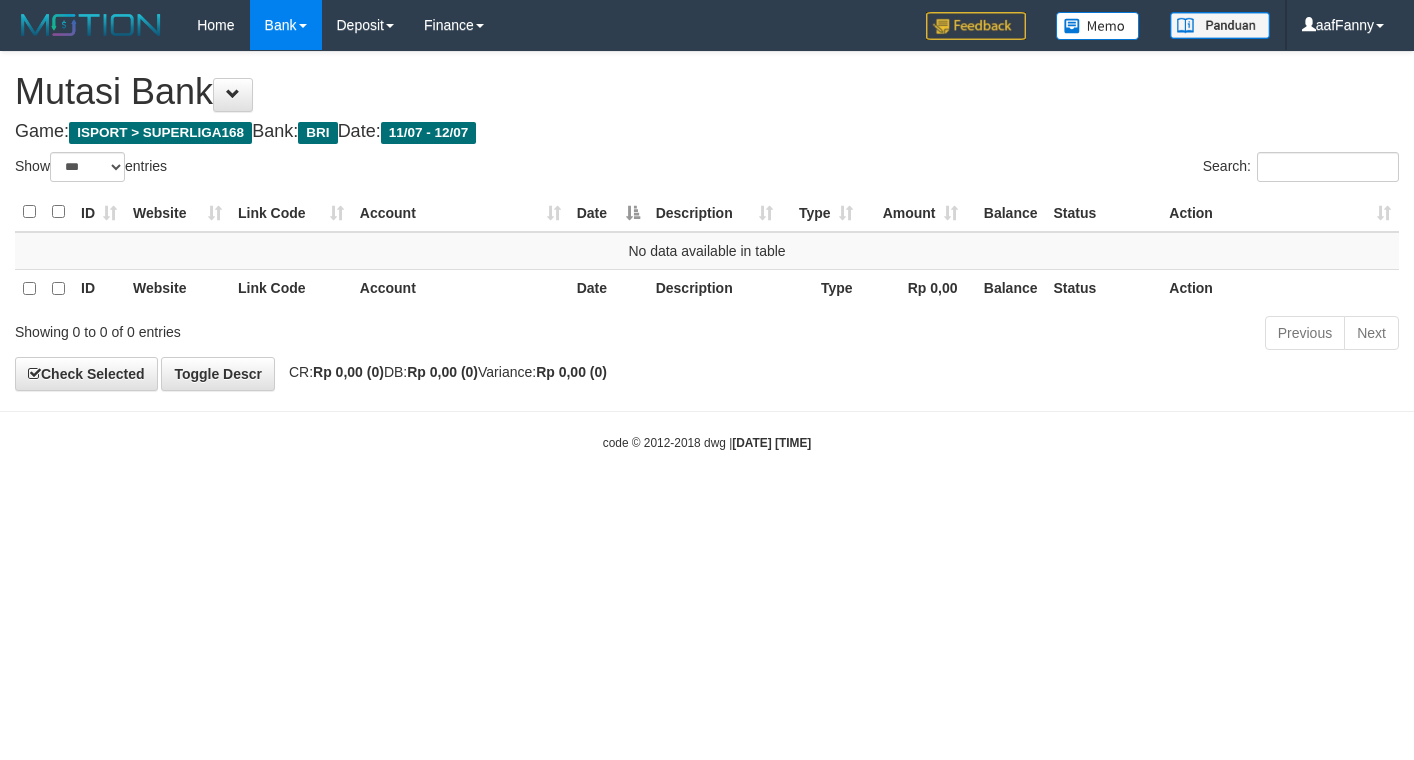 select on "***" 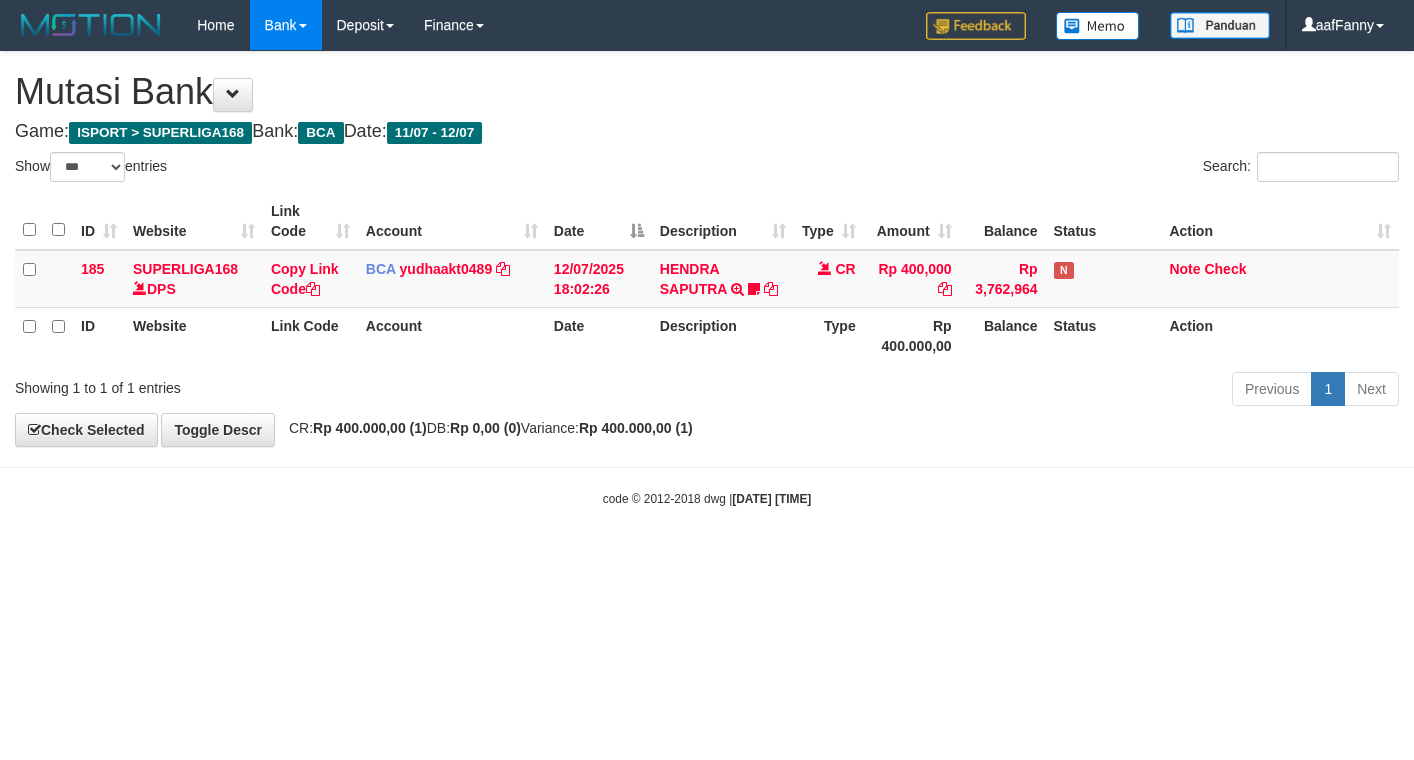 select on "***" 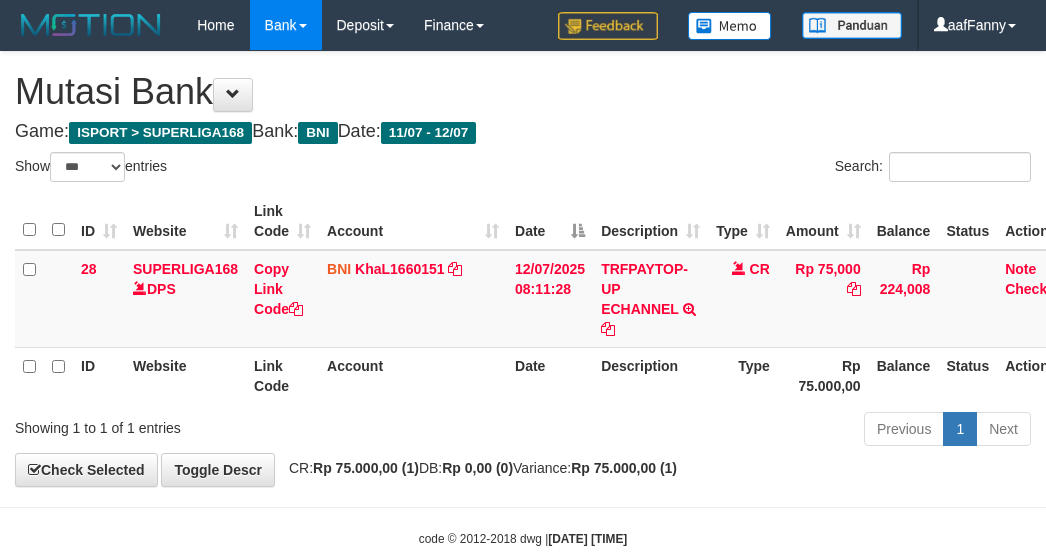 select on "***" 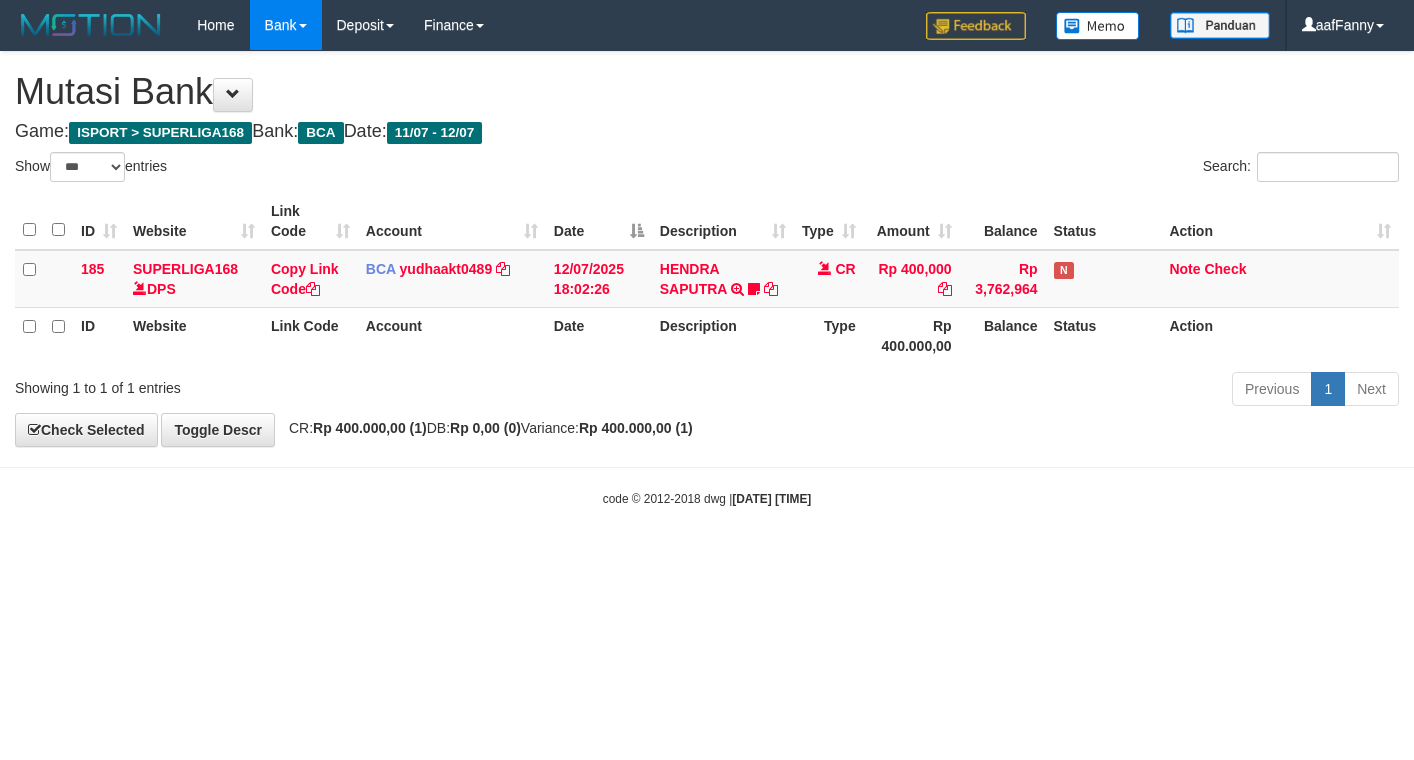 select on "***" 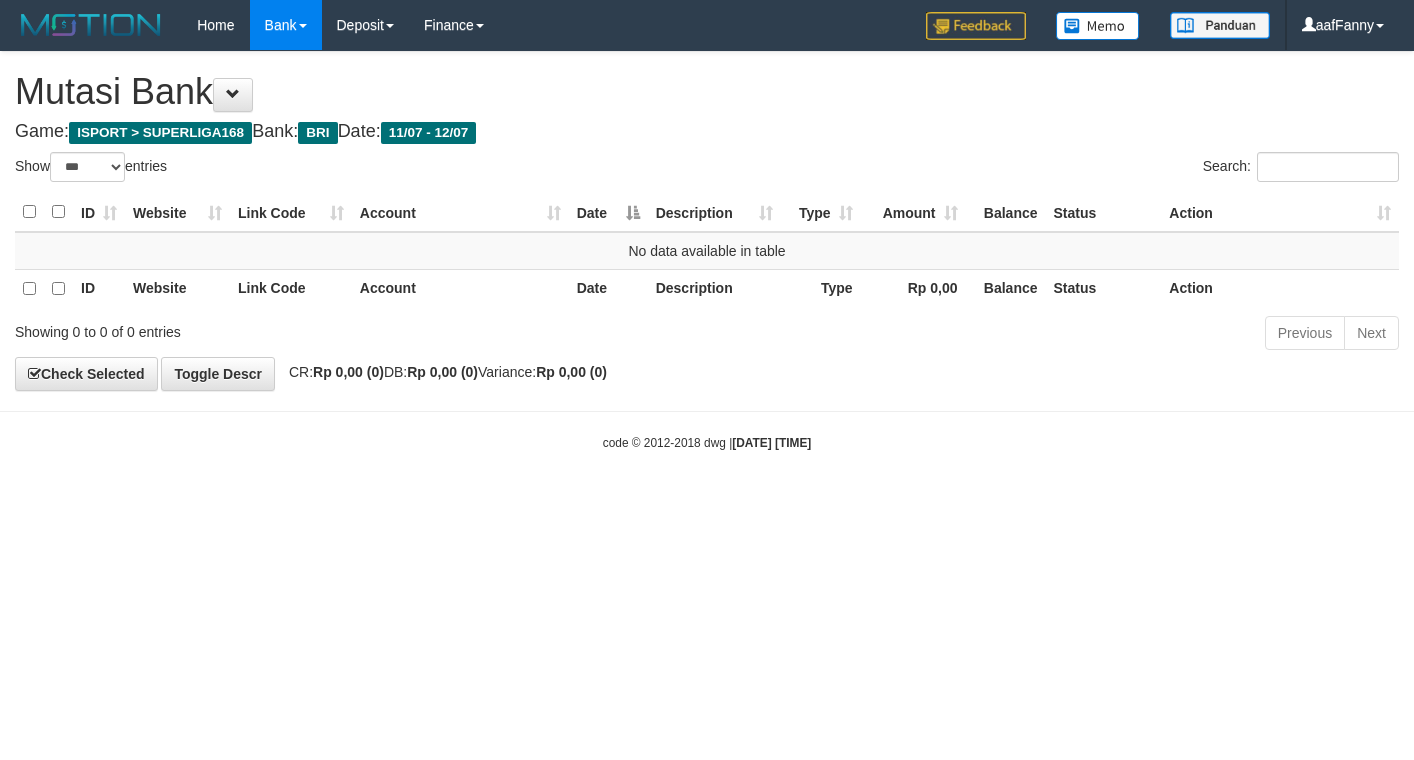 select on "***" 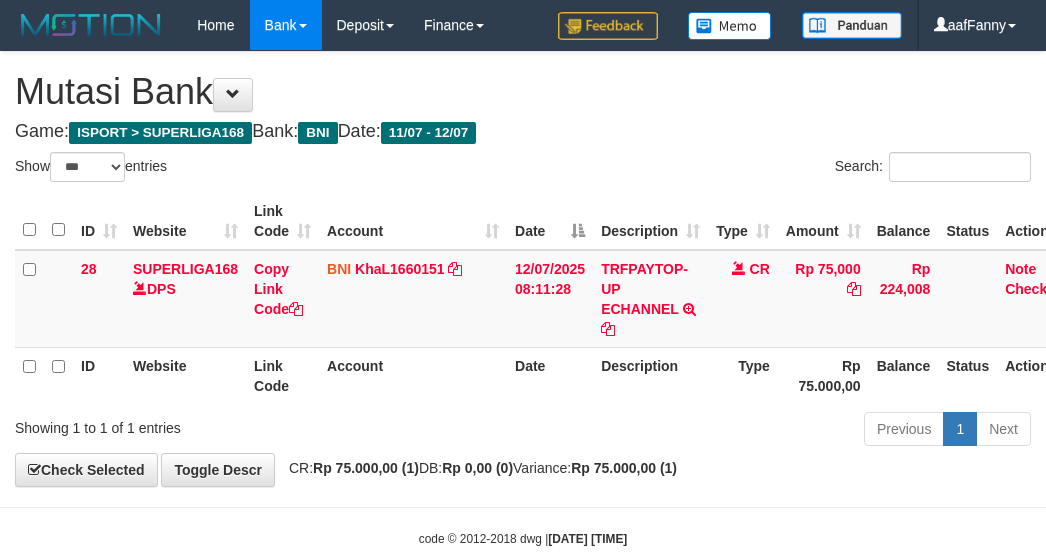 select on "***" 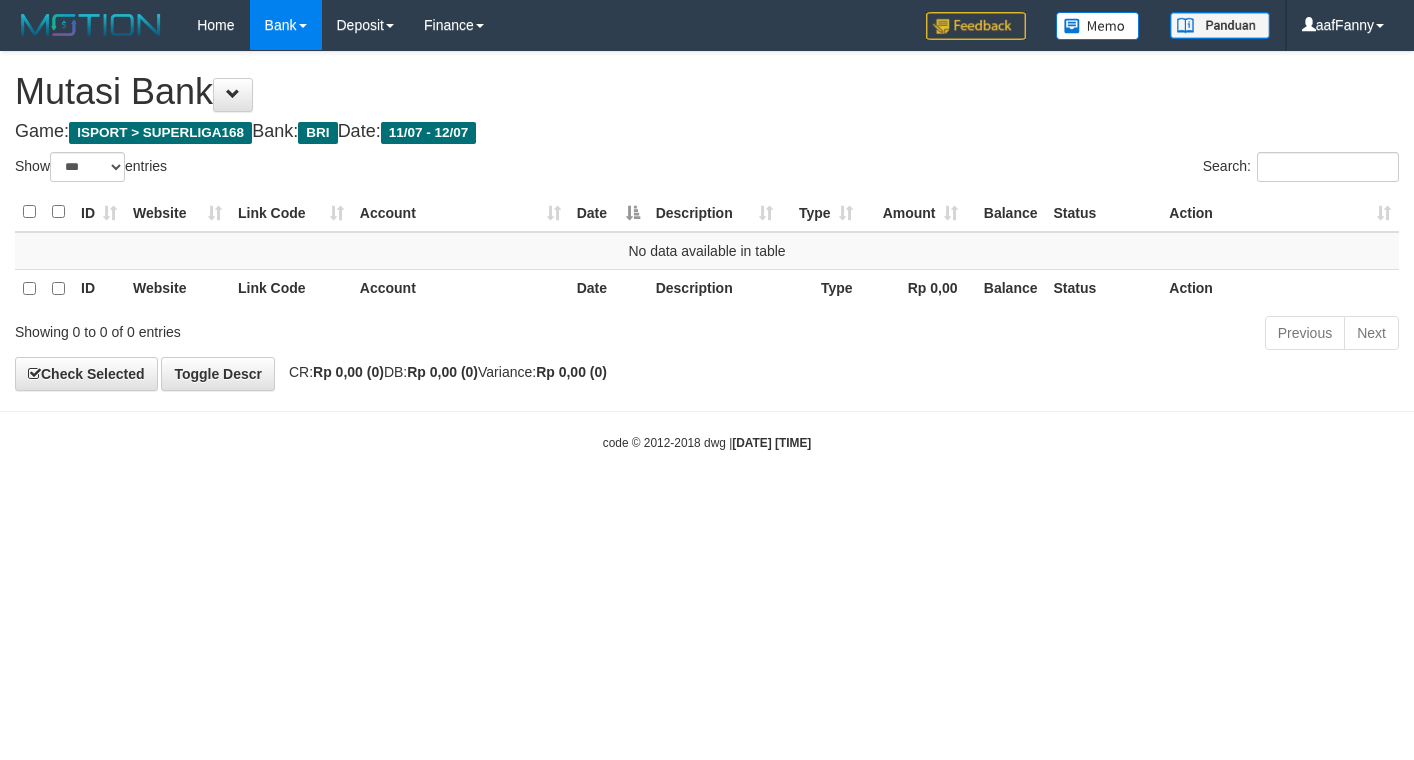 select on "***" 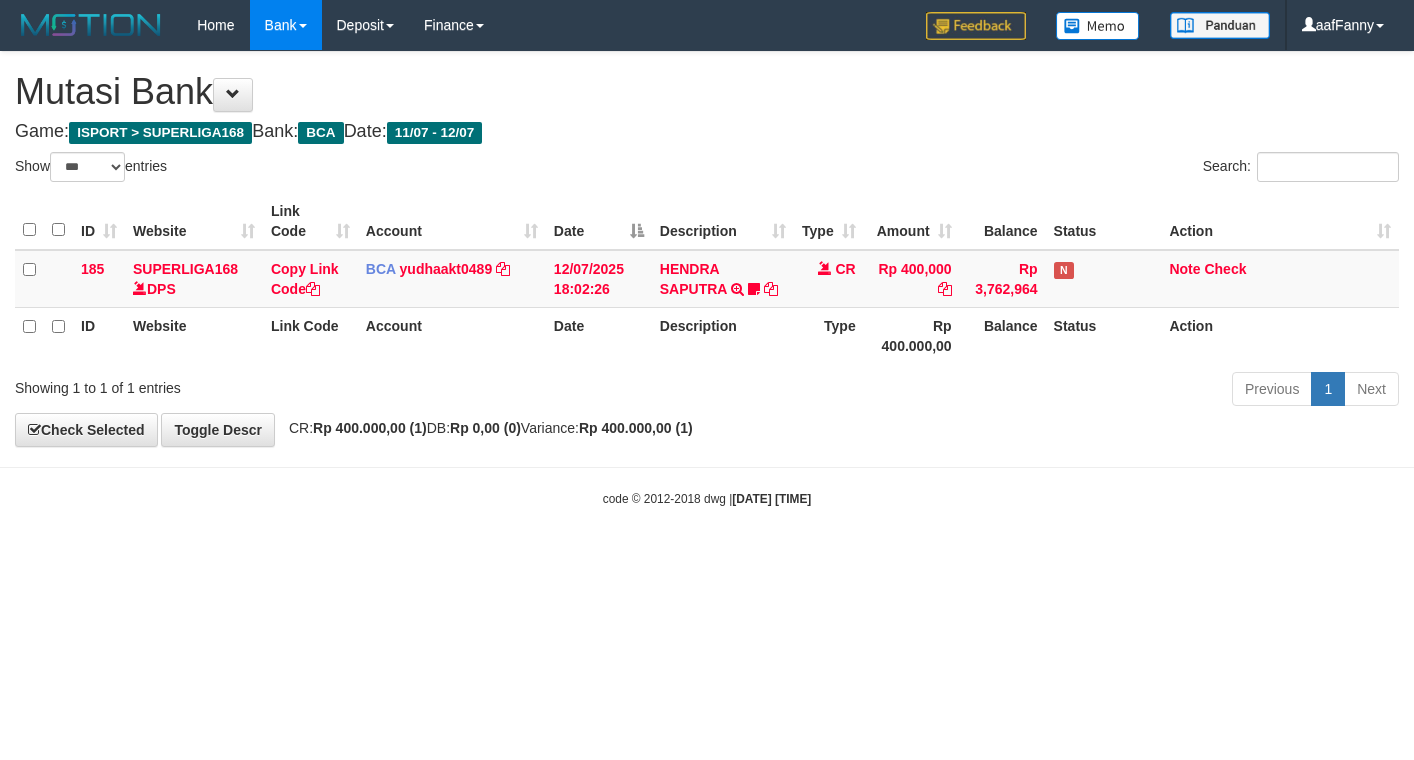 select on "***" 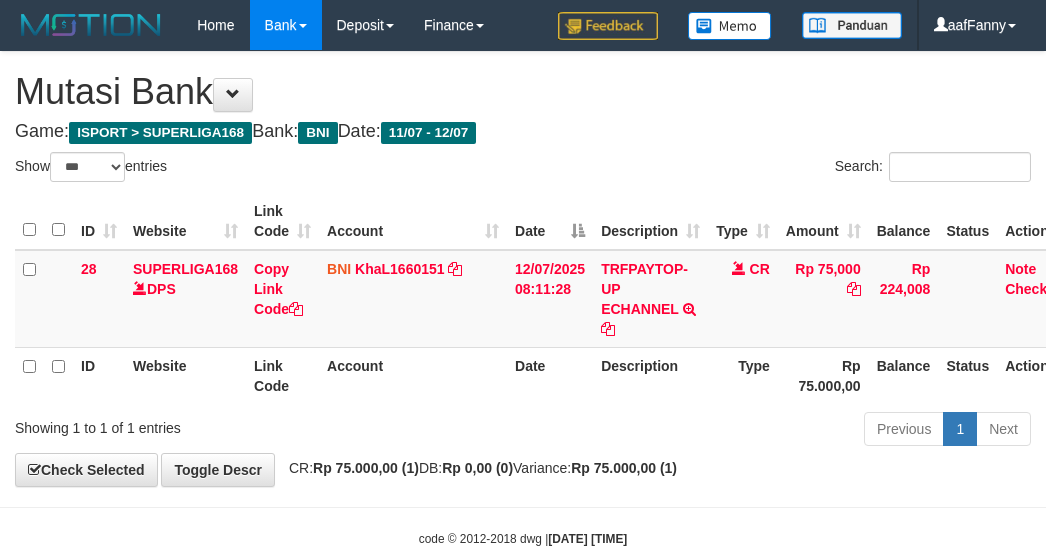 select on "***" 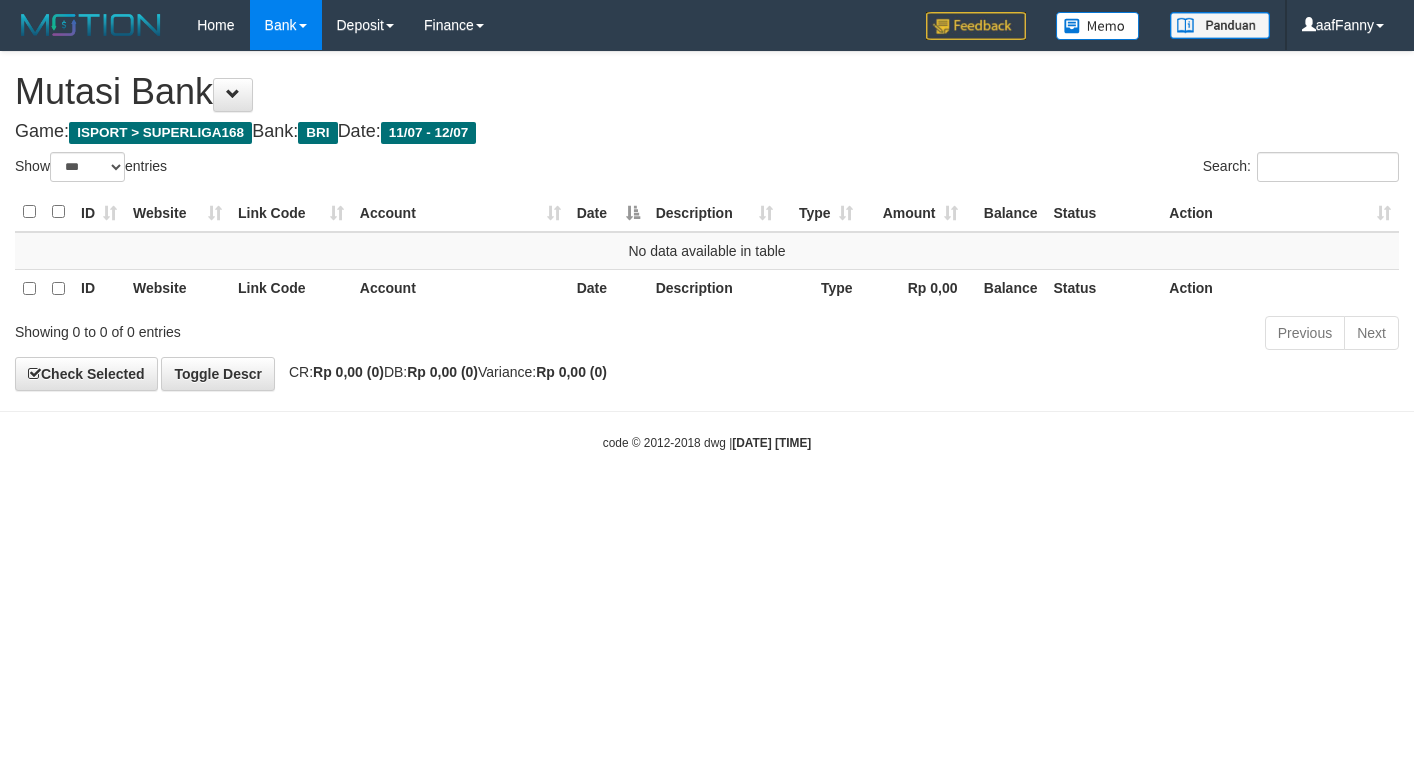select on "***" 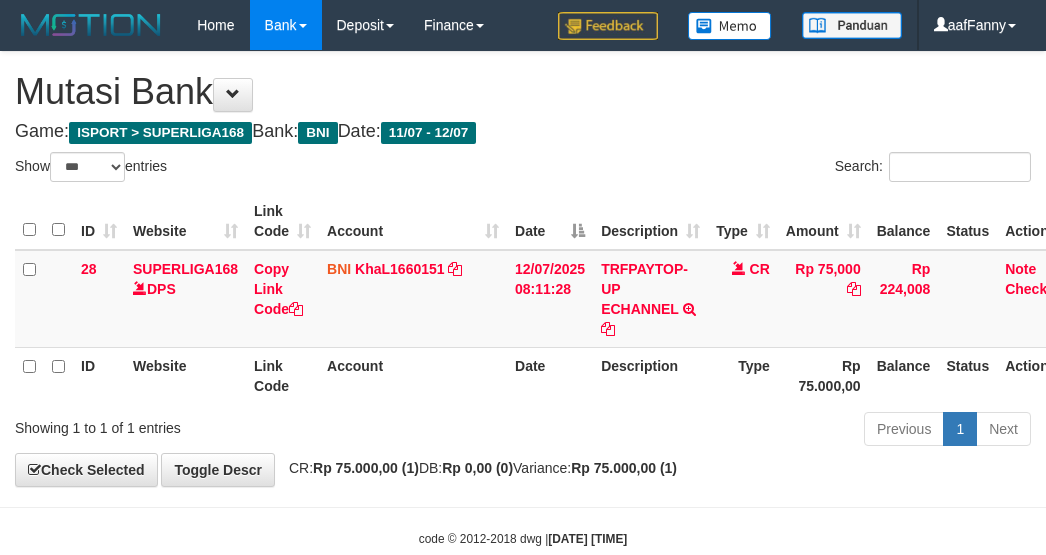 select on "***" 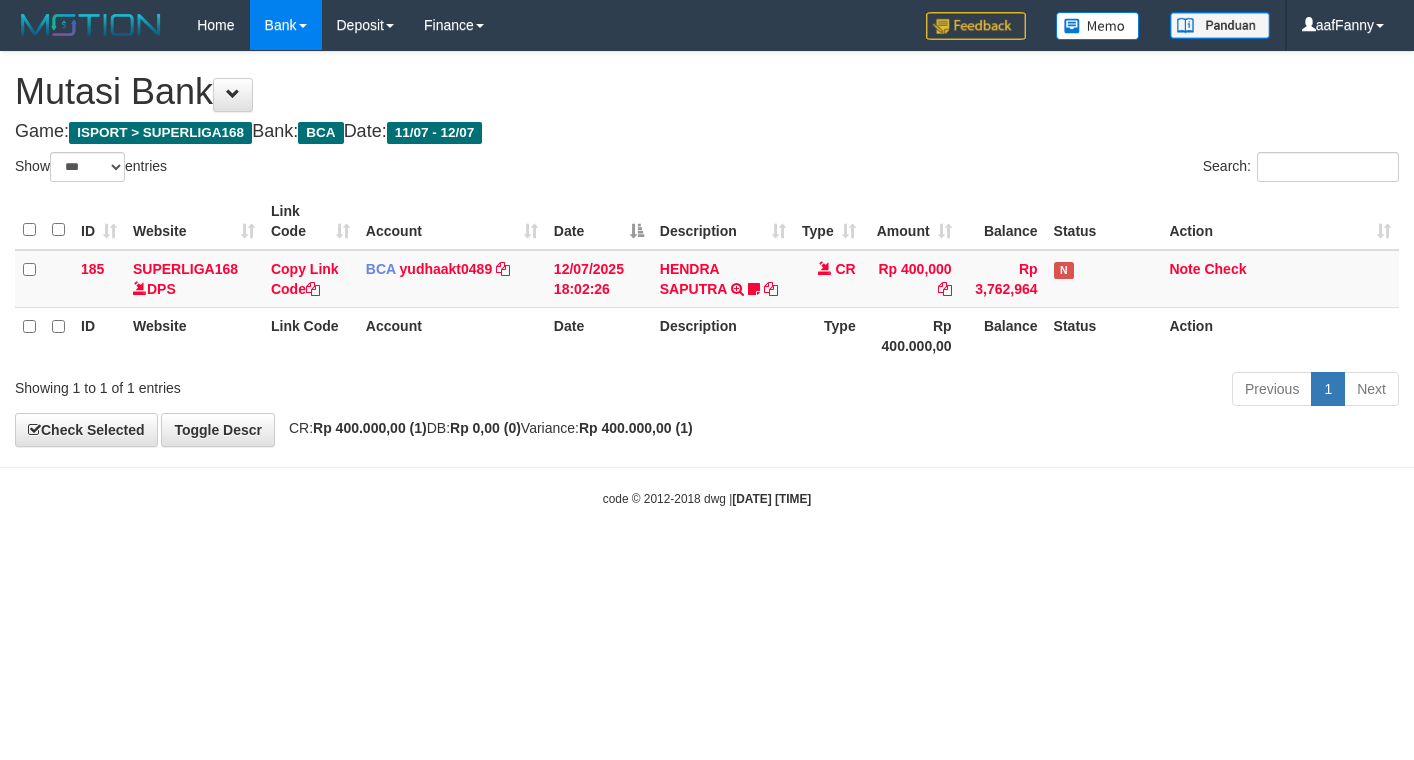select on "***" 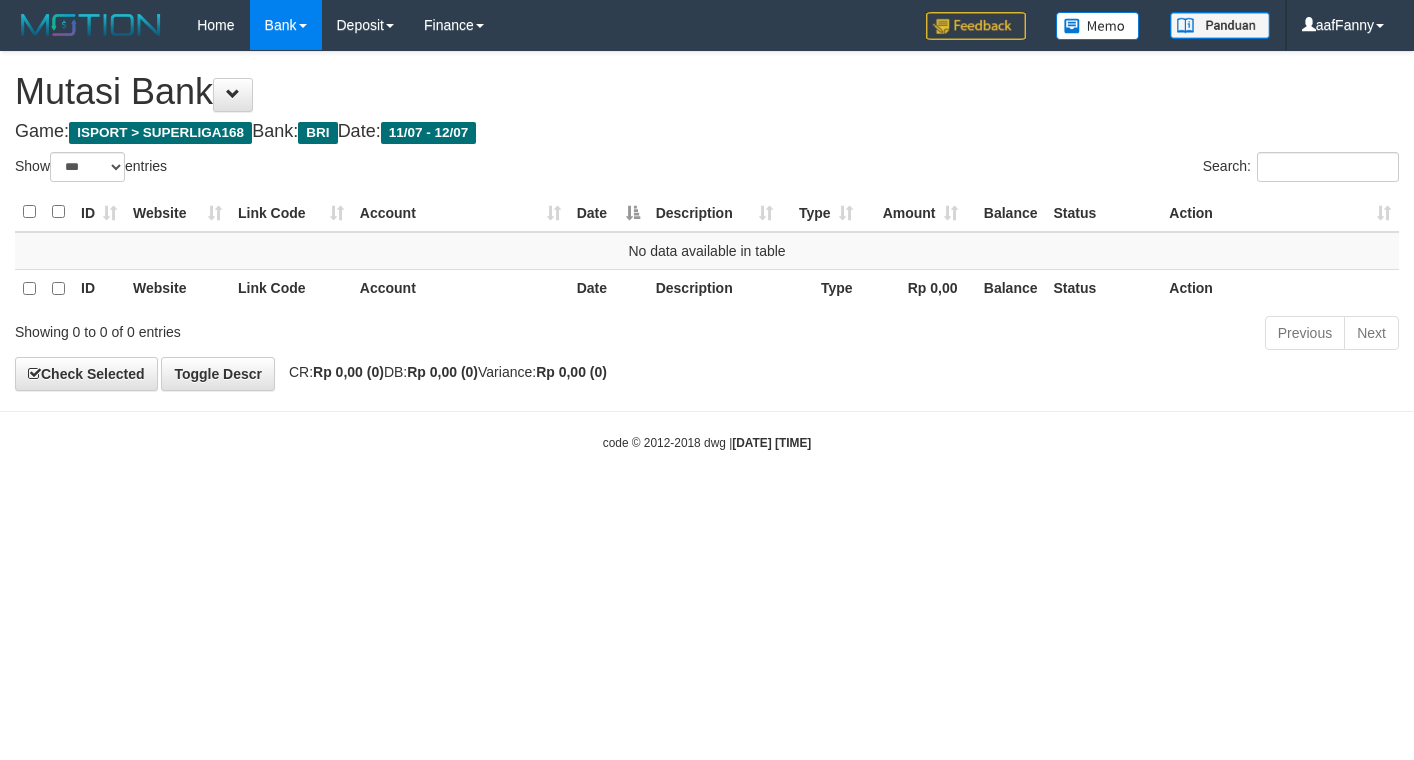 select on "***" 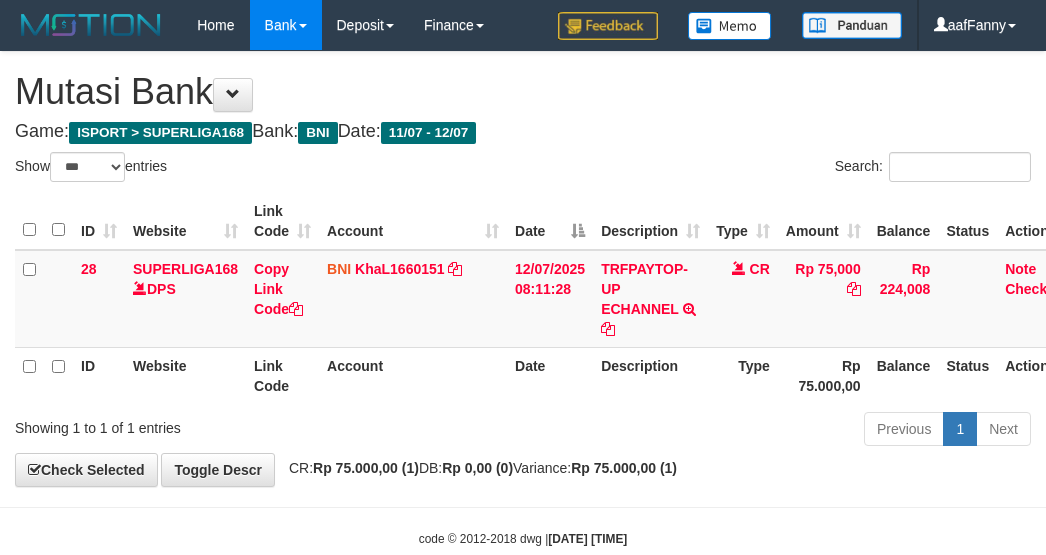 select on "***" 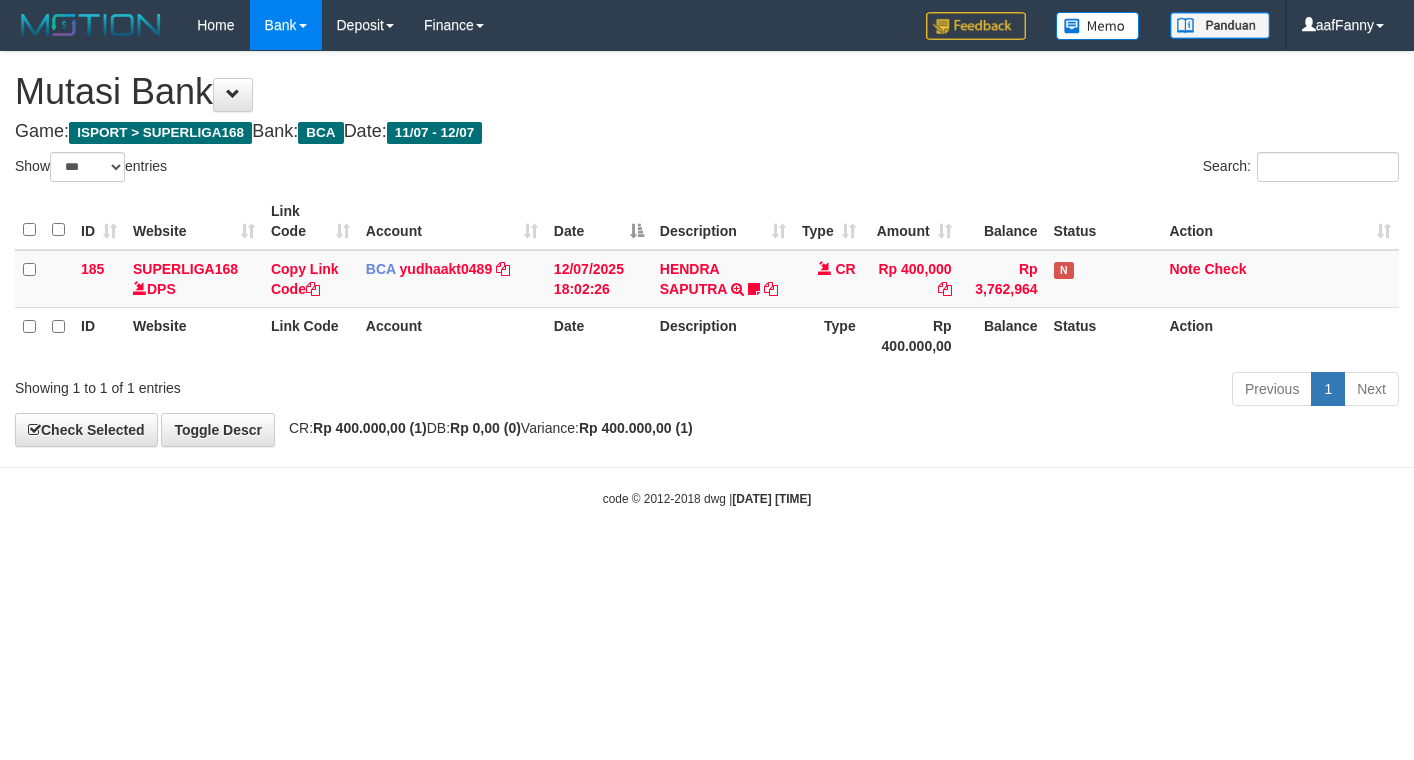 select on "***" 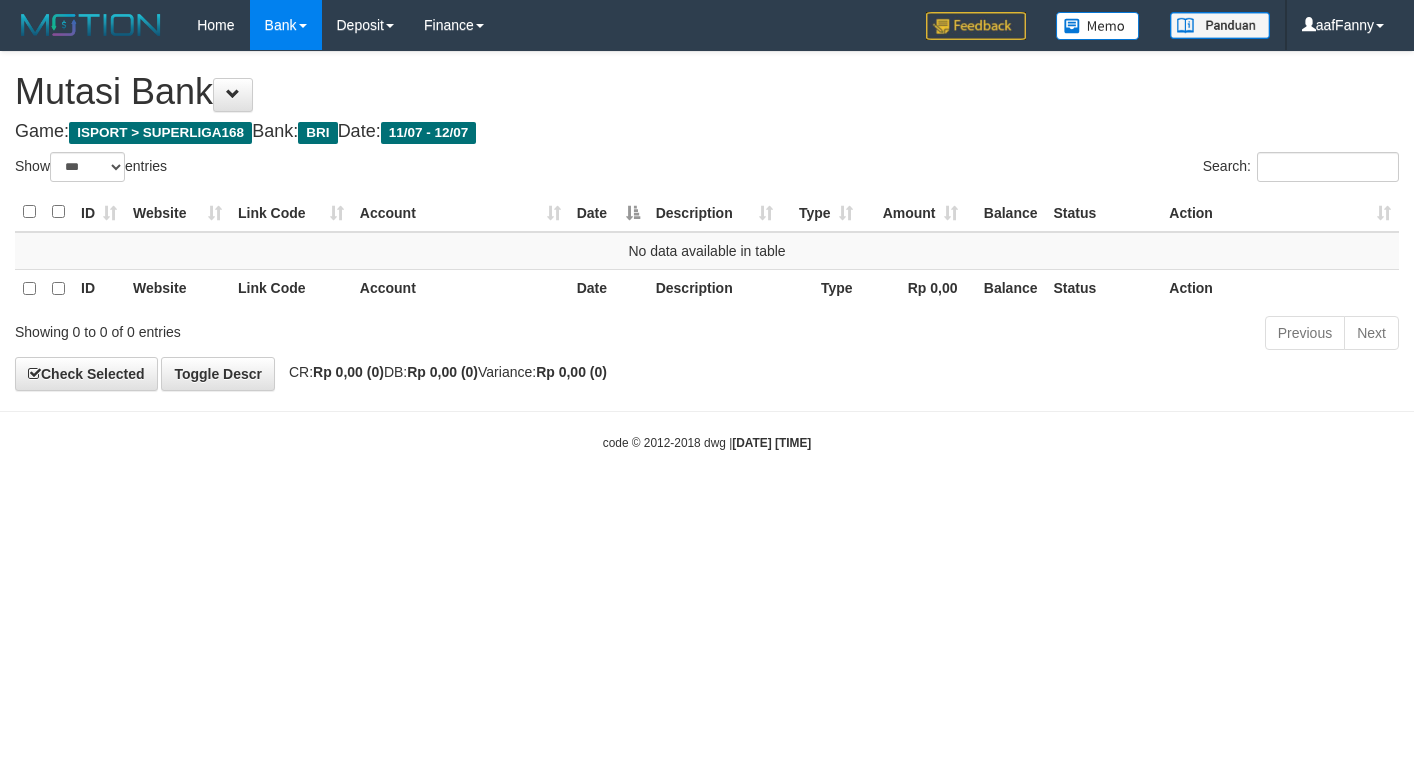 select on "***" 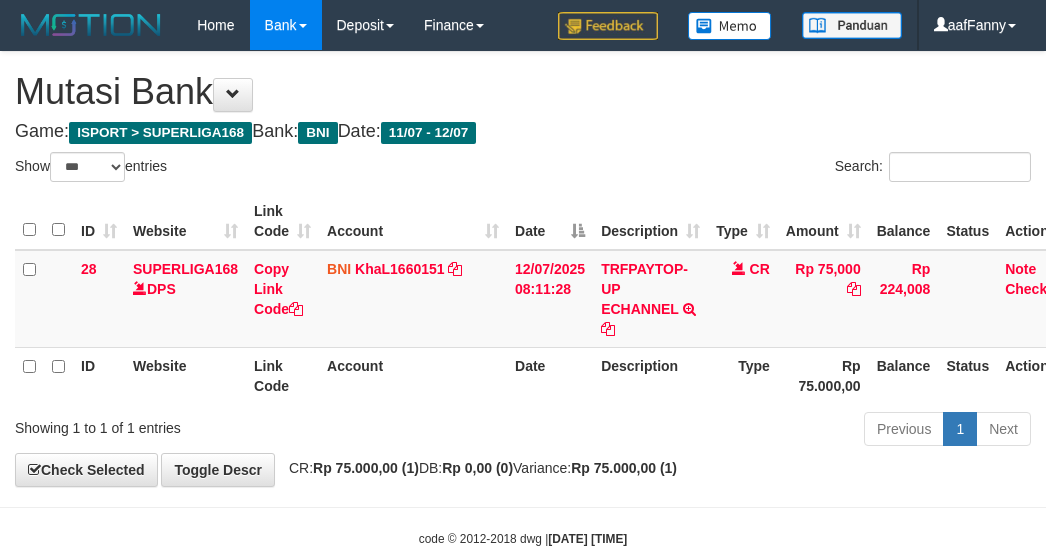 select on "***" 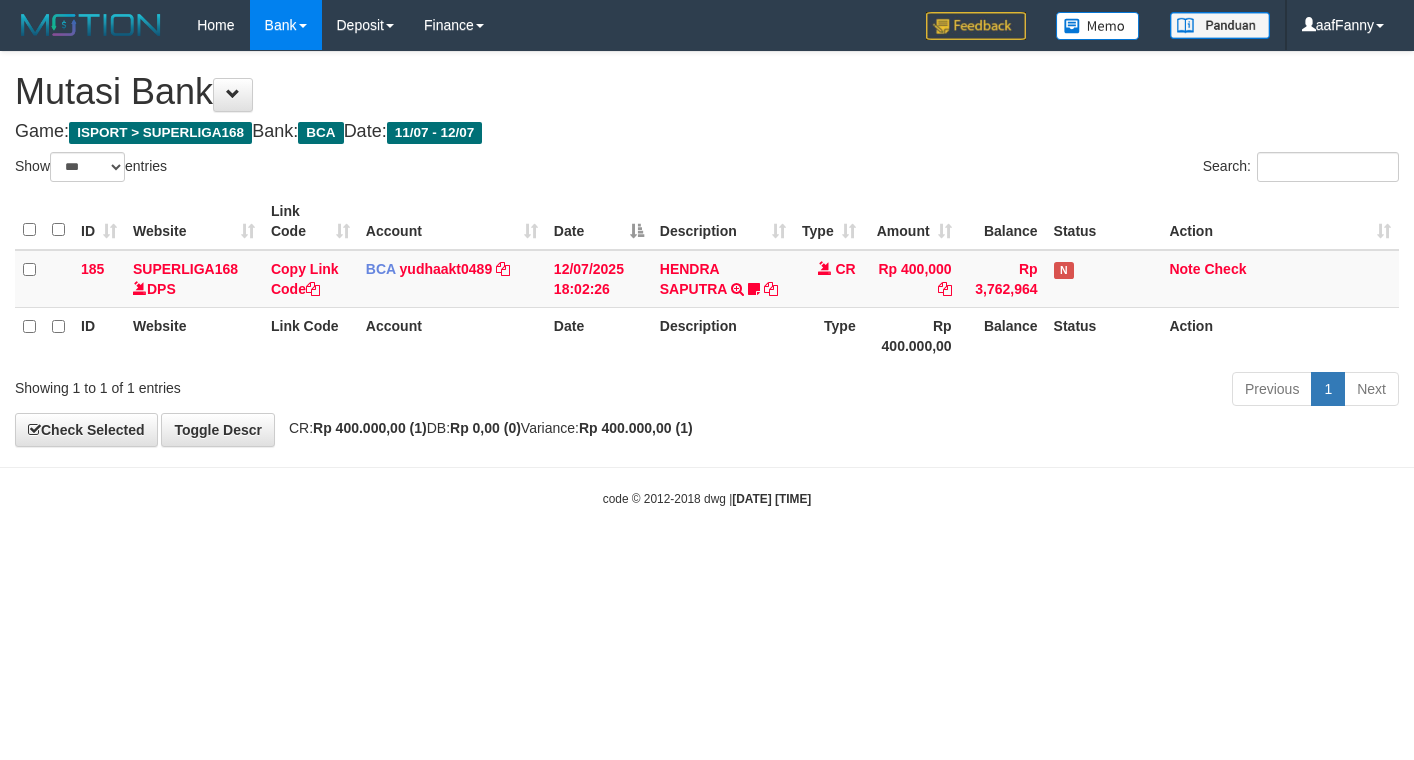 select on "***" 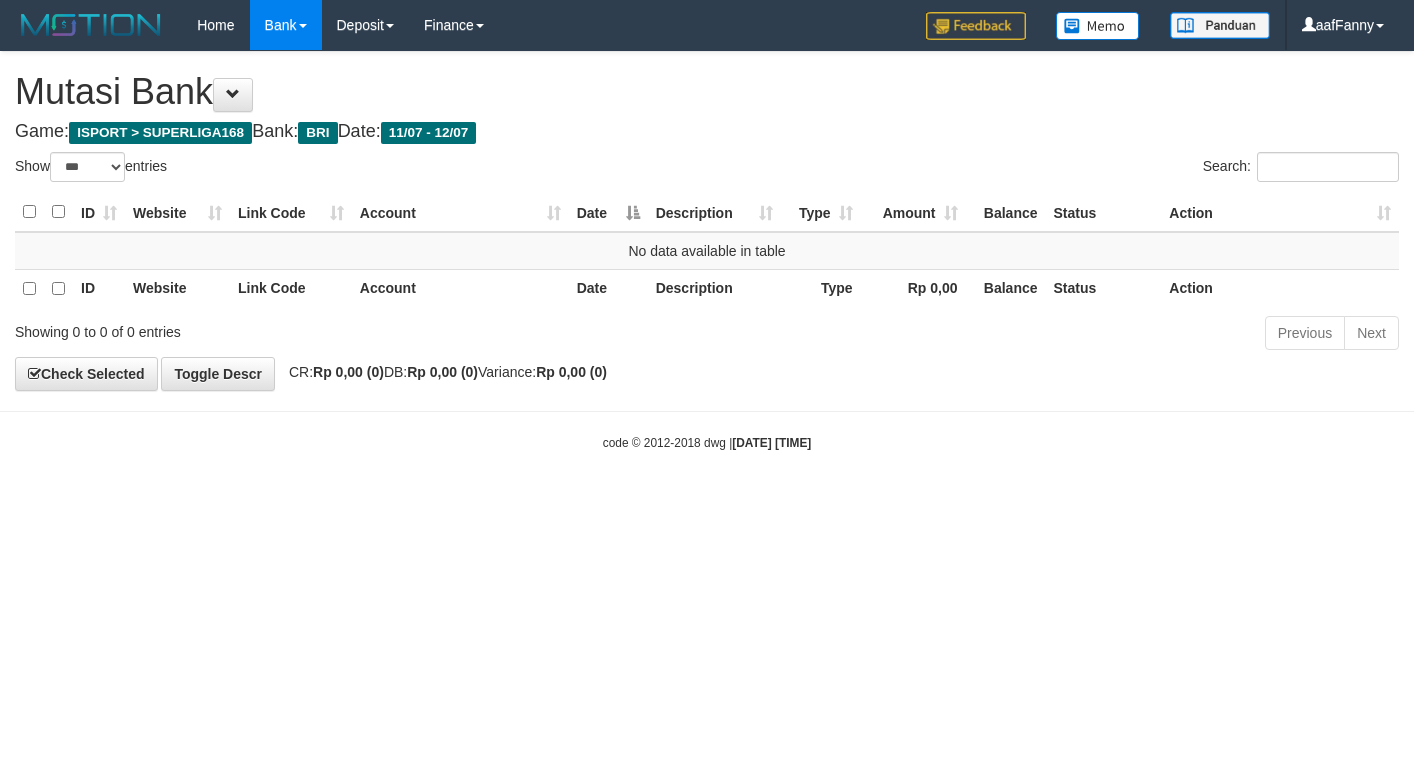select on "***" 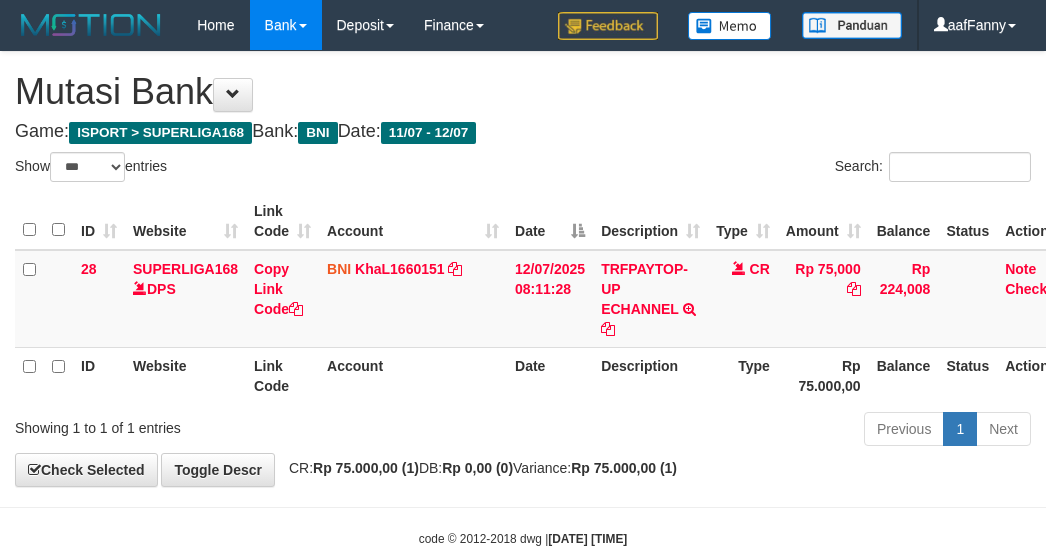 select on "***" 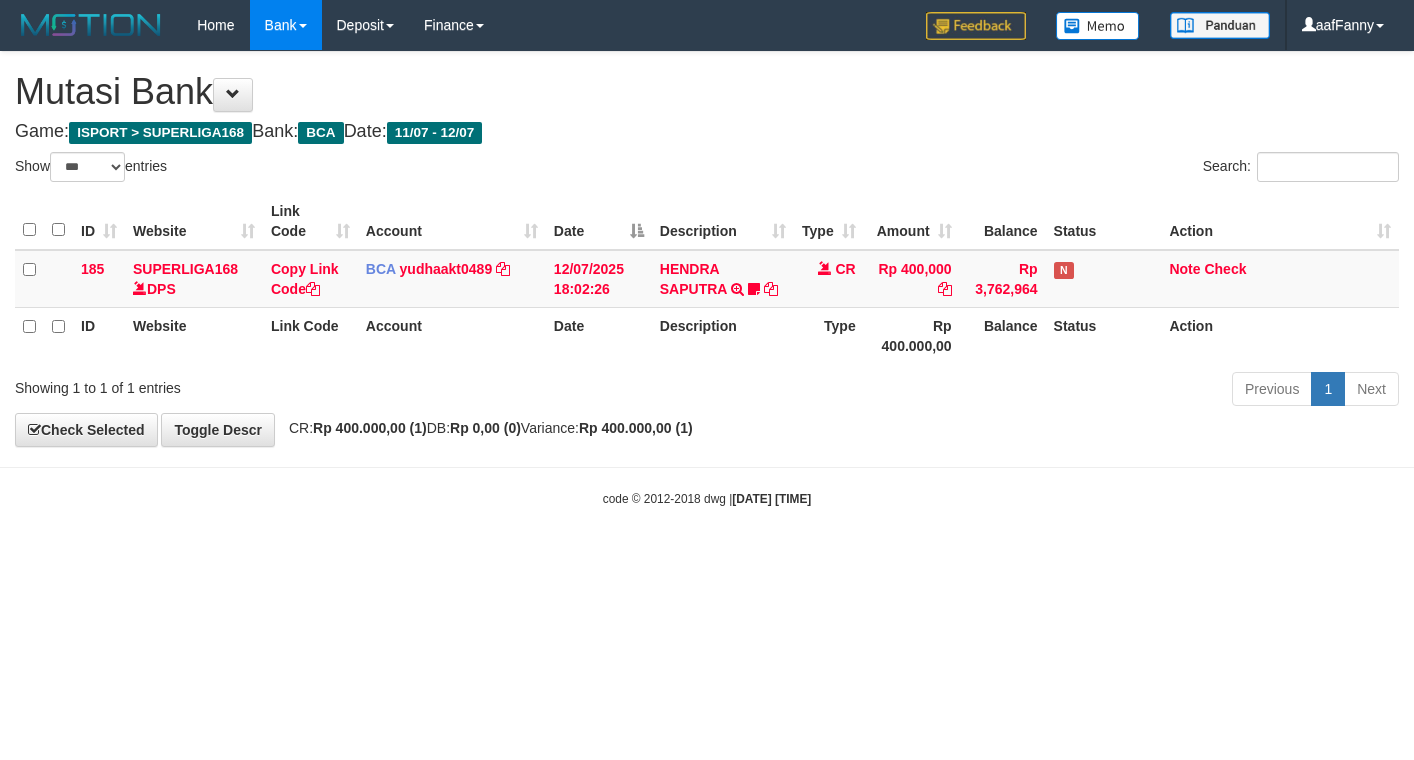 select on "***" 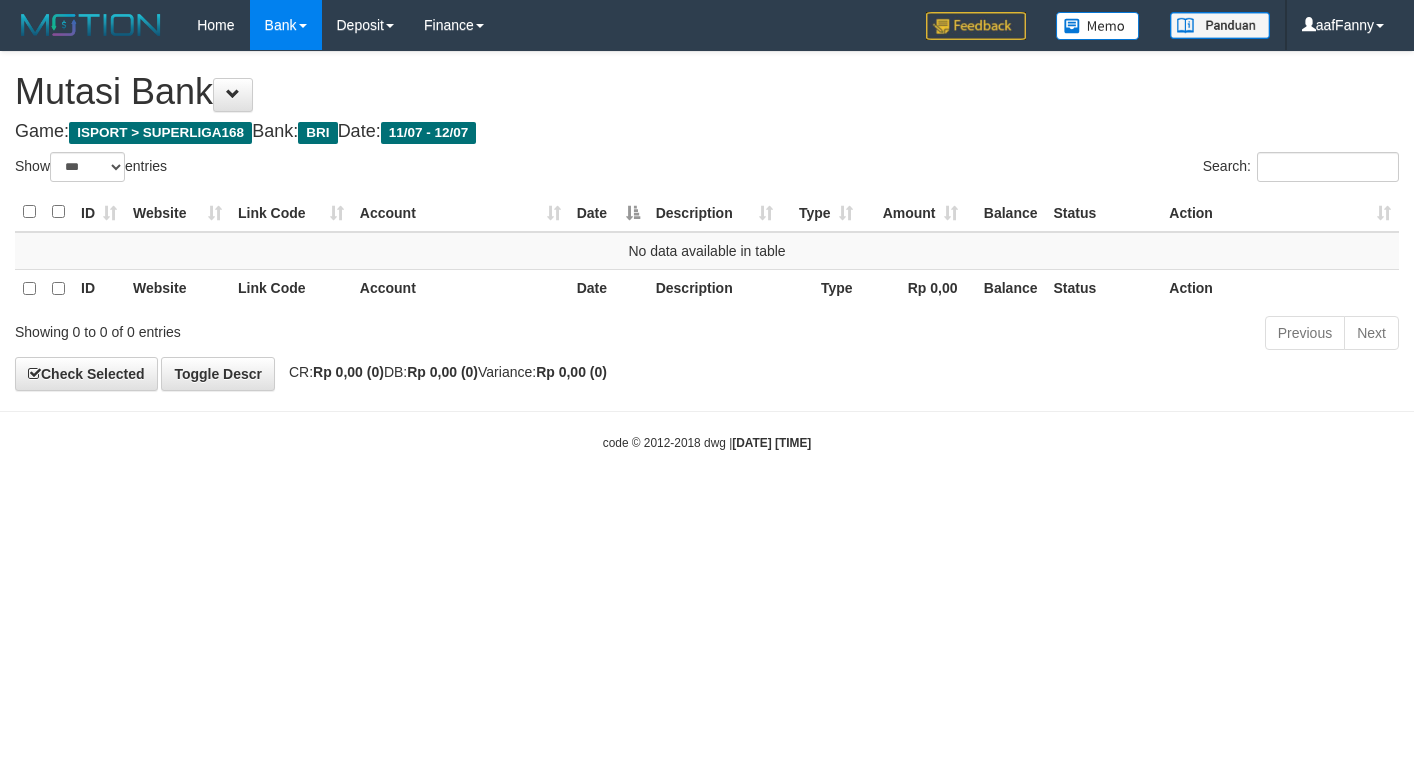 select on "***" 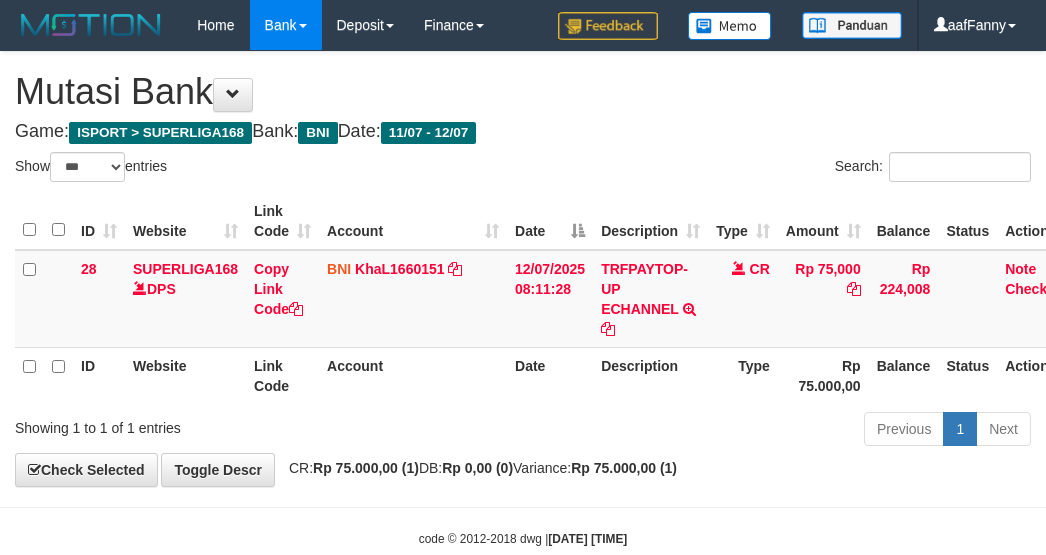 select on "***" 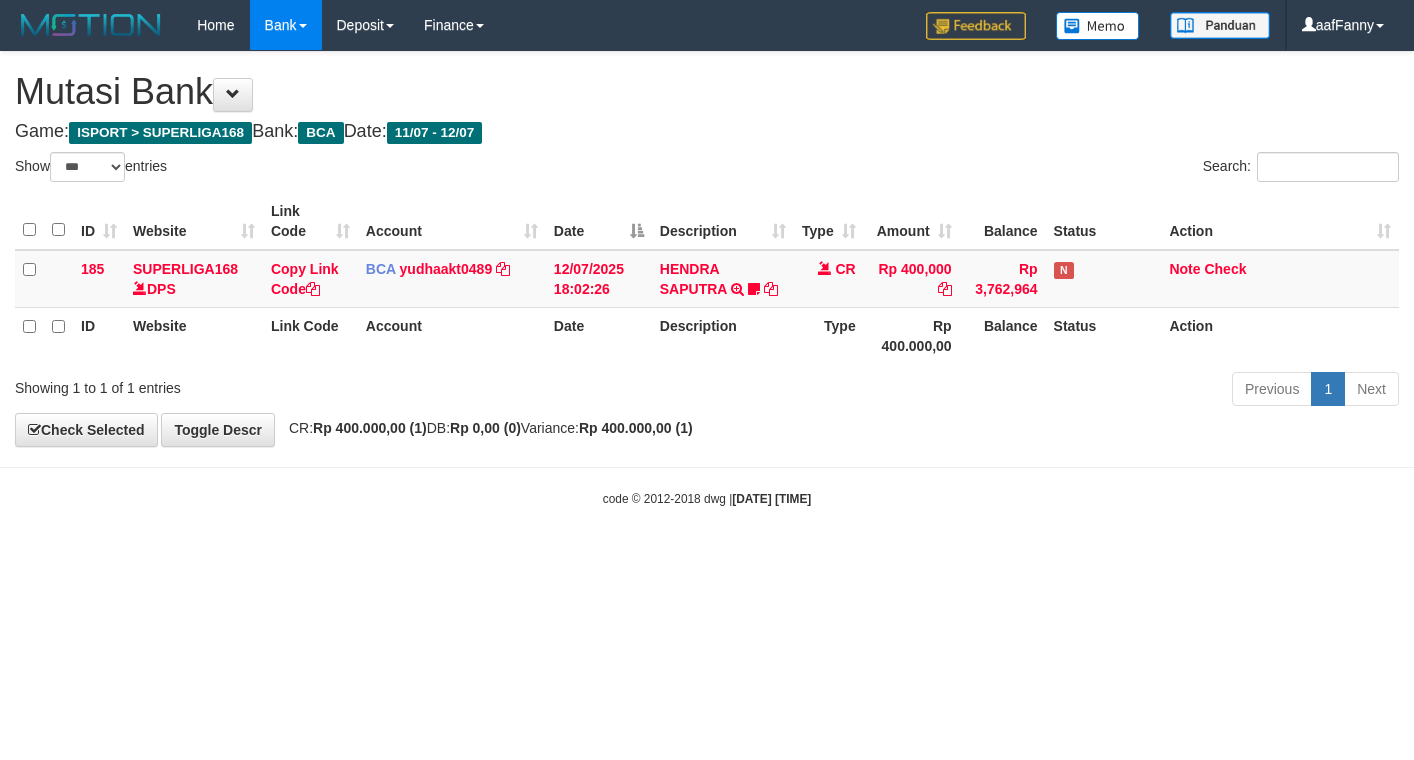 select on "***" 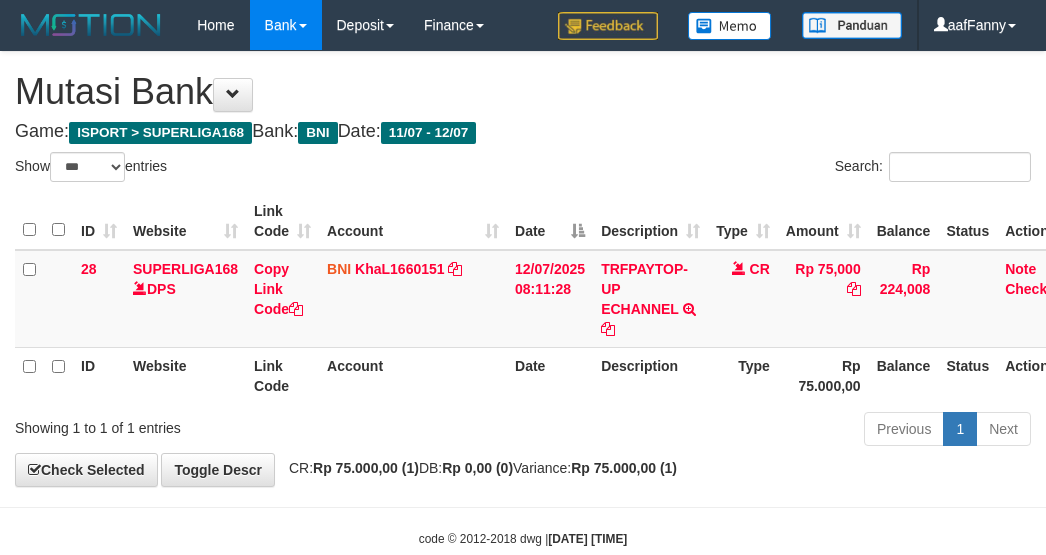 select on "***" 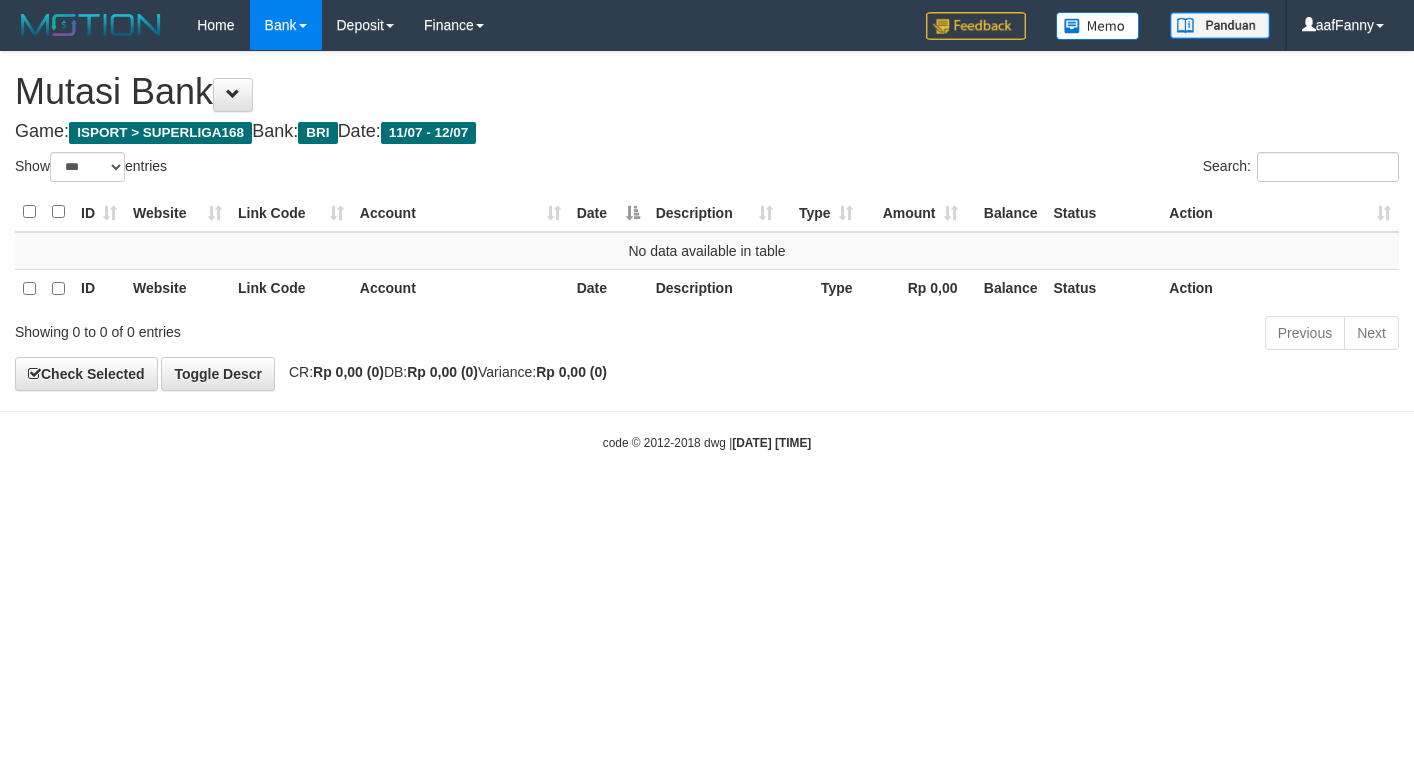 select on "***" 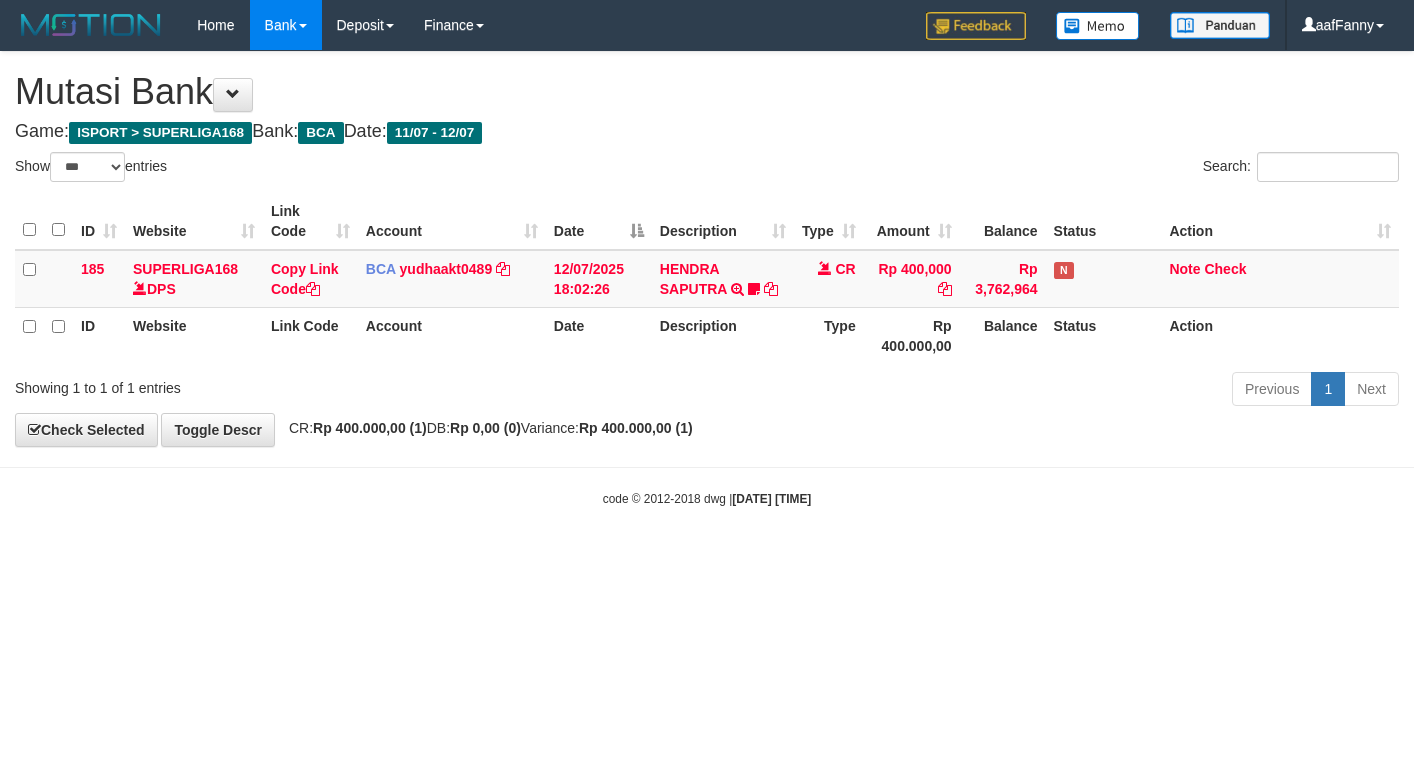 select on "***" 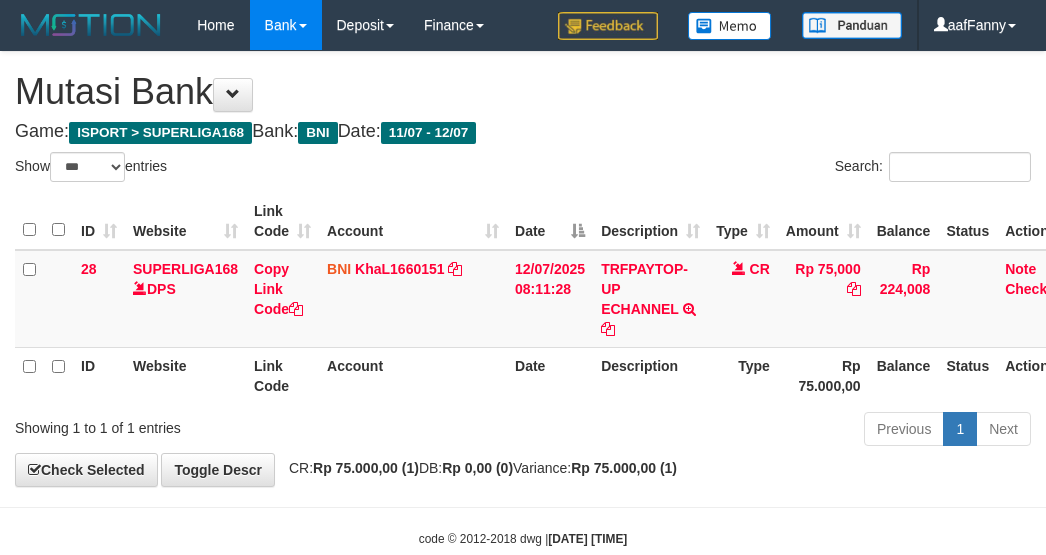 select on "***" 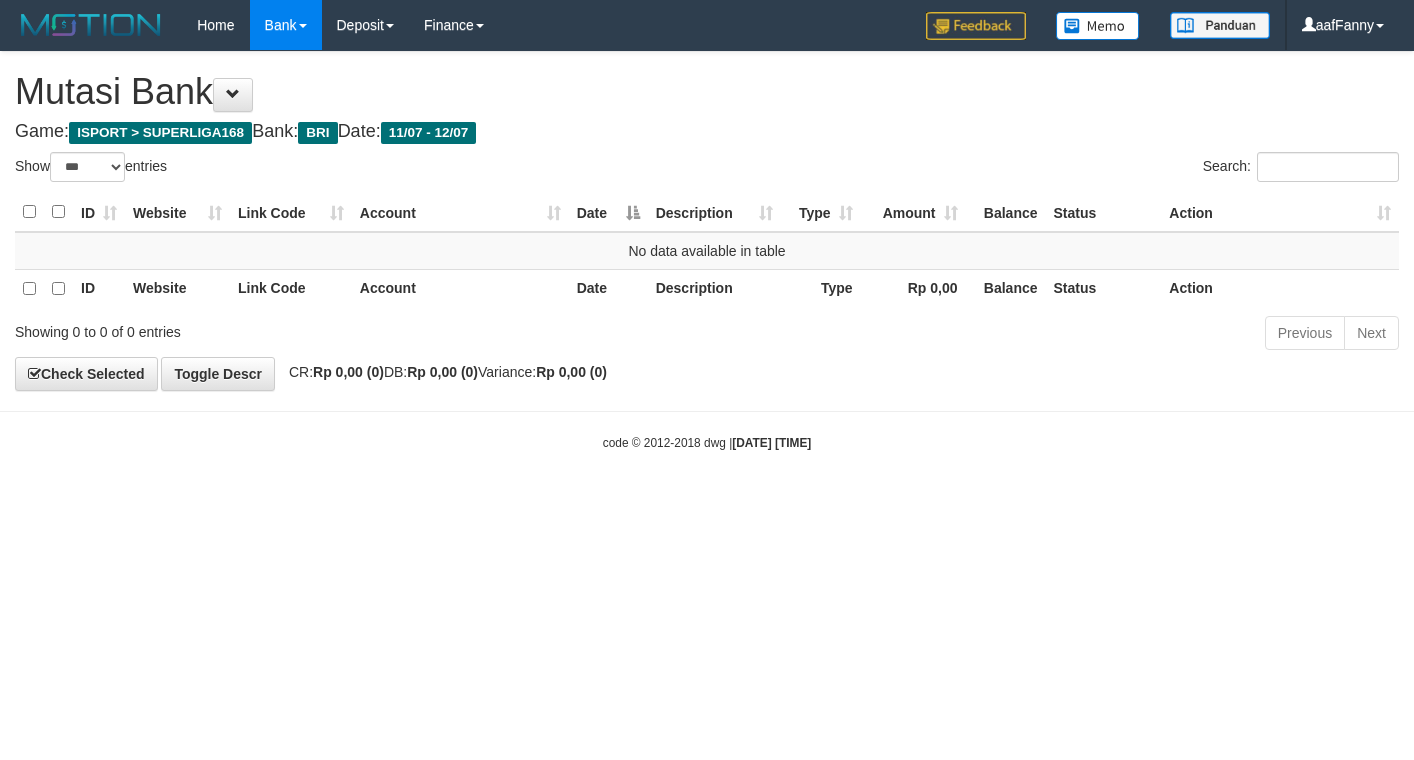 select on "***" 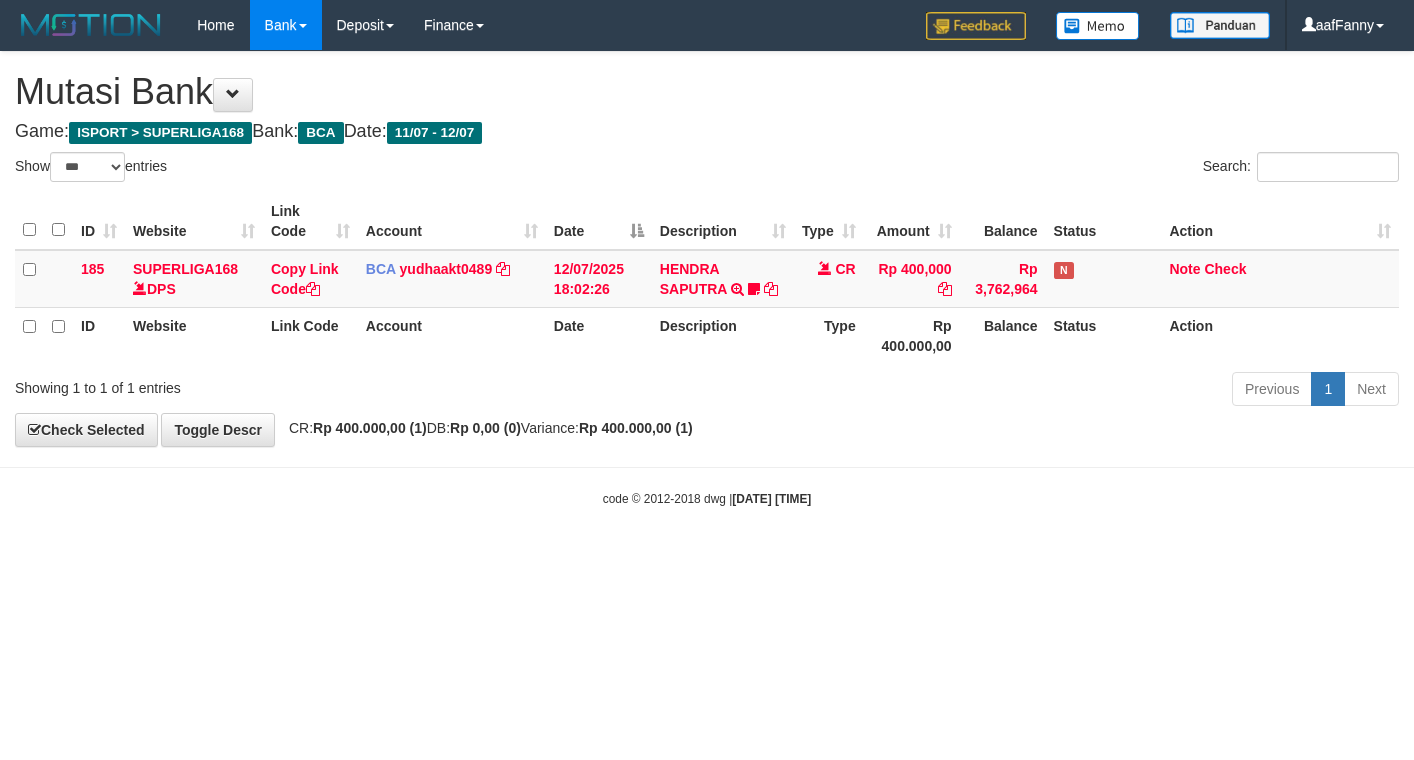 select on "***" 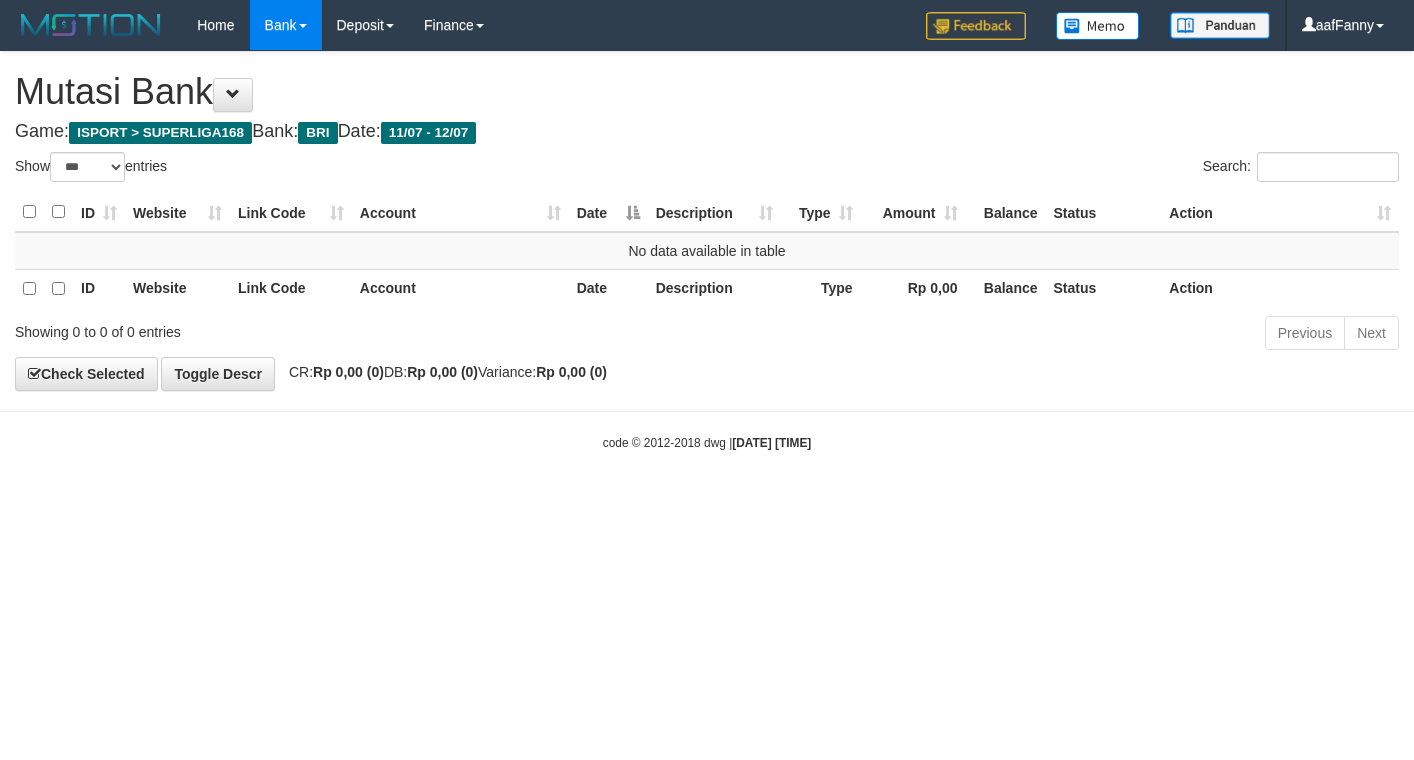 select on "***" 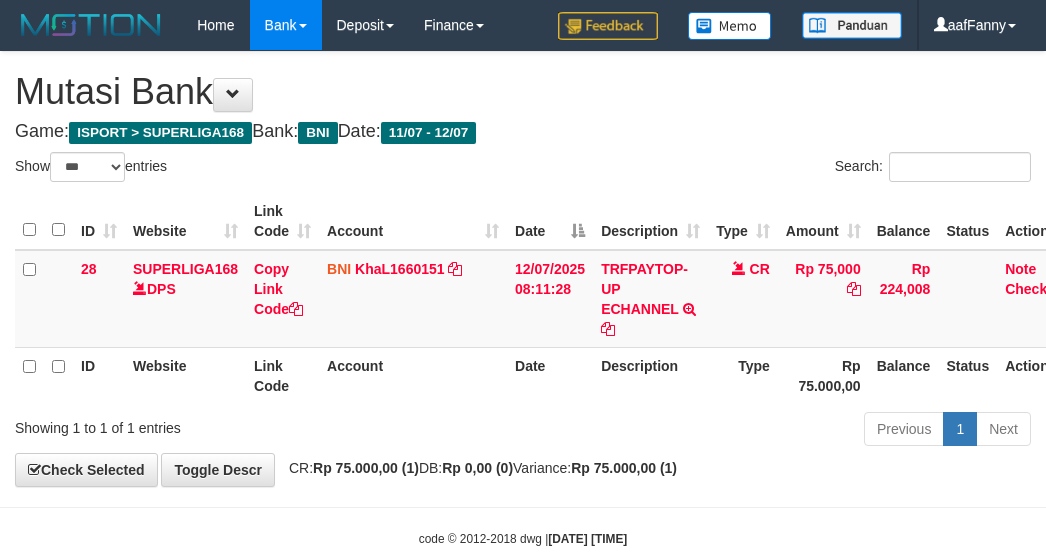 select on "***" 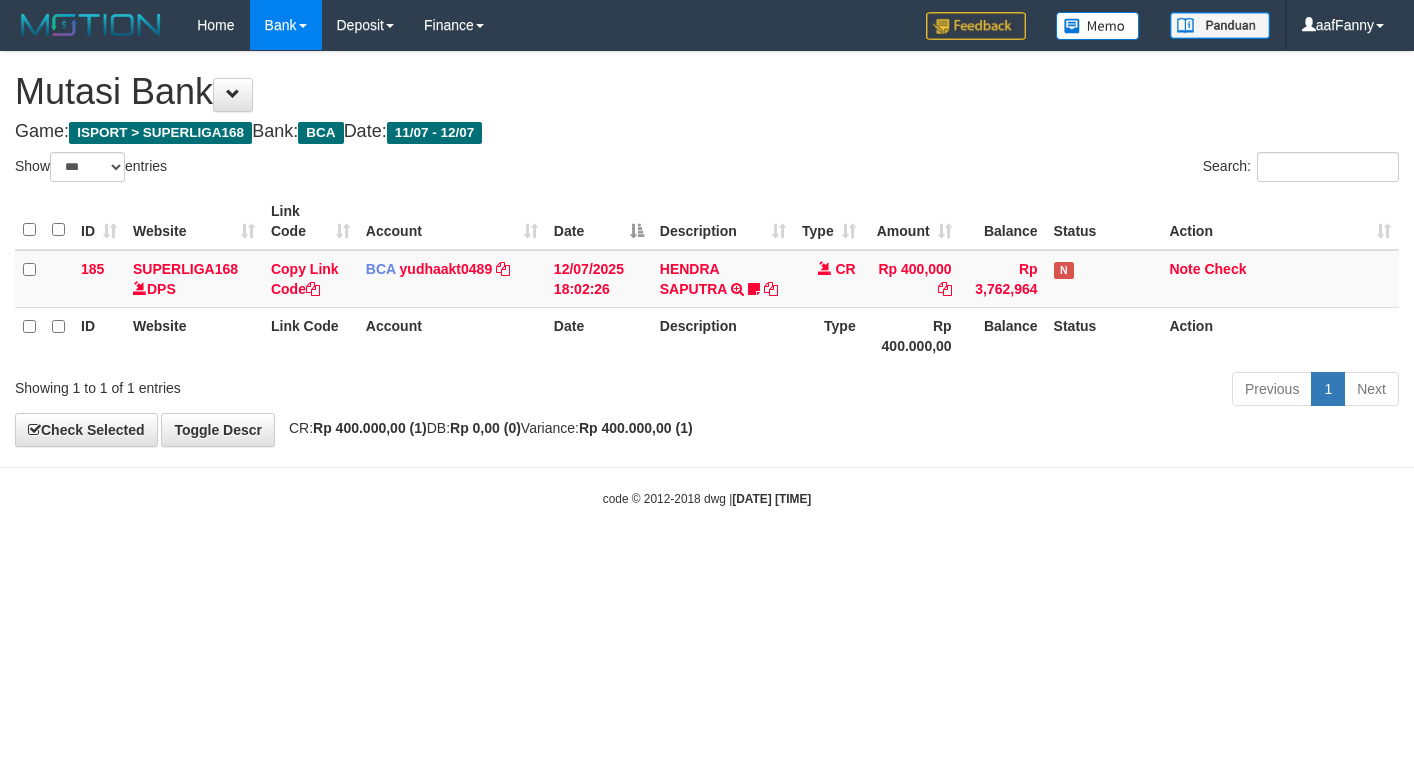 select on "***" 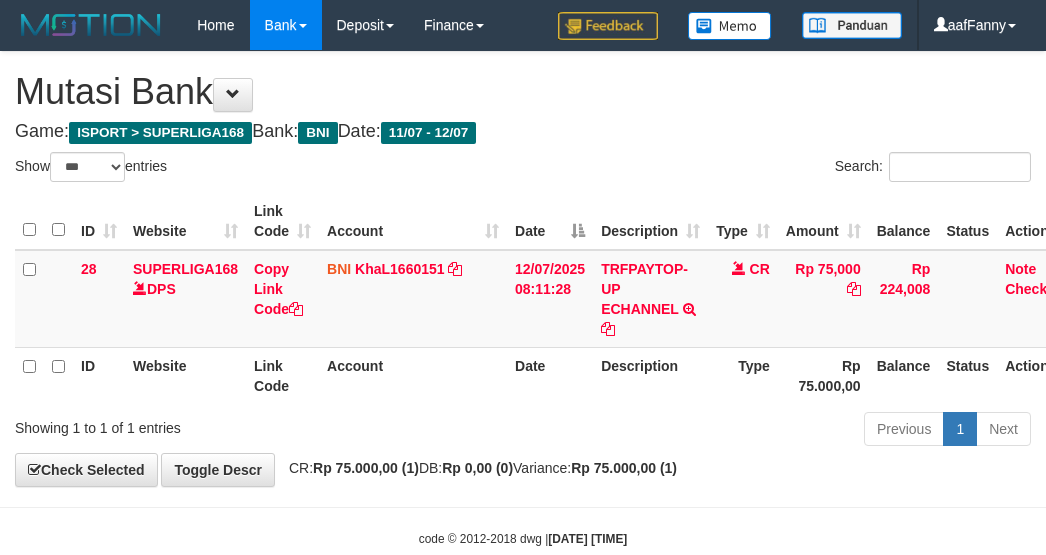 select on "***" 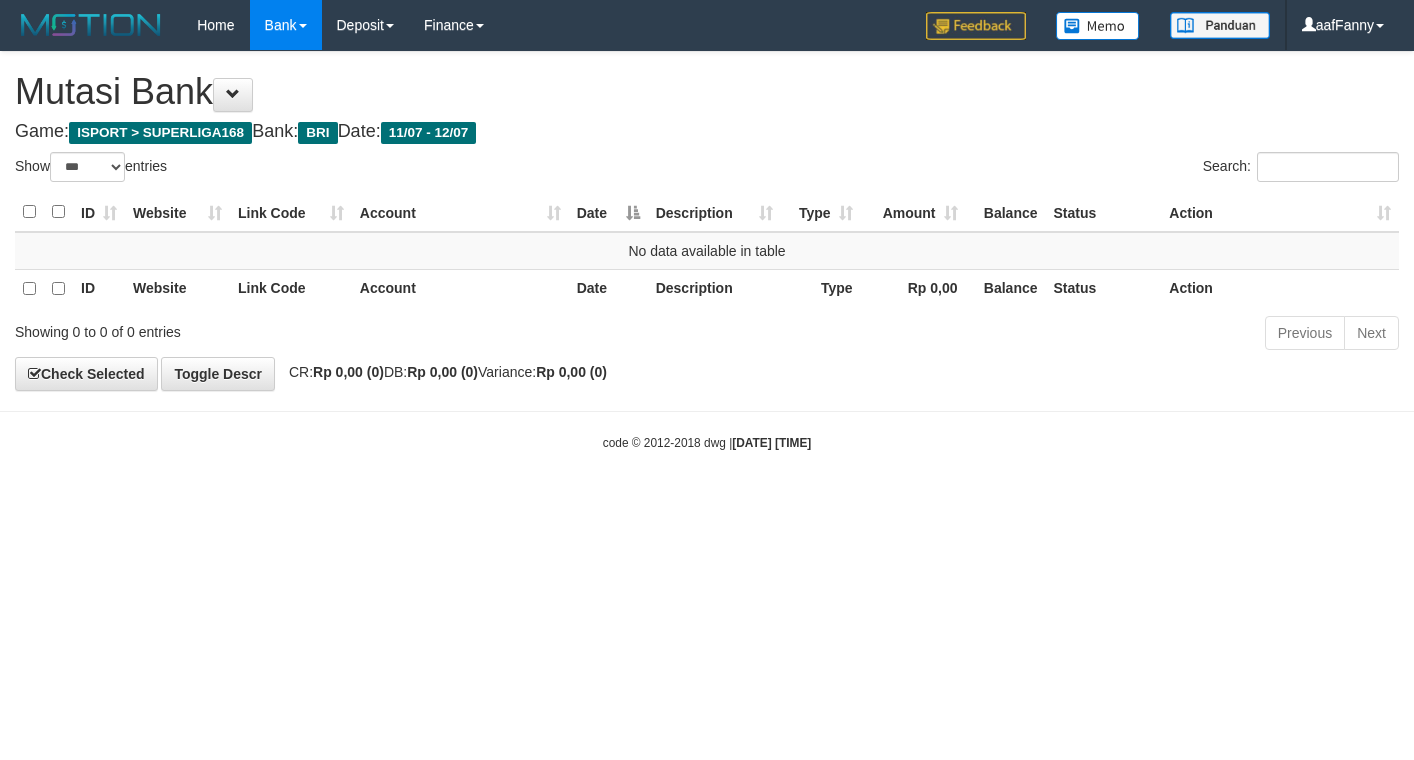 select on "***" 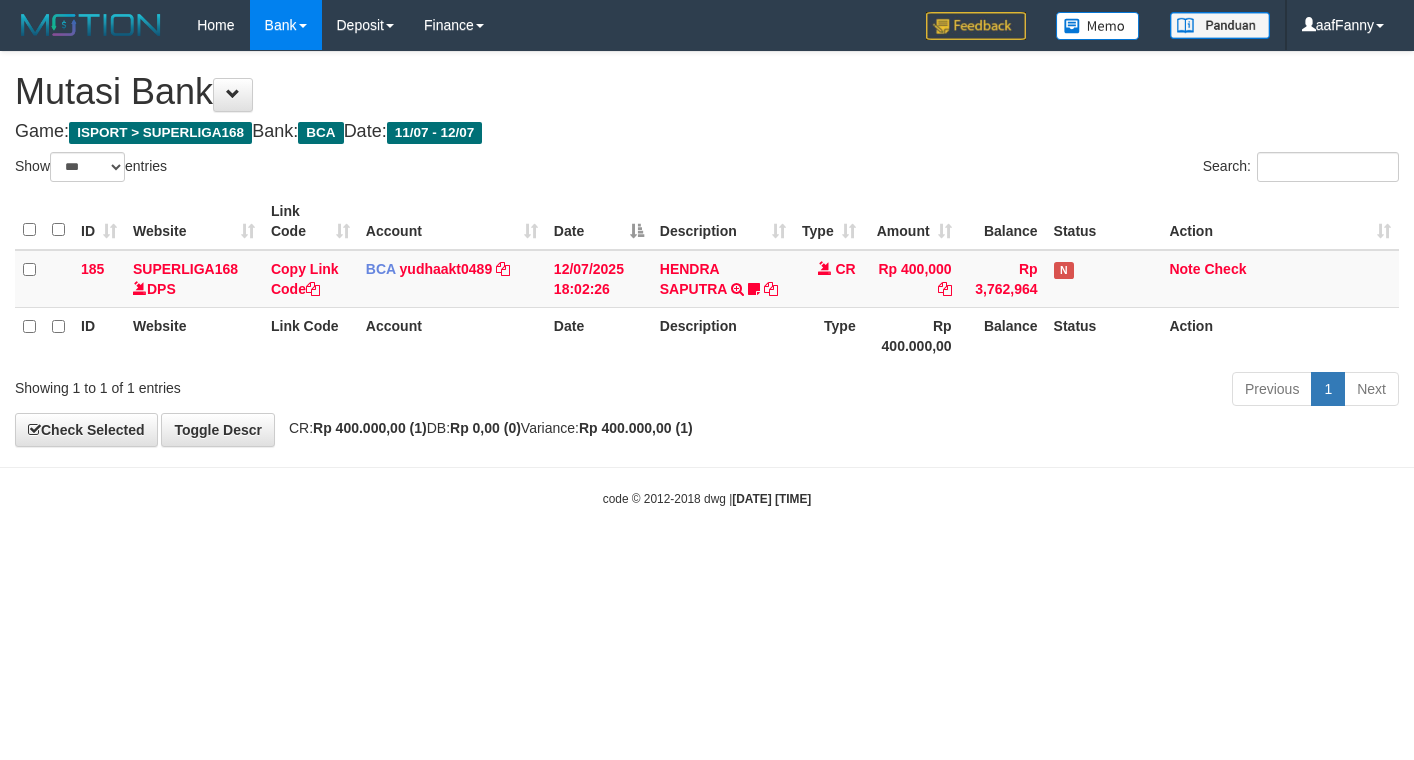 select on "***" 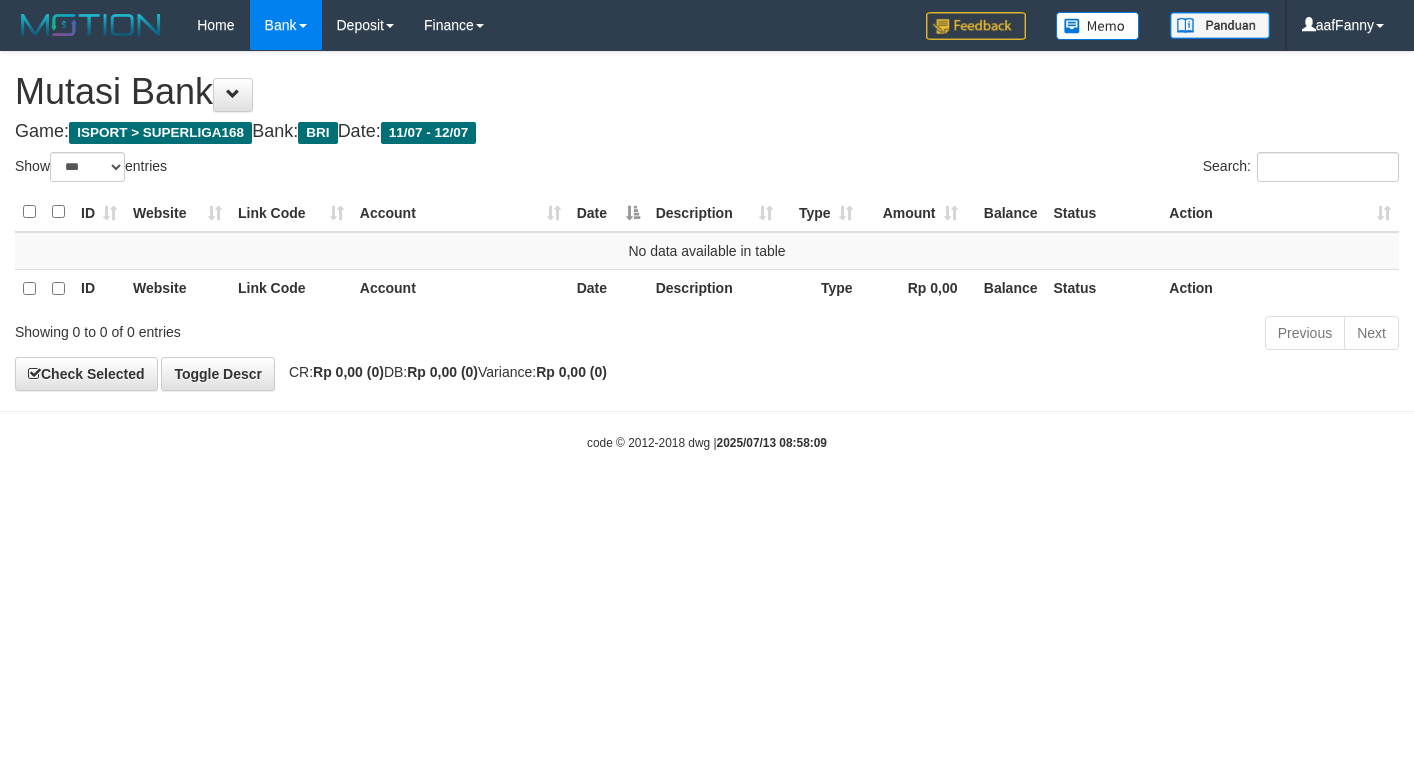 select on "***" 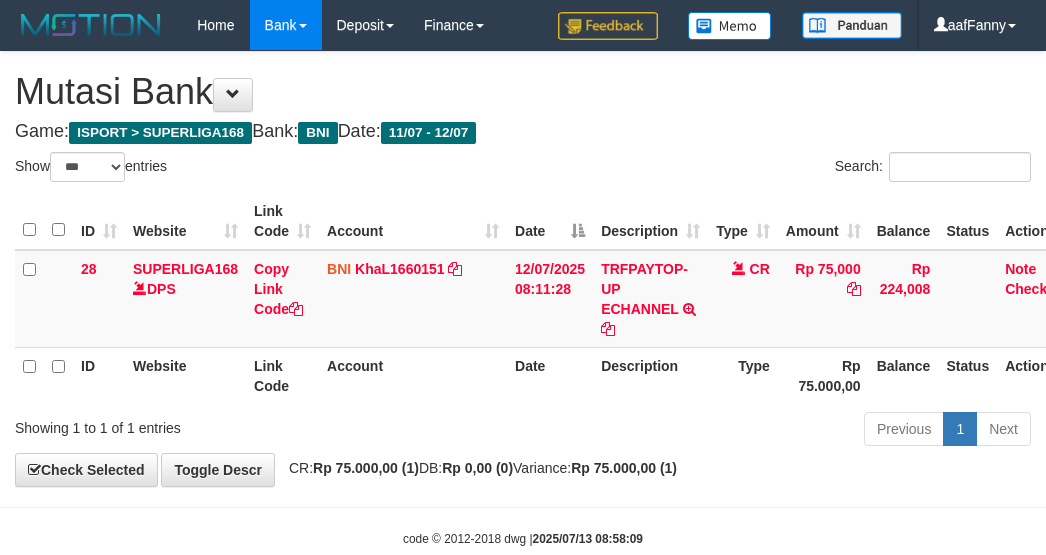 select on "***" 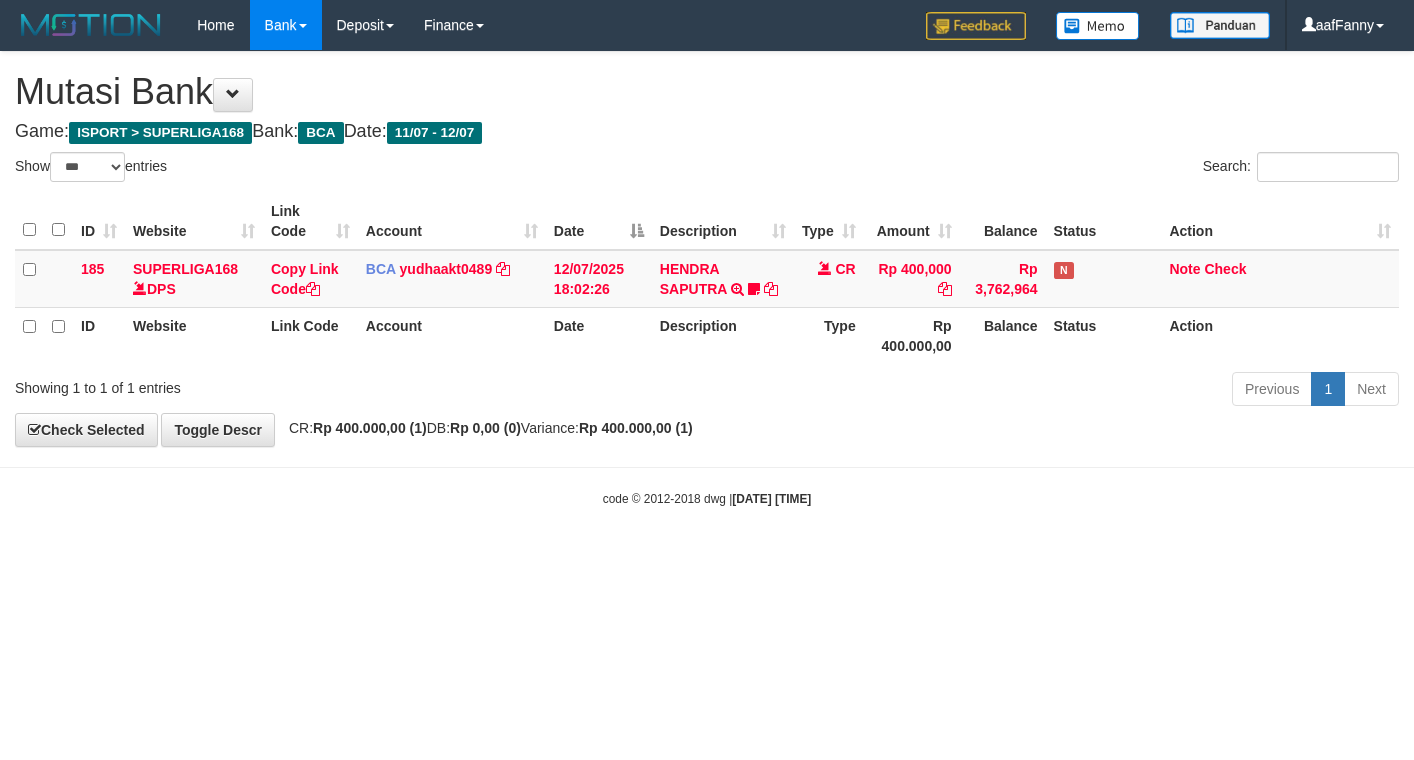select on "***" 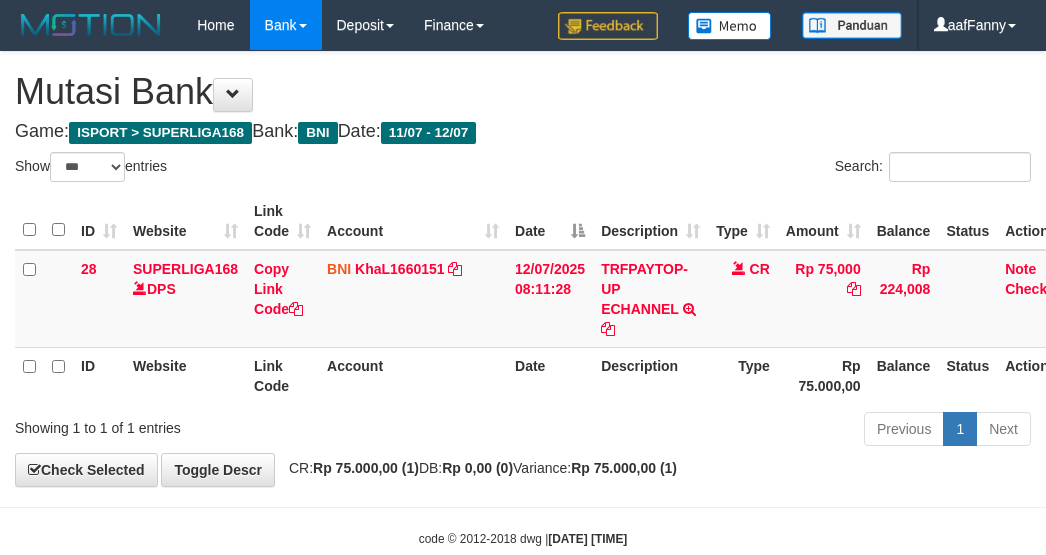 select on "***" 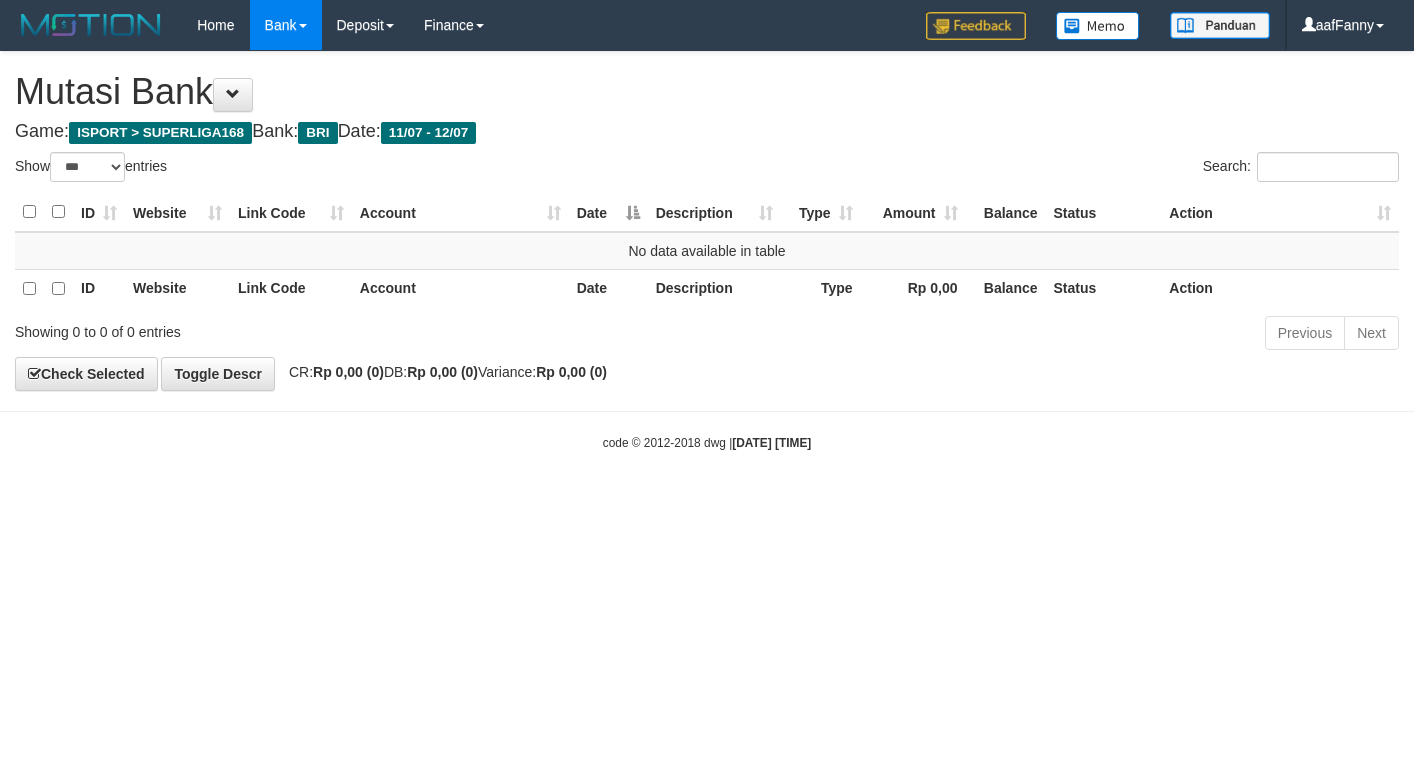 select on "***" 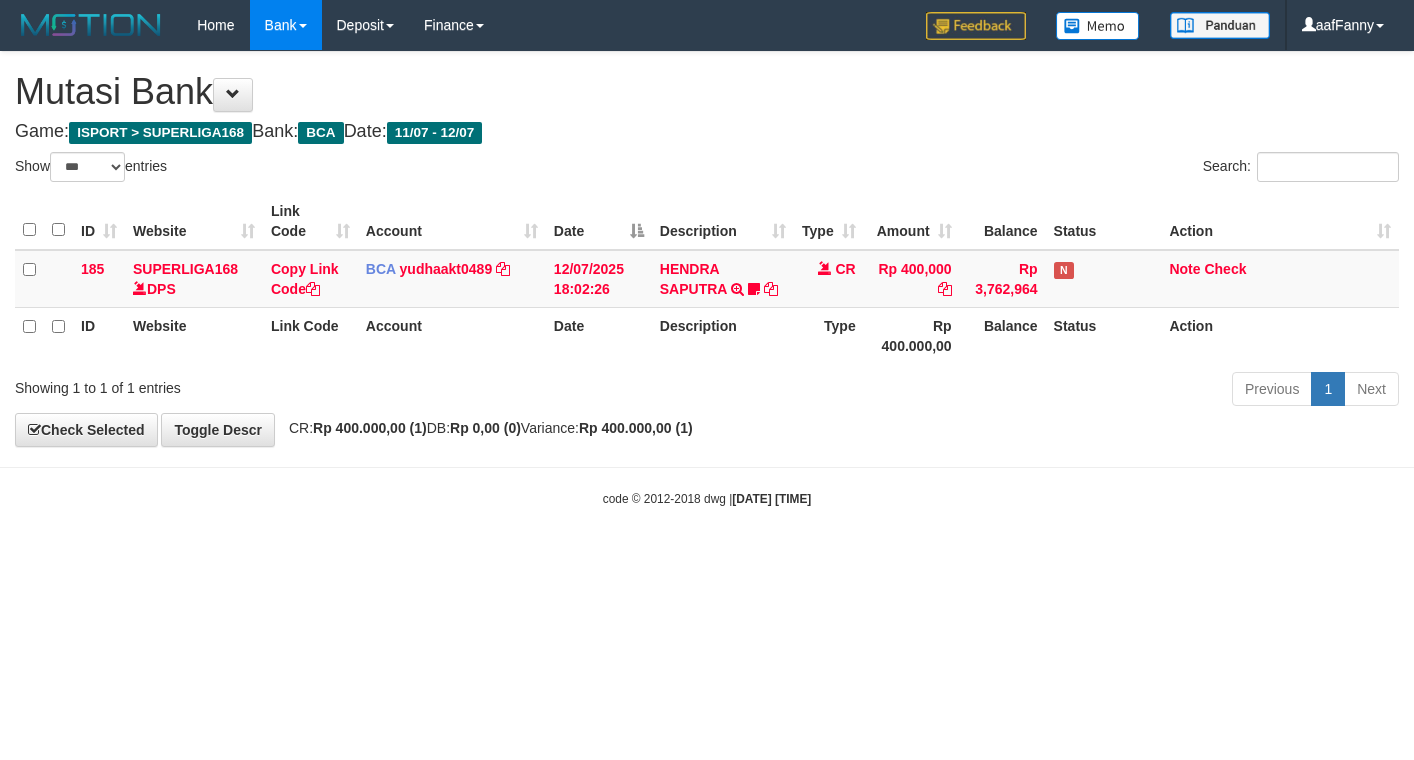 select on "***" 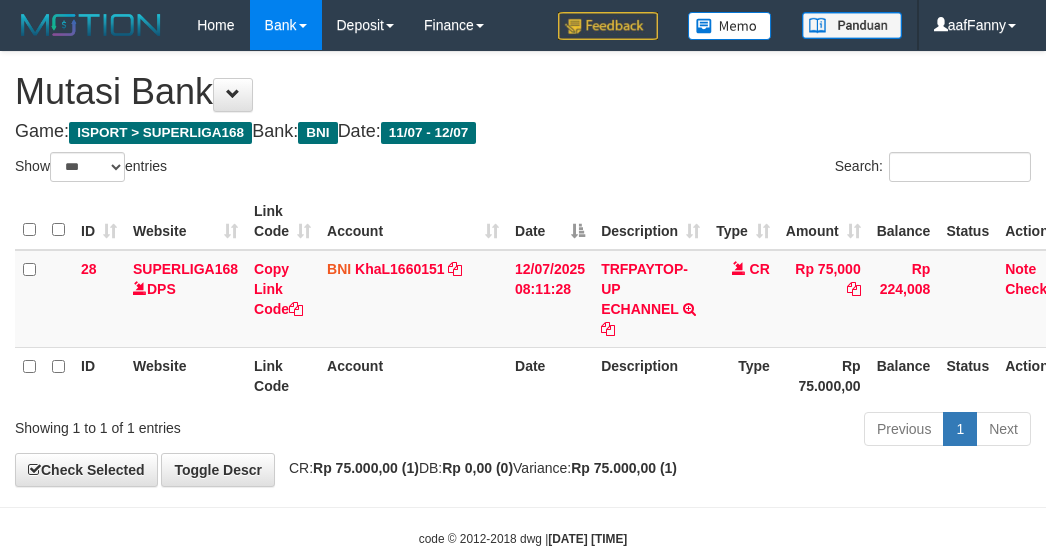 select on "***" 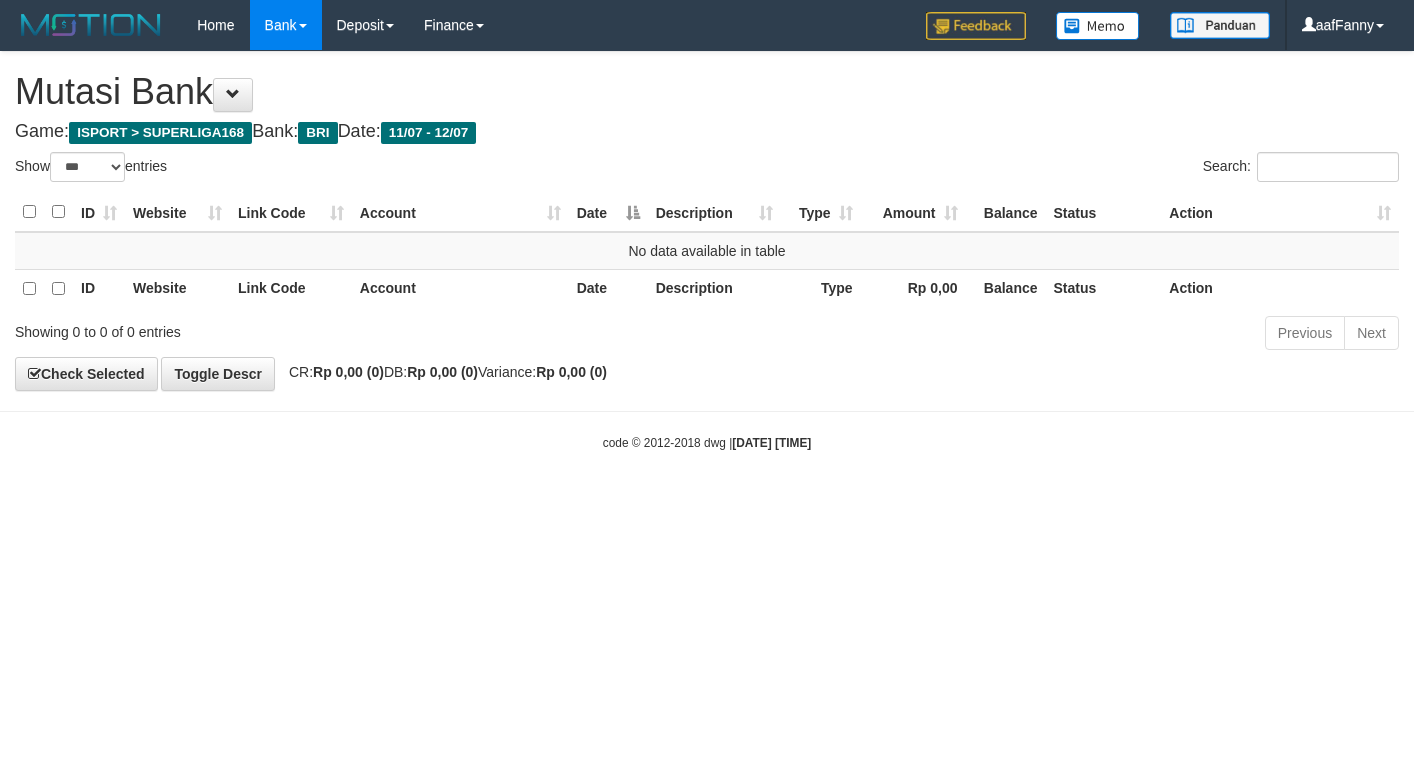 select on "***" 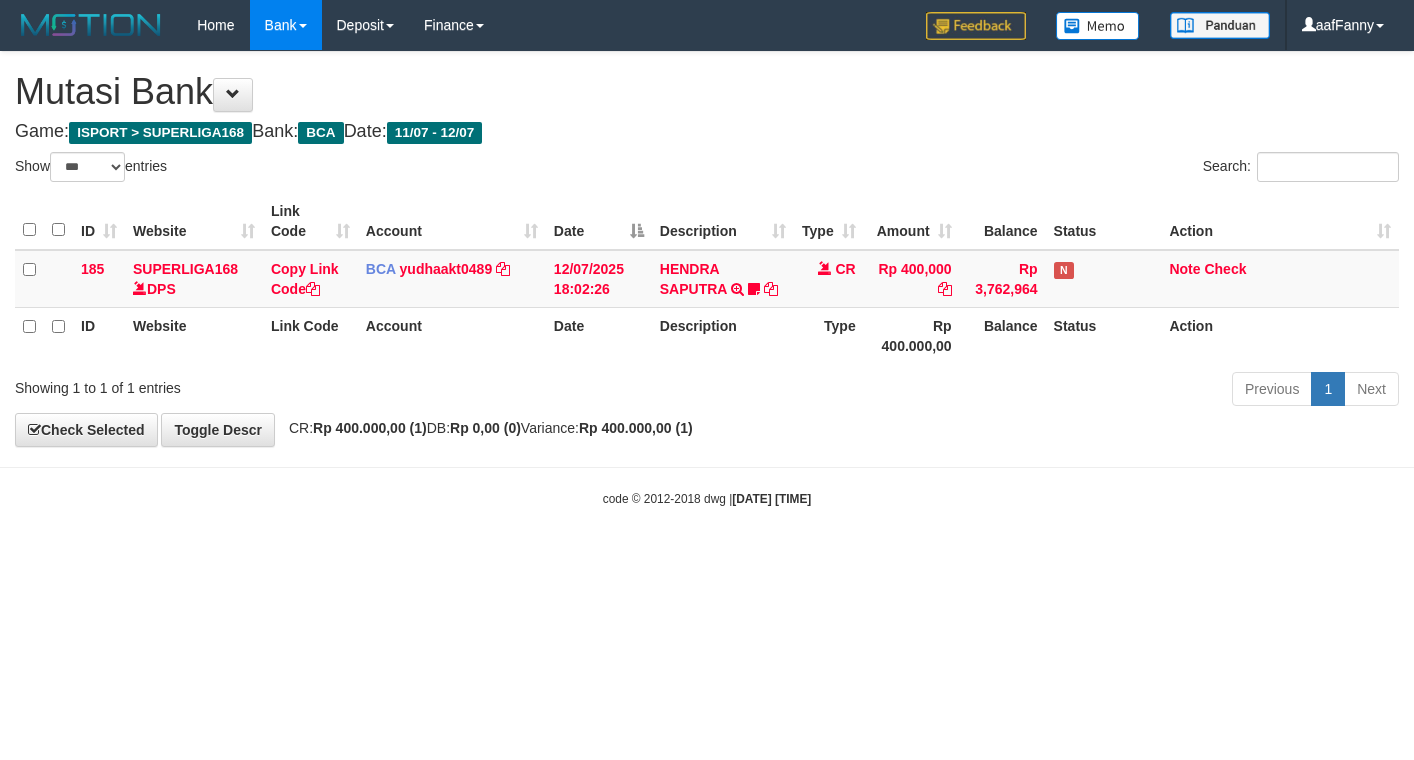 select on "***" 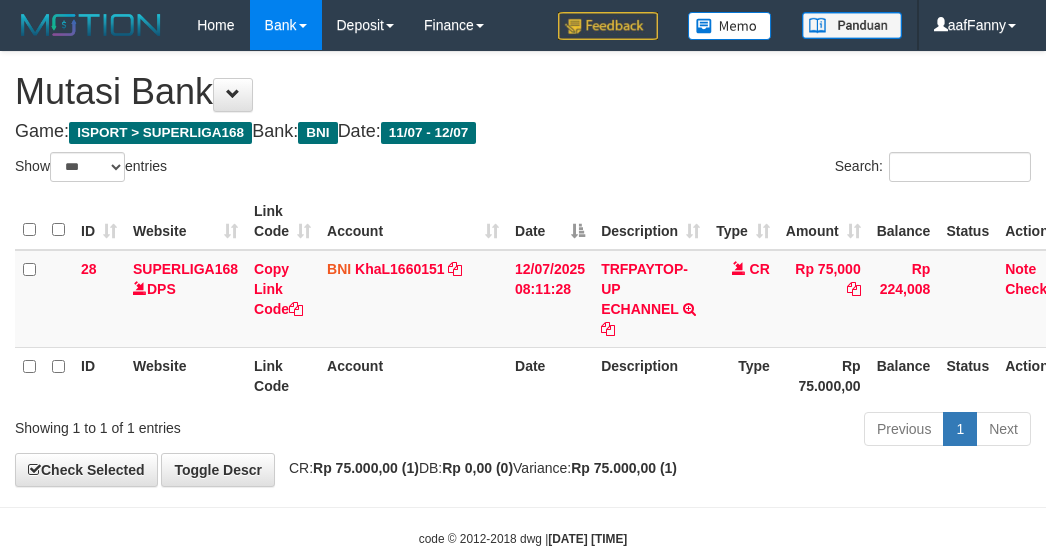 select on "***" 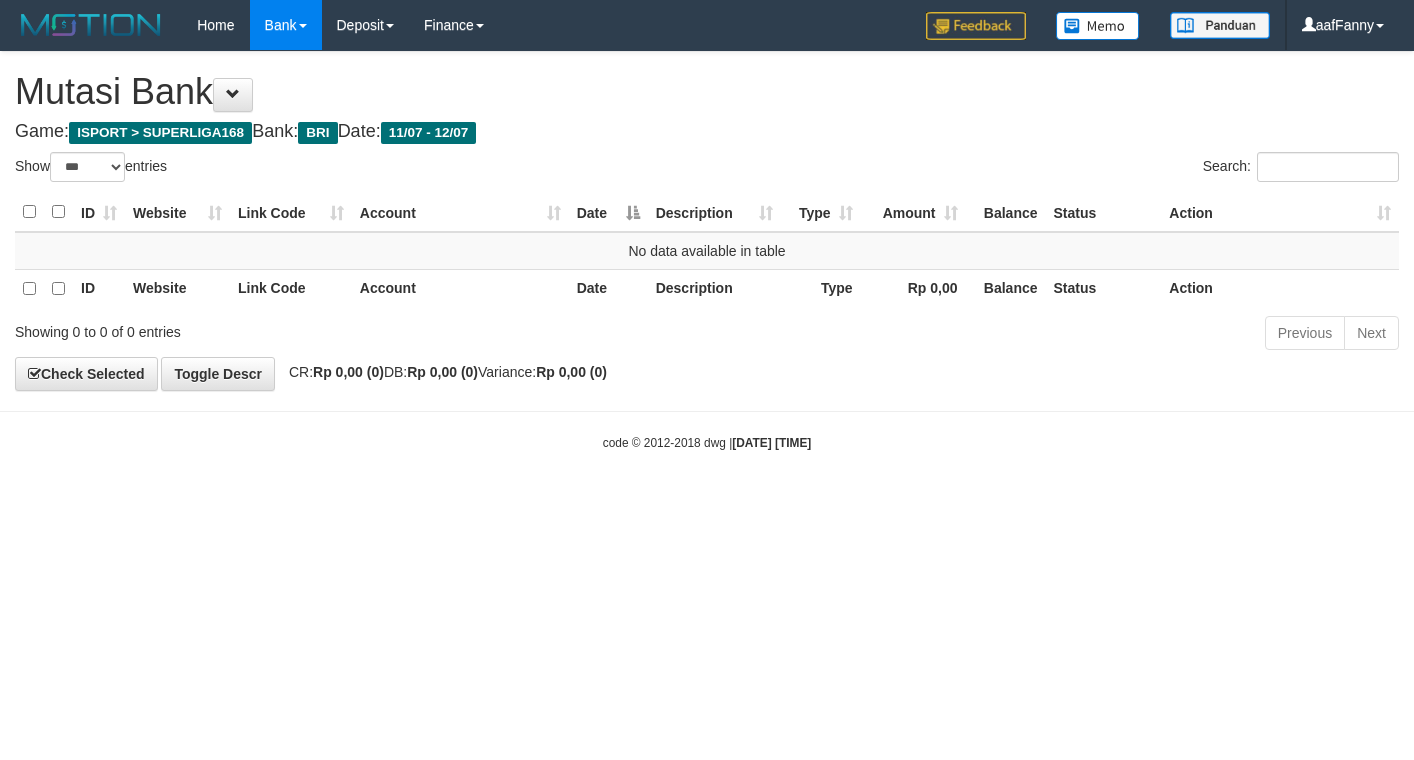 select on "***" 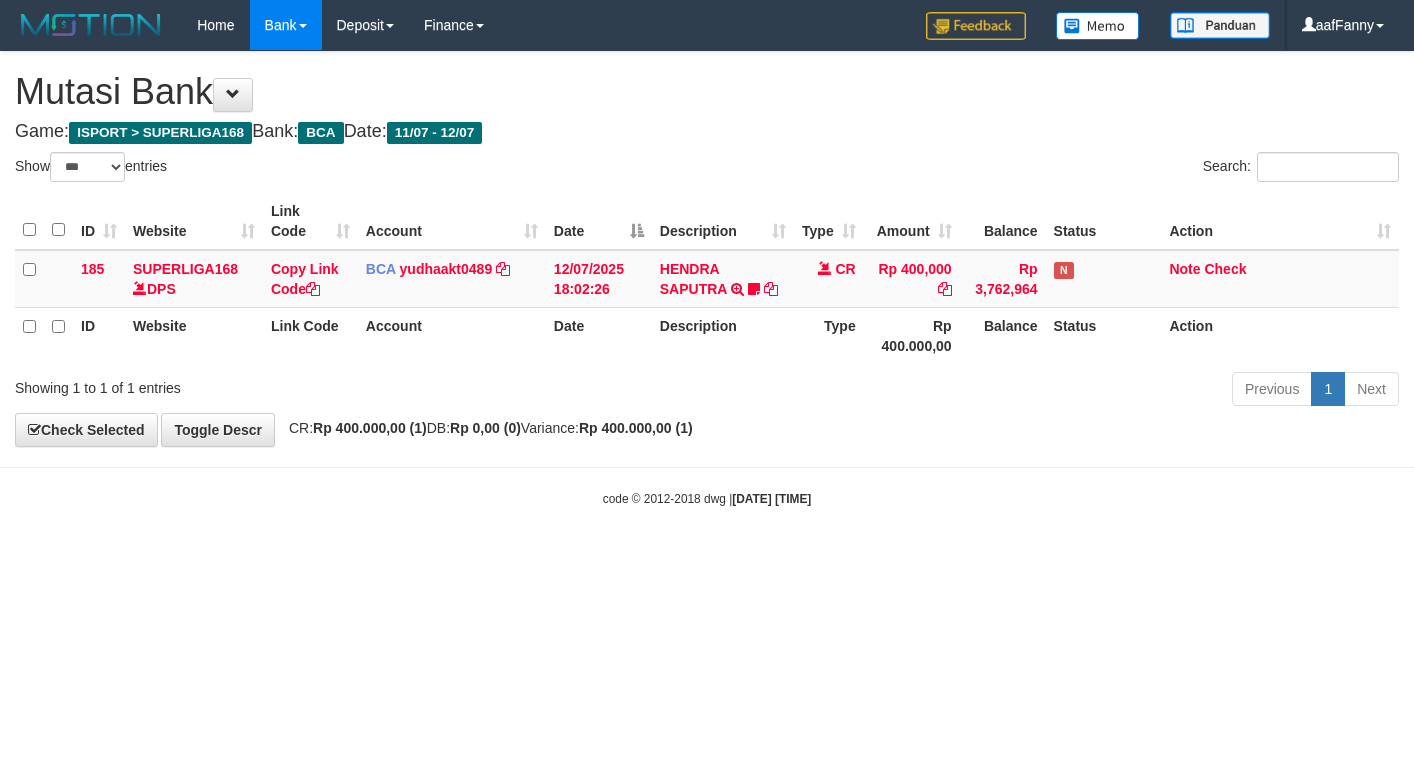 select on "***" 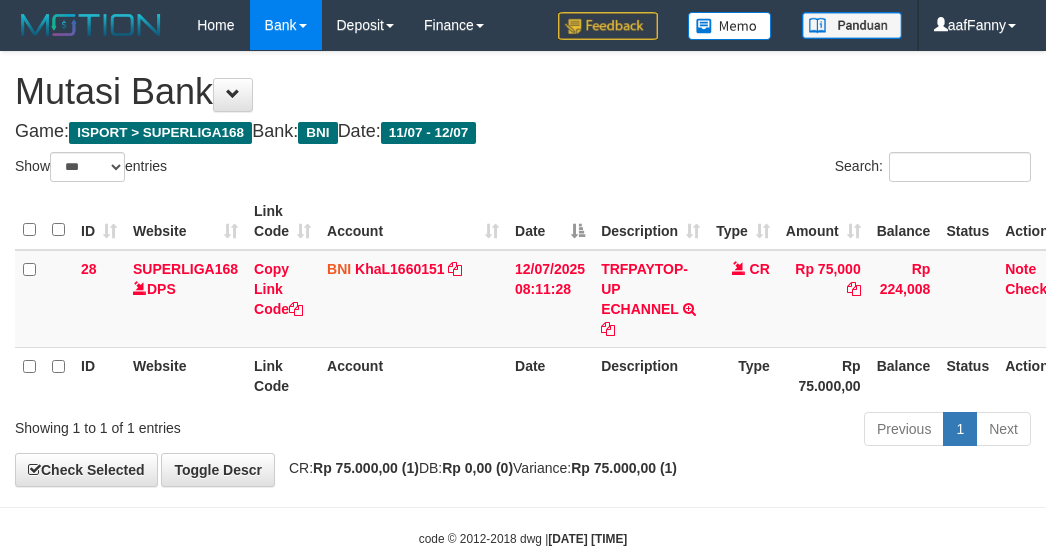 select on "***" 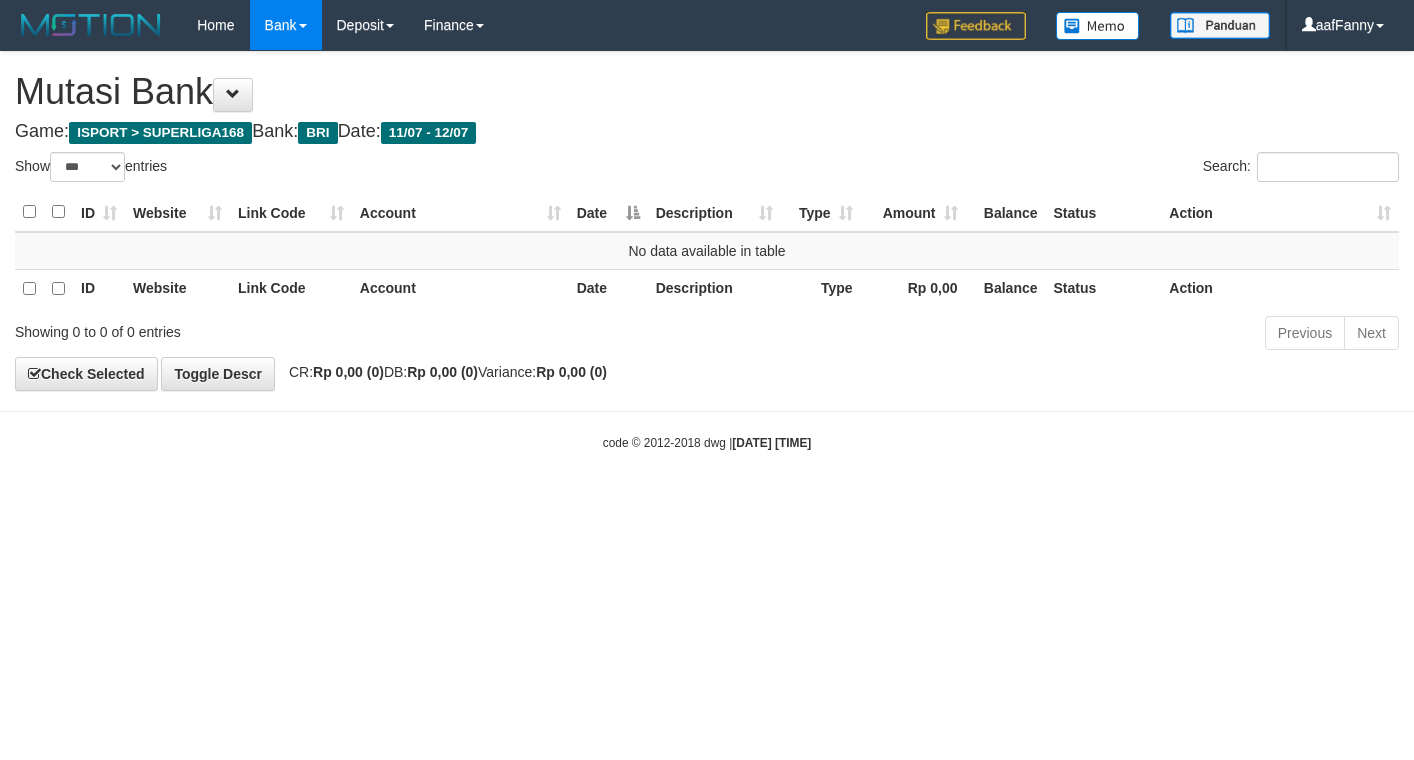 select on "***" 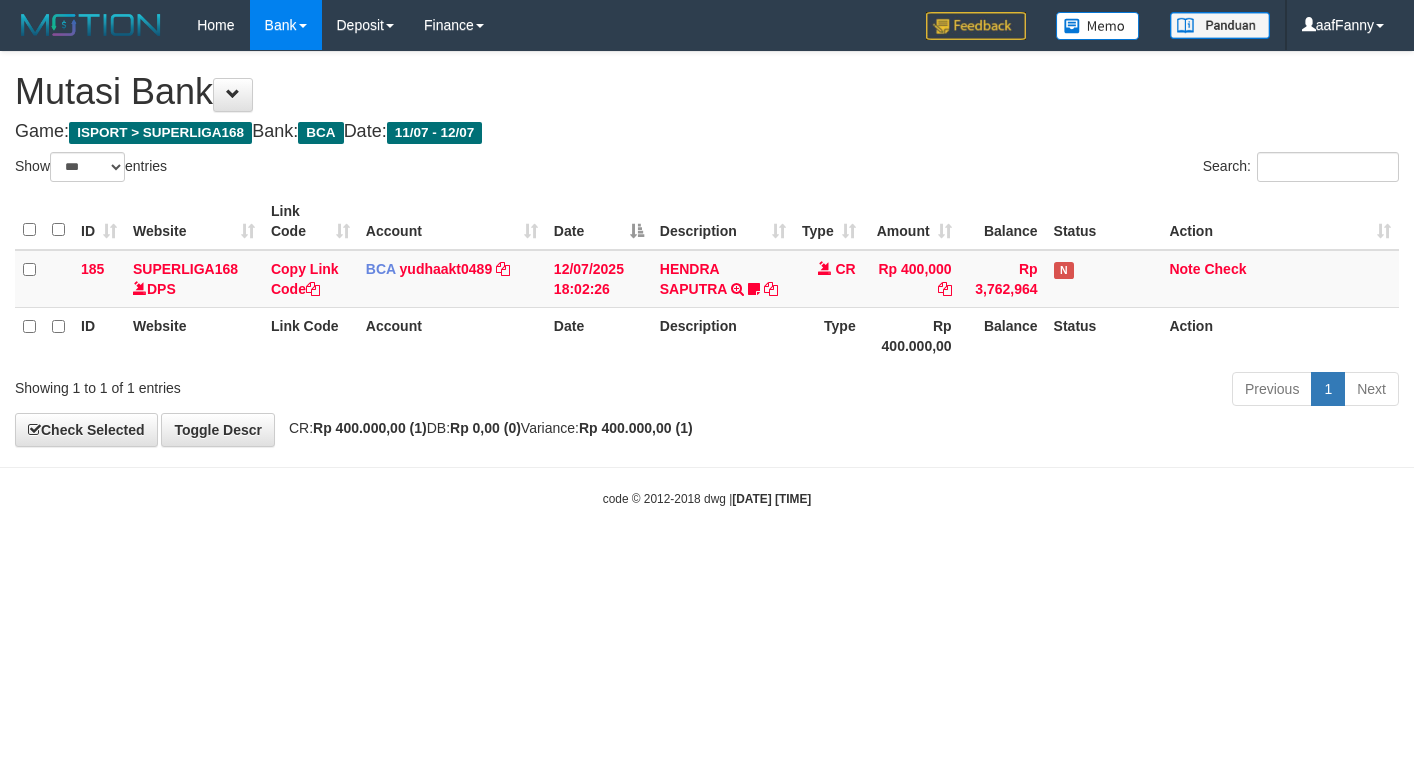 select on "***" 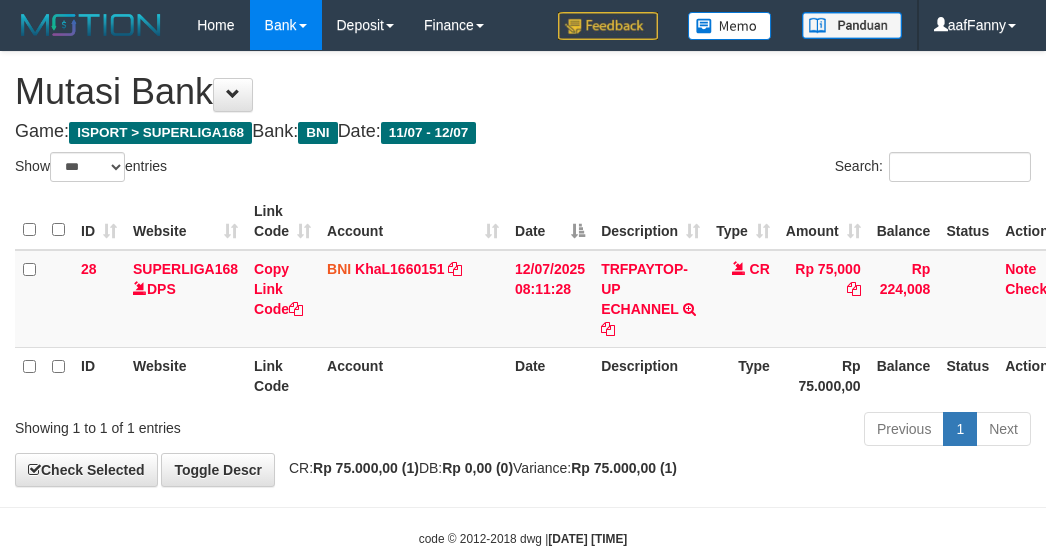 select on "***" 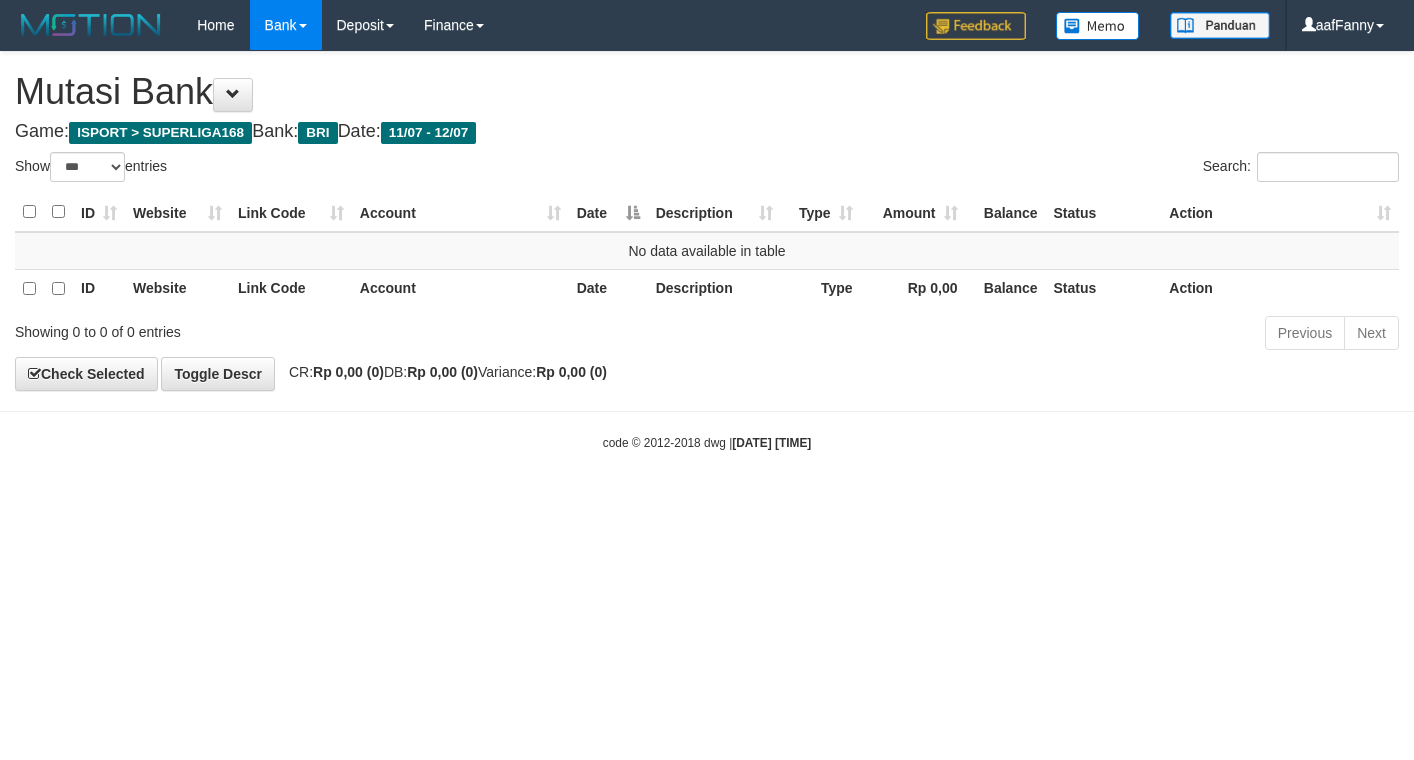 select on "***" 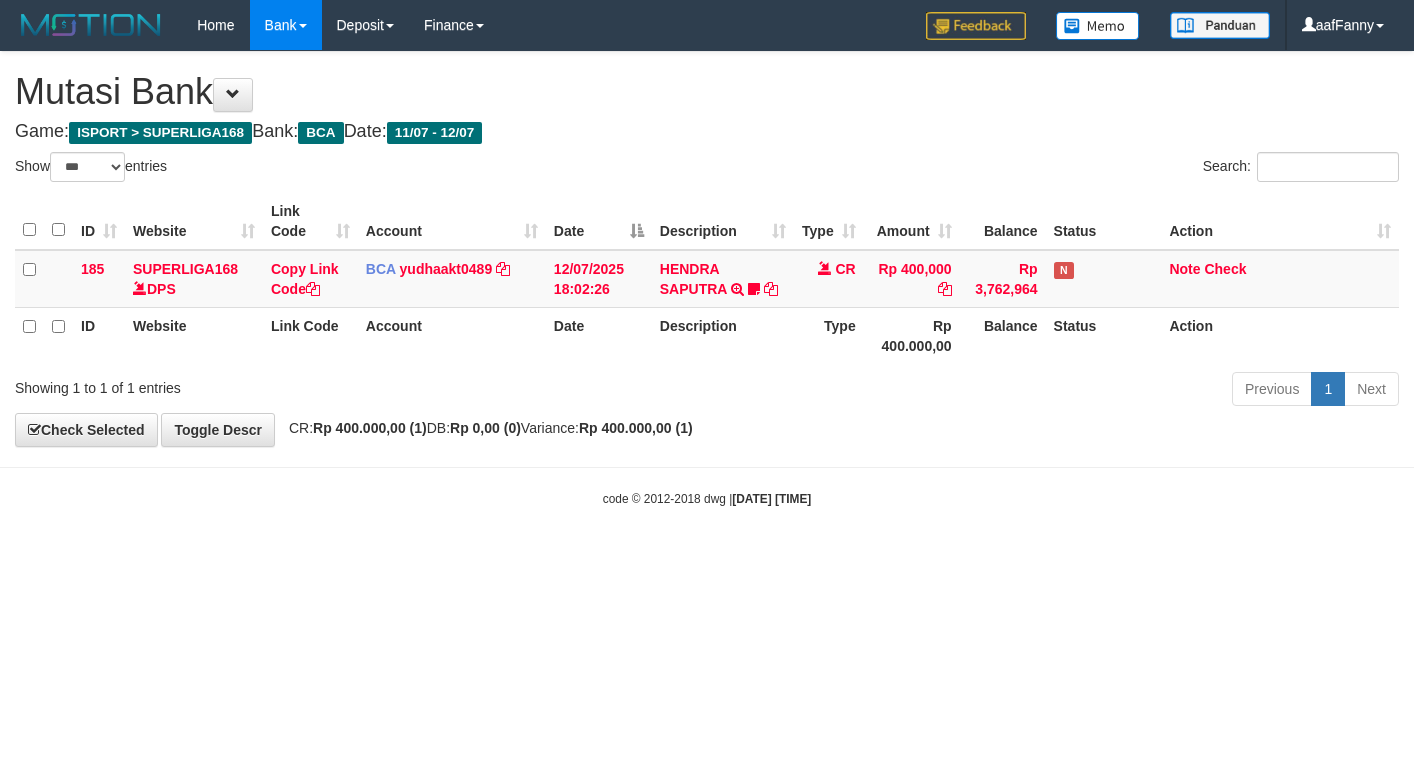 select on "***" 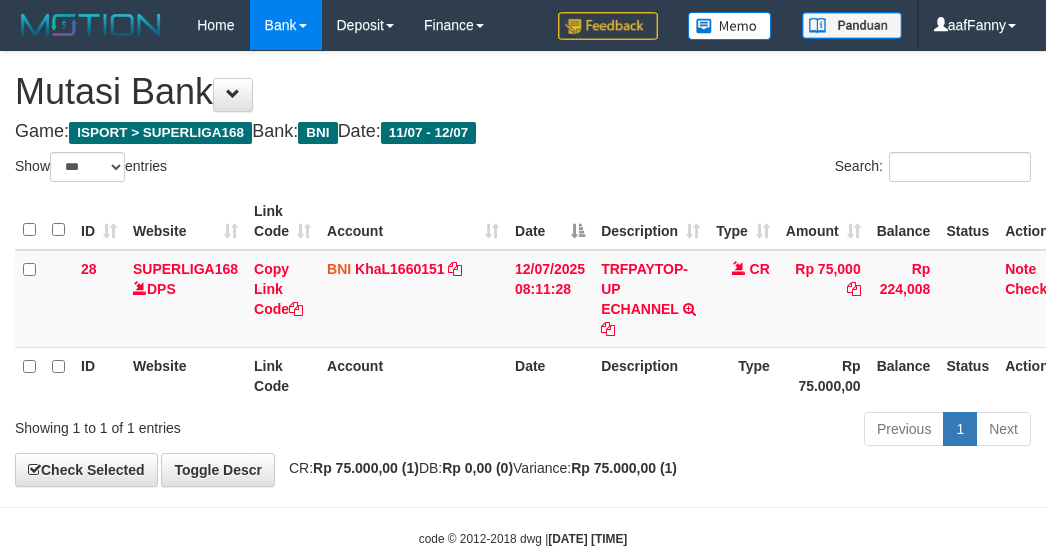 select on "***" 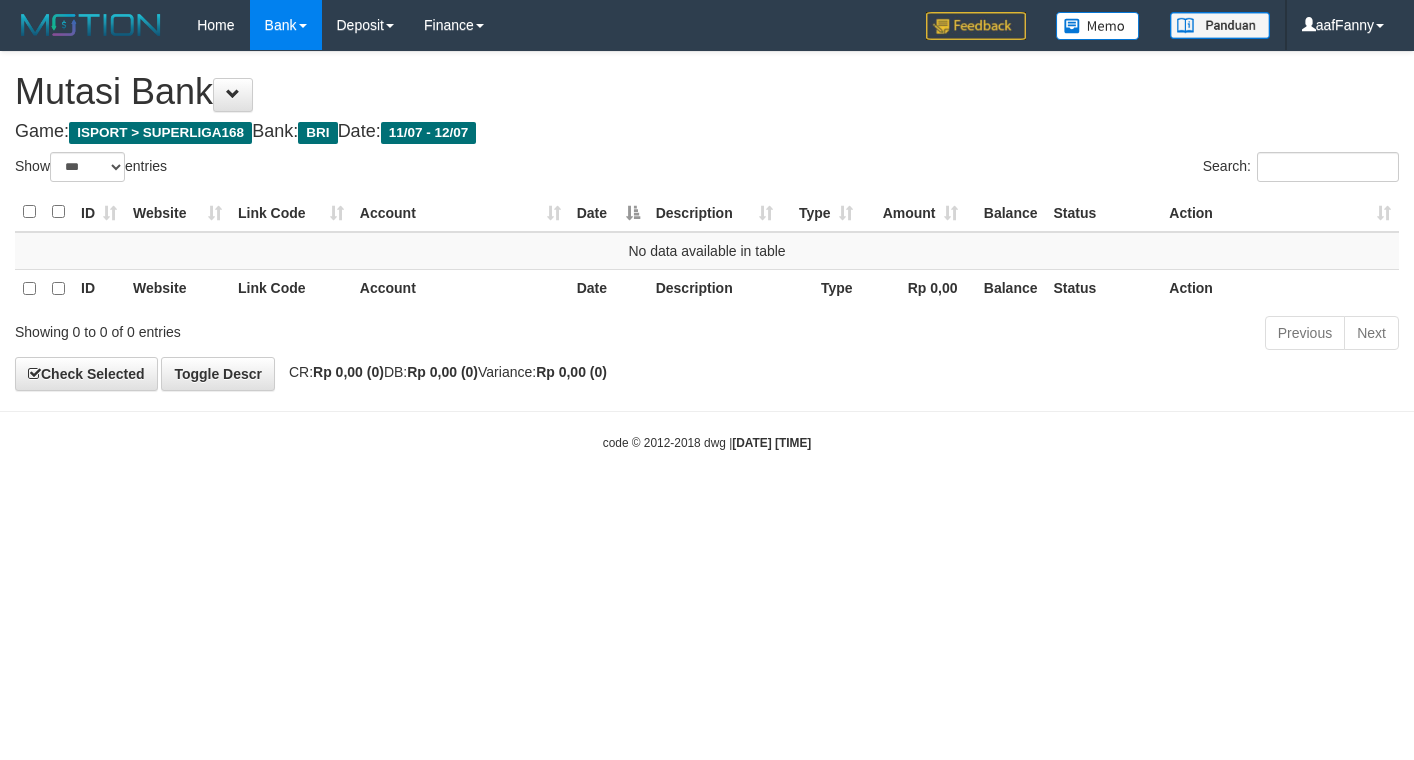 select on "***" 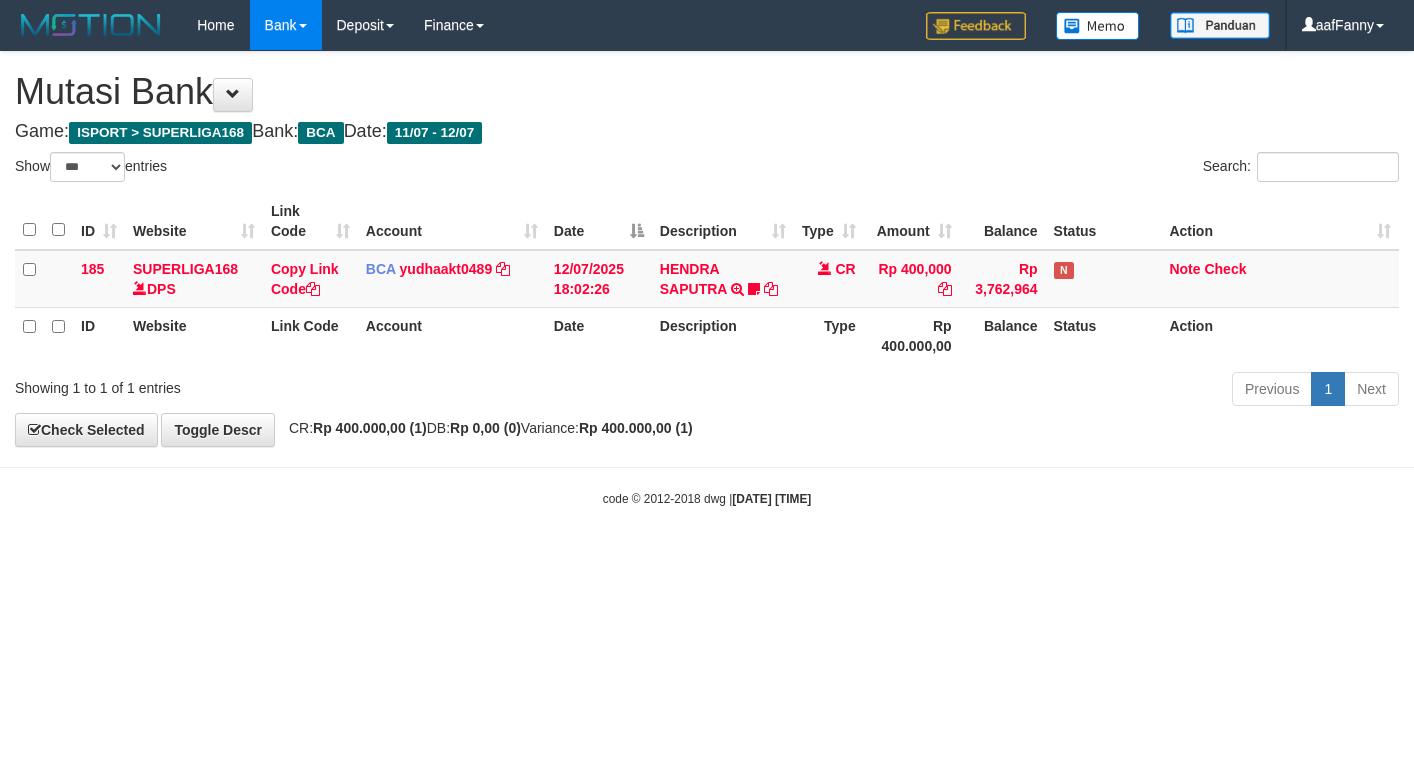 select on "***" 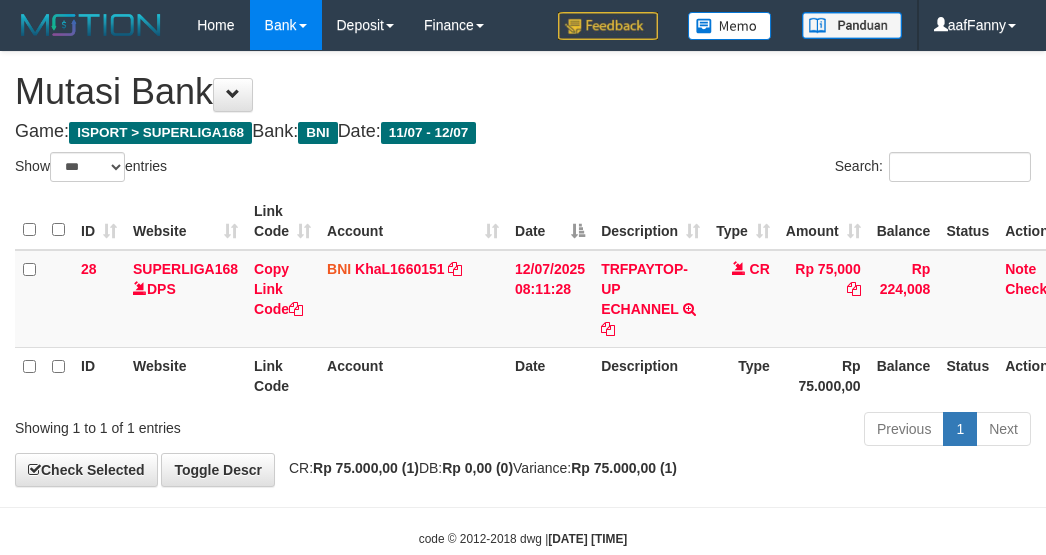 select on "***" 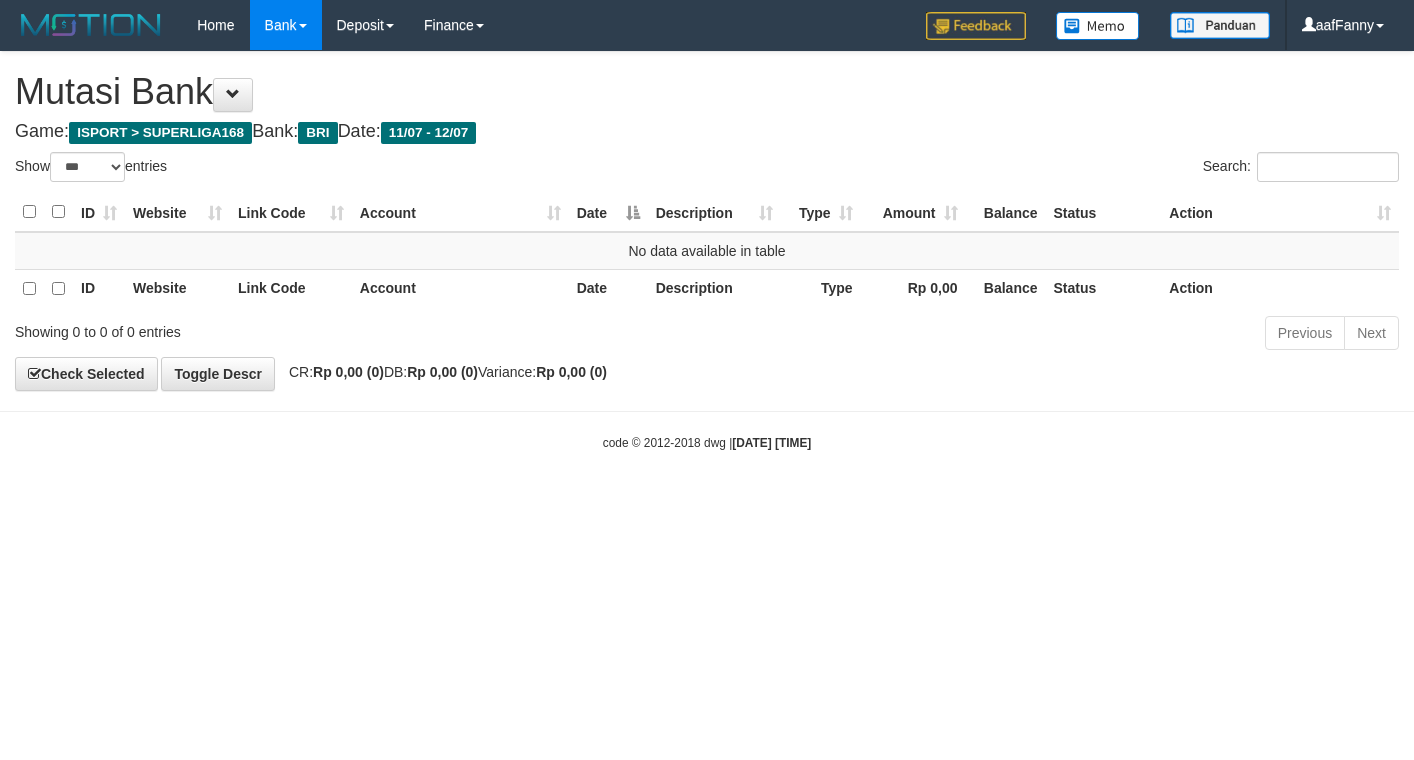 select on "***" 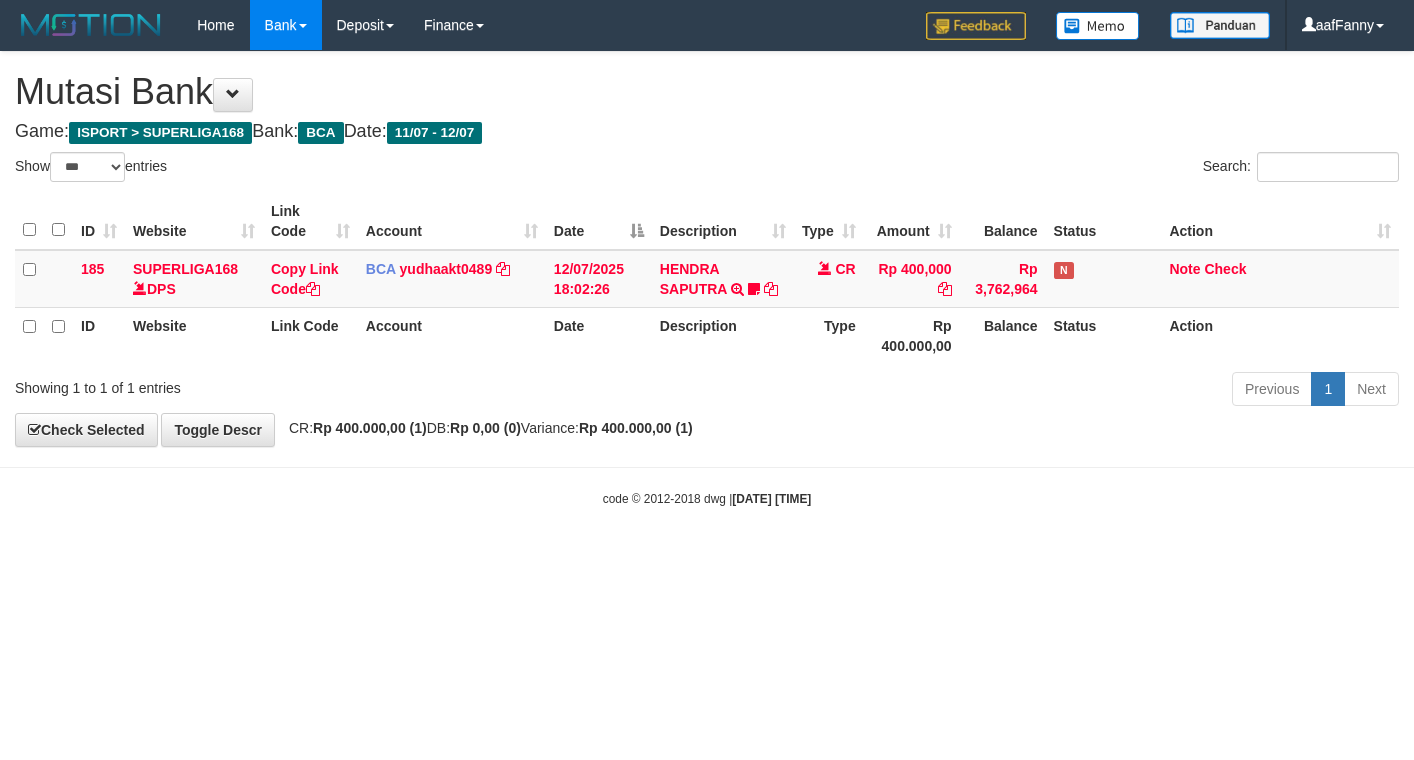 select on "***" 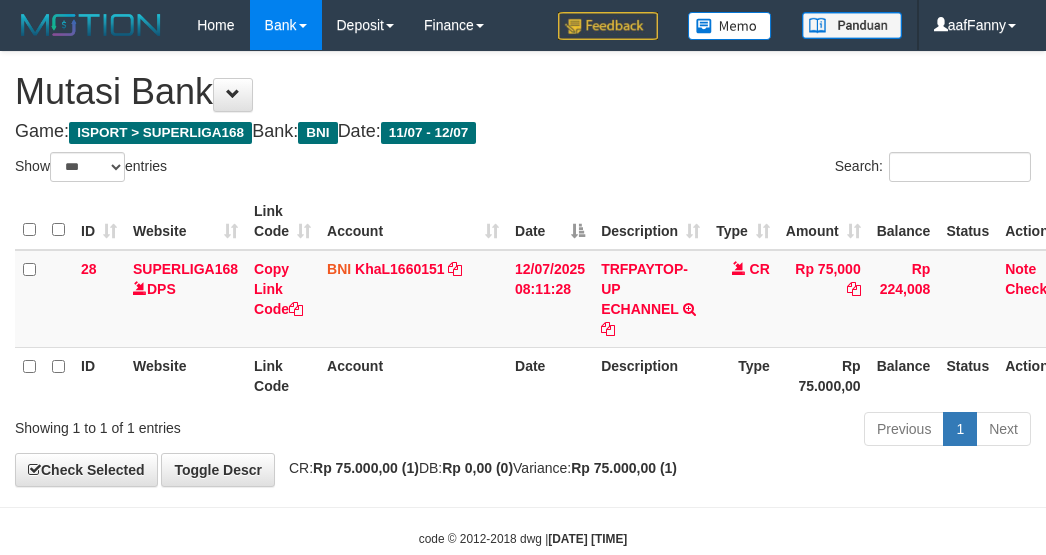 select on "***" 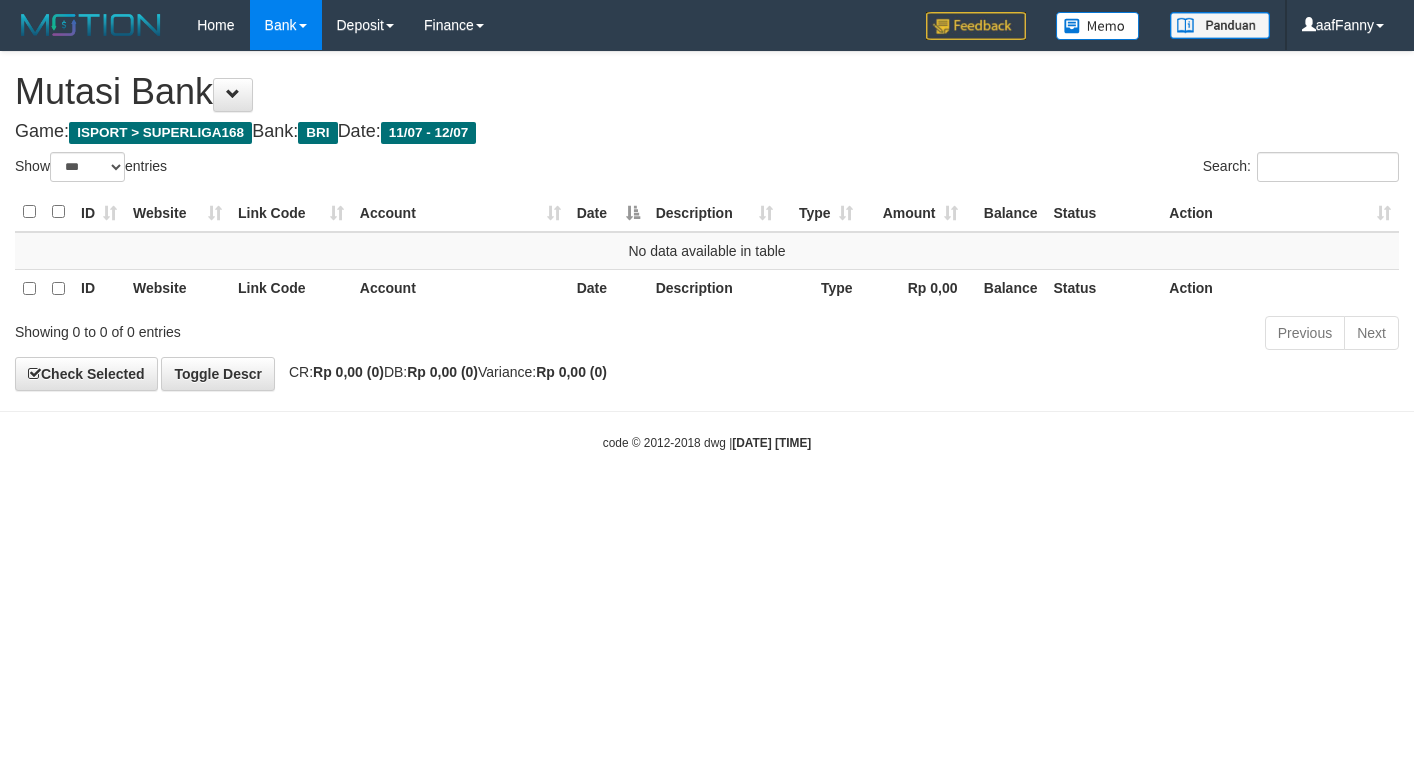 select on "***" 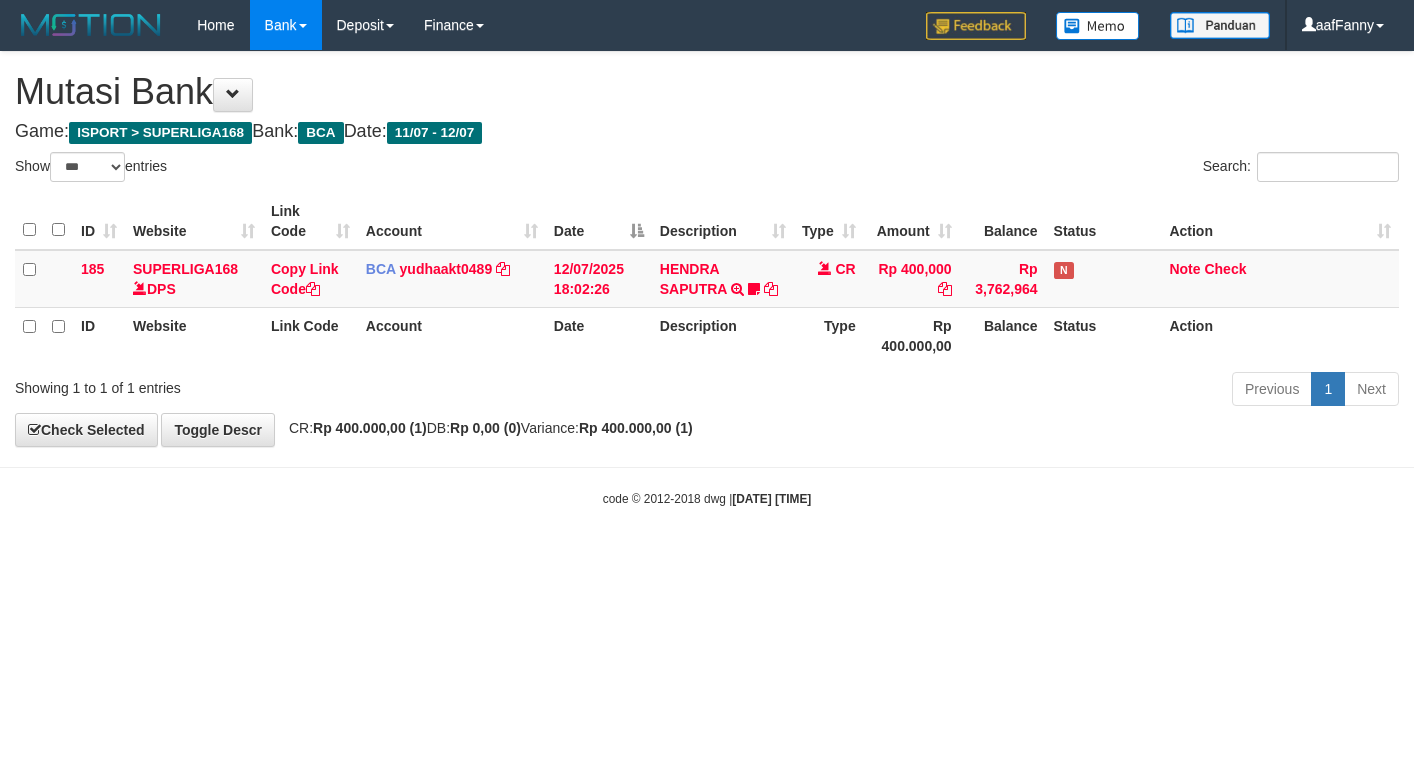 select on "***" 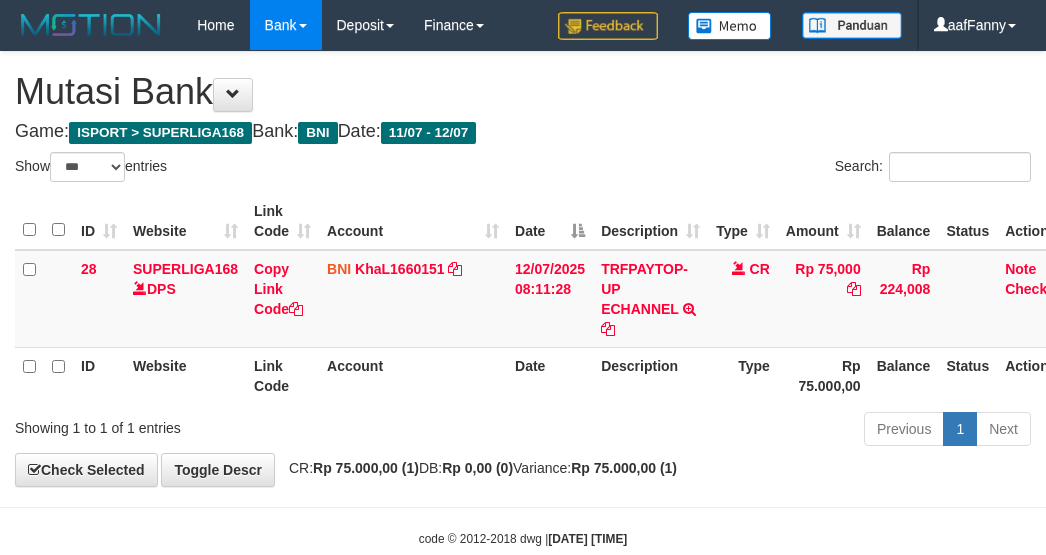 select on "***" 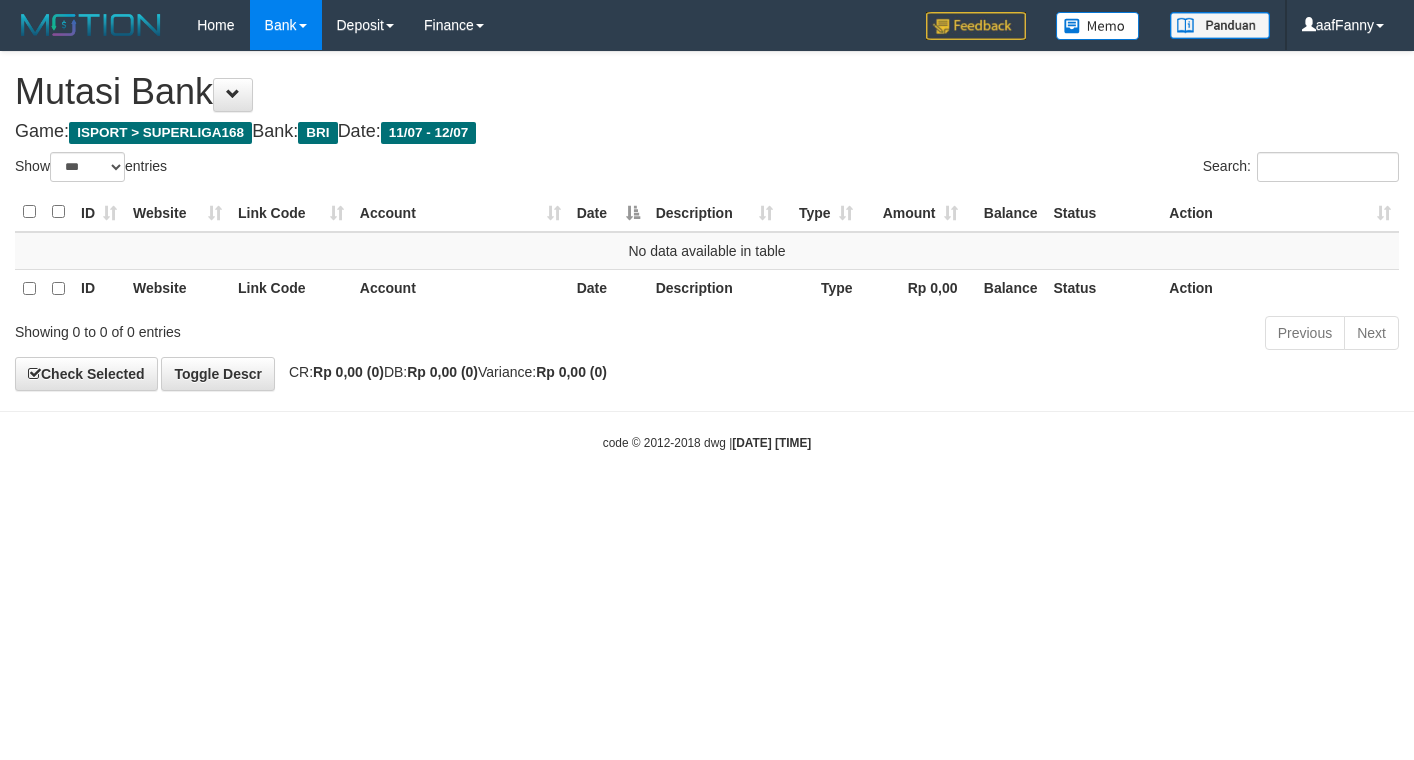 select on "***" 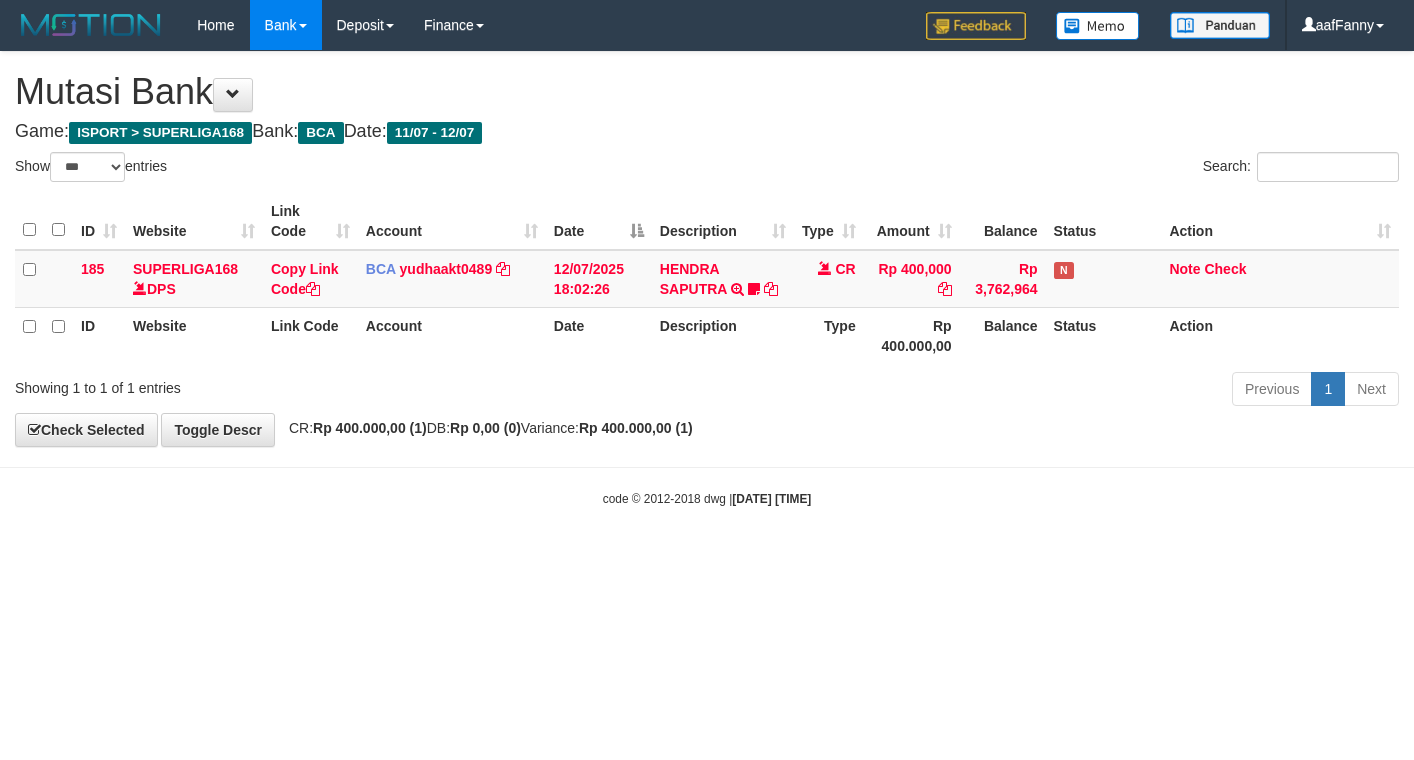 select on "***" 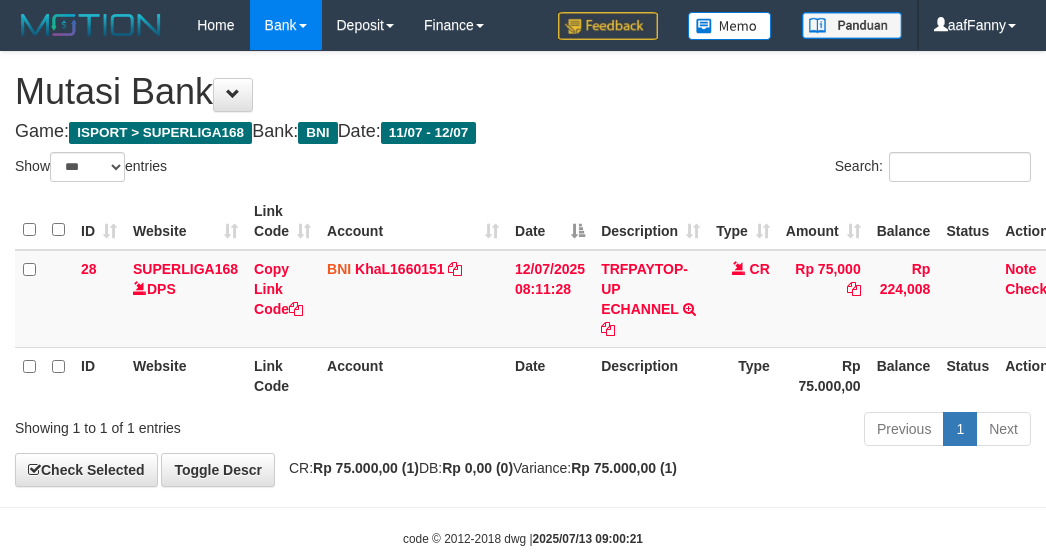 select on "***" 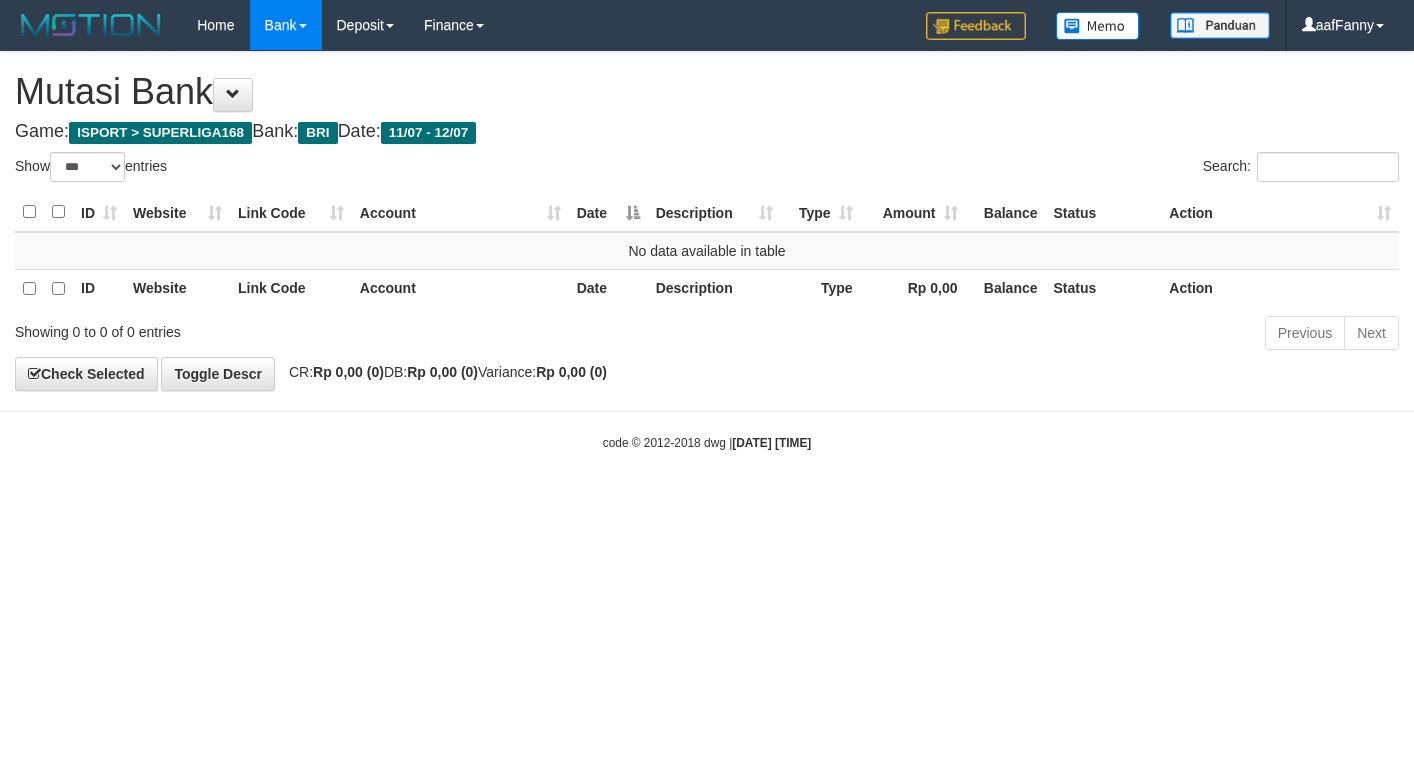 select on "***" 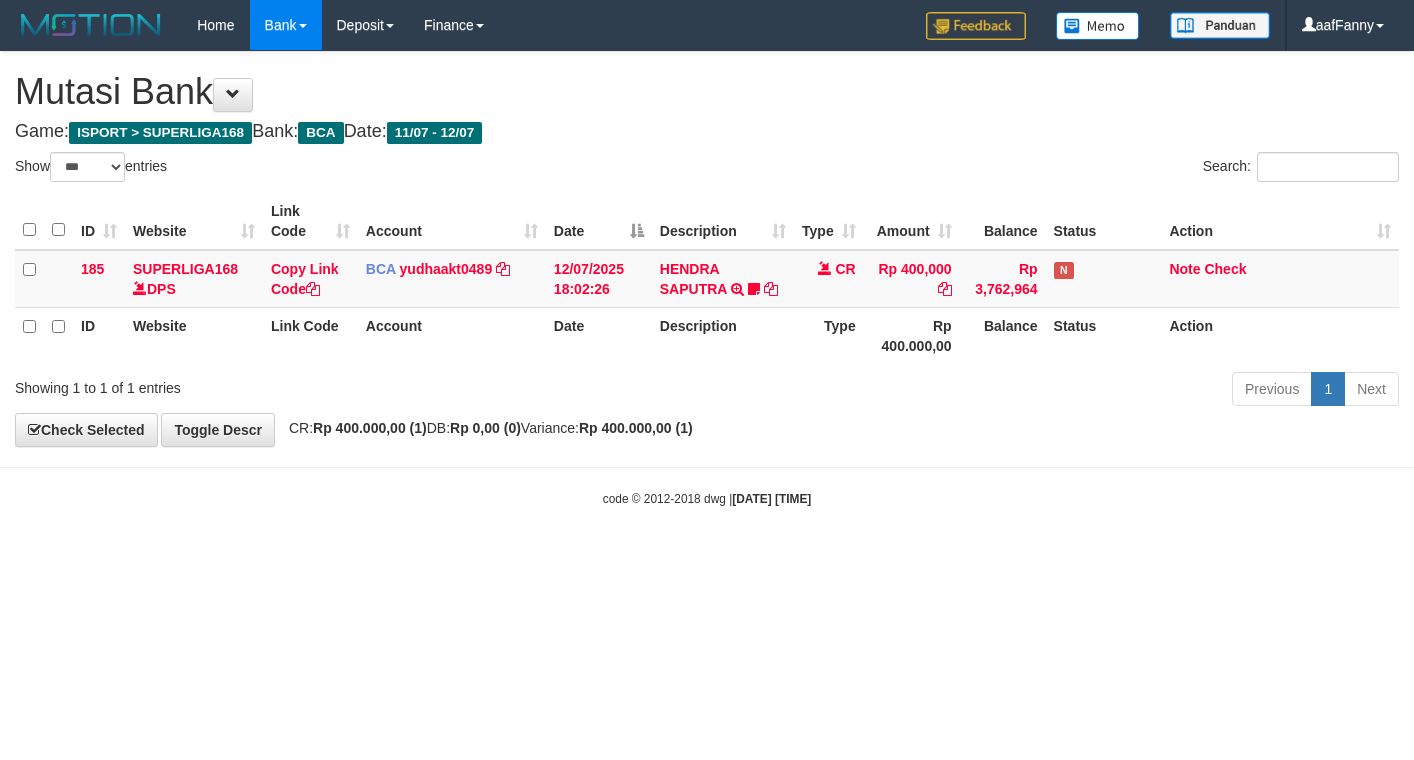 select on "***" 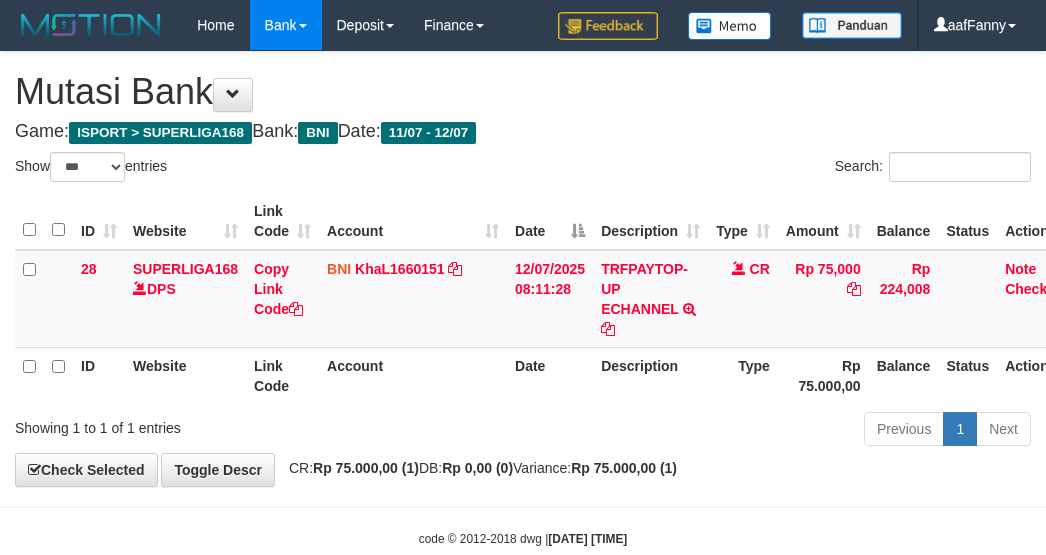 select on "***" 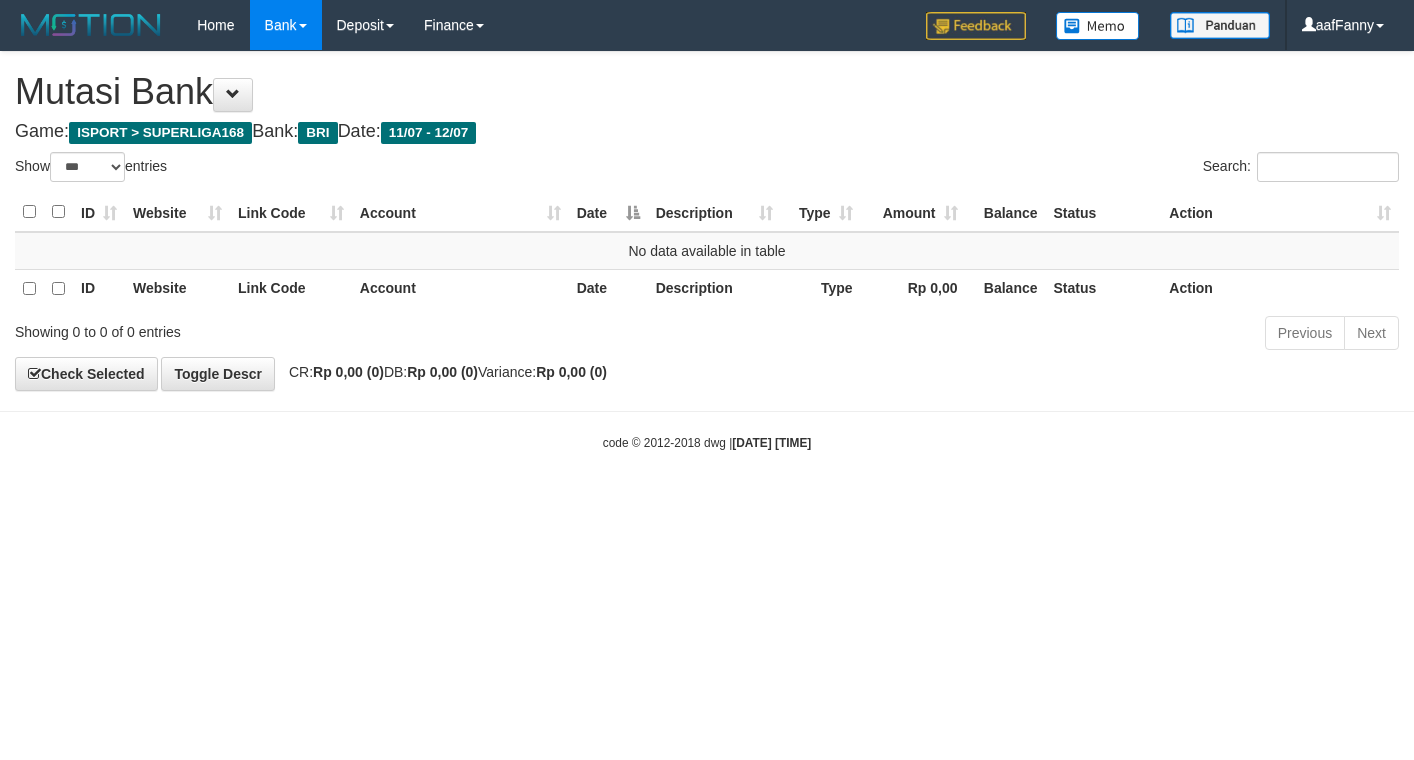 select on "***" 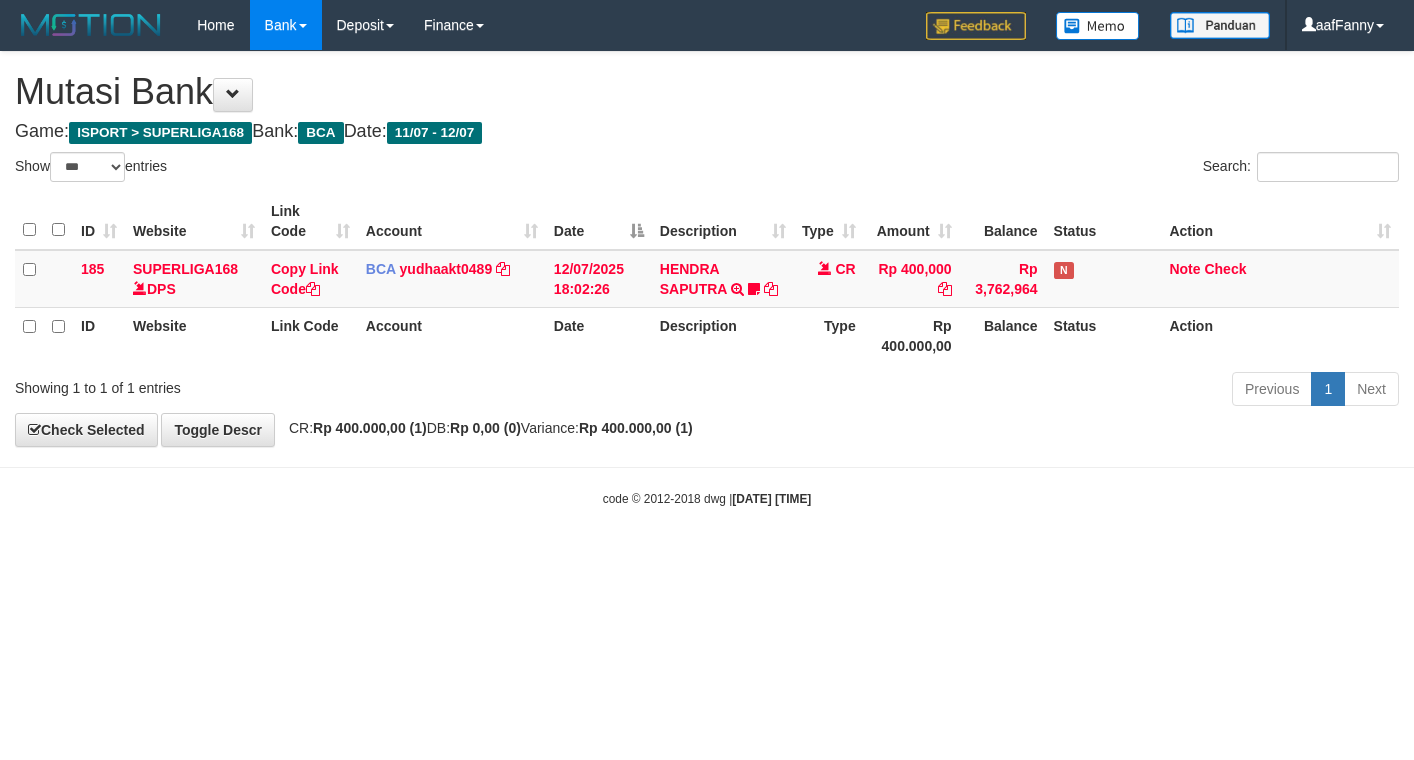 select on "***" 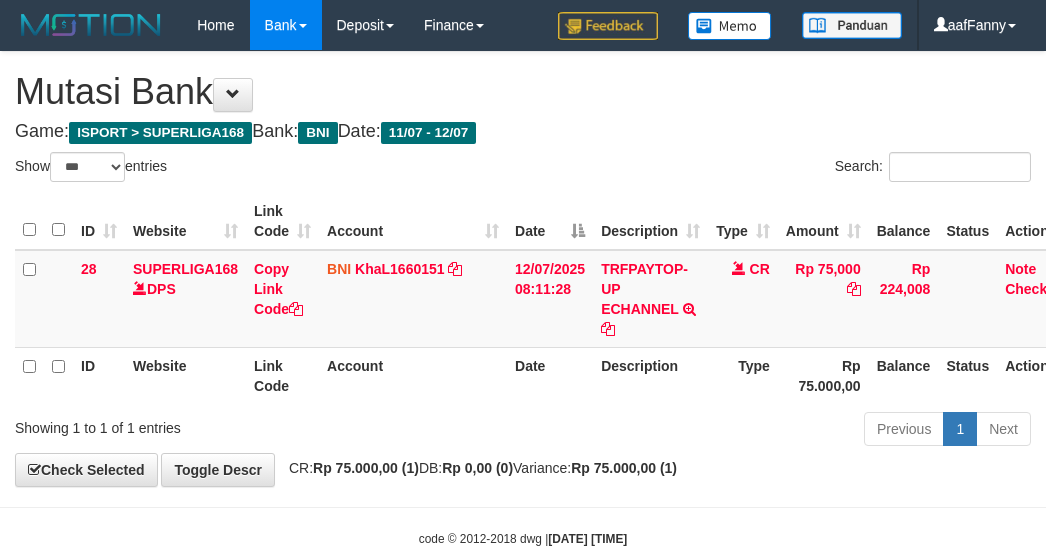 select on "***" 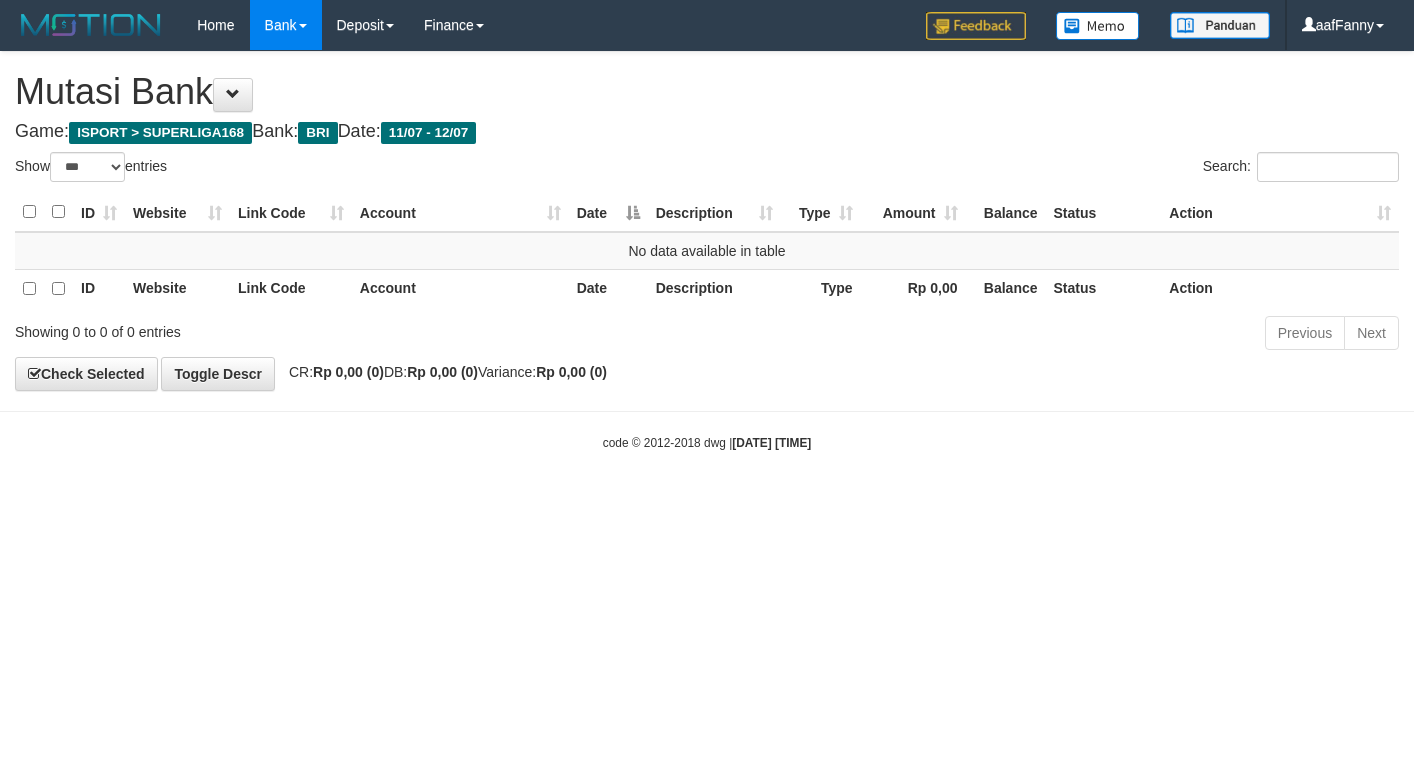 select on "***" 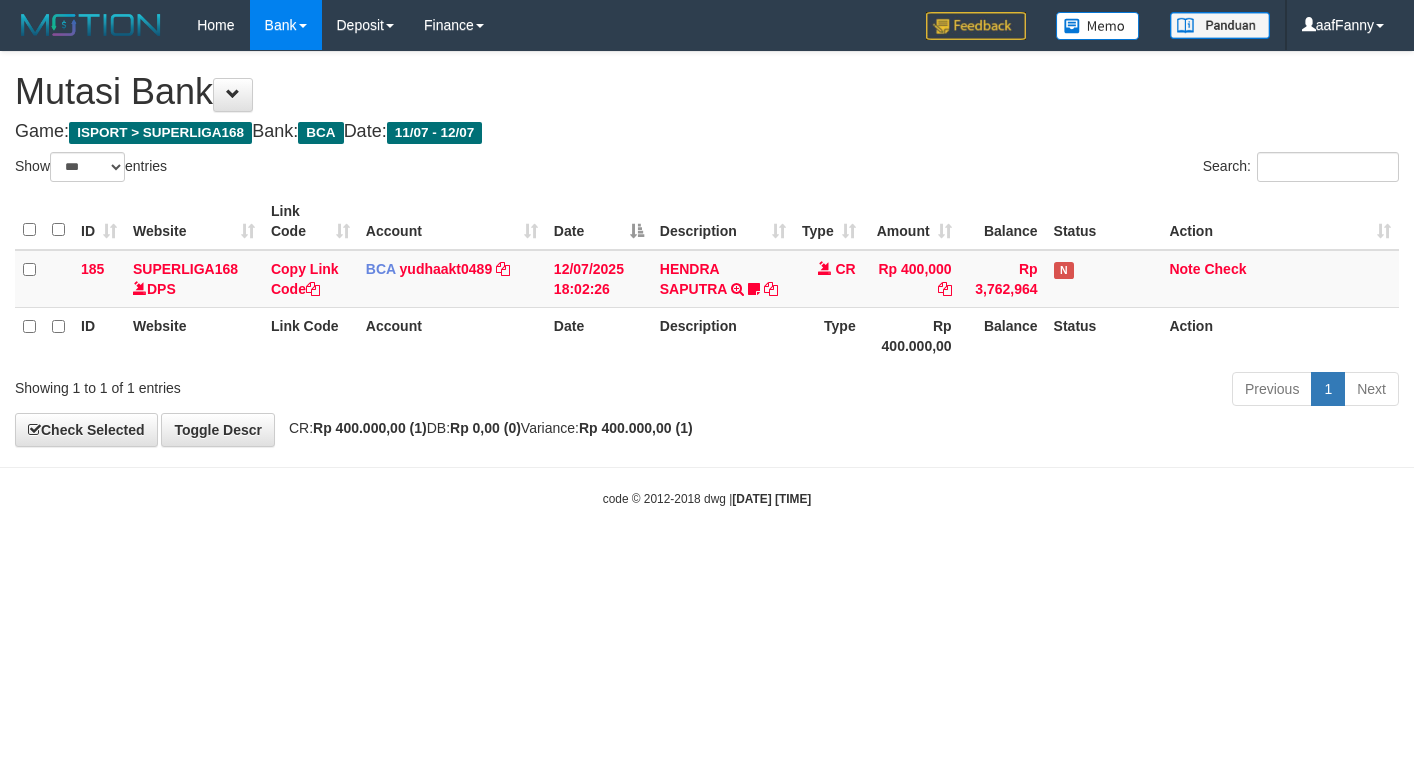 select on "***" 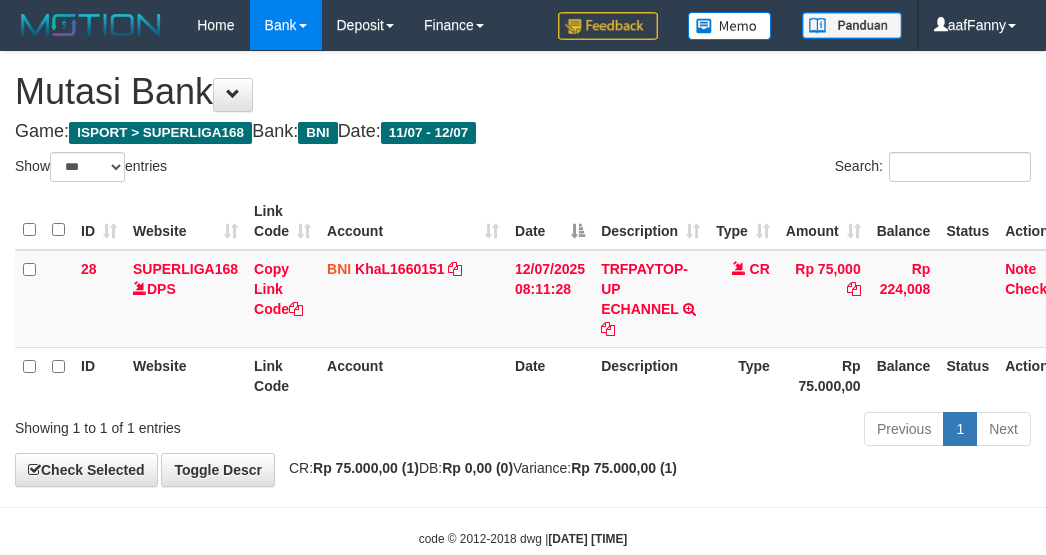 select on "***" 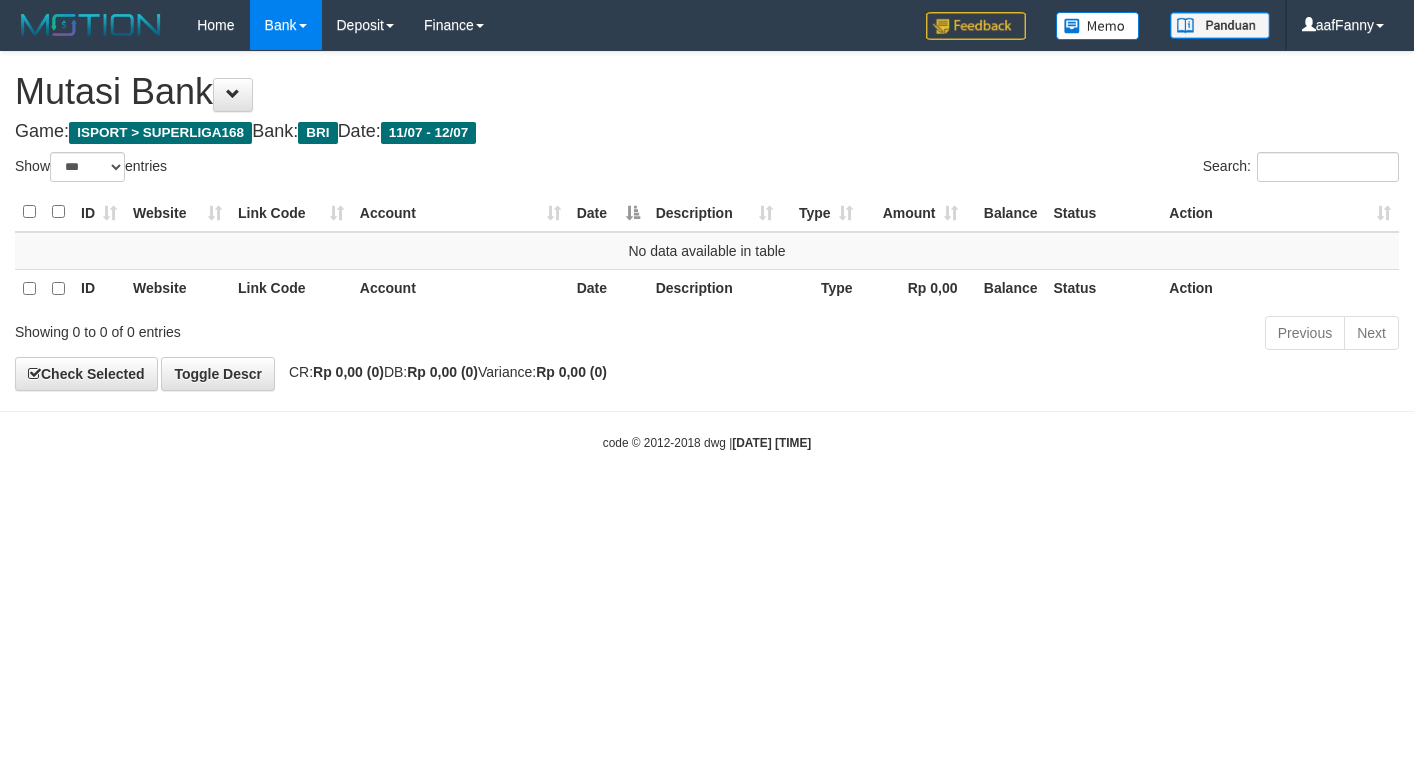select on "***" 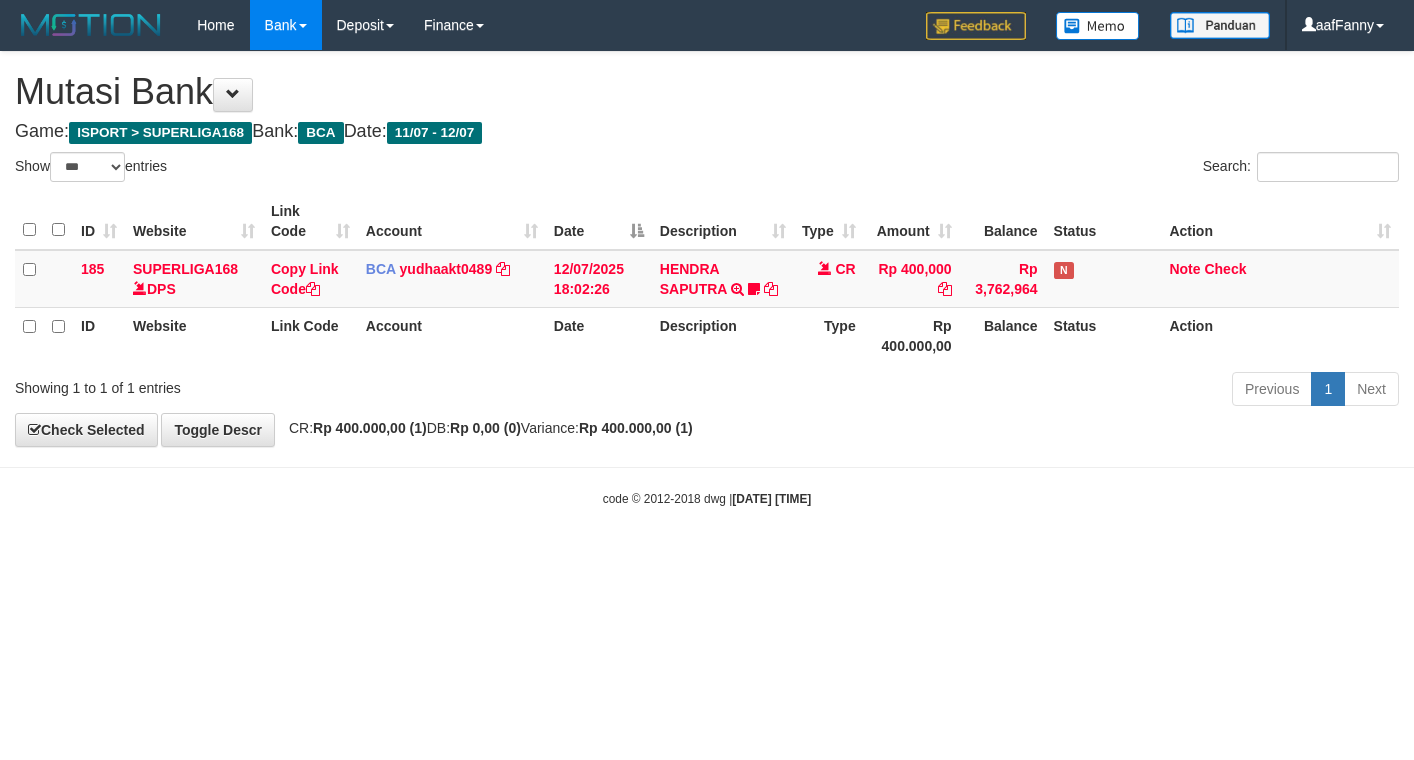 select on "***" 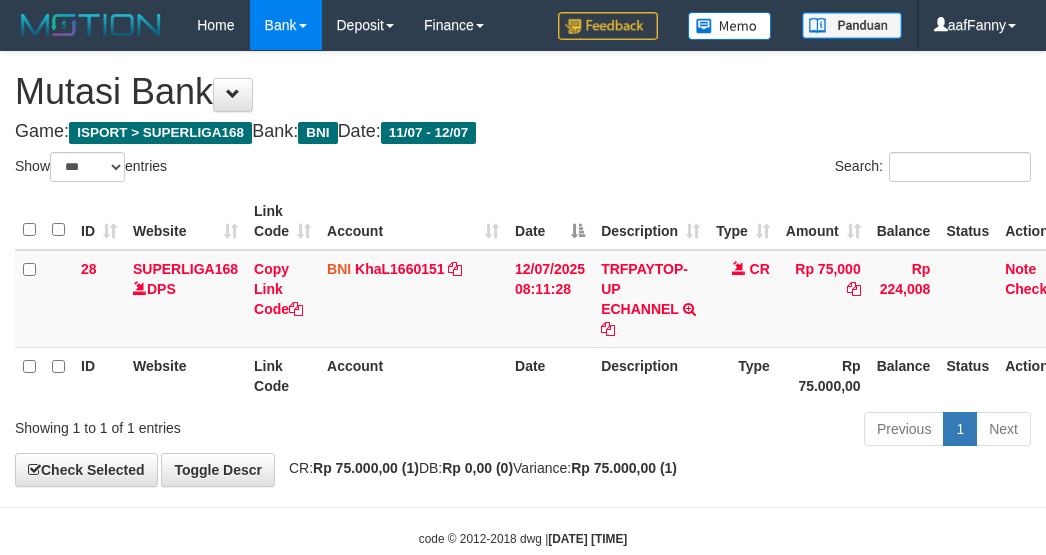 select on "***" 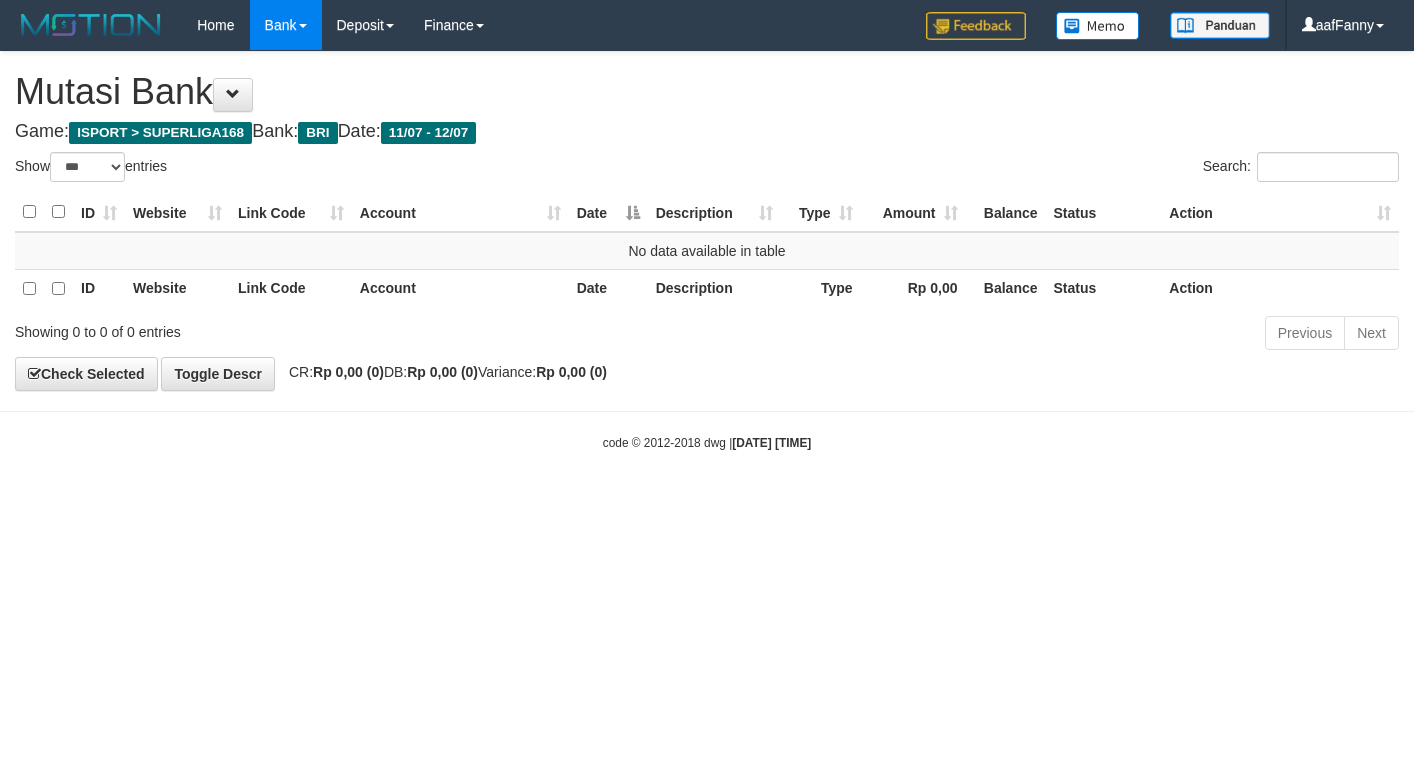 select on "***" 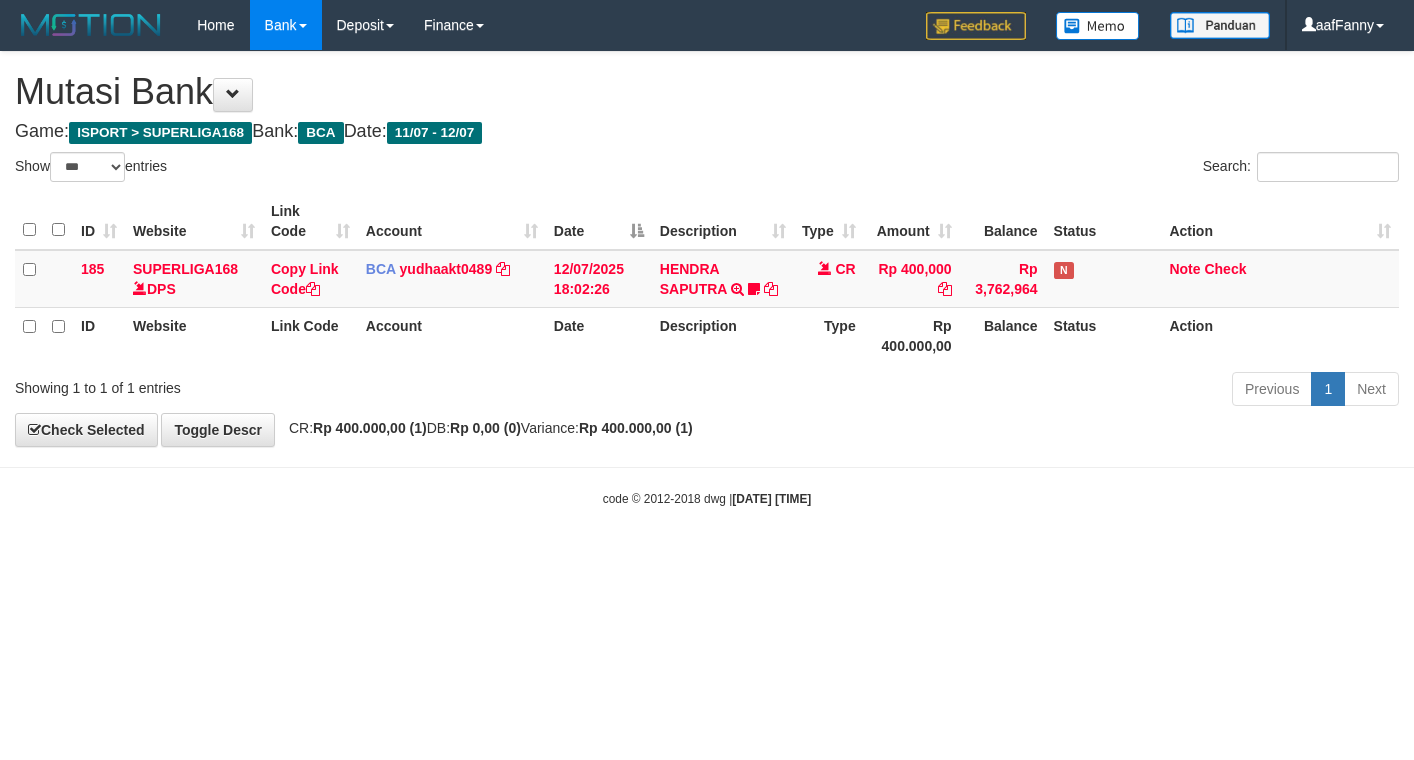 select on "***" 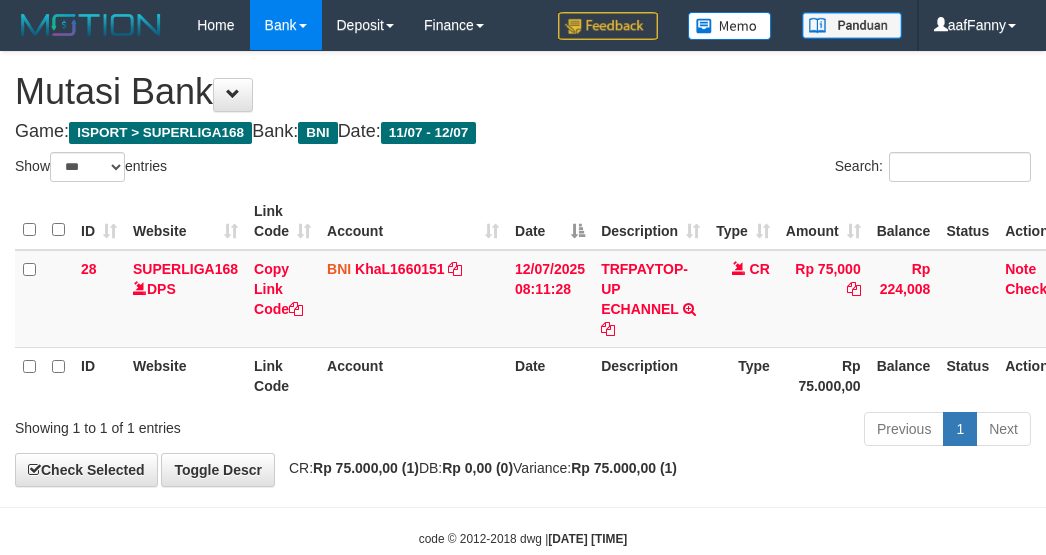 select on "***" 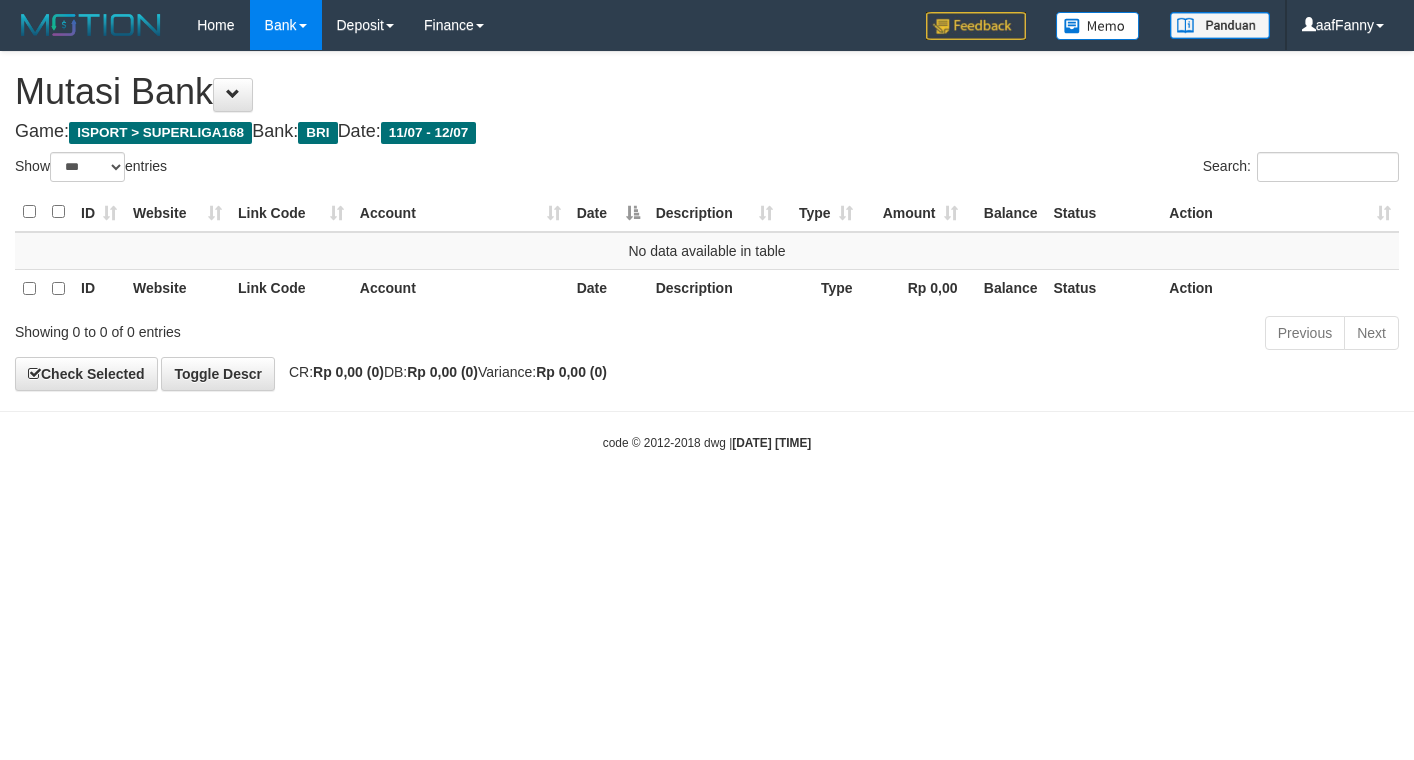 select on "***" 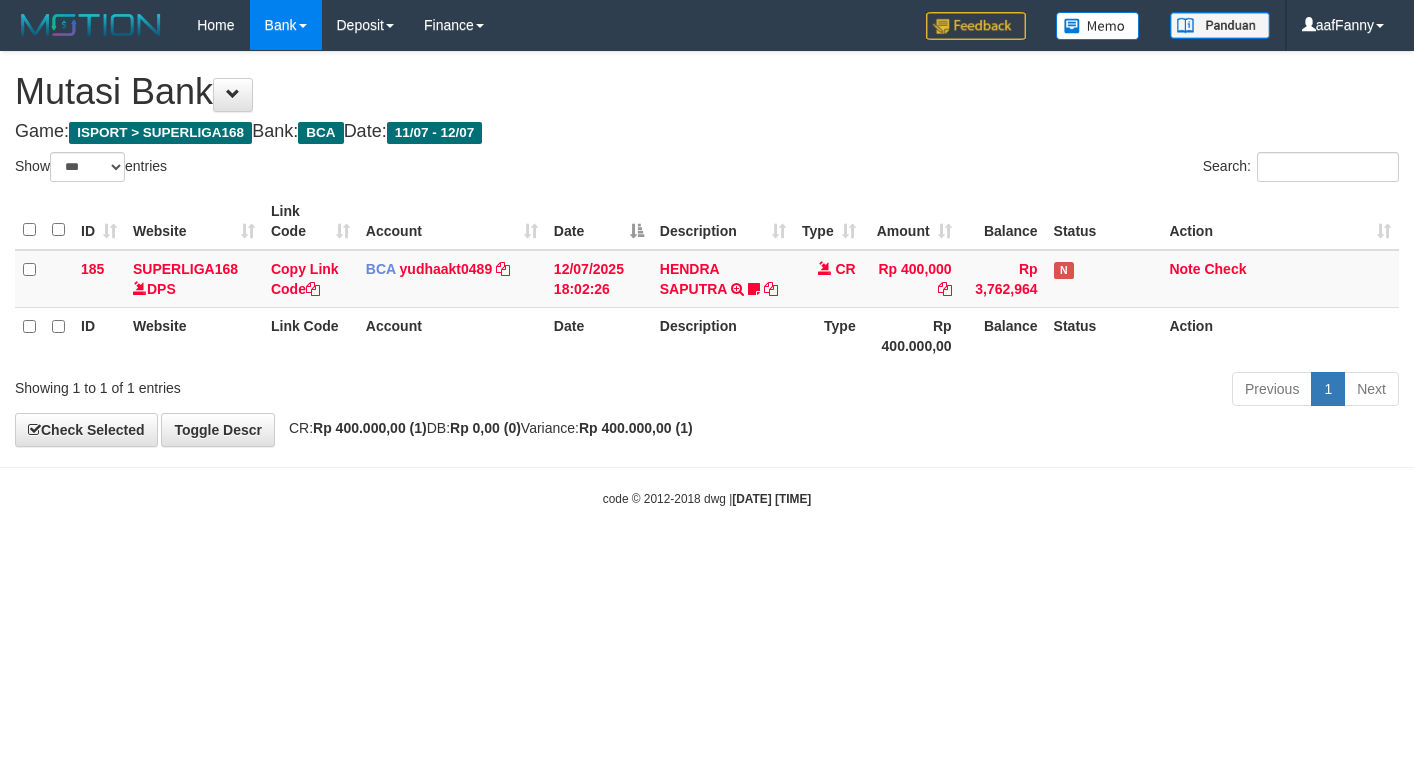 select on "***" 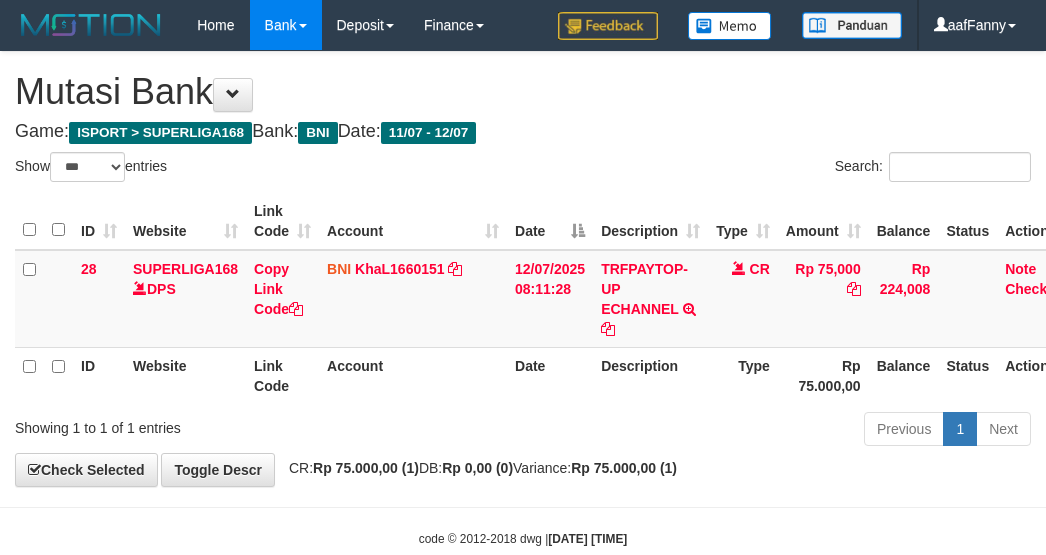 select on "***" 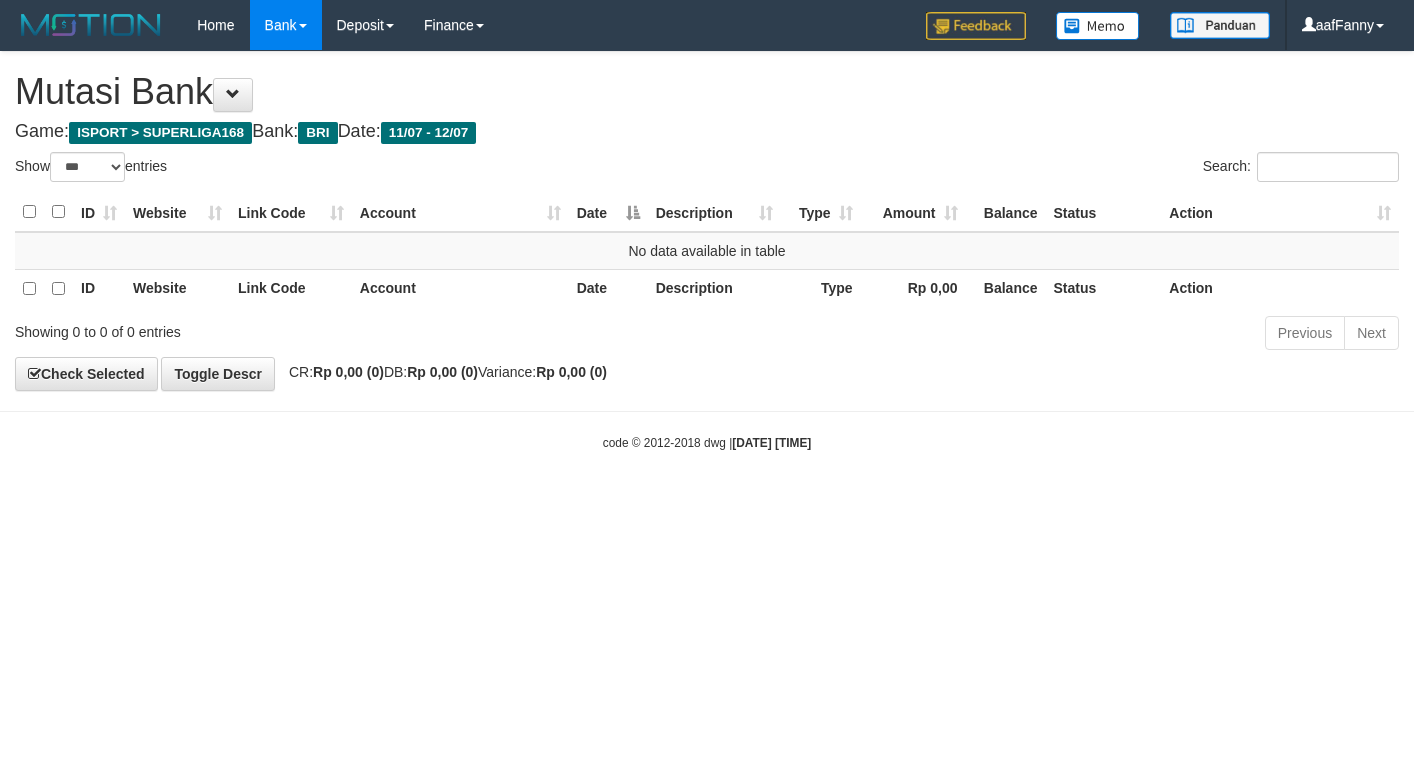 select on "***" 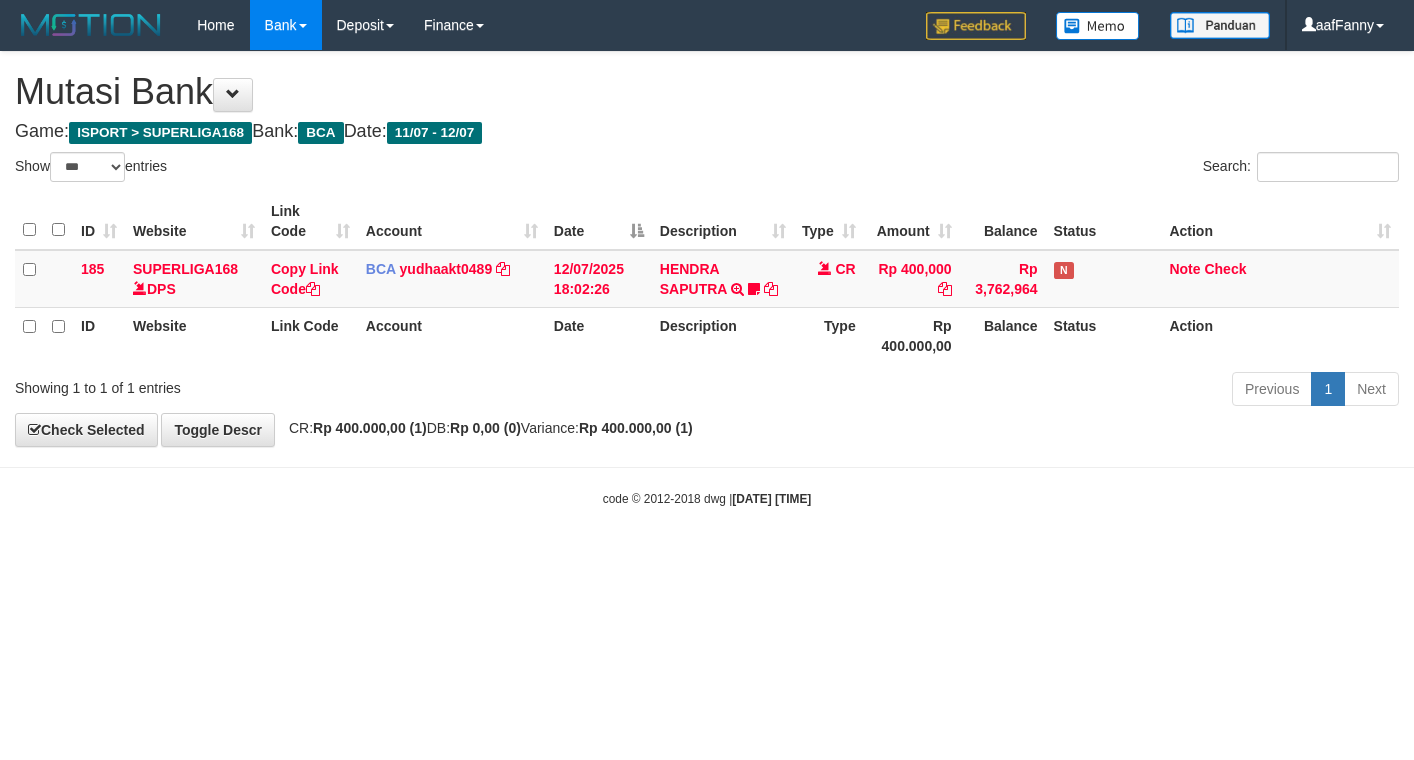 select on "***" 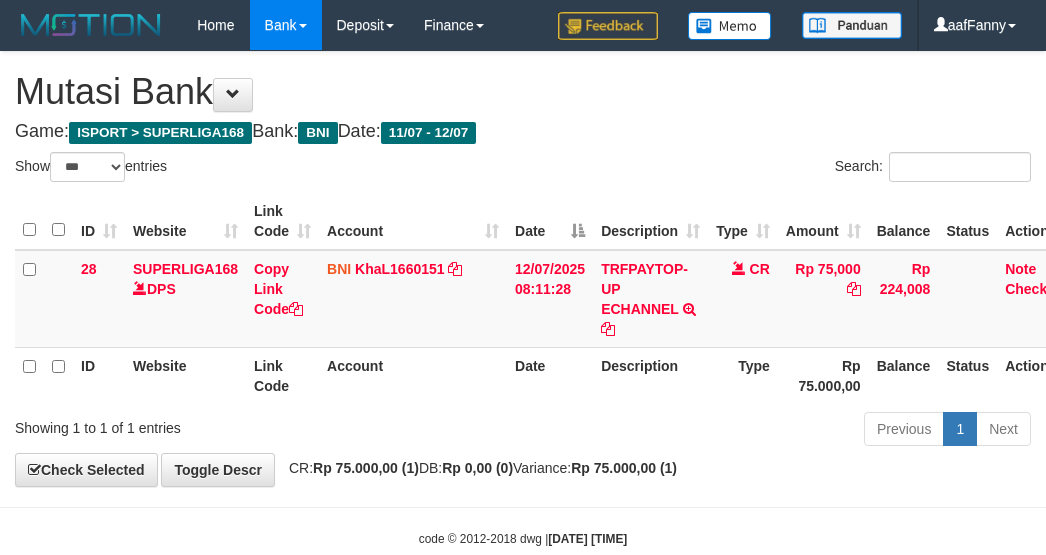 select on "***" 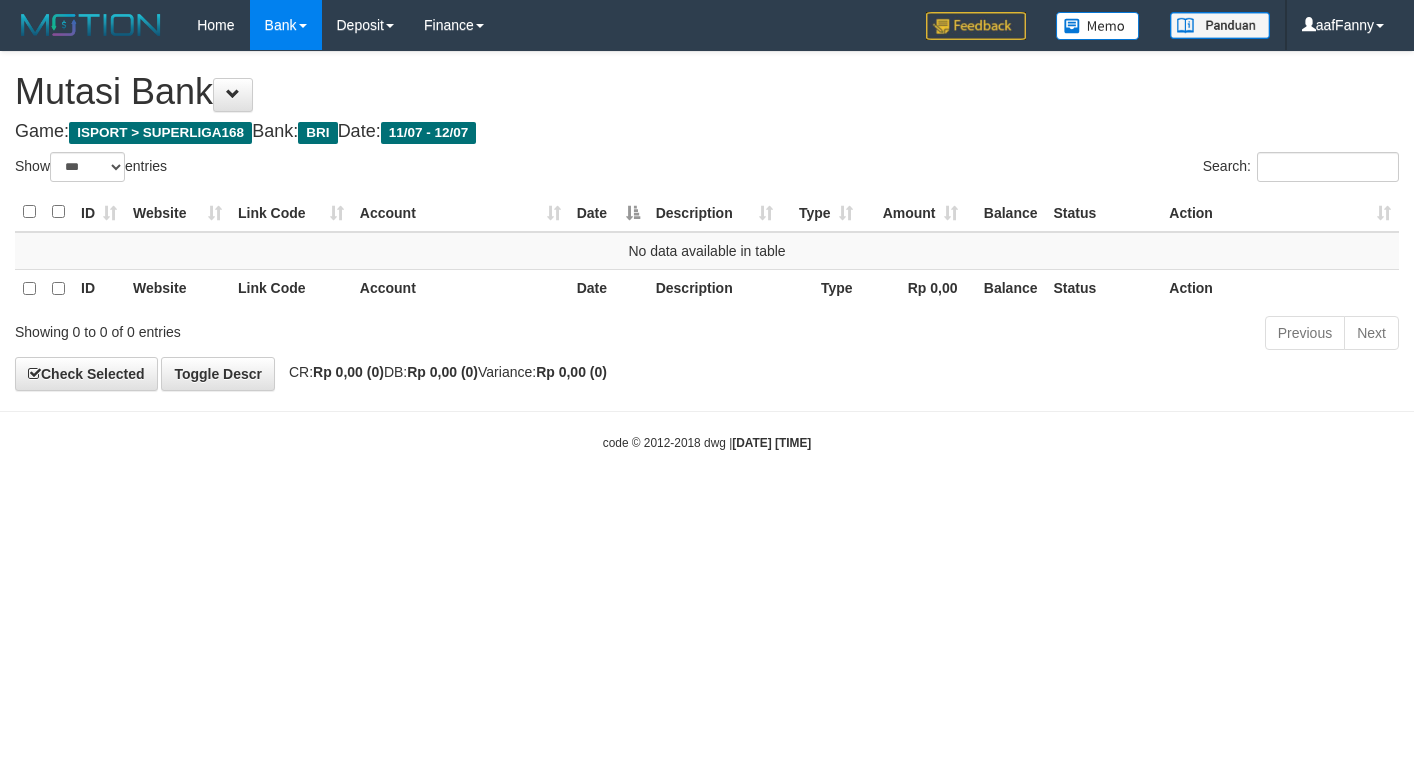 select on "***" 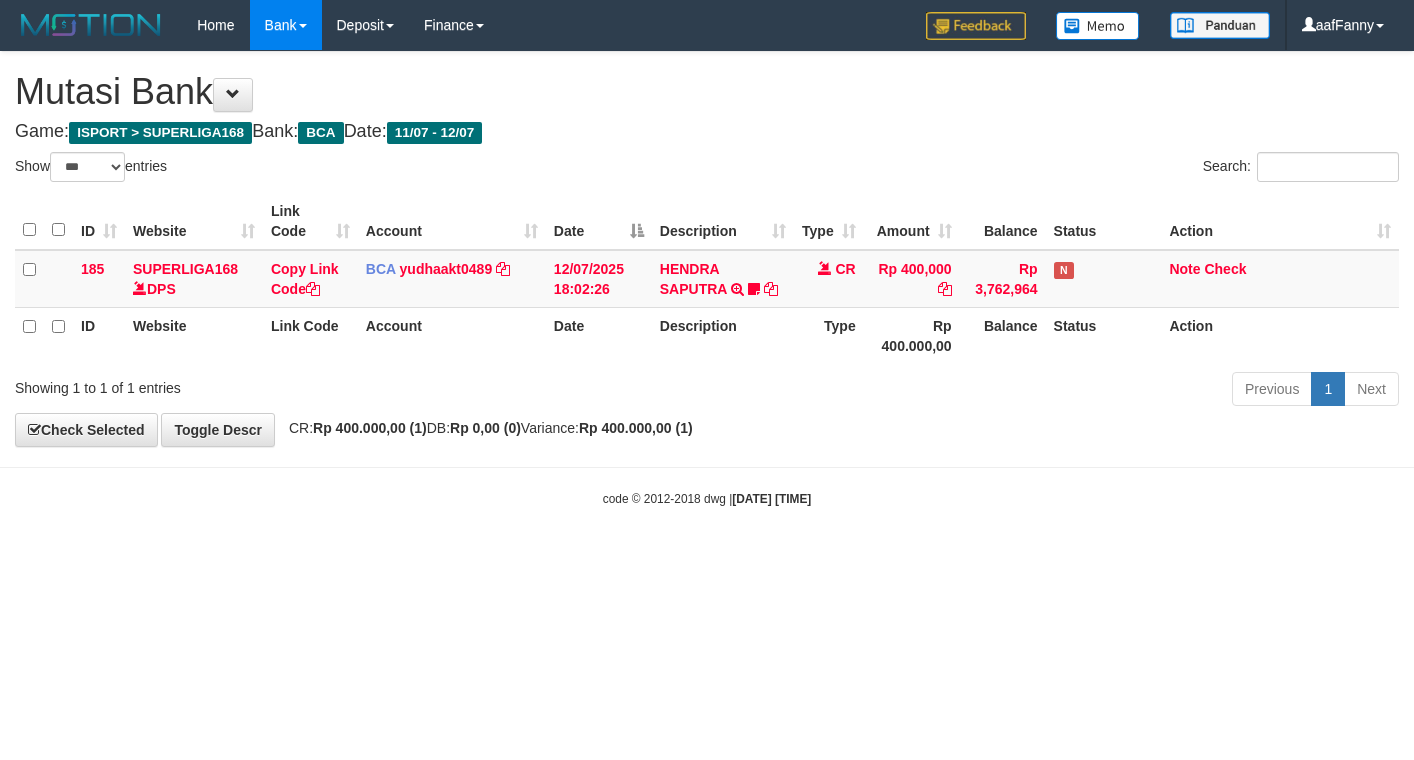 select on "***" 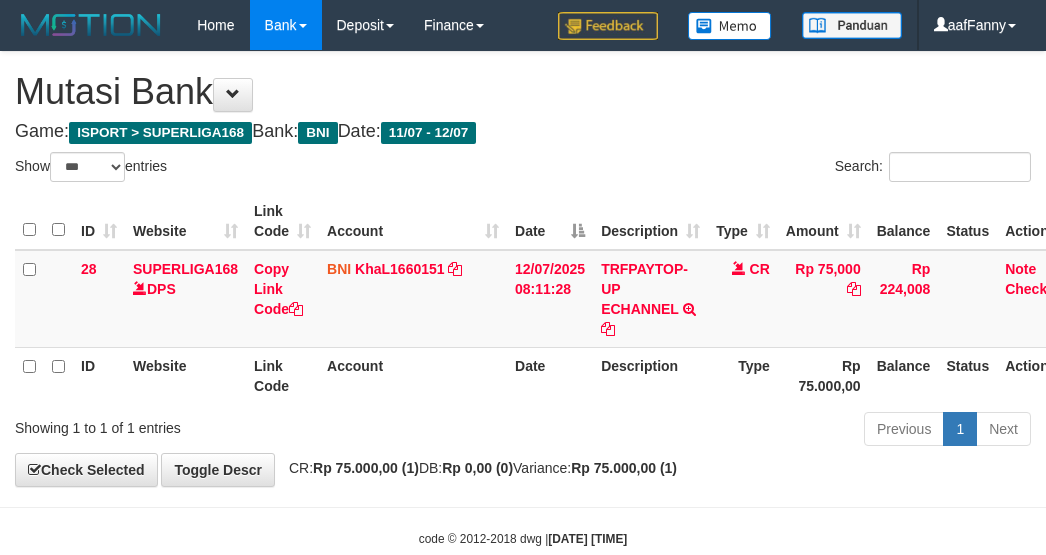 select on "***" 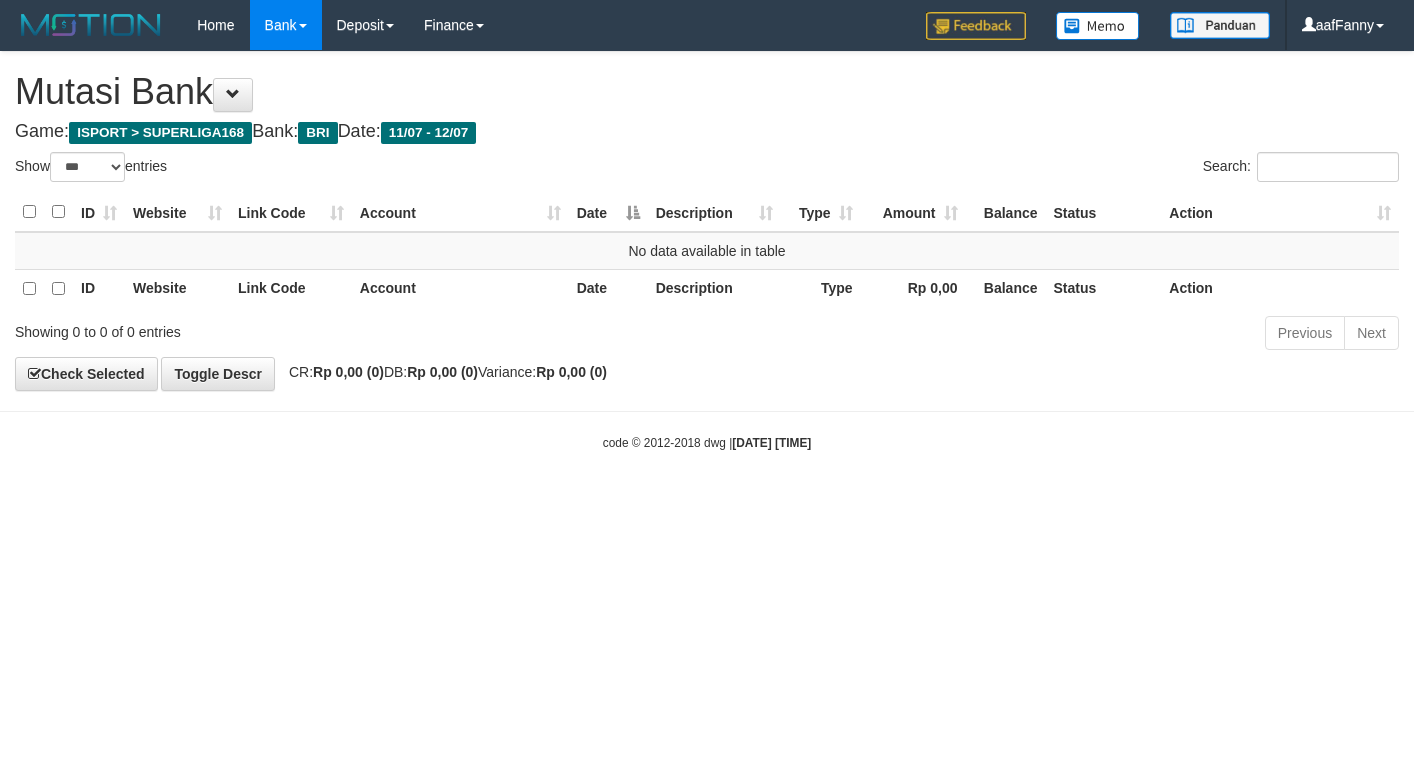 select on "***" 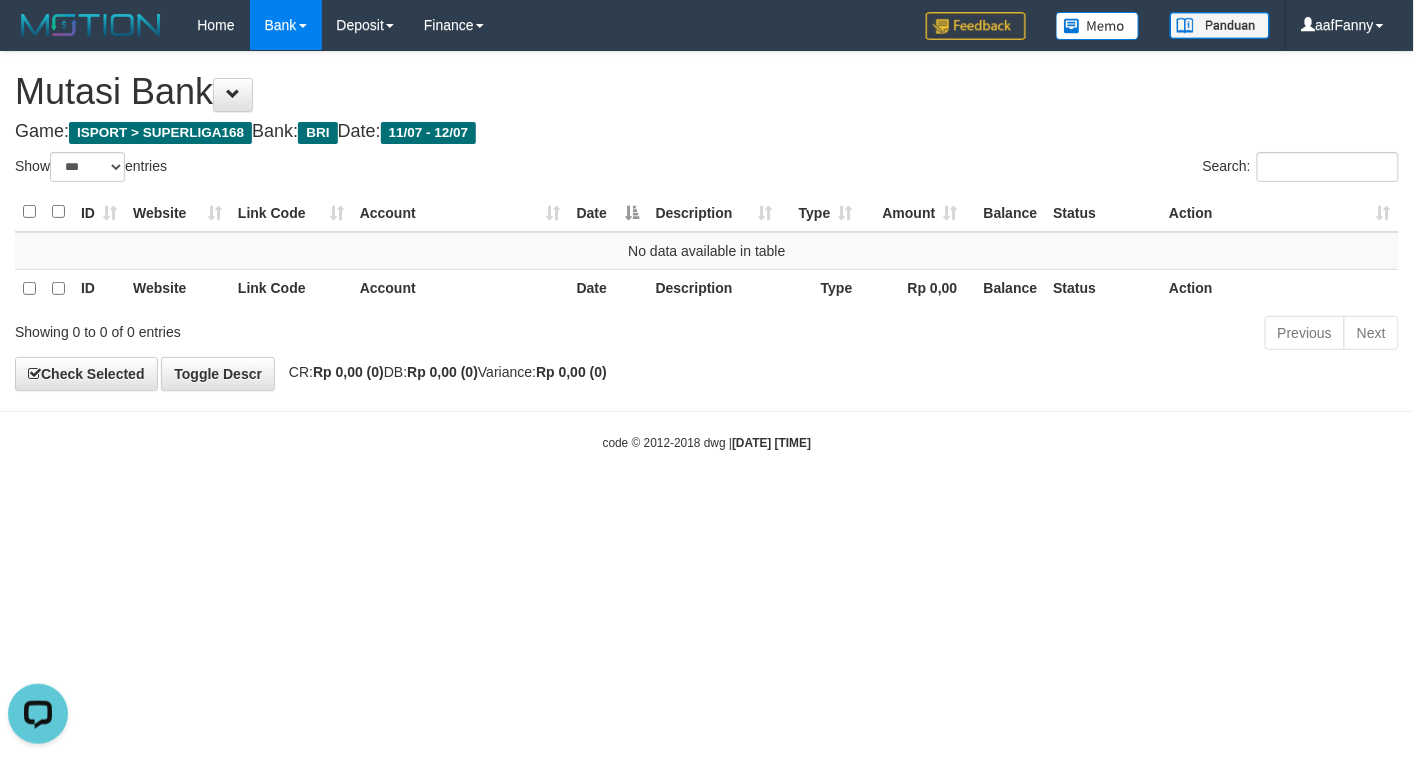 scroll, scrollTop: 0, scrollLeft: 0, axis: both 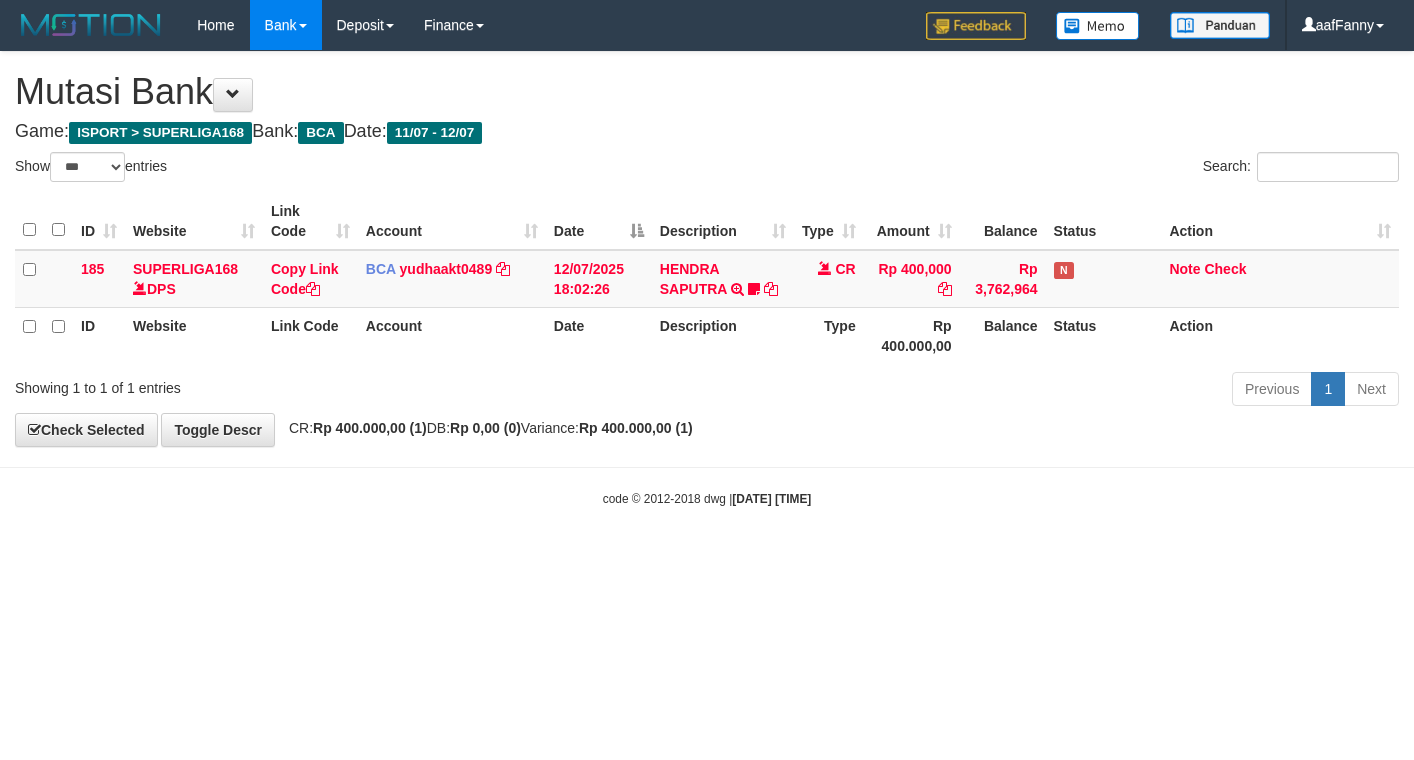select on "***" 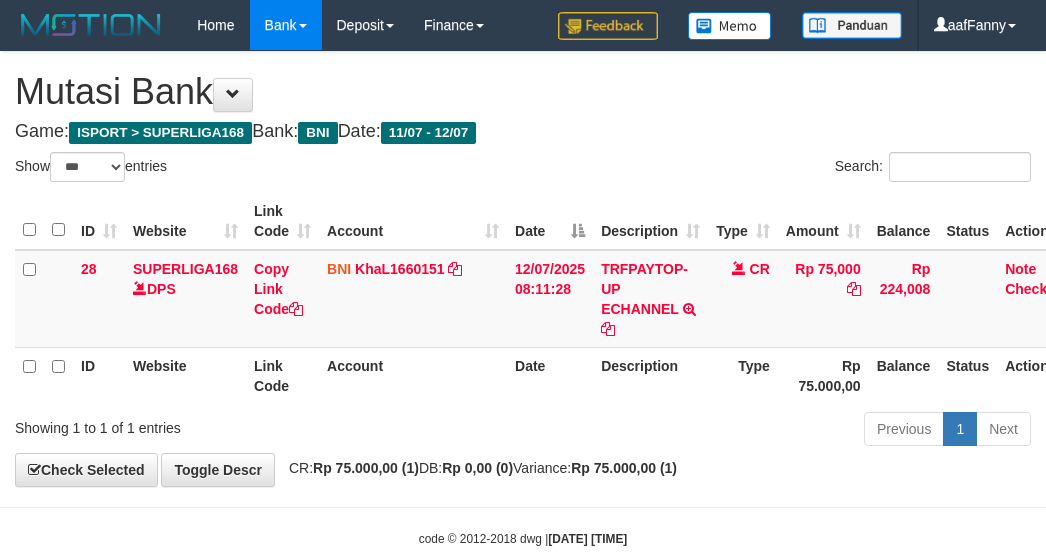 select on "***" 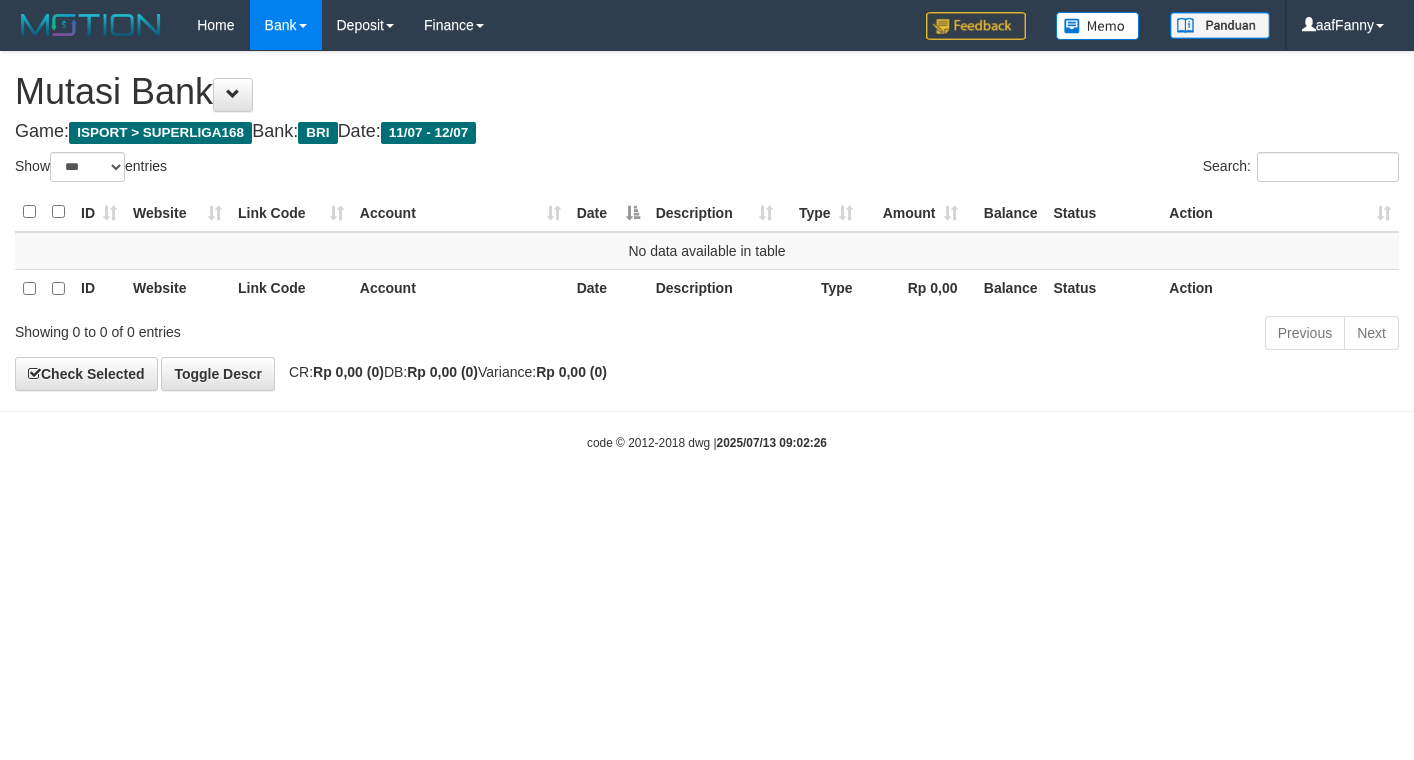 select on "***" 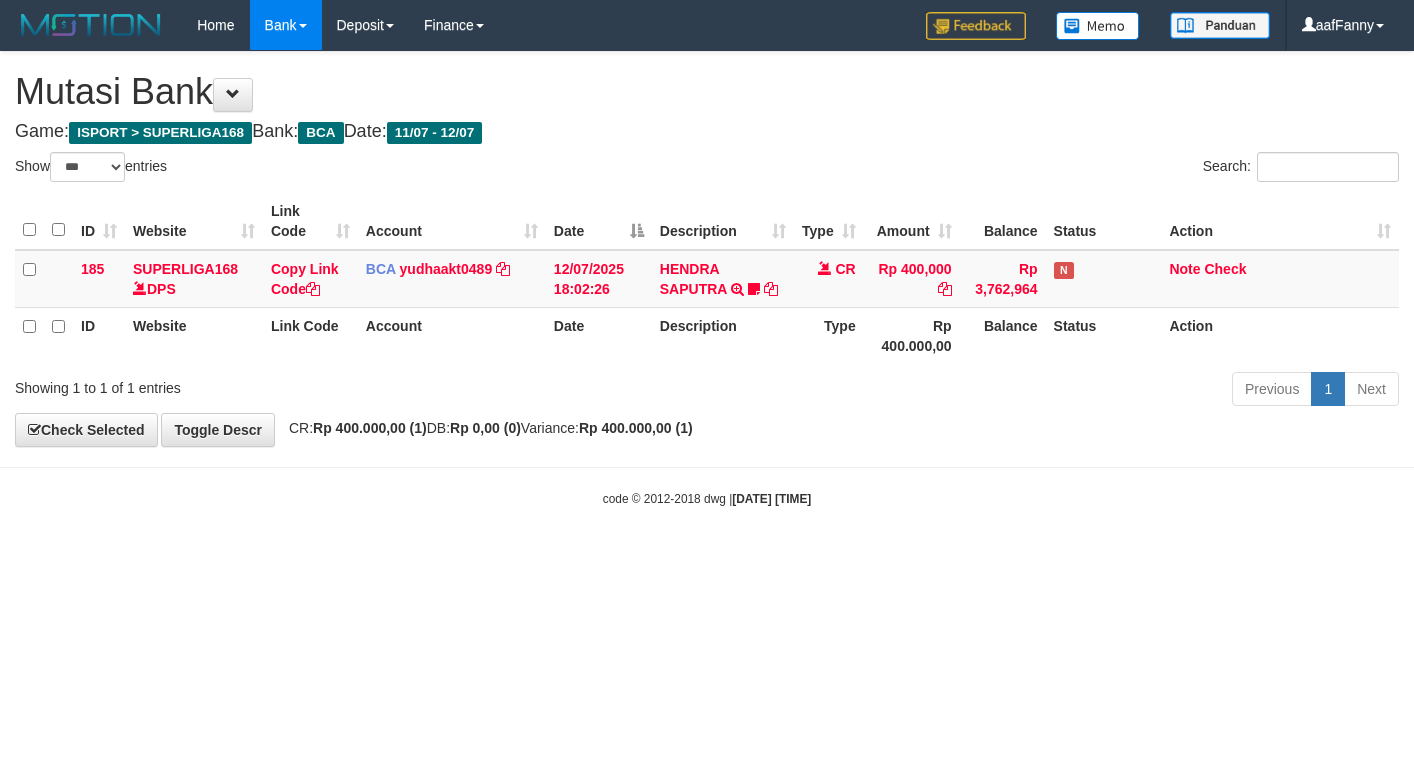 select on "***" 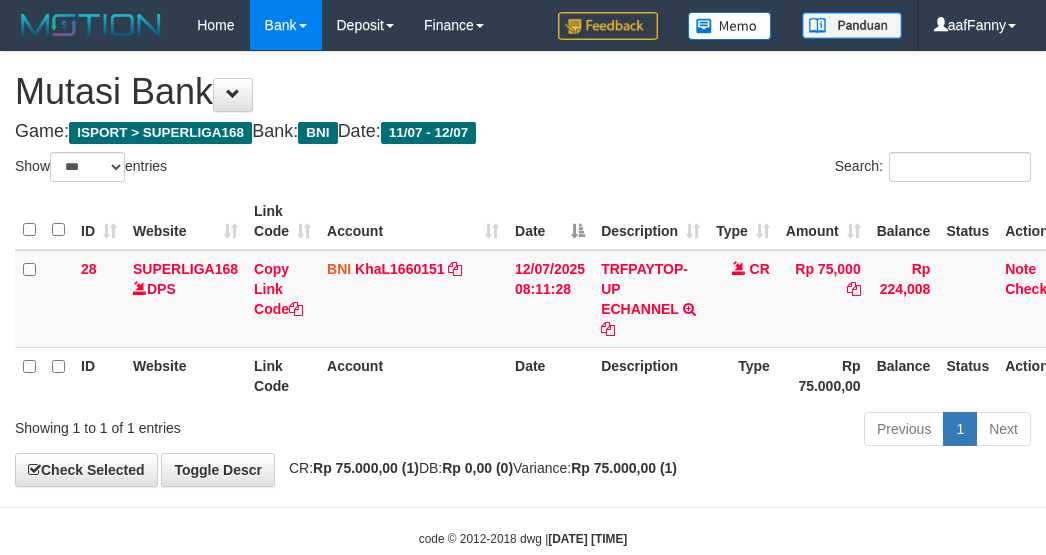 select on "***" 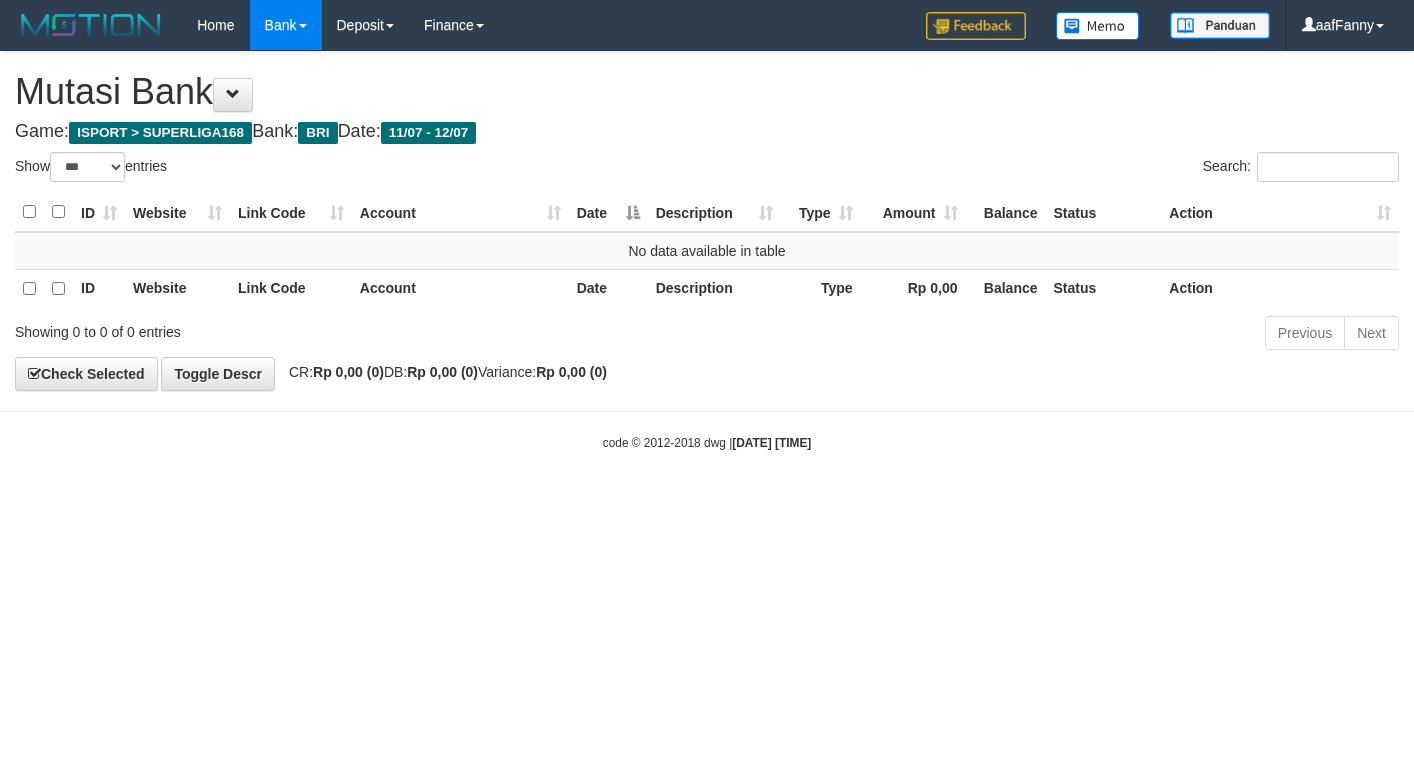 select on "***" 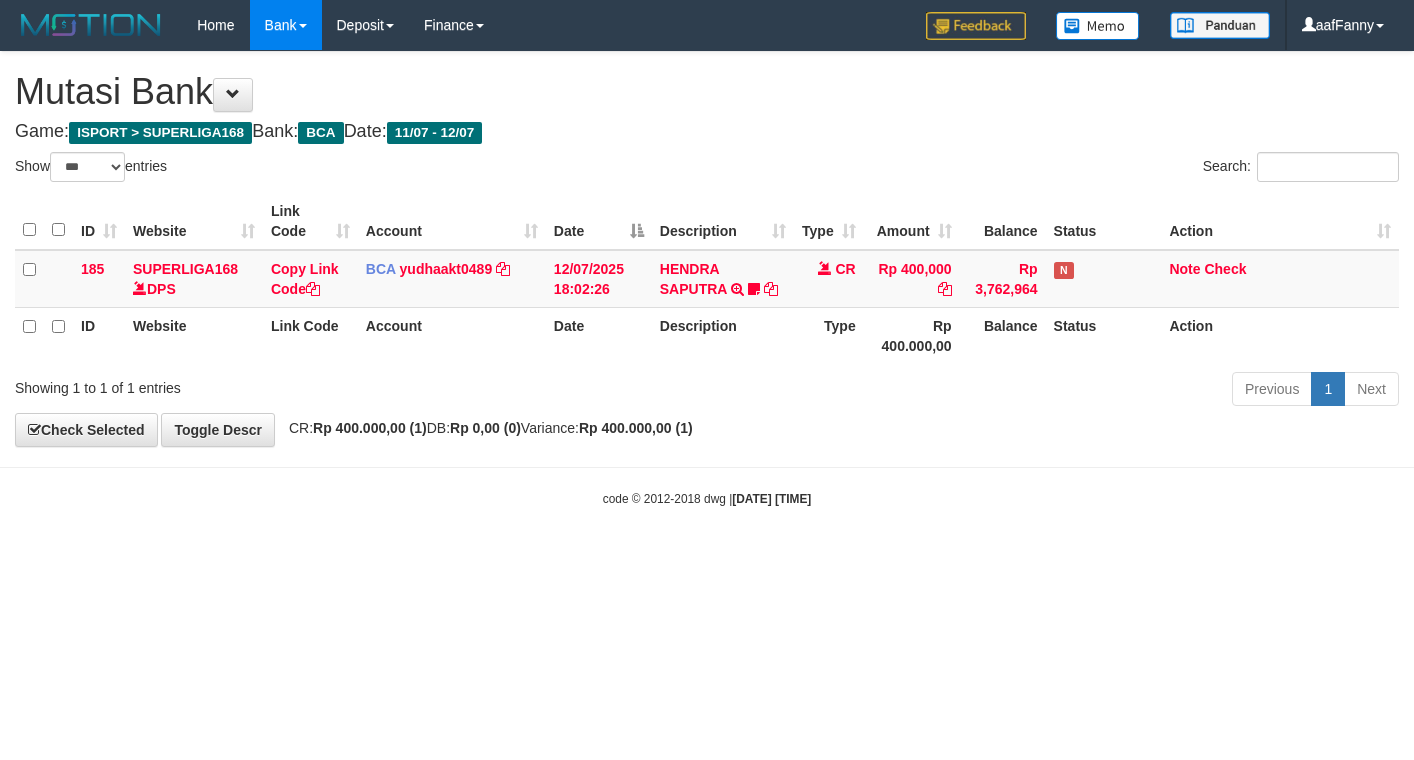 select on "***" 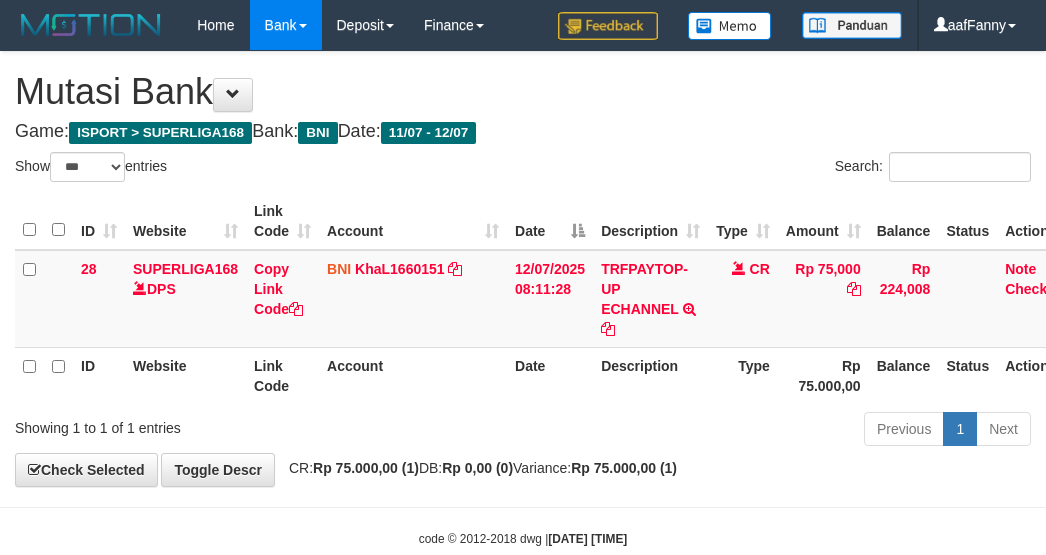 select on "***" 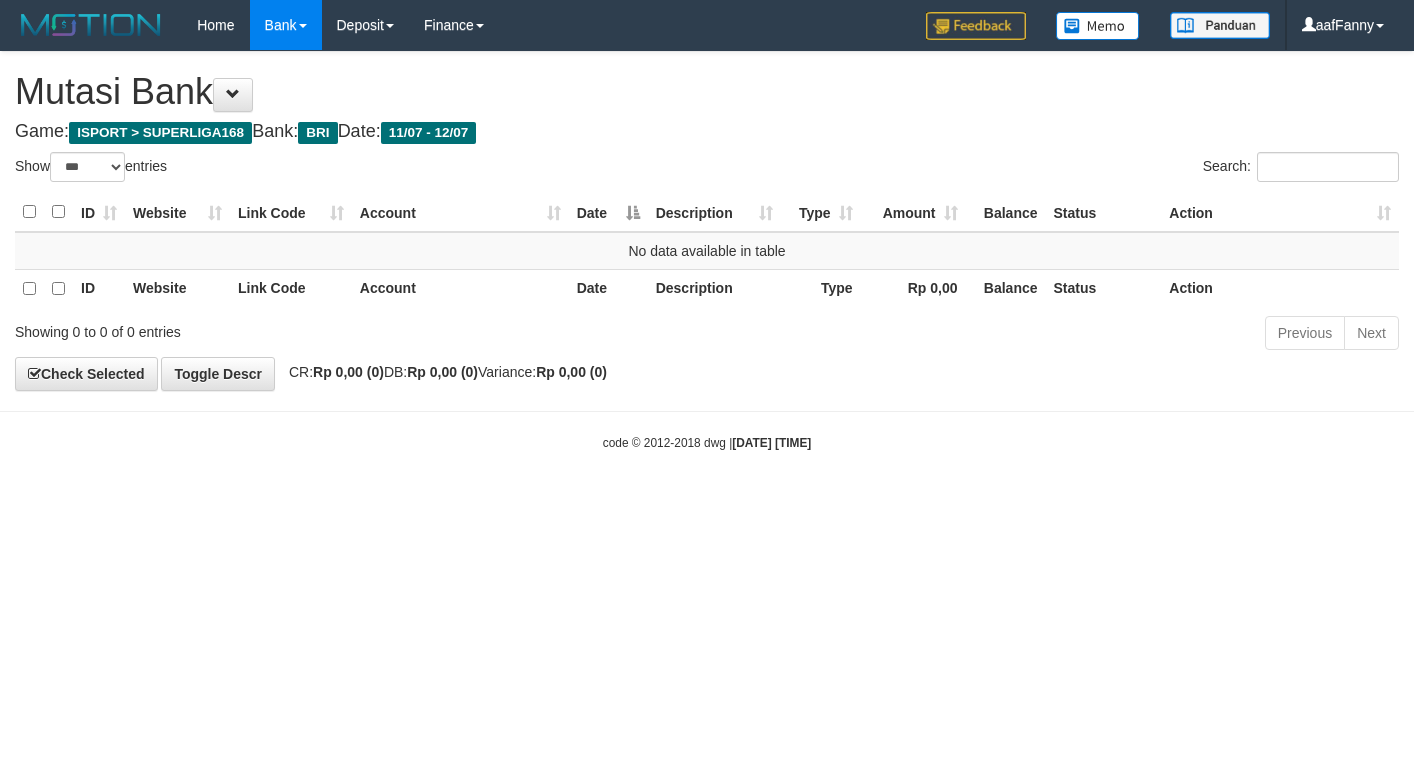 select on "***" 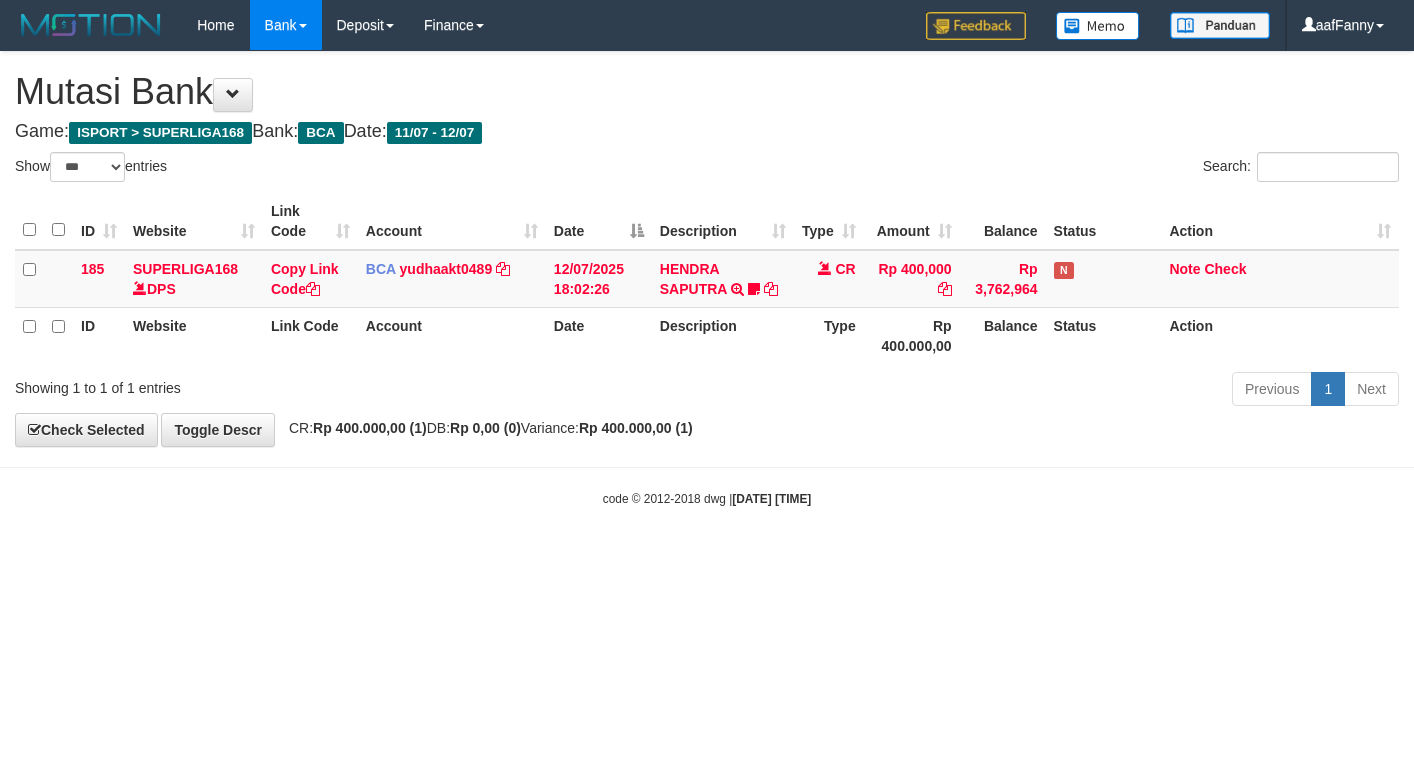 select on "***" 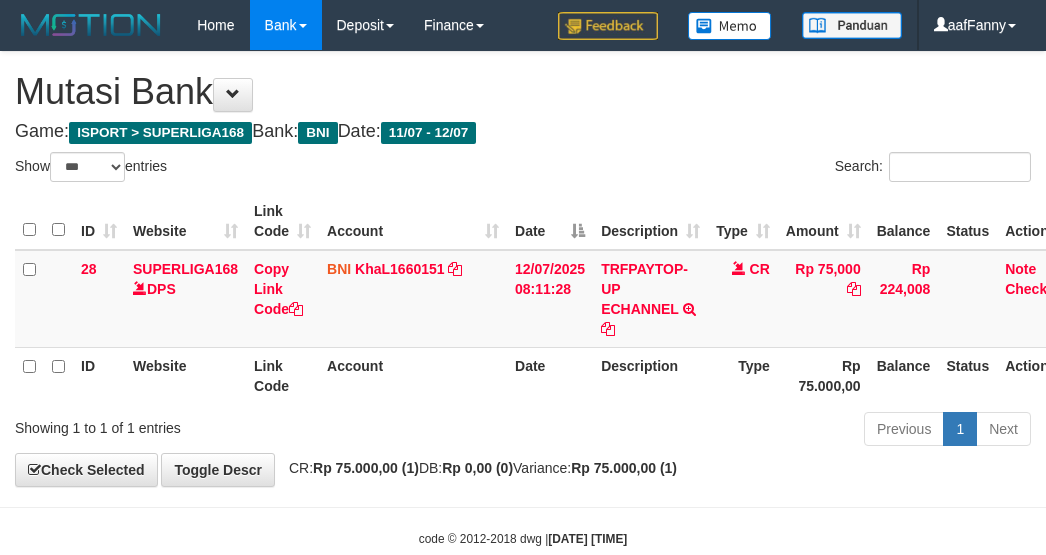 select on "***" 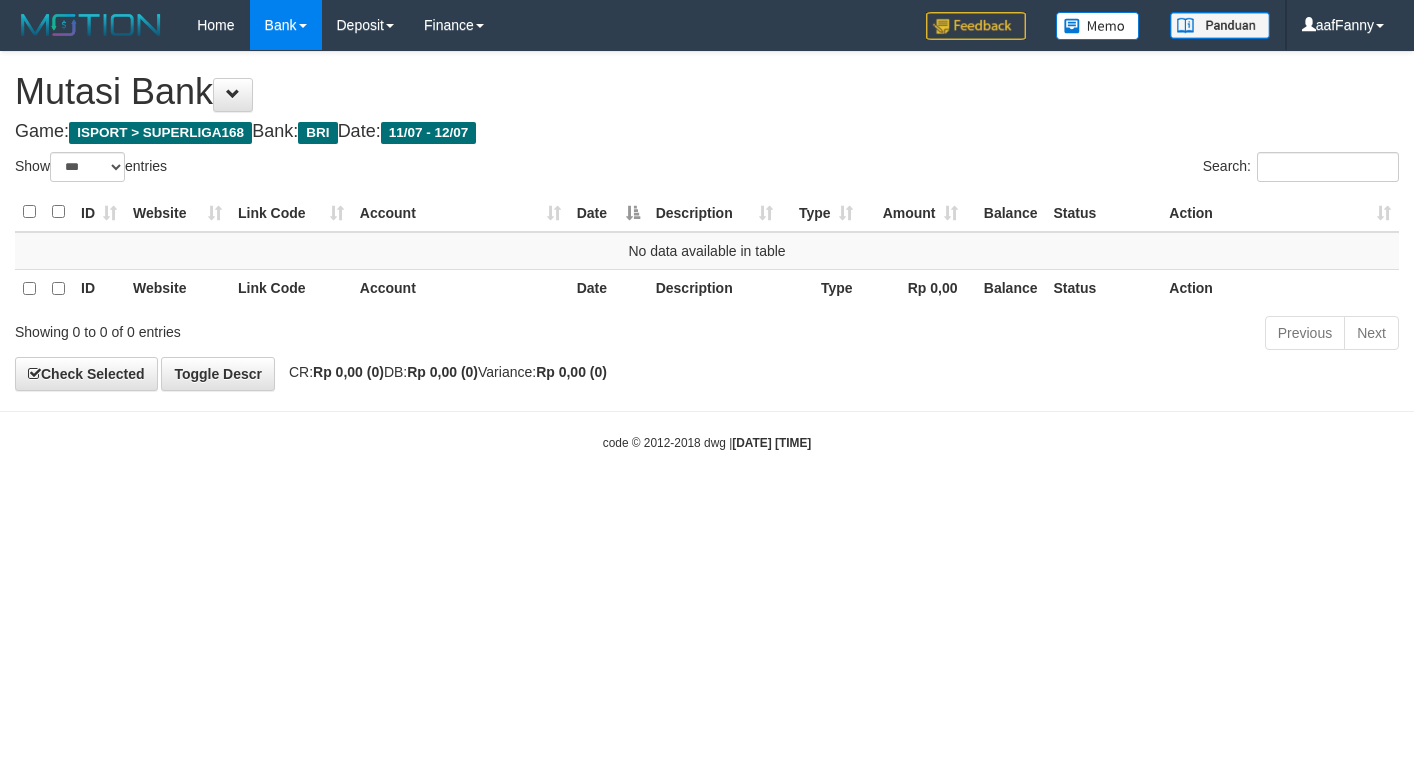 select on "***" 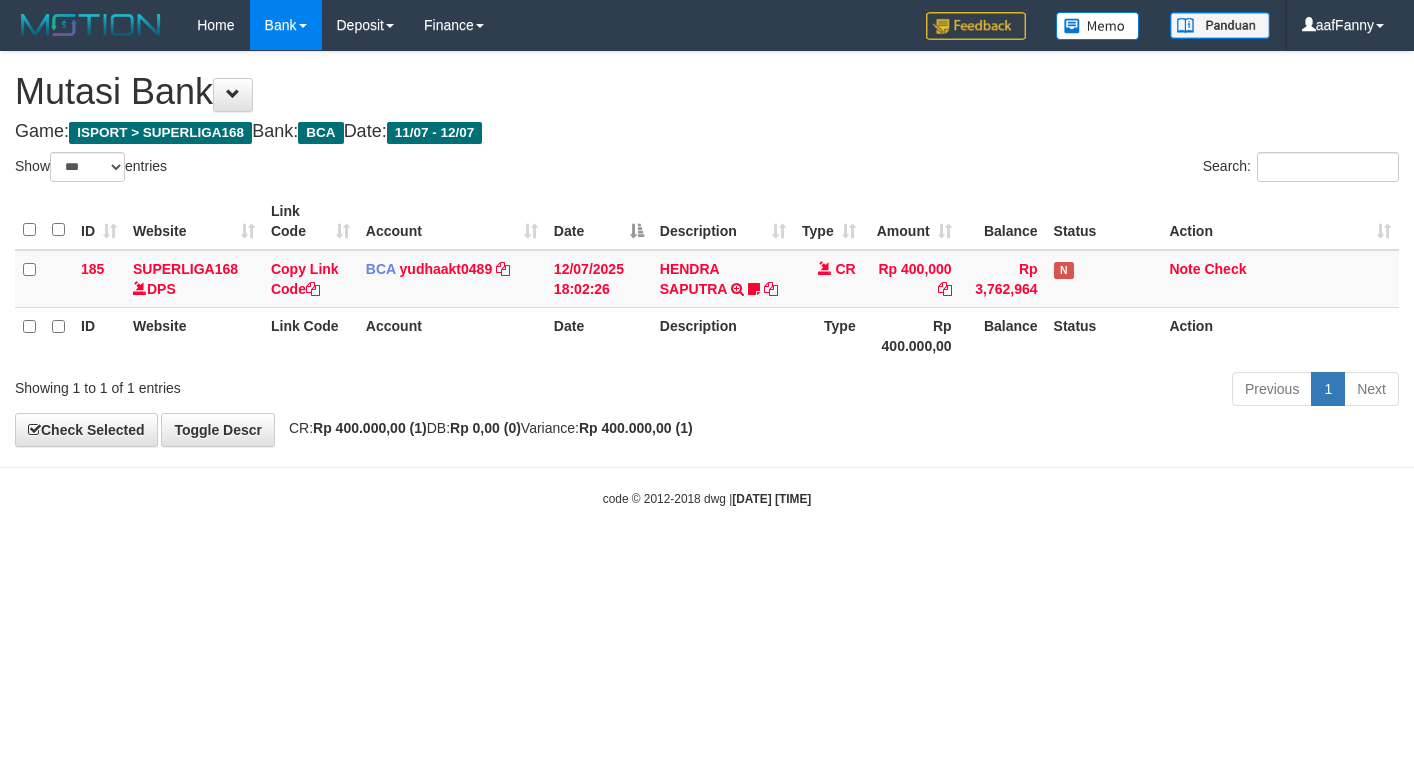 select on "***" 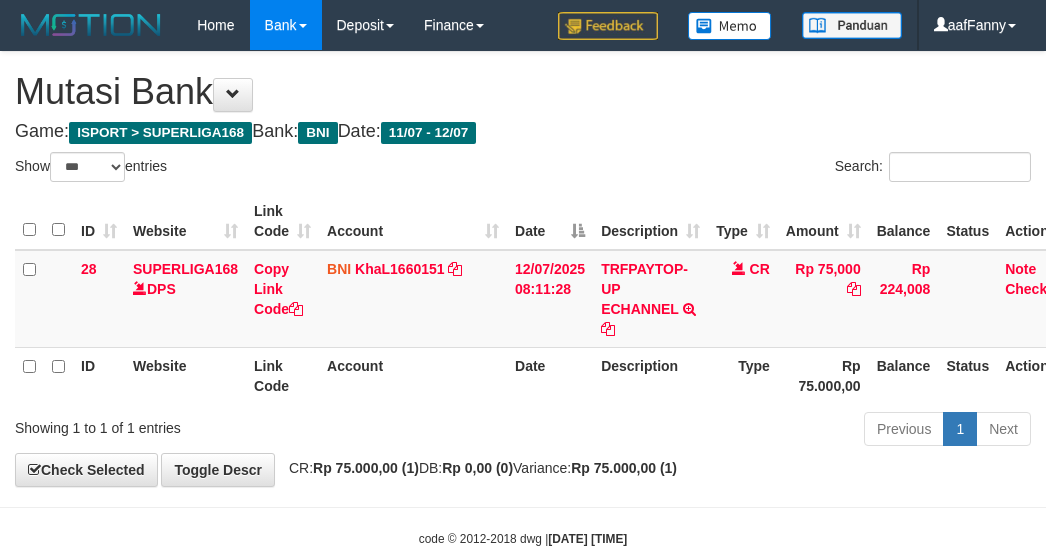 select on "***" 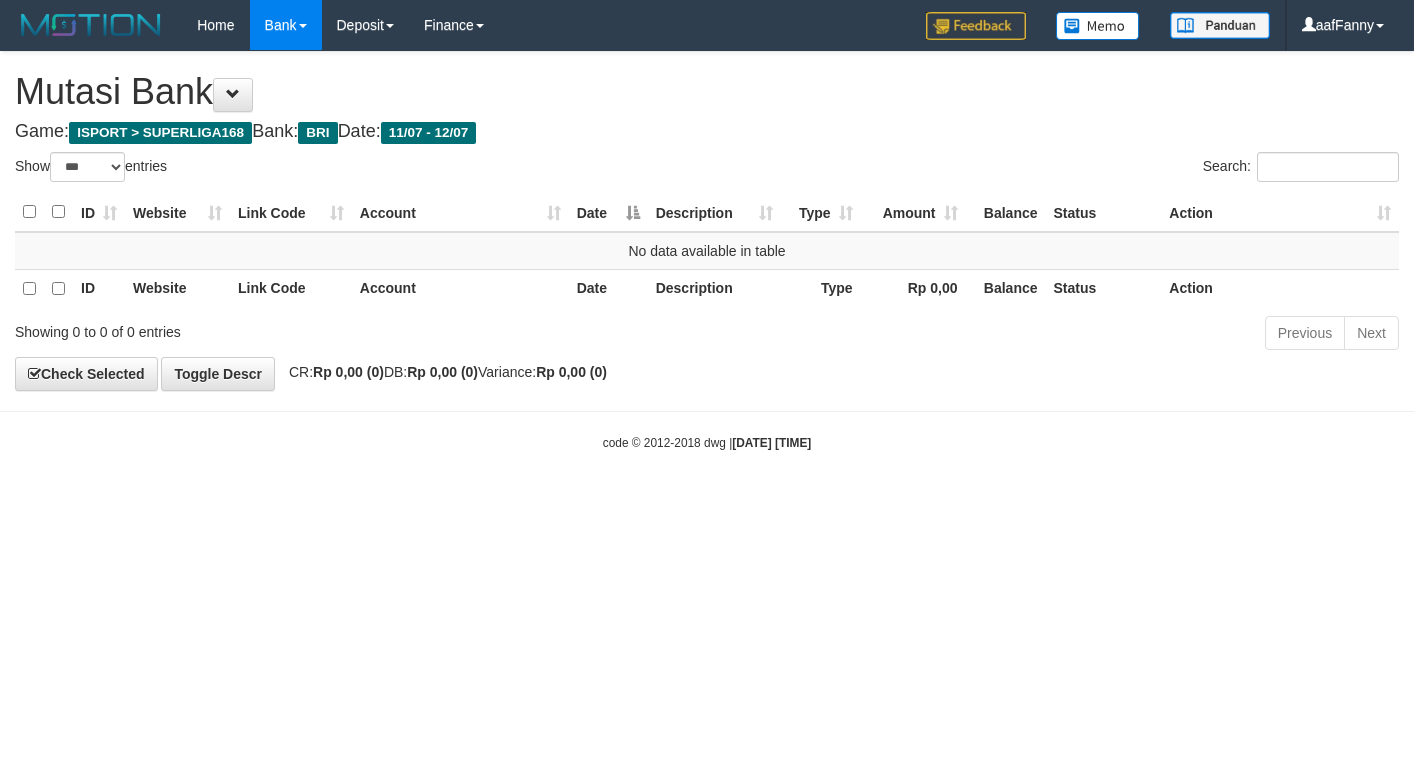 select on "***" 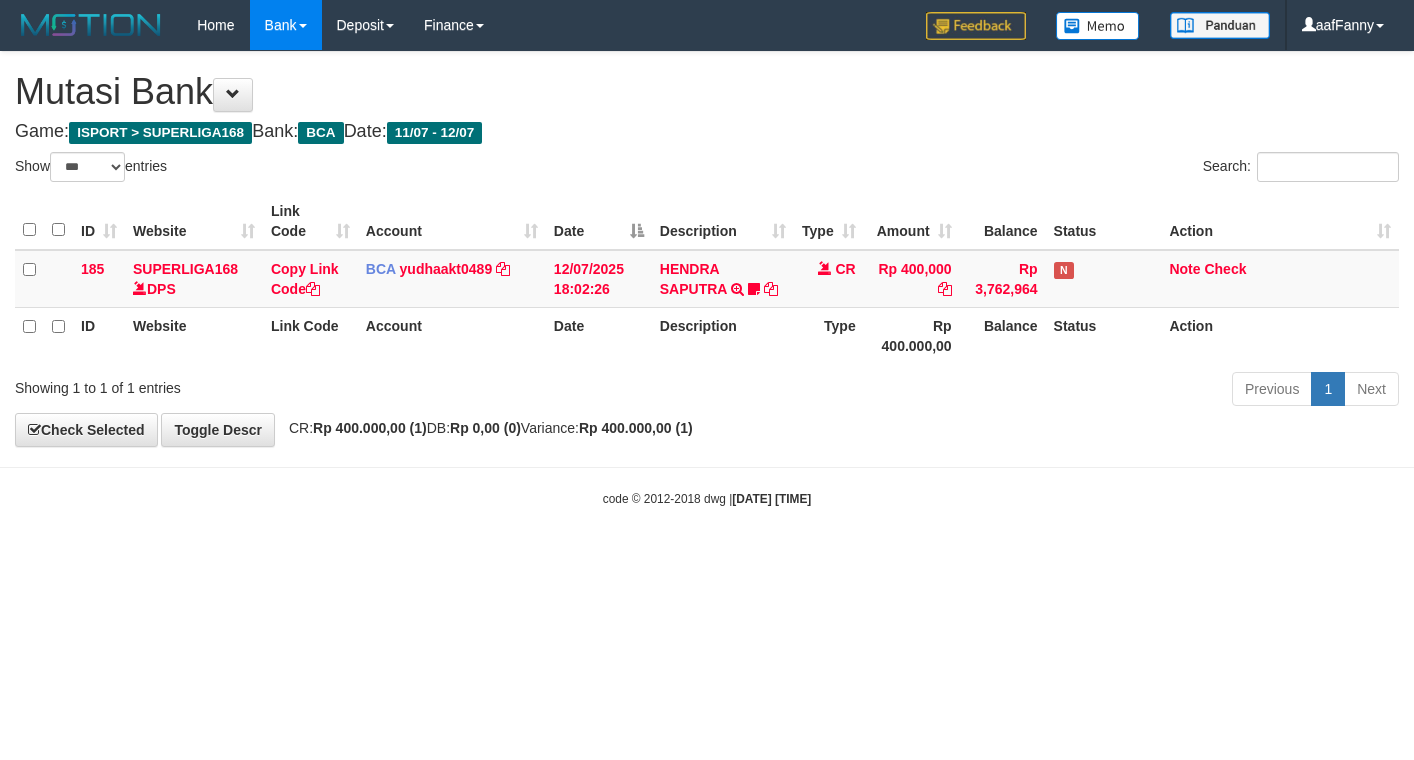select on "***" 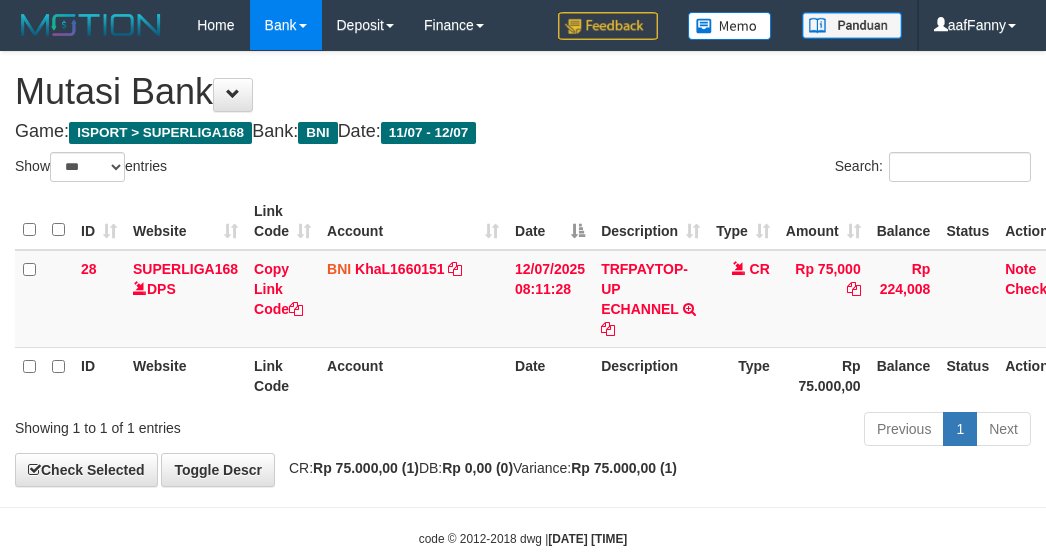 select on "***" 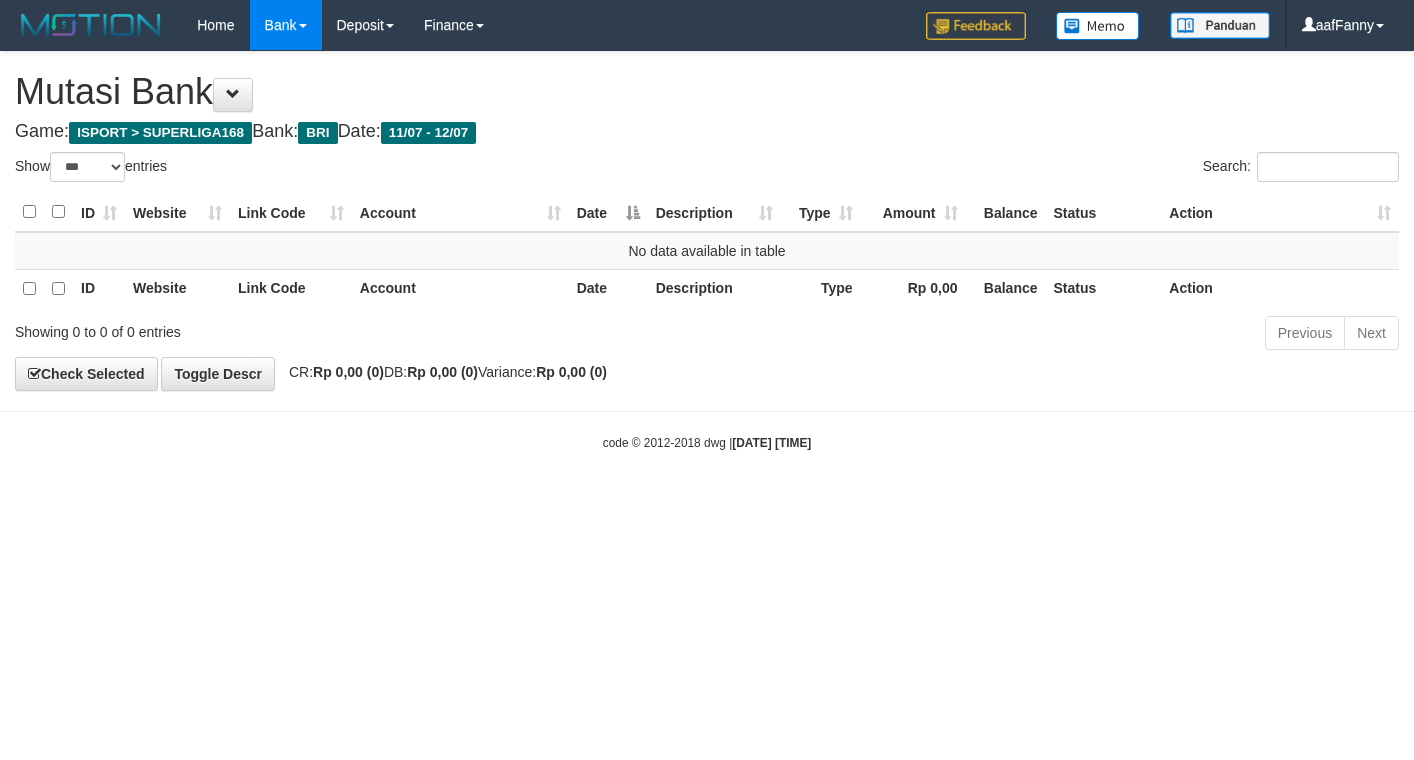 select on "***" 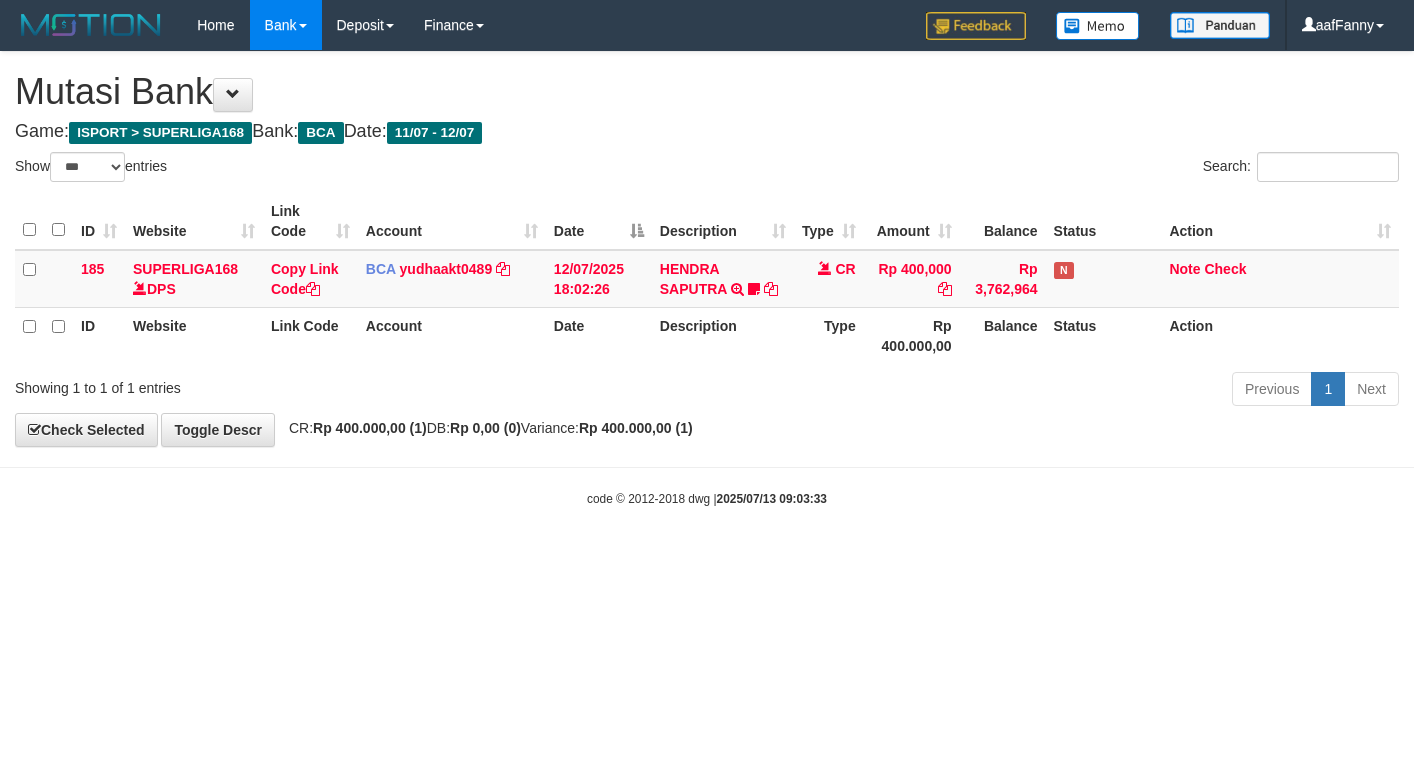 select on "***" 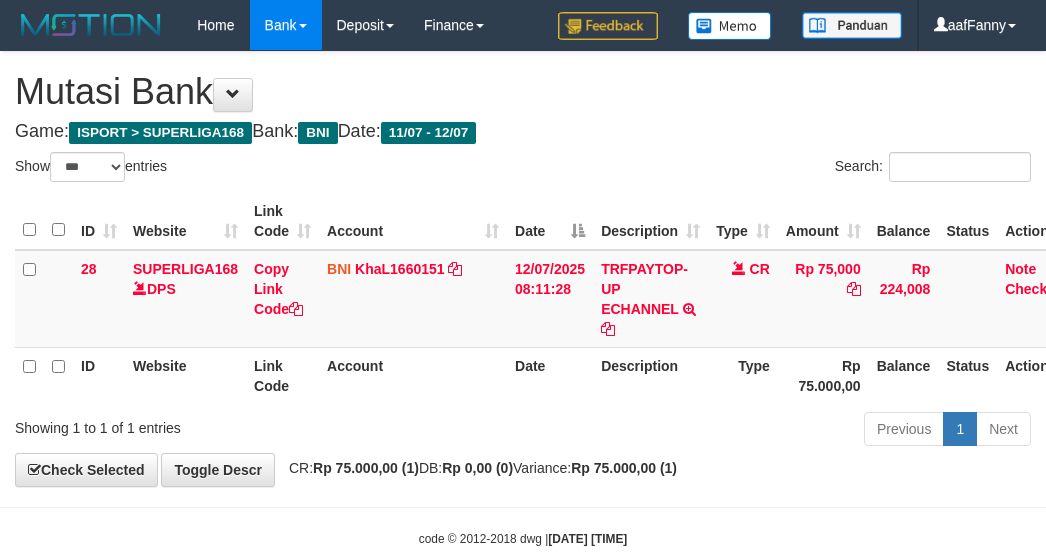 select on "***" 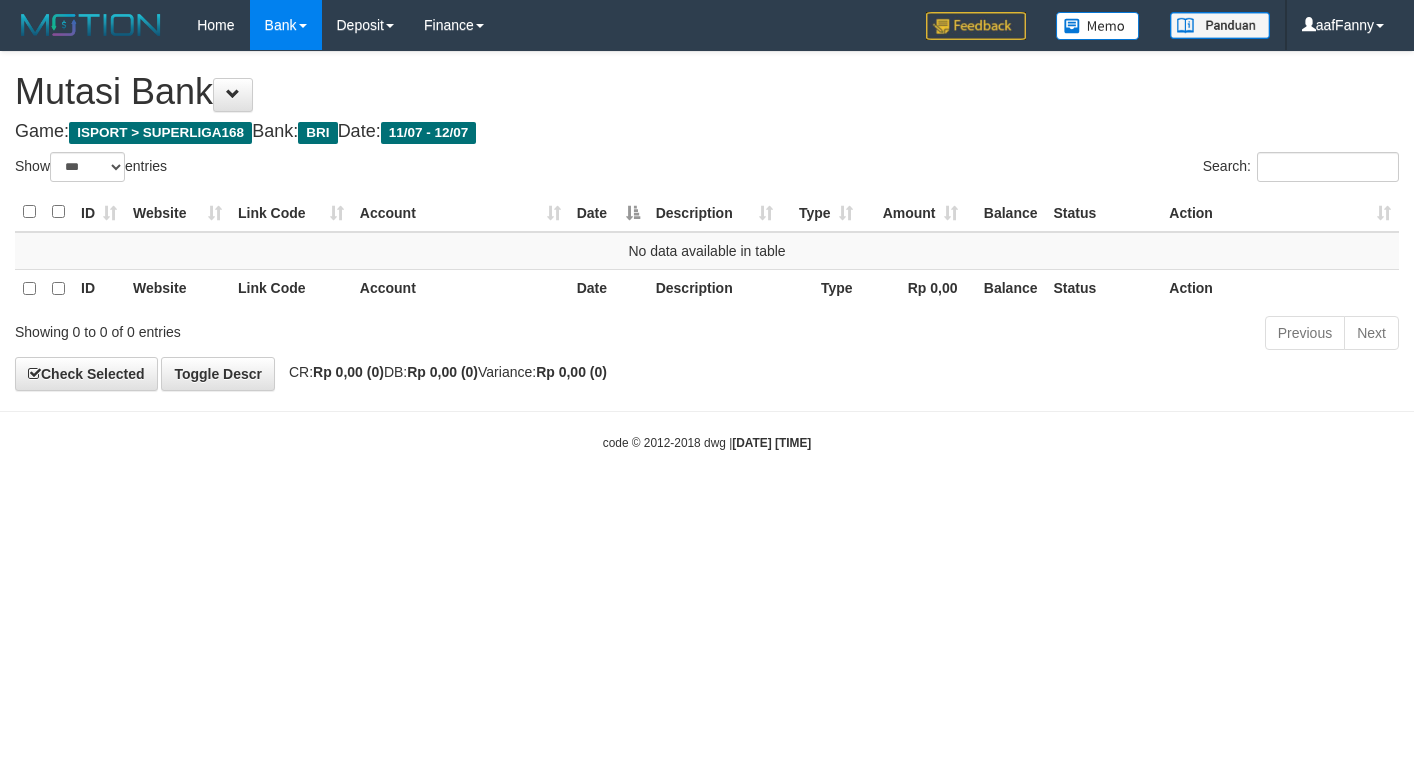 select on "***" 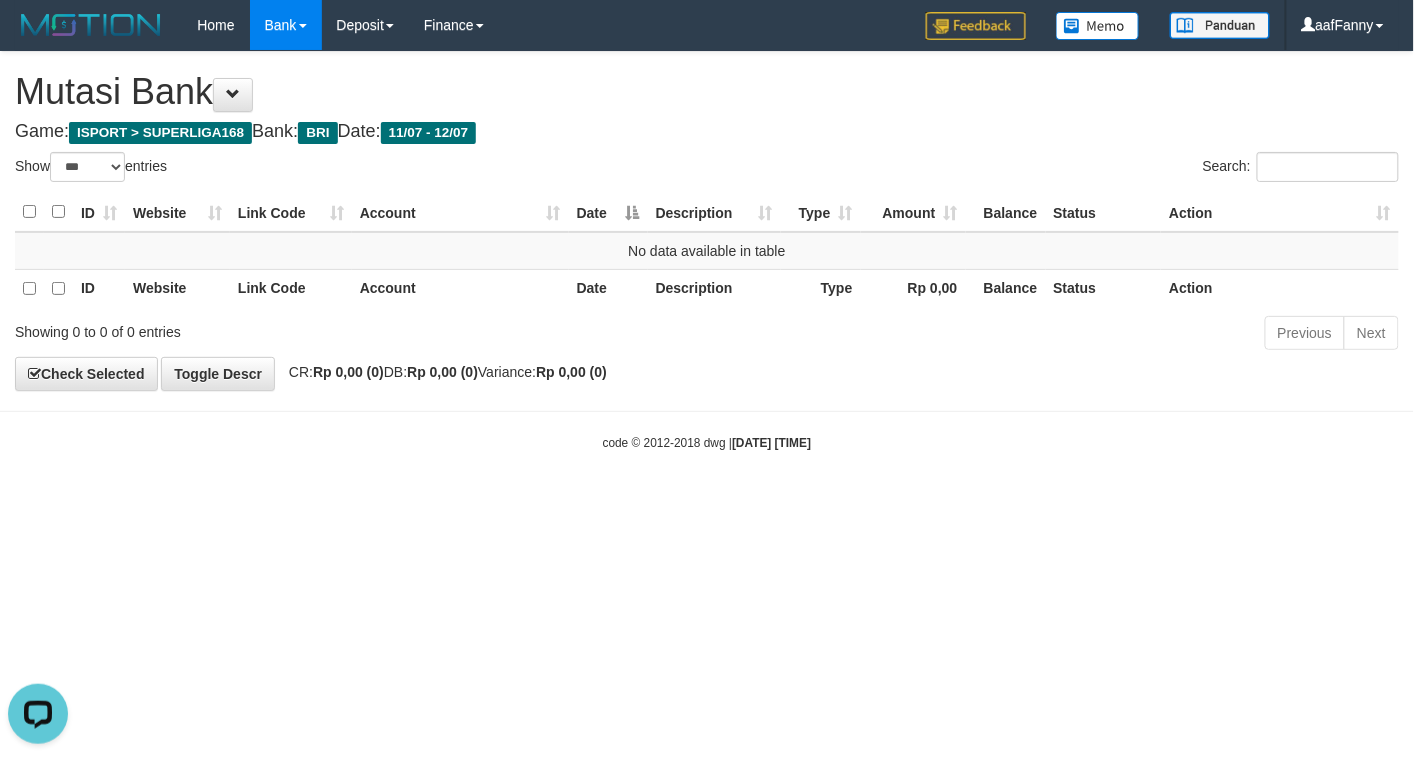 scroll, scrollTop: 0, scrollLeft: 0, axis: both 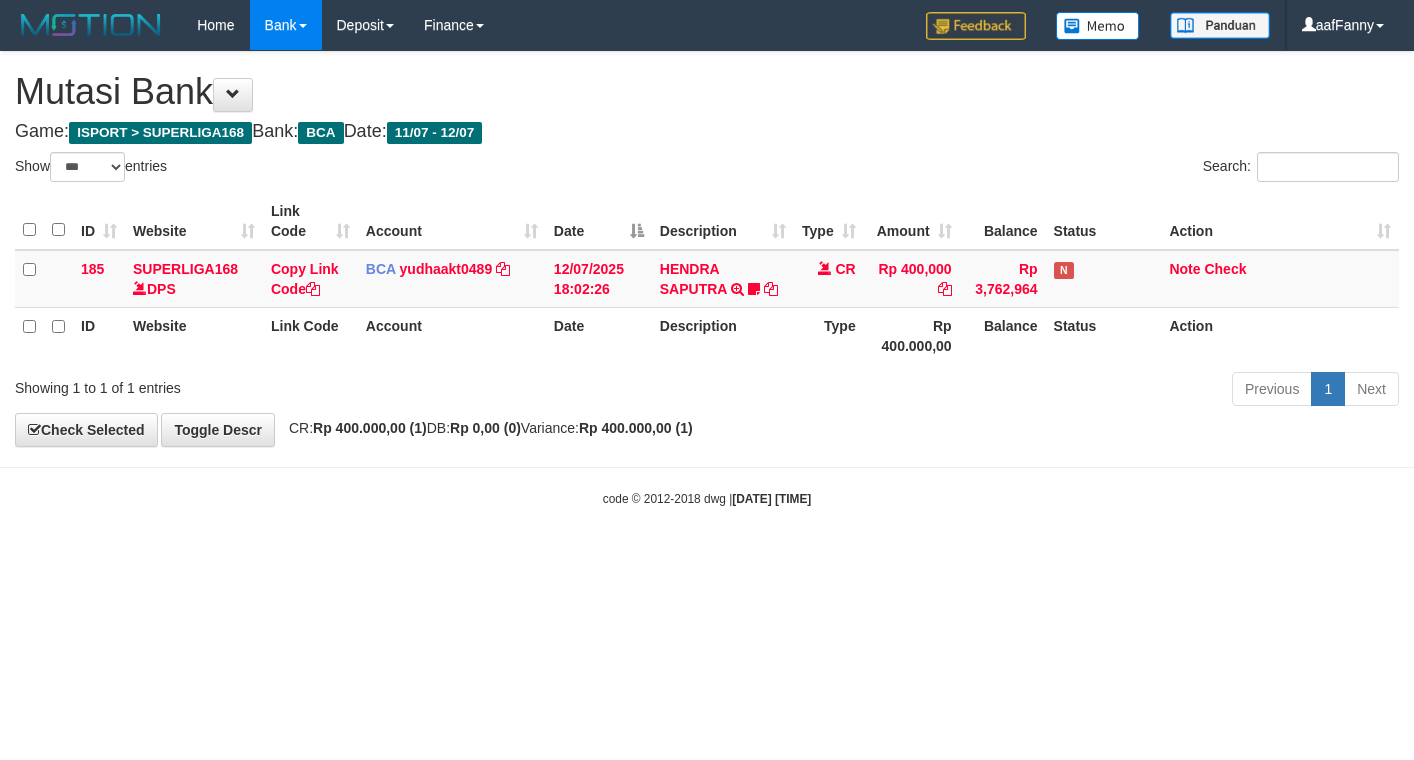 select on "***" 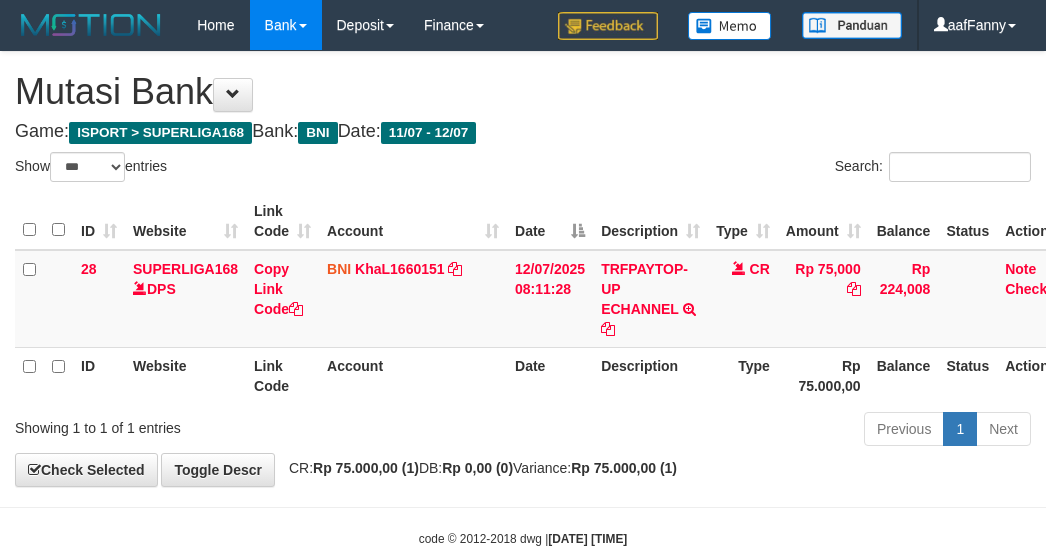 select on "***" 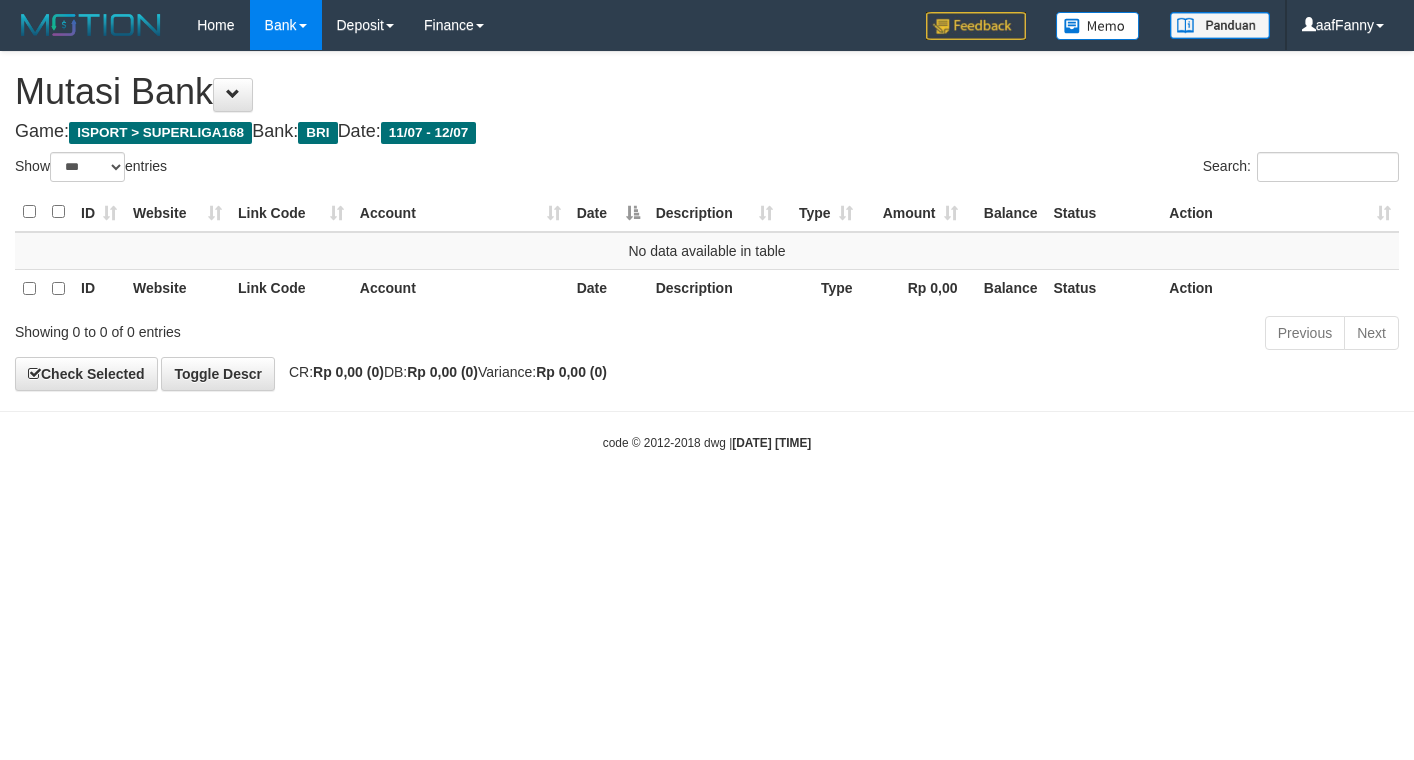 select on "***" 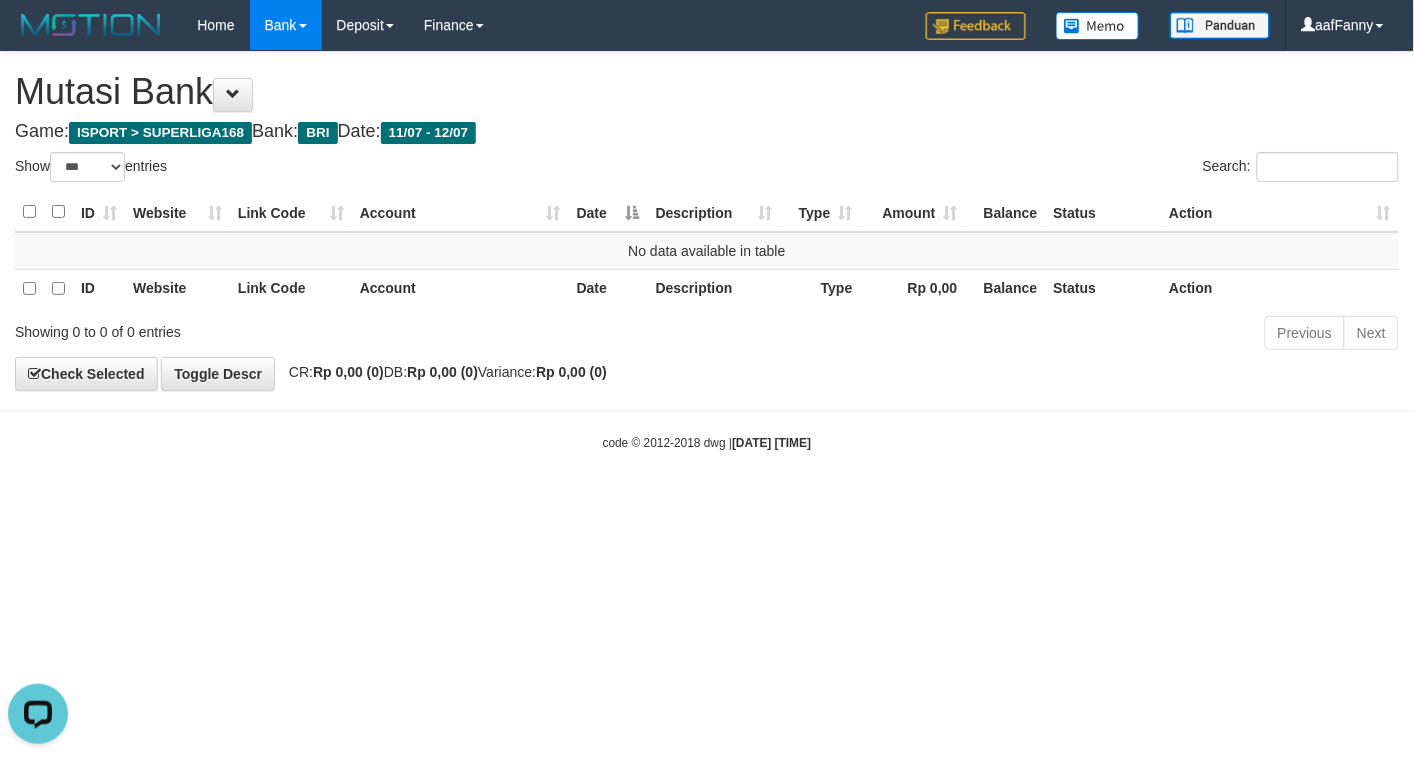 scroll, scrollTop: 0, scrollLeft: 0, axis: both 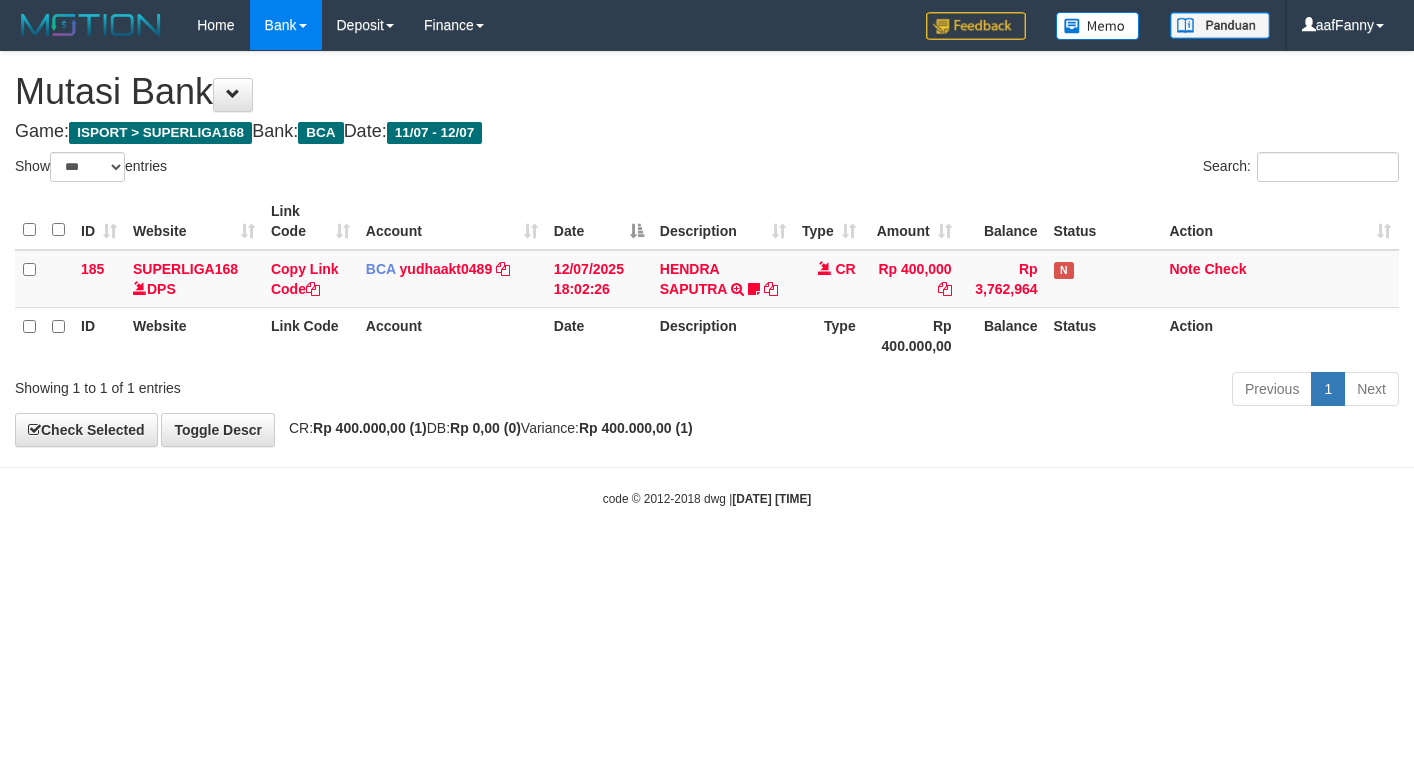 select on "***" 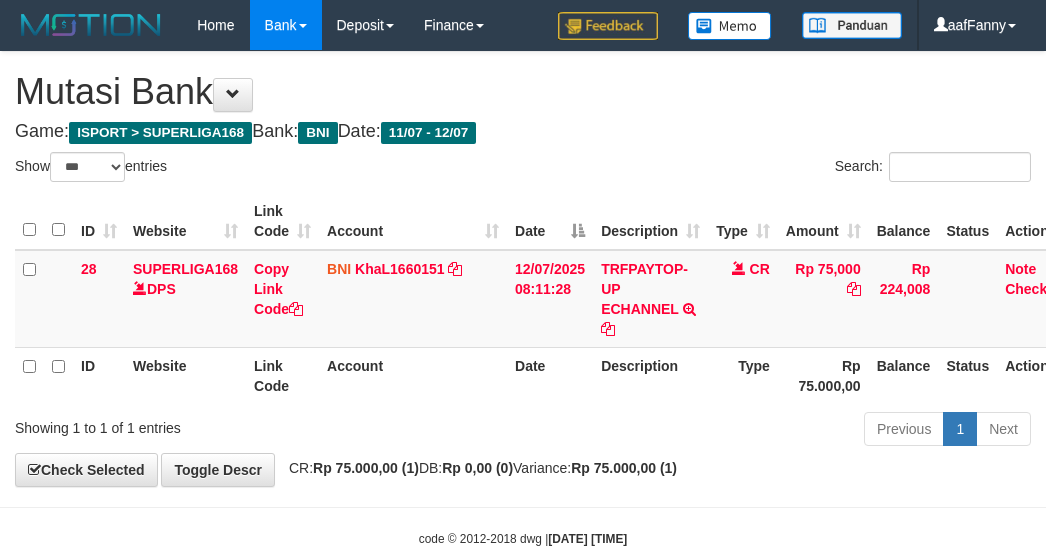 select on "***" 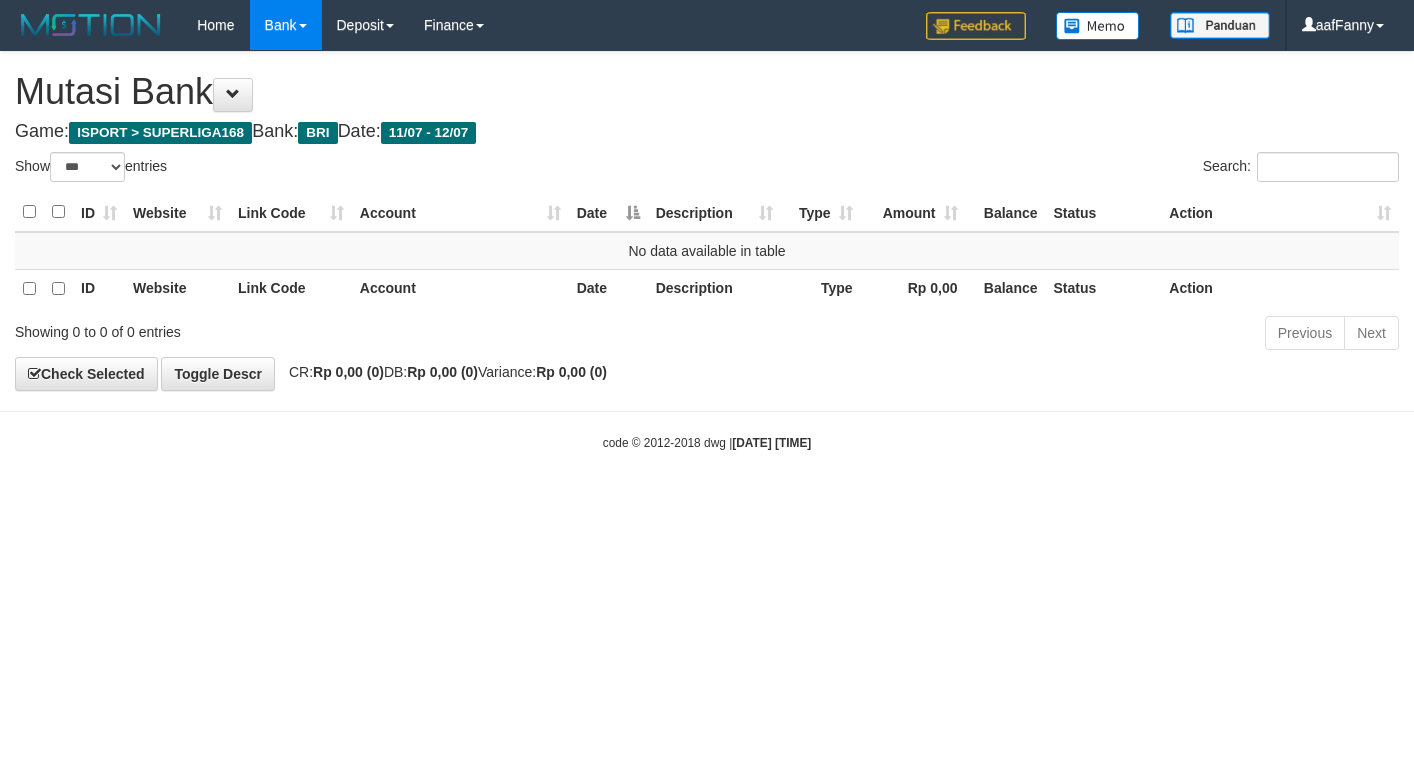 select on "***" 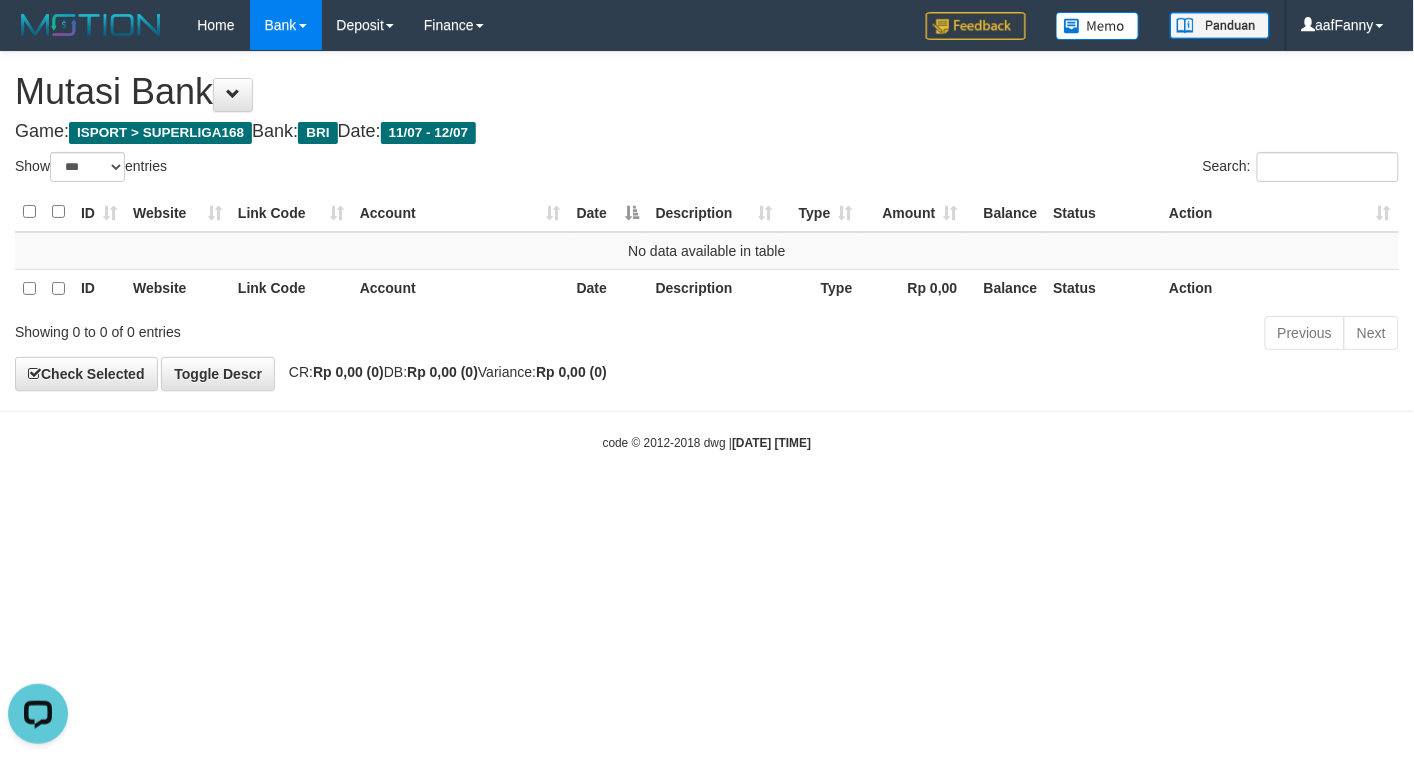 scroll, scrollTop: 0, scrollLeft: 0, axis: both 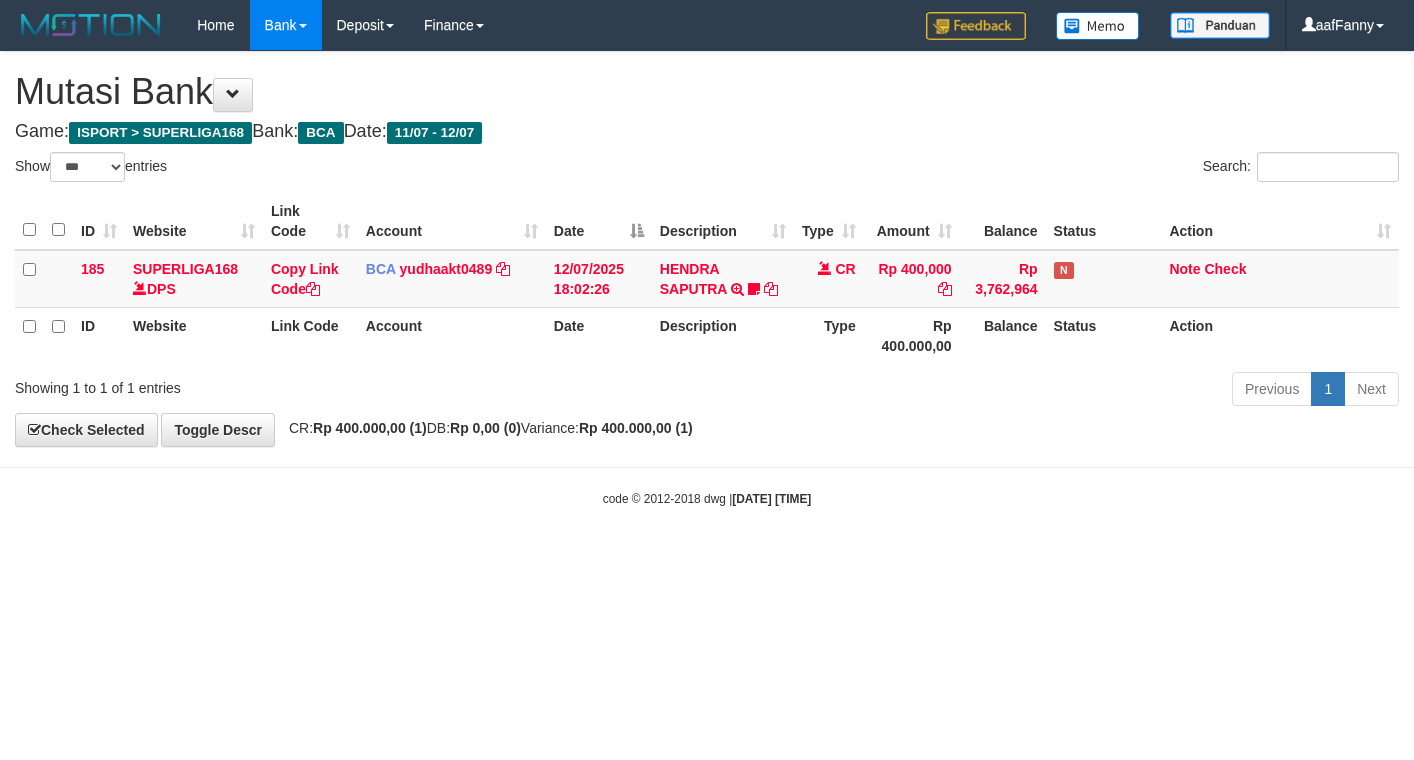 select on "***" 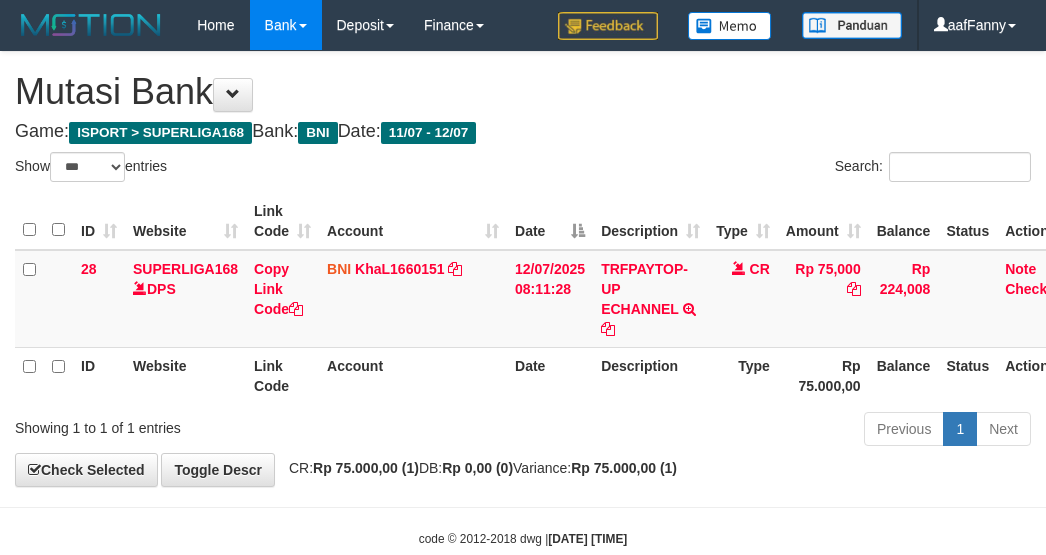select on "***" 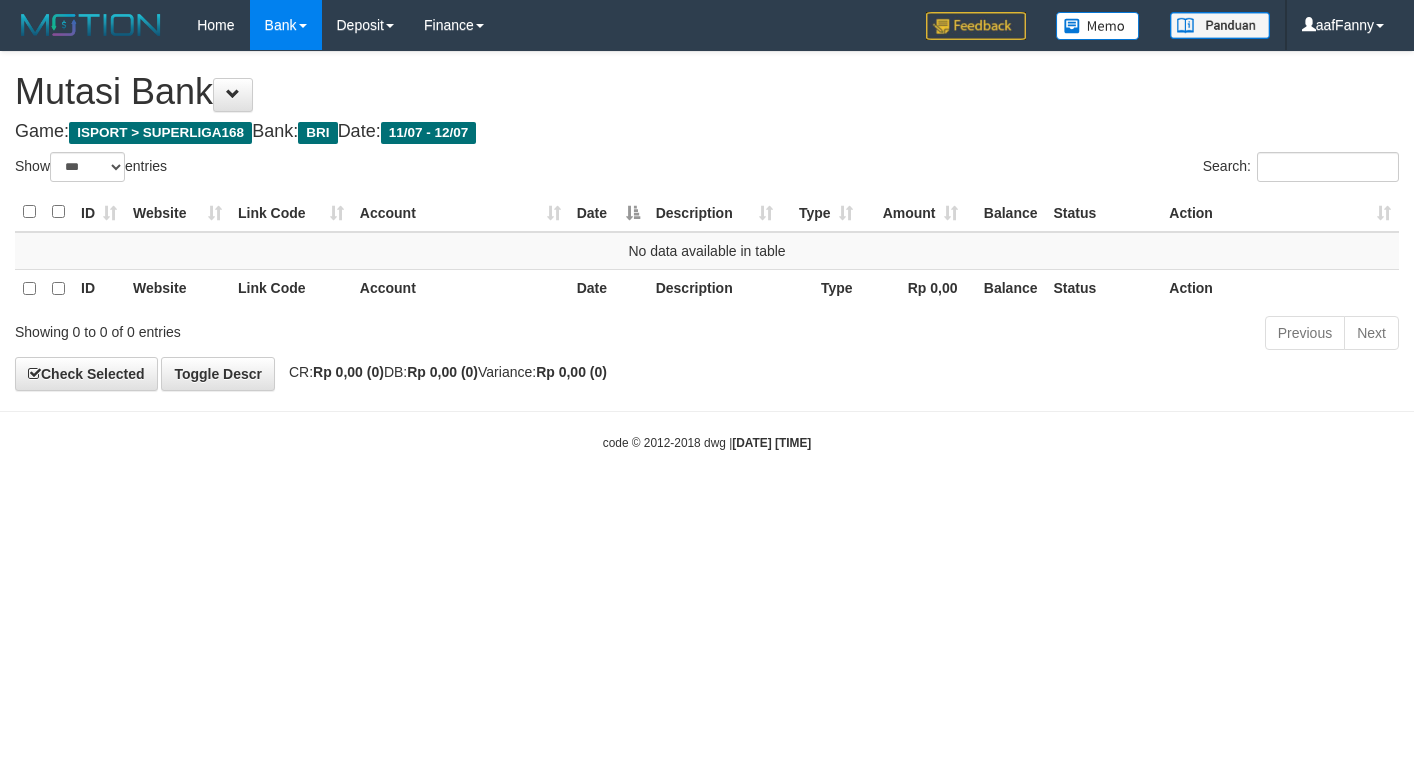 select on "***" 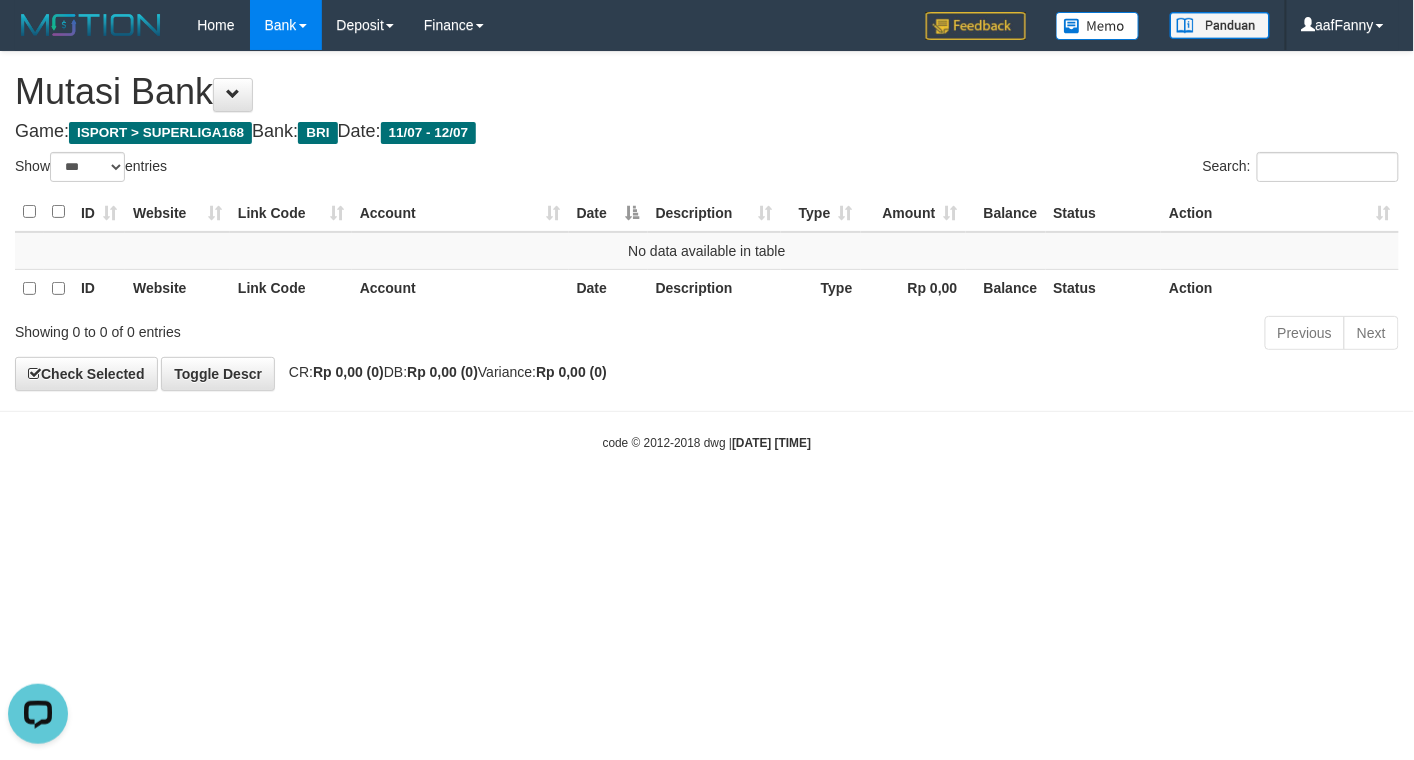 scroll, scrollTop: 0, scrollLeft: 0, axis: both 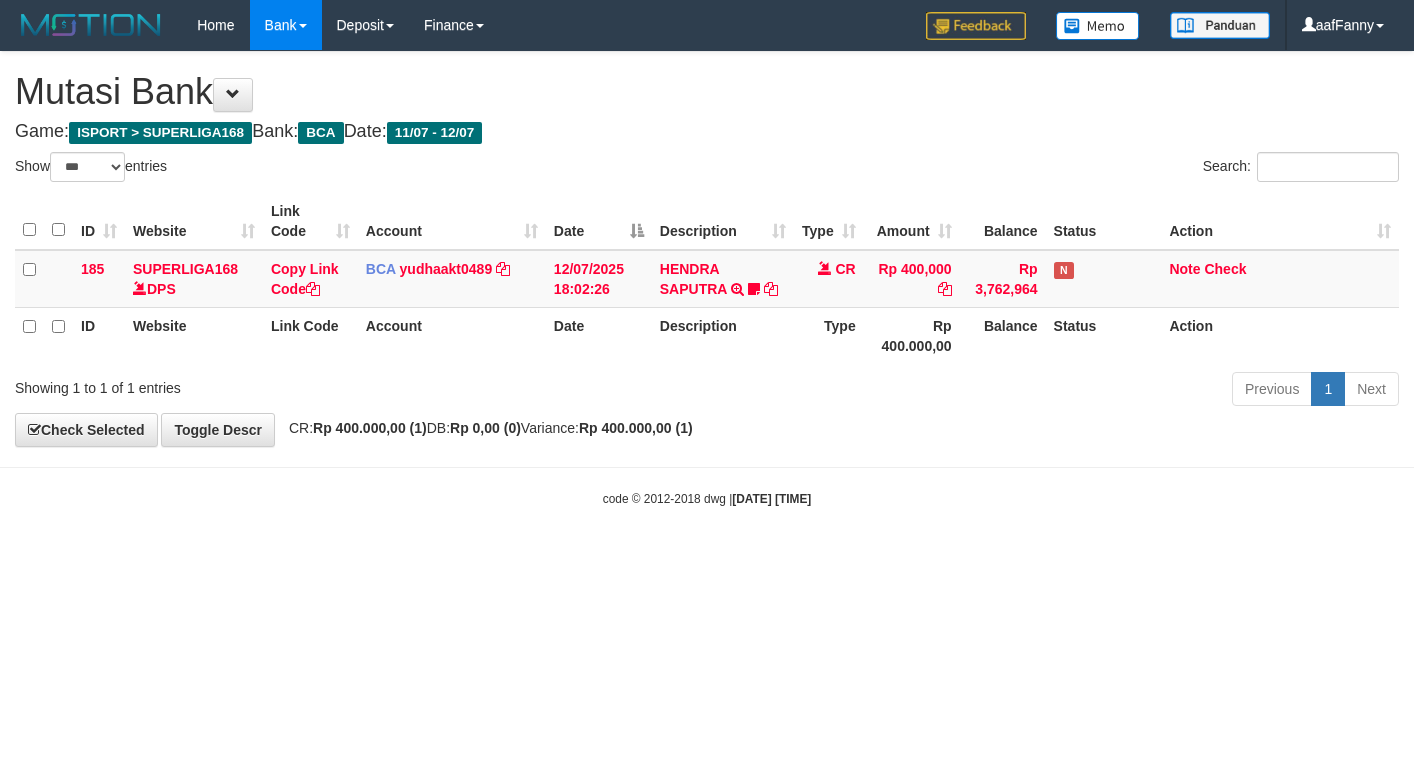 select on "***" 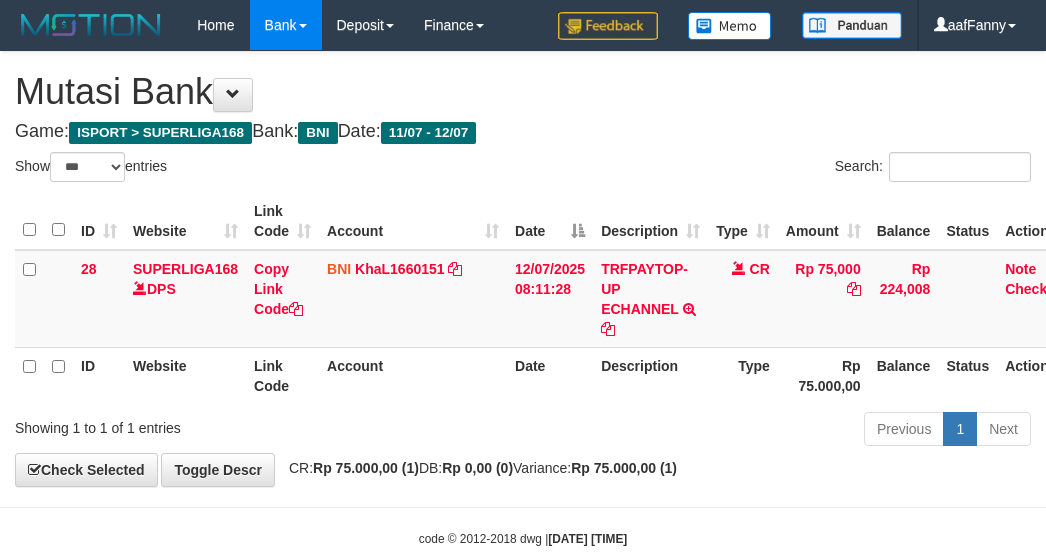 select on "***" 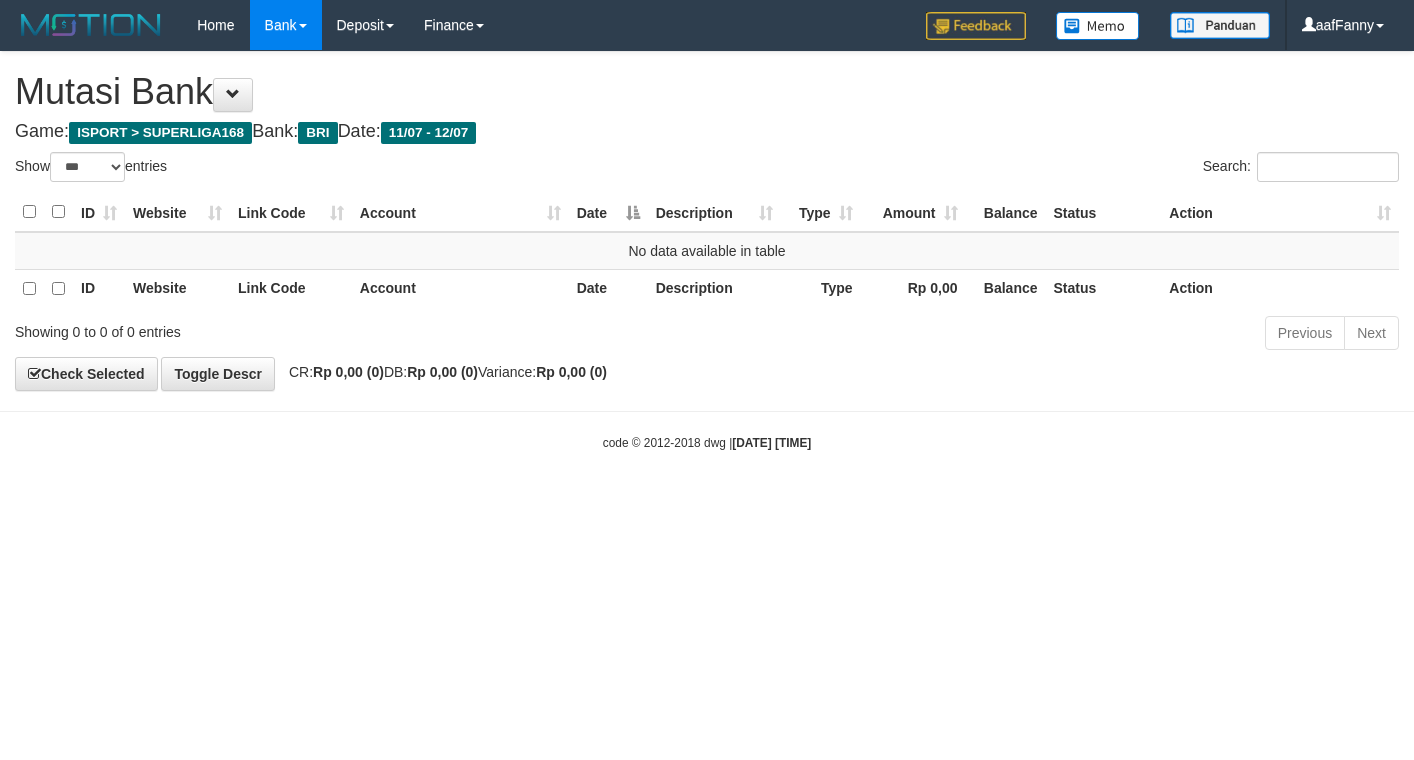 select on "***" 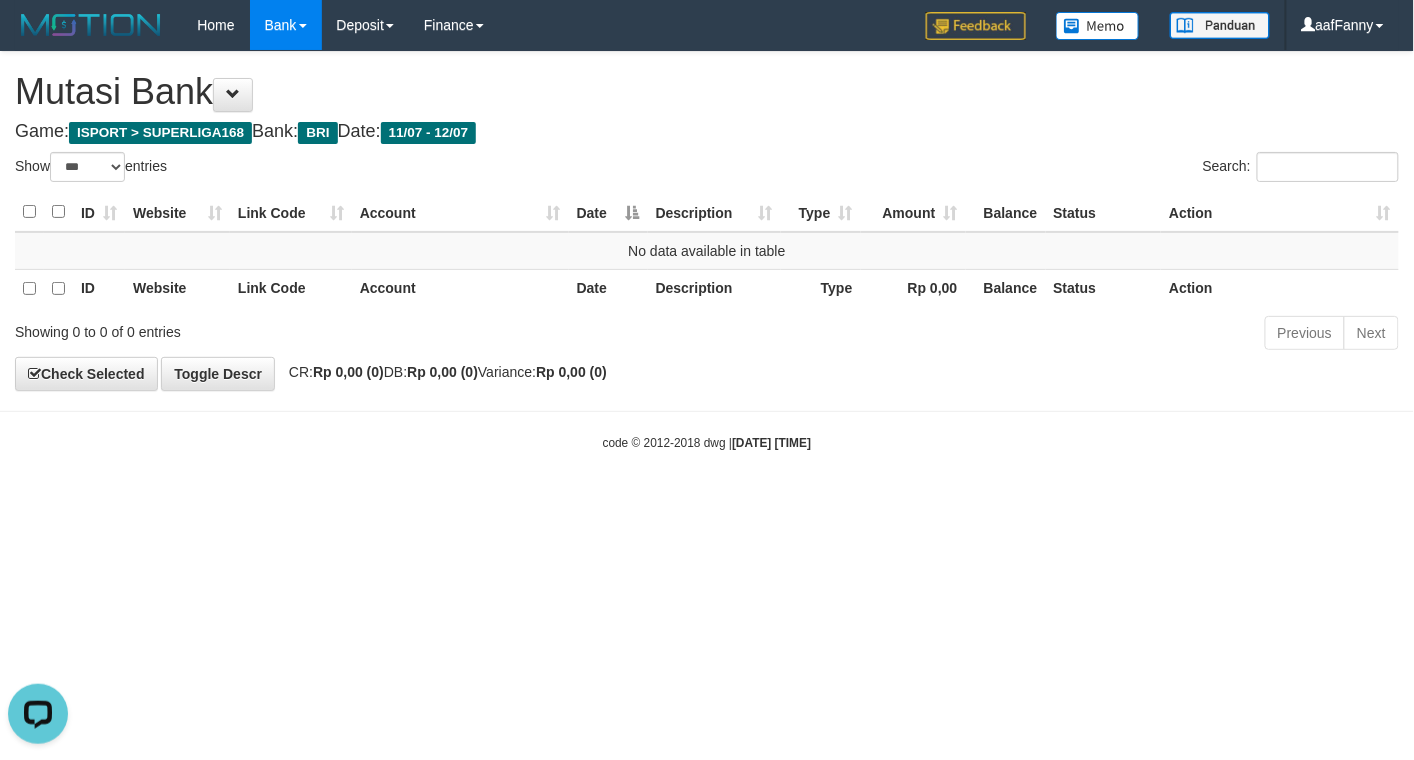 scroll, scrollTop: 0, scrollLeft: 0, axis: both 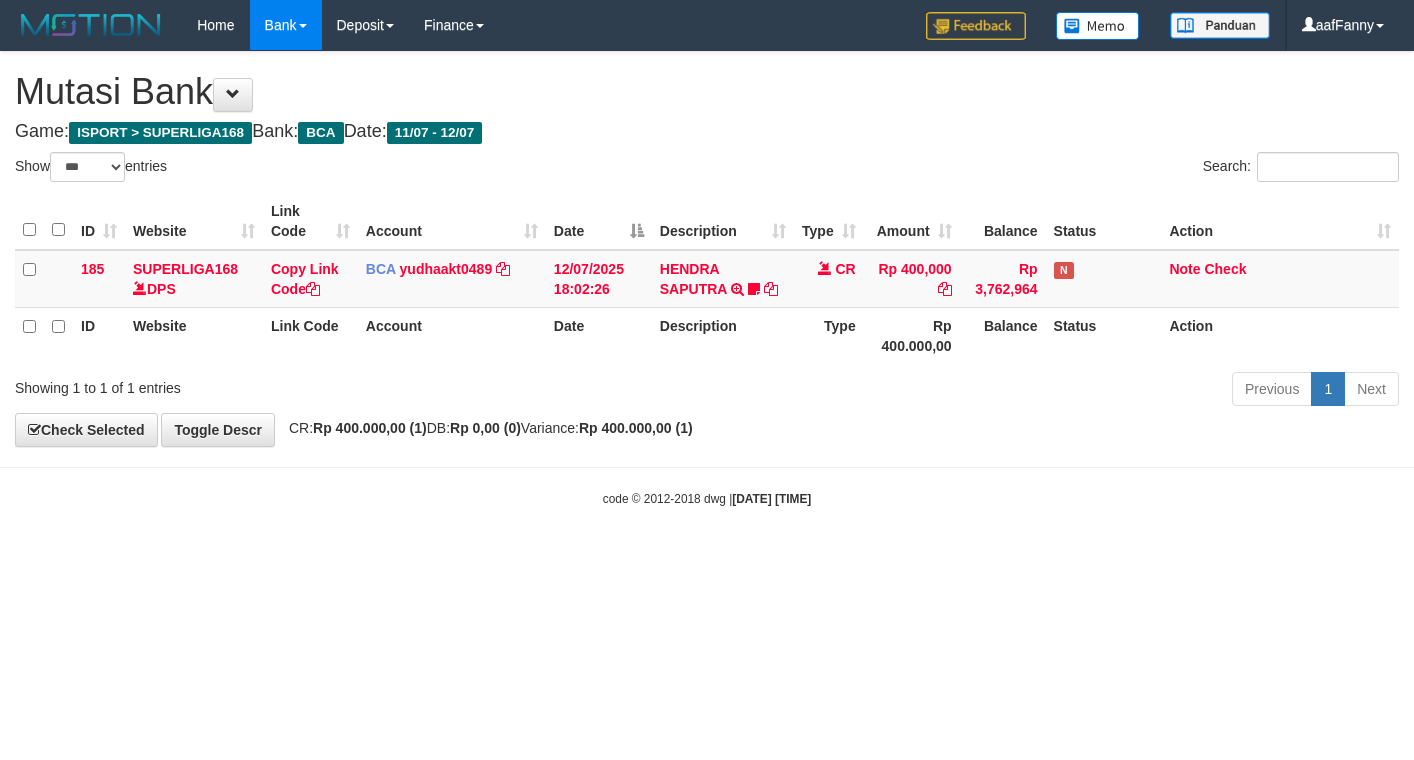 select on "***" 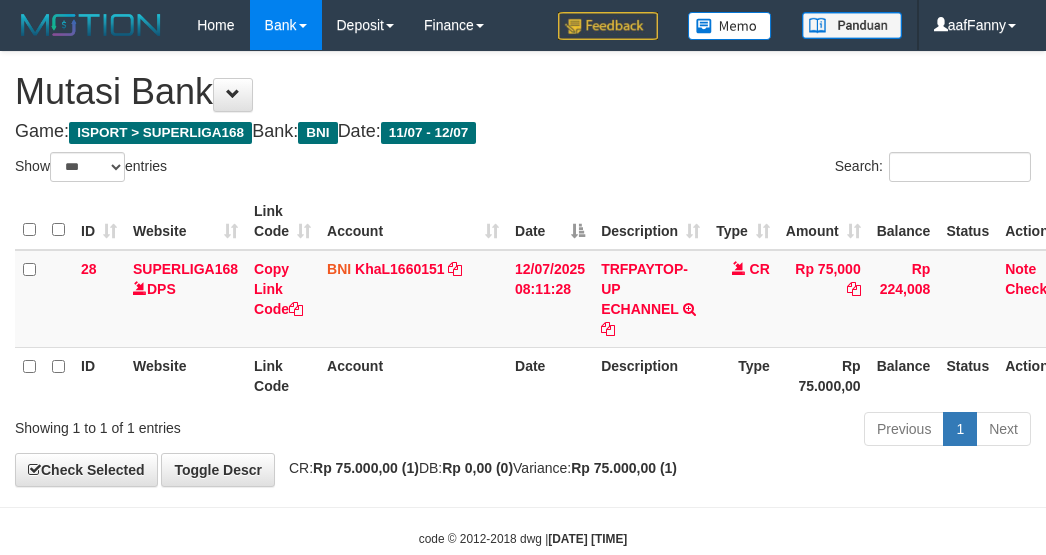 select on "***" 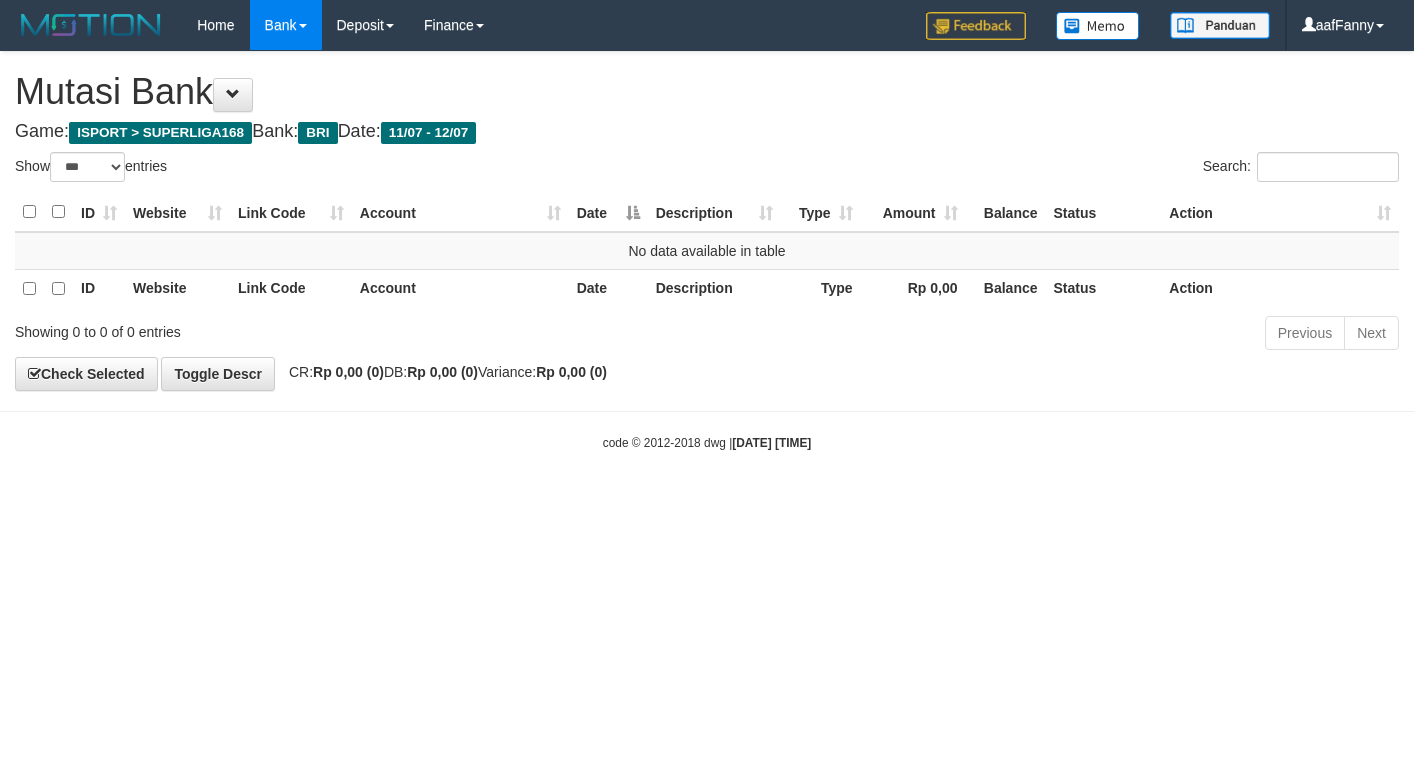 select on "***" 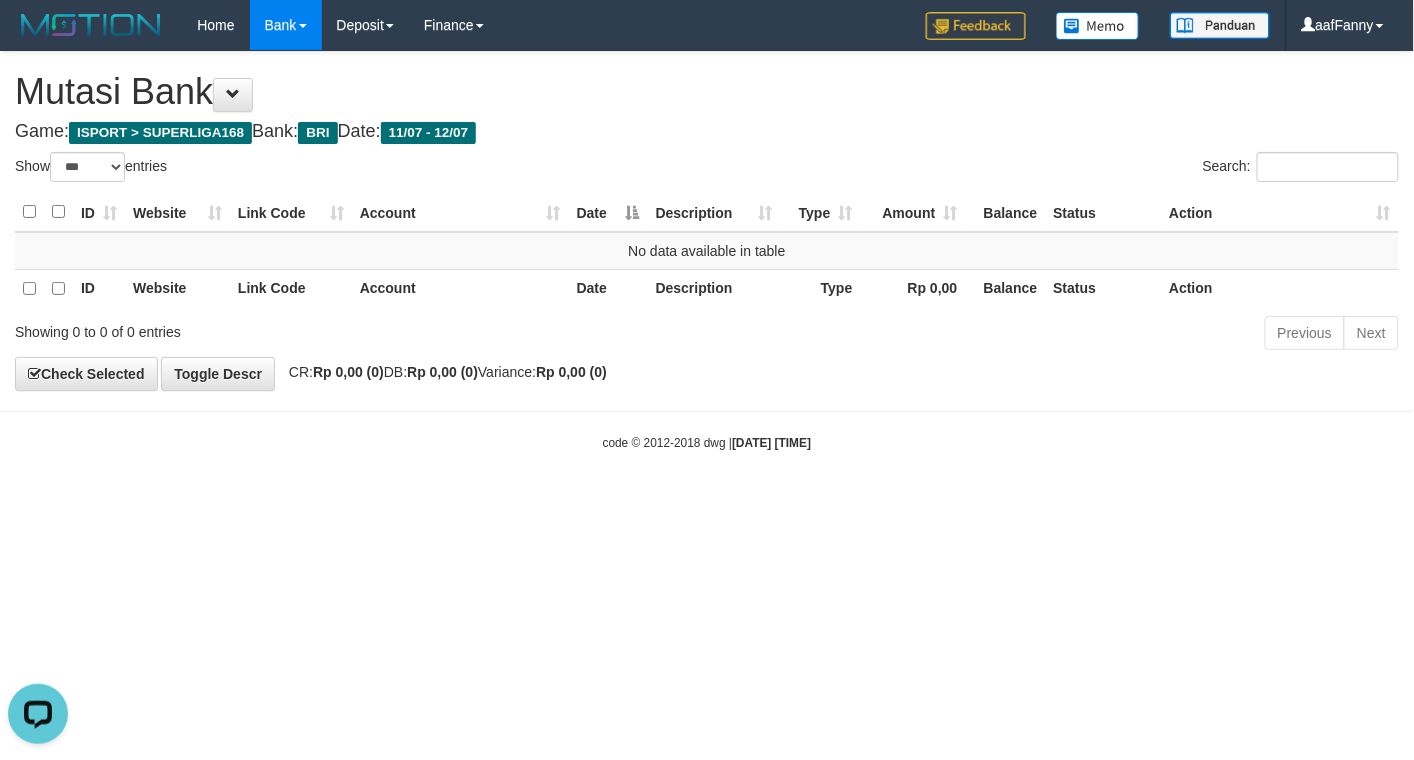 scroll, scrollTop: 0, scrollLeft: 0, axis: both 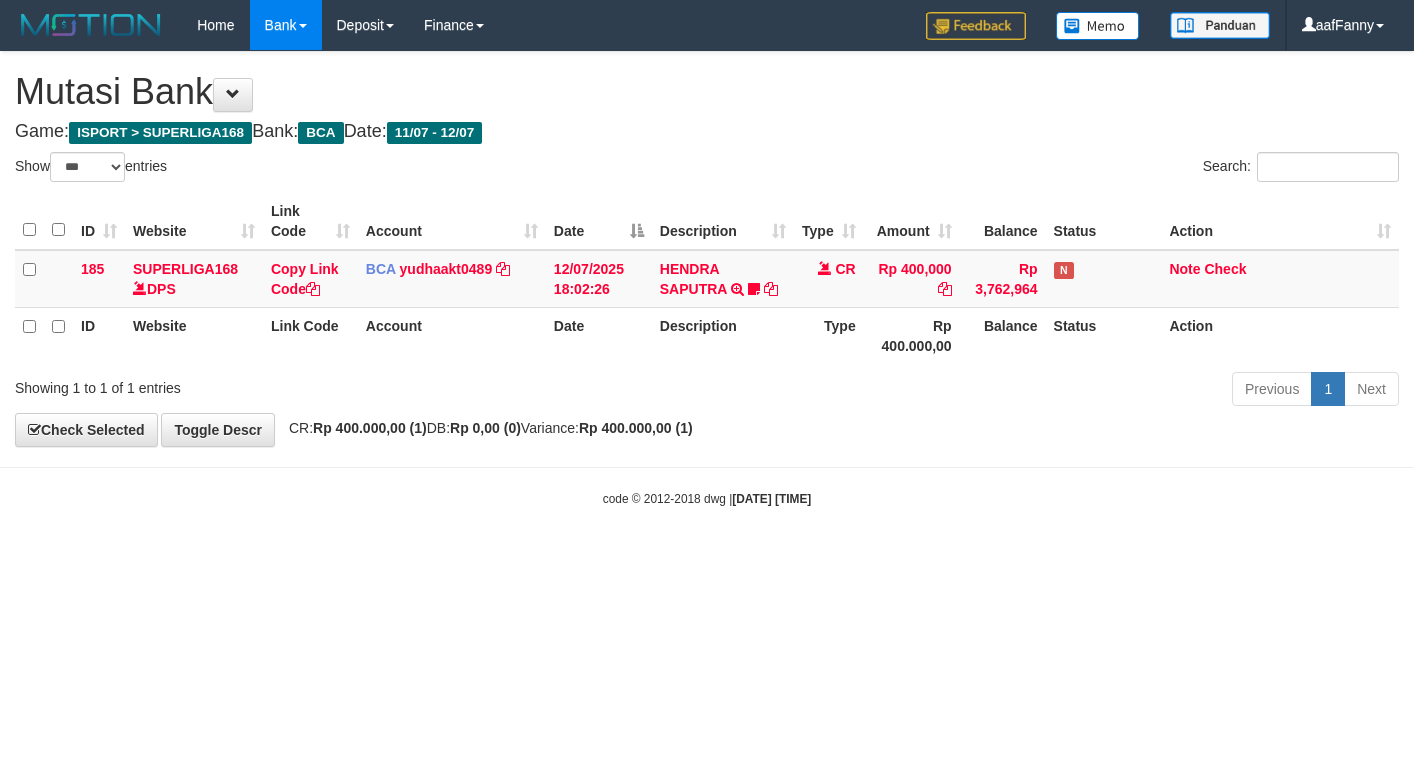 select on "***" 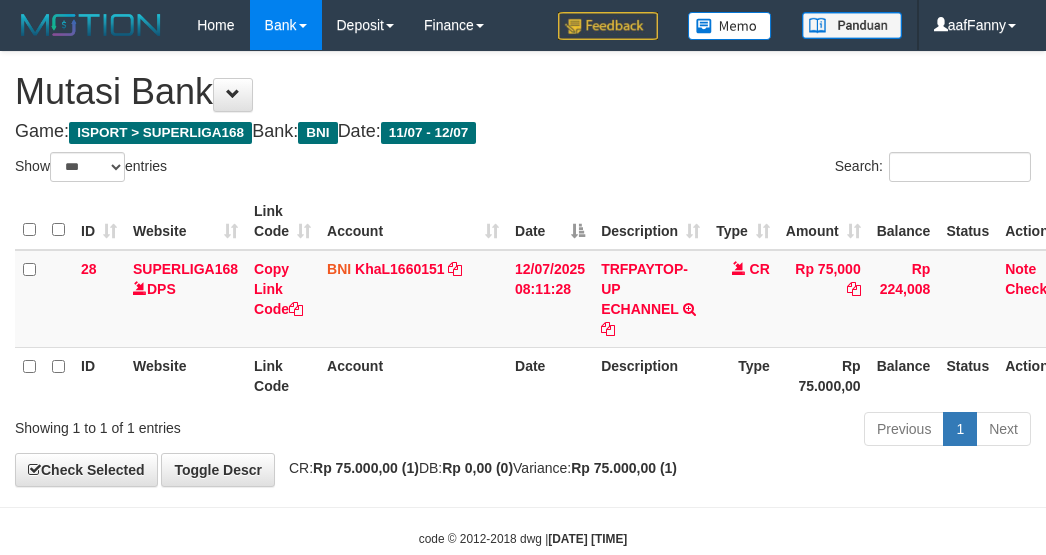 select on "***" 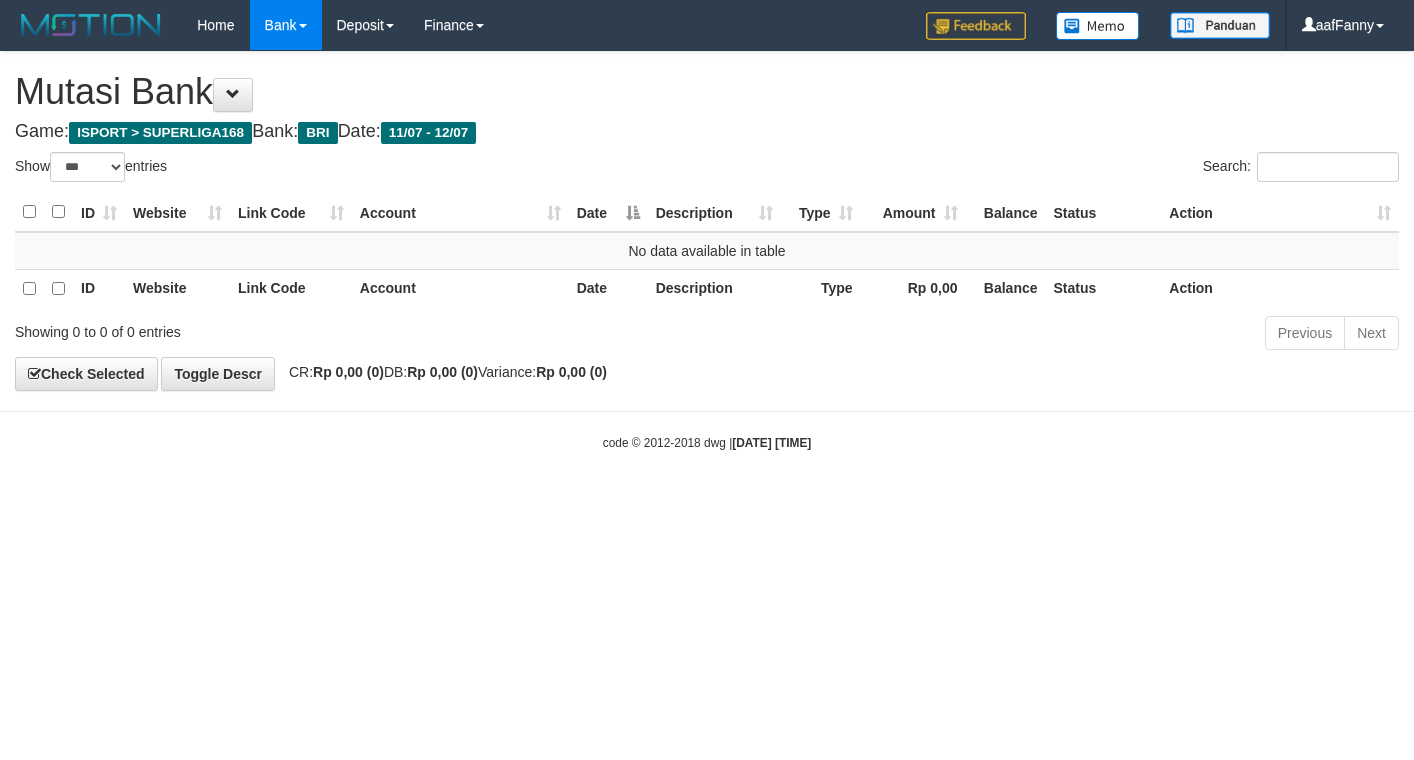 select on "***" 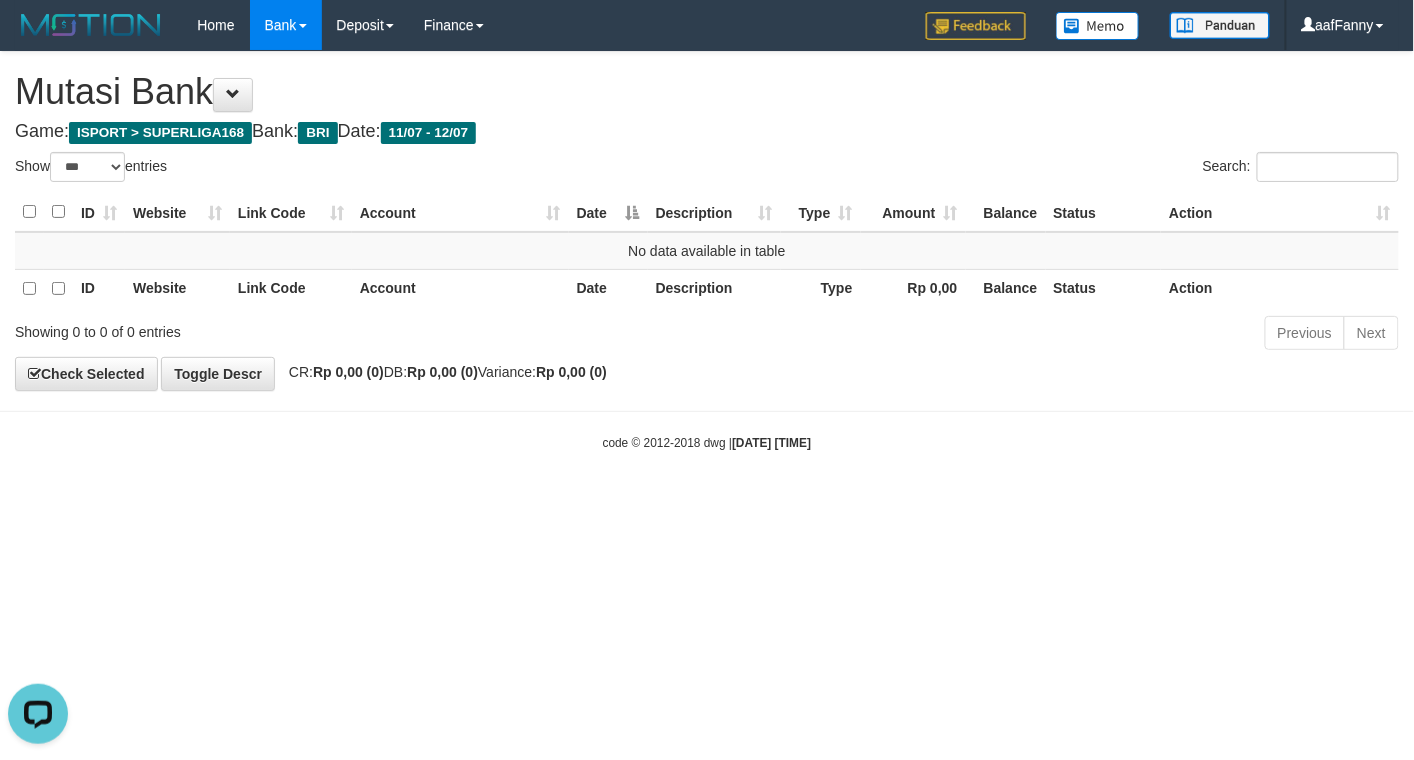 scroll, scrollTop: 0, scrollLeft: 0, axis: both 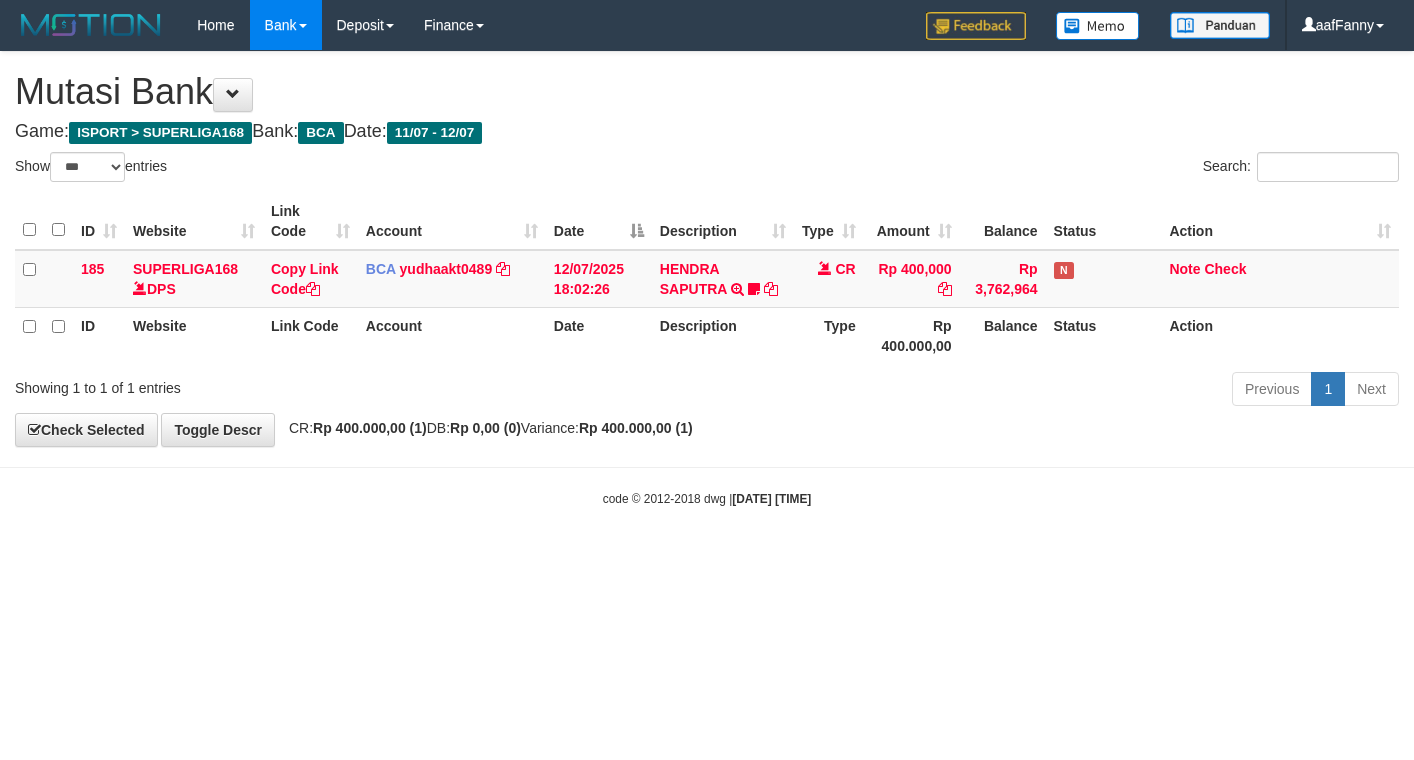 select on "***" 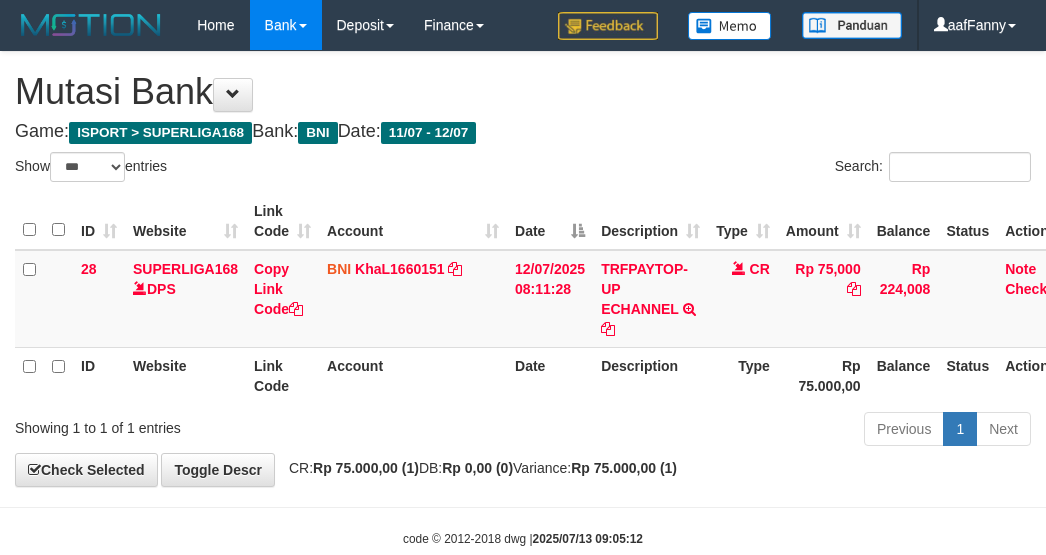 select on "***" 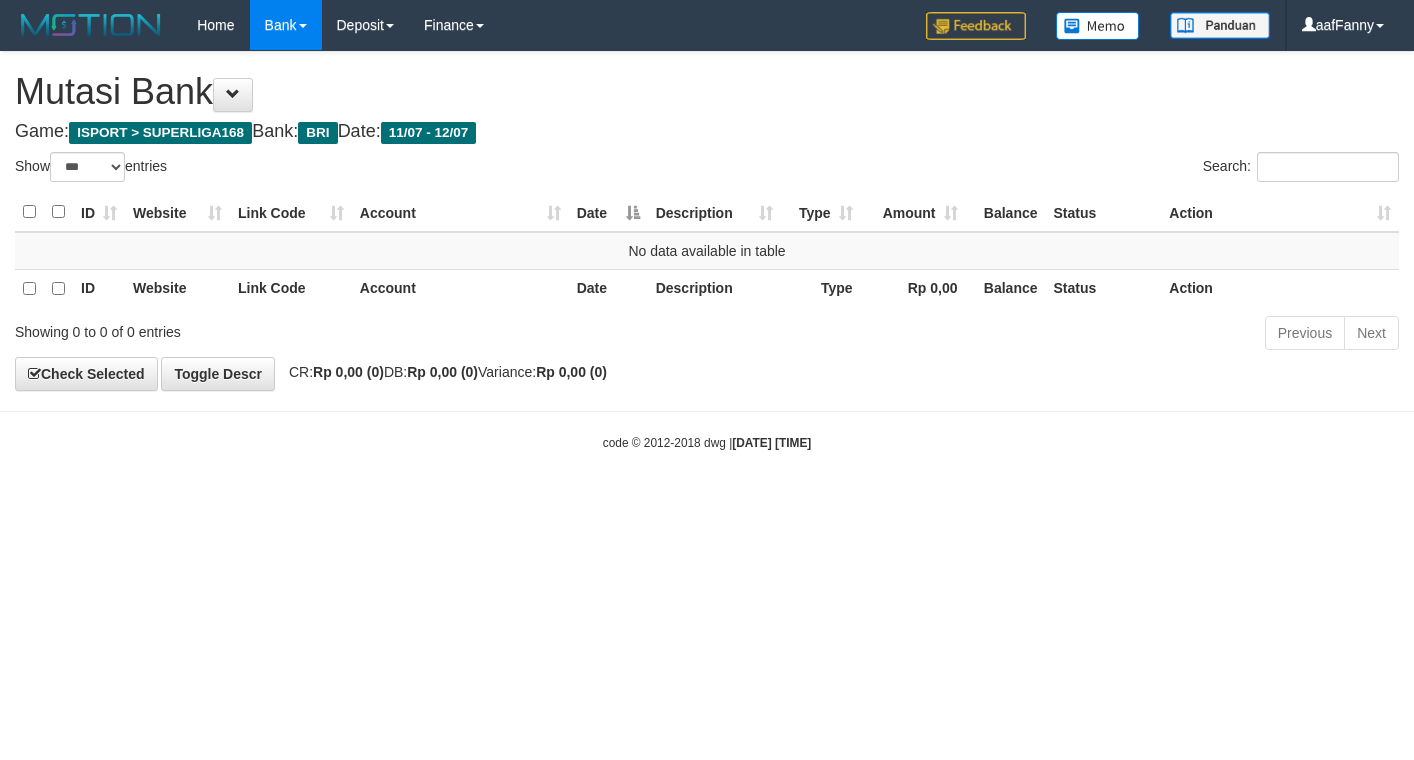 select on "***" 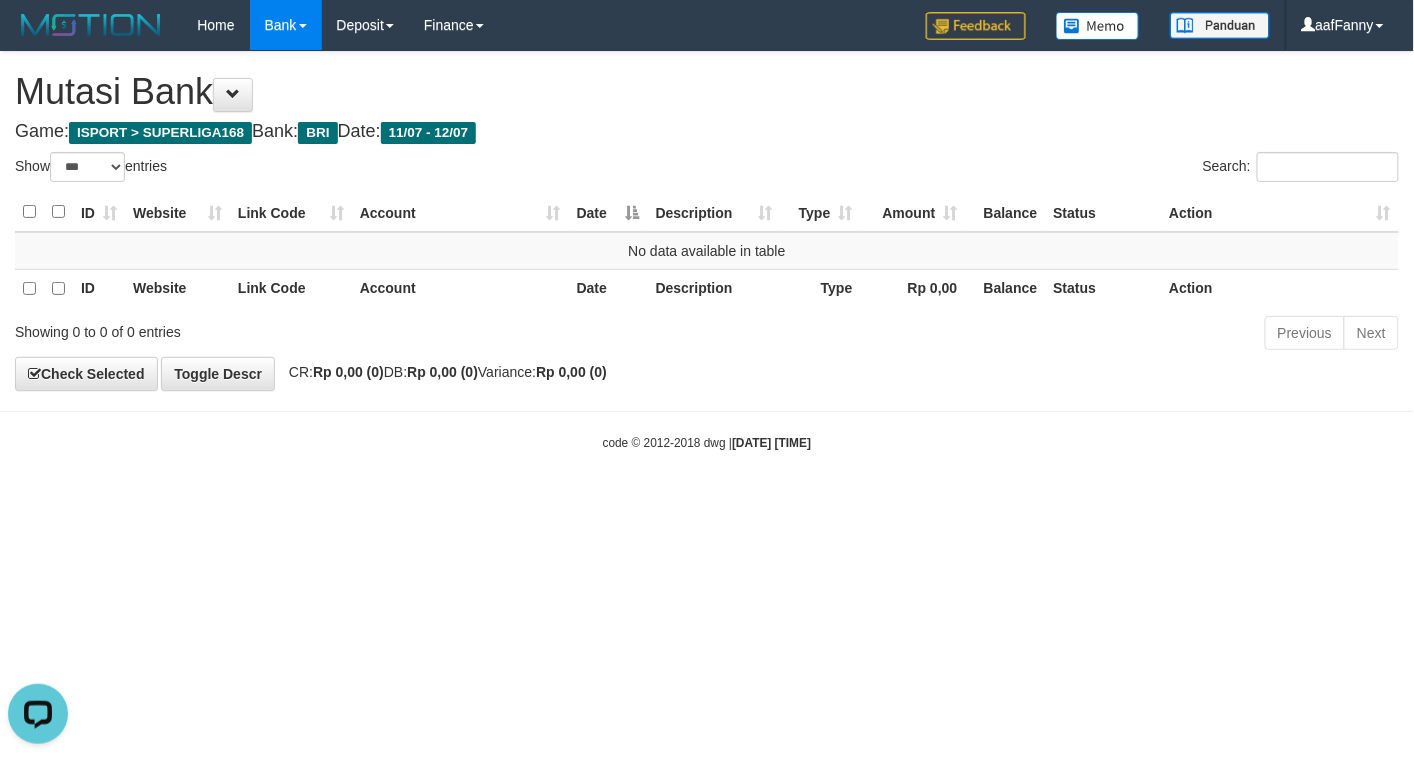 scroll, scrollTop: 0, scrollLeft: 0, axis: both 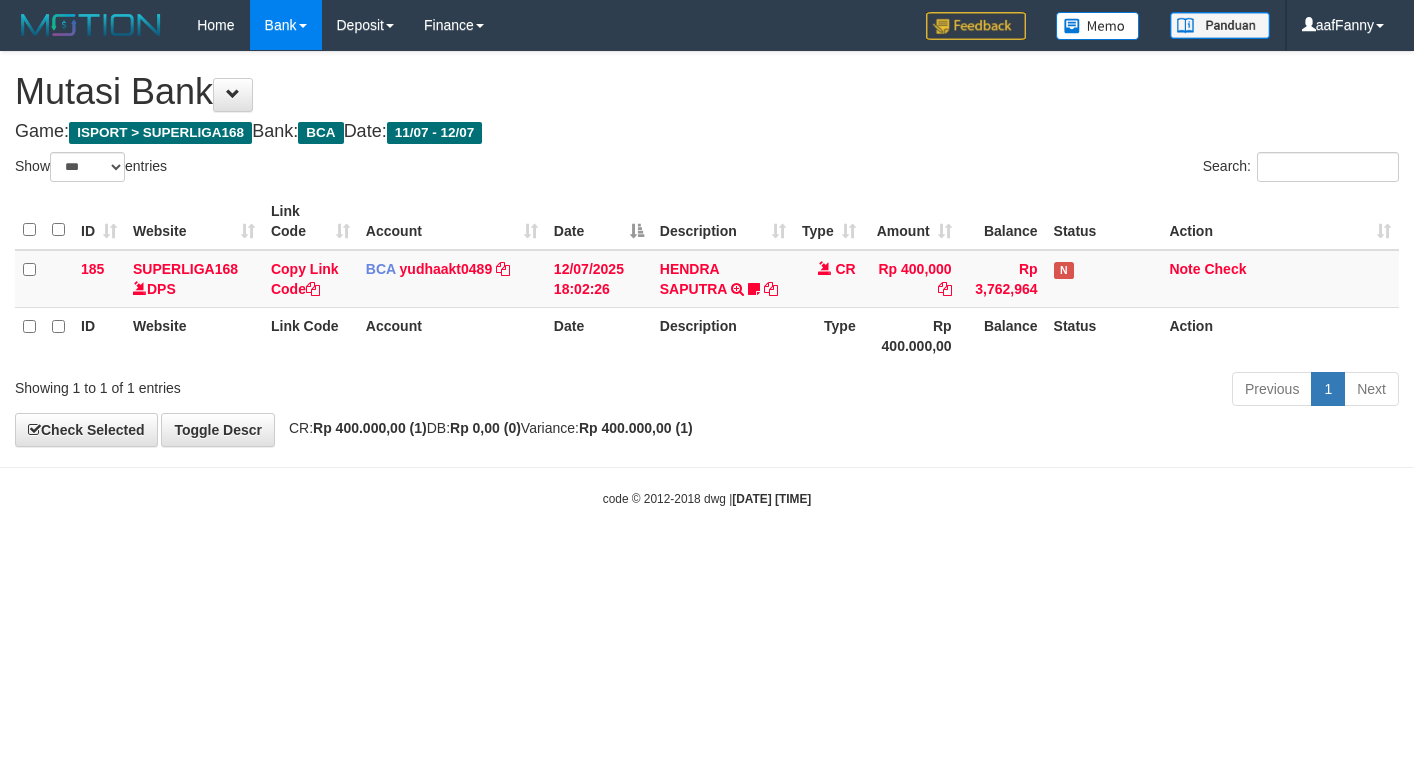 select on "***" 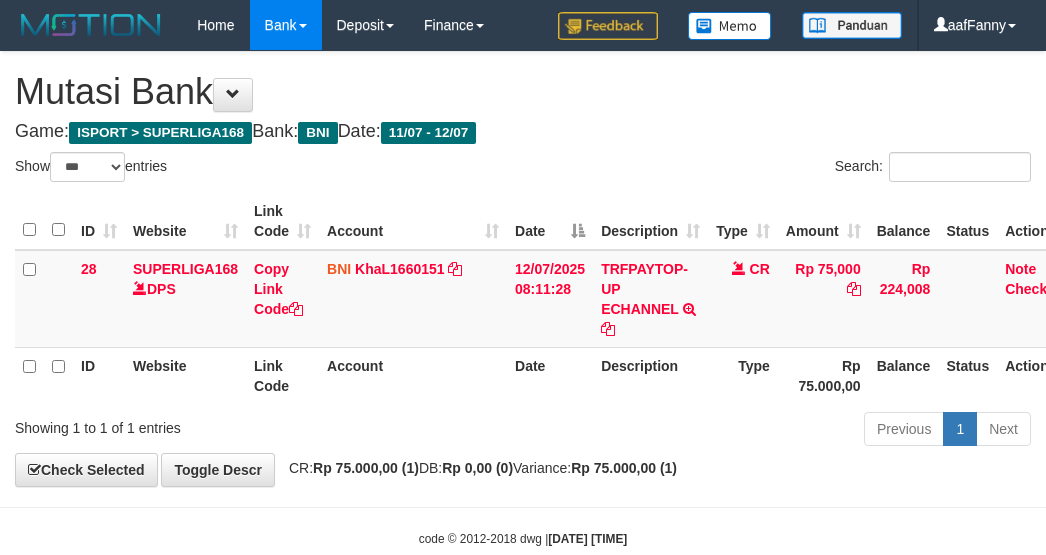 select on "***" 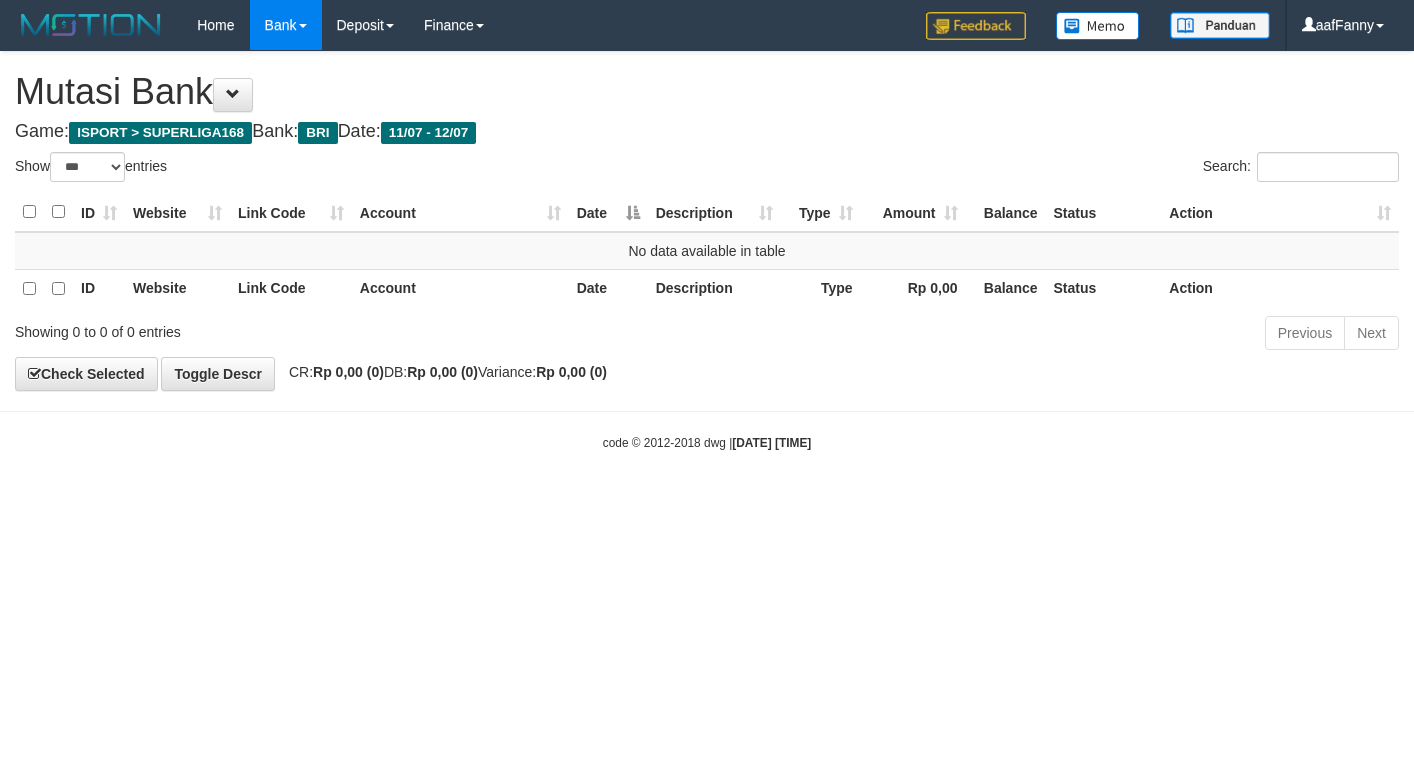 select on "***" 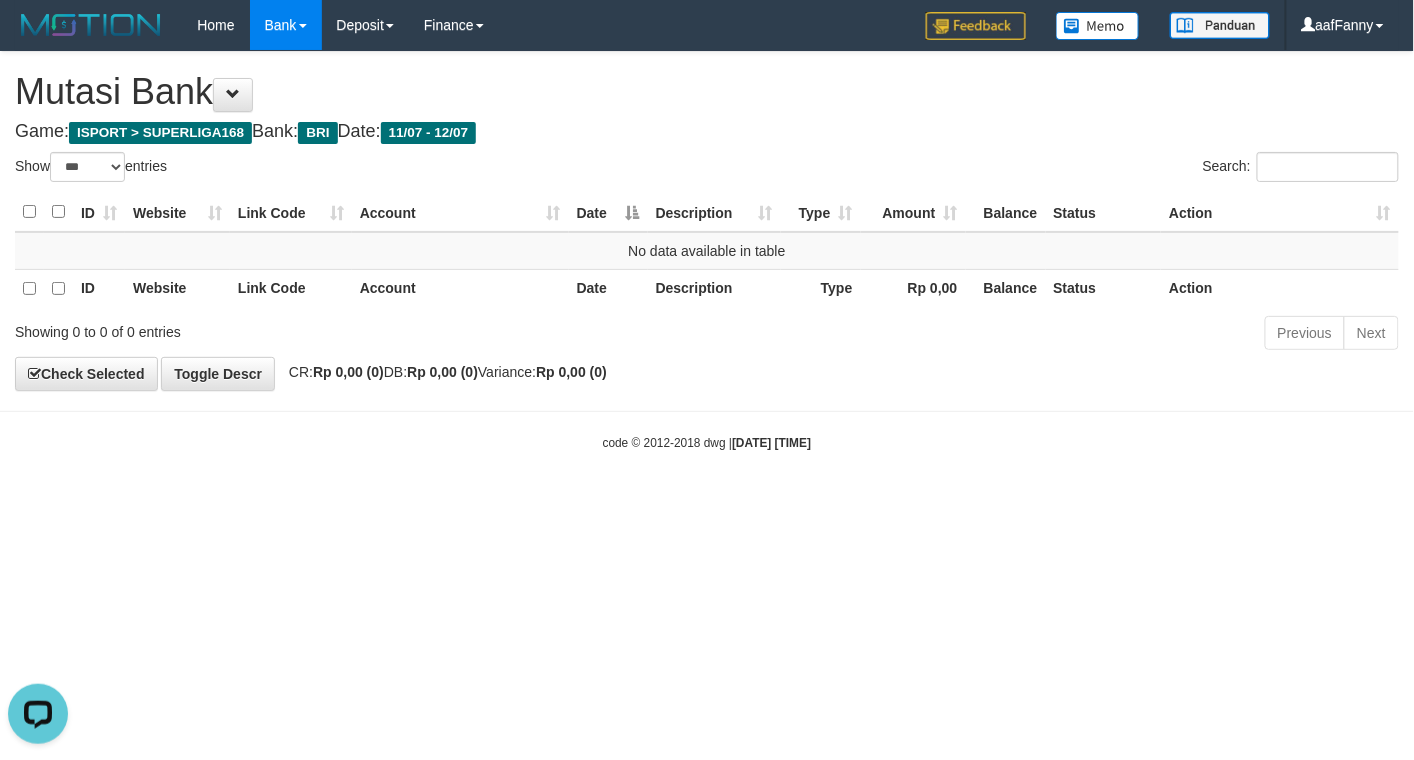 scroll, scrollTop: 0, scrollLeft: 0, axis: both 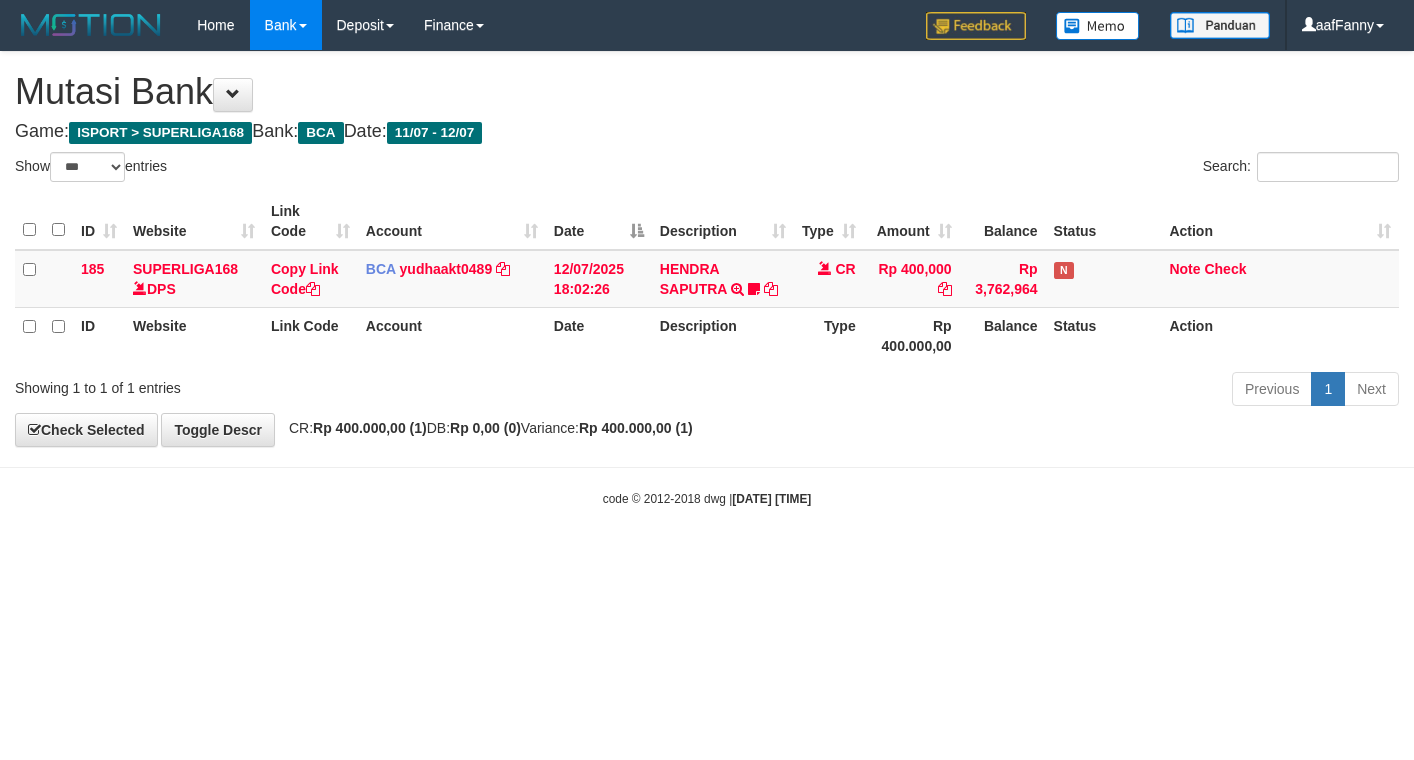 select on "***" 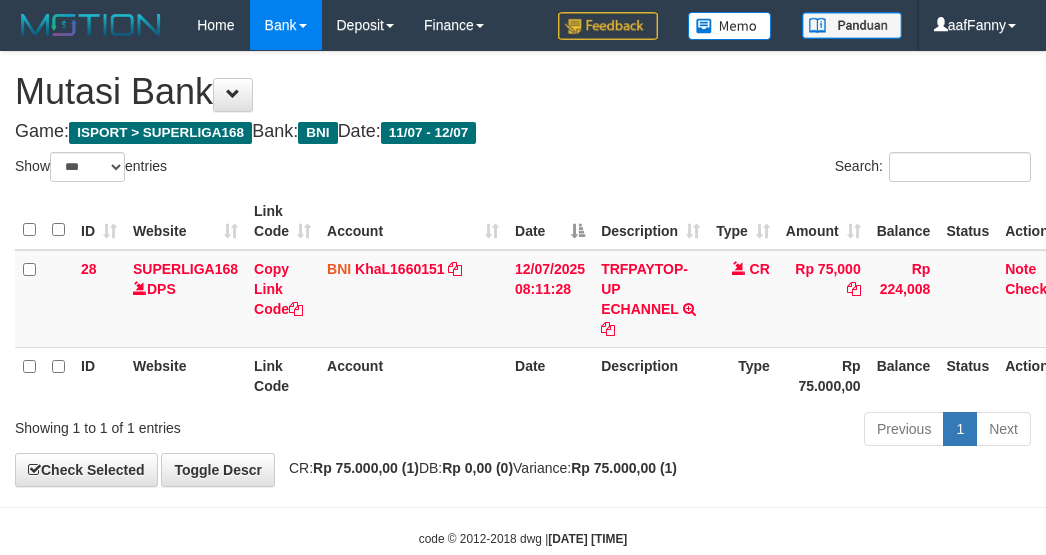 select on "***" 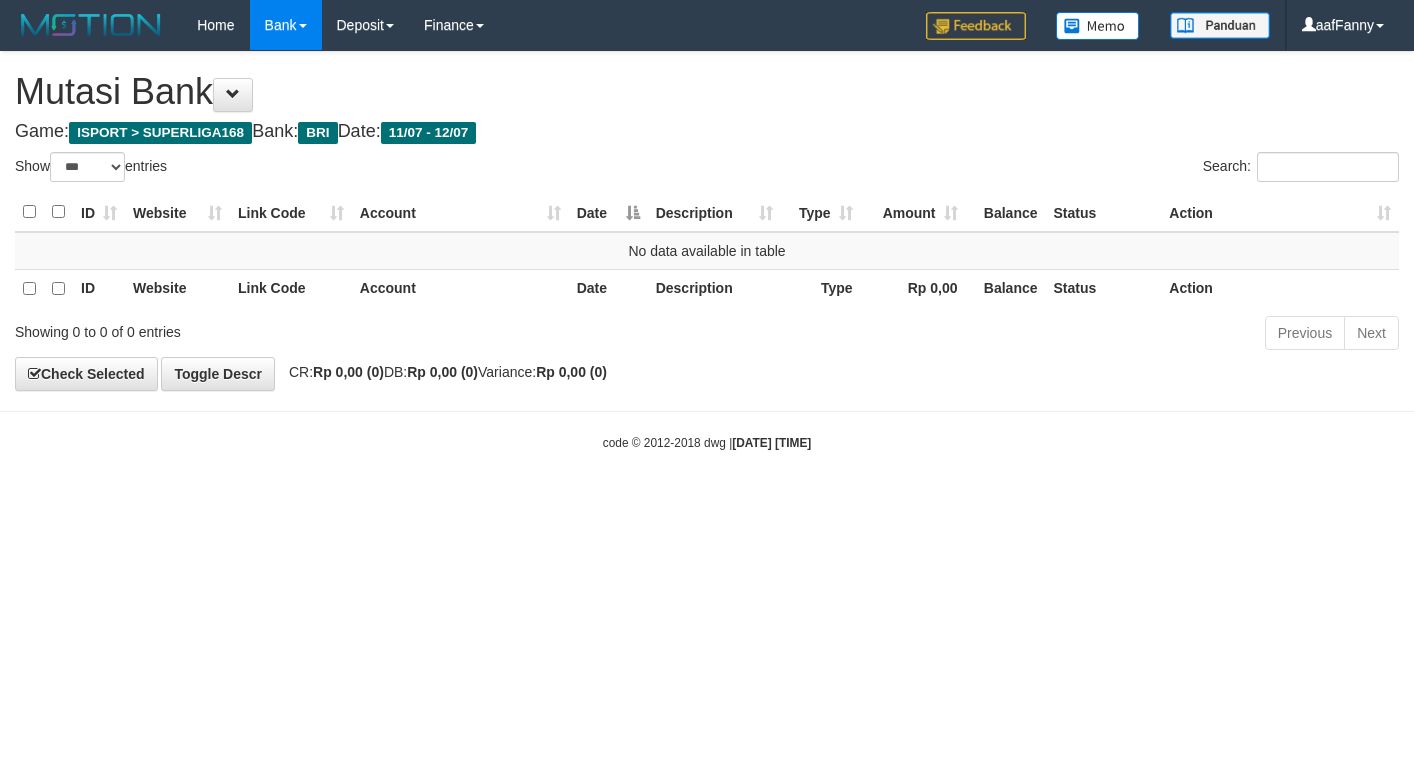 select on "***" 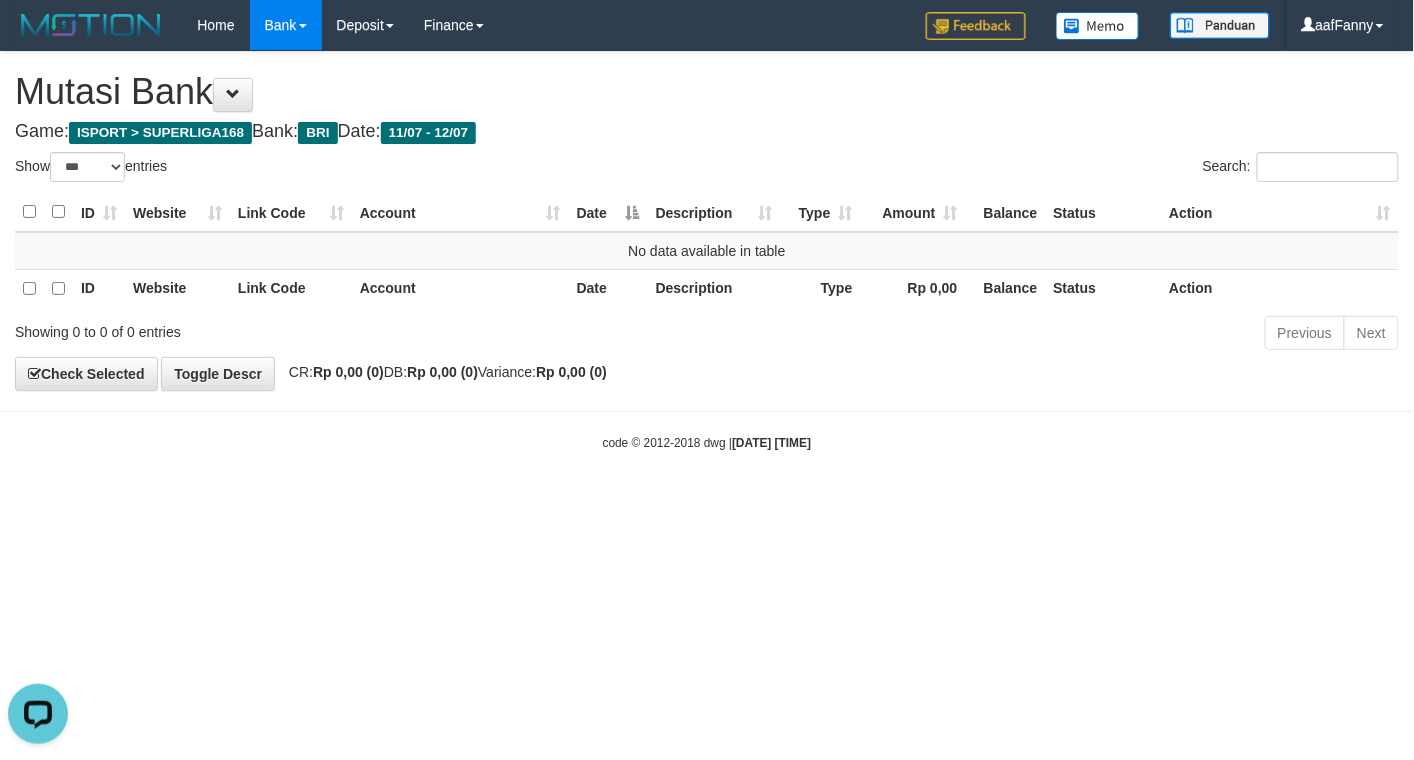 scroll, scrollTop: 0, scrollLeft: 0, axis: both 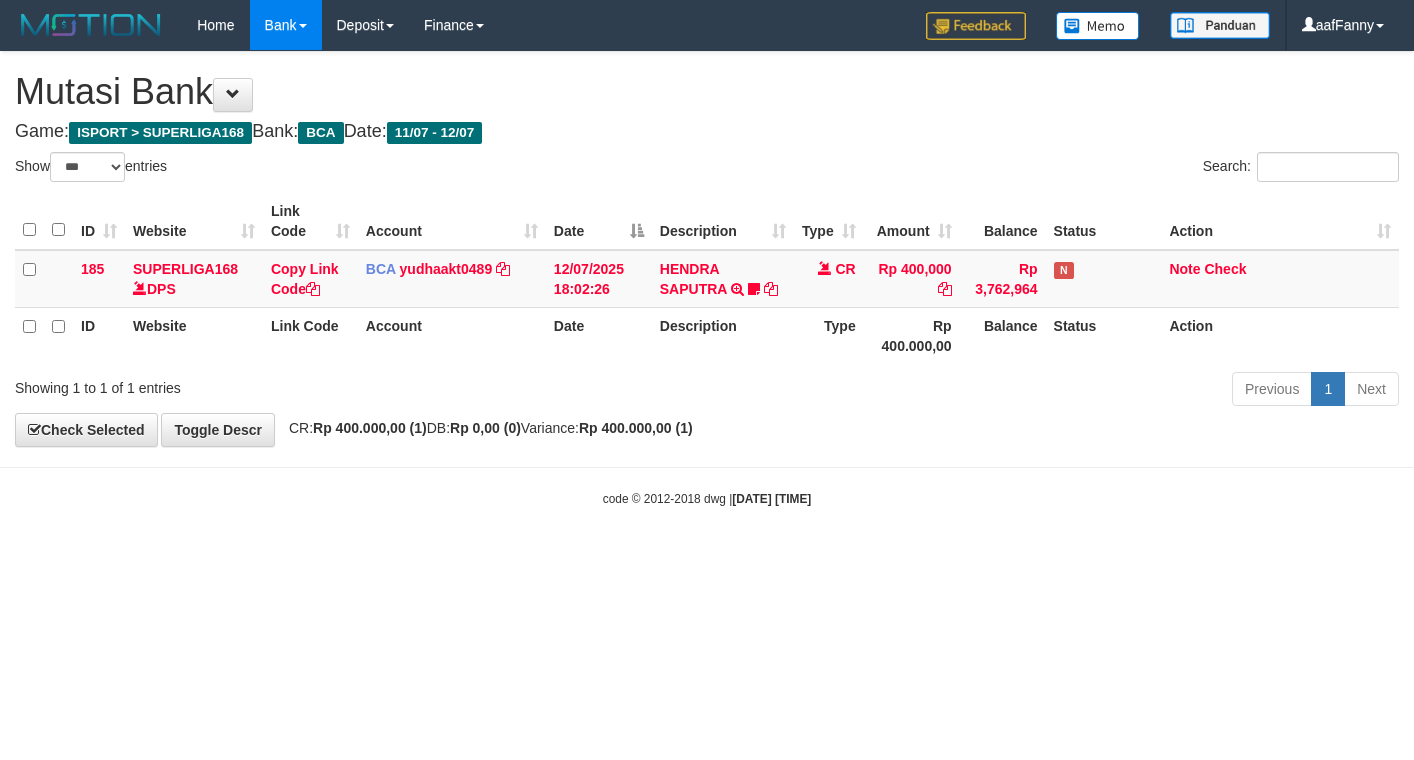 select on "***" 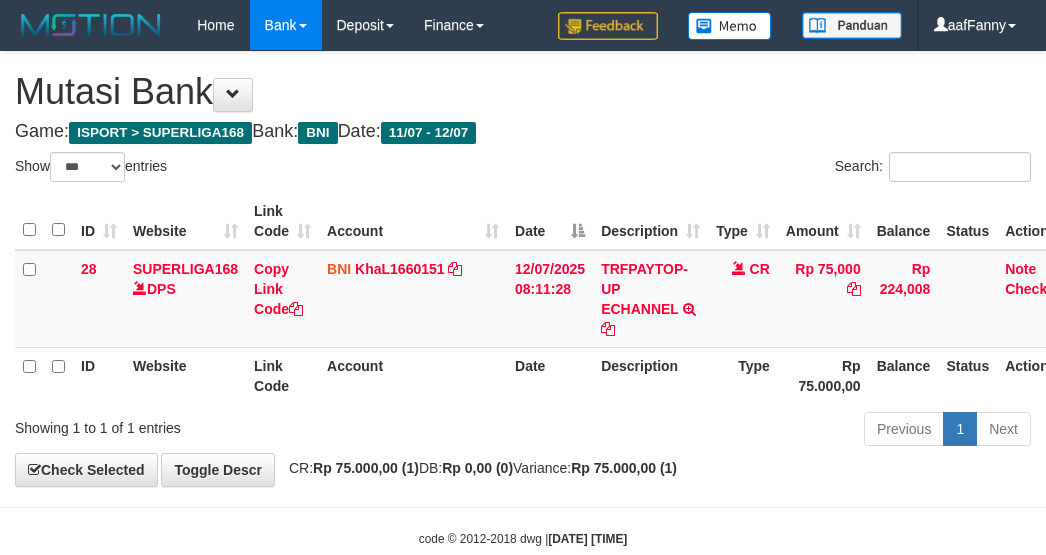 select on "***" 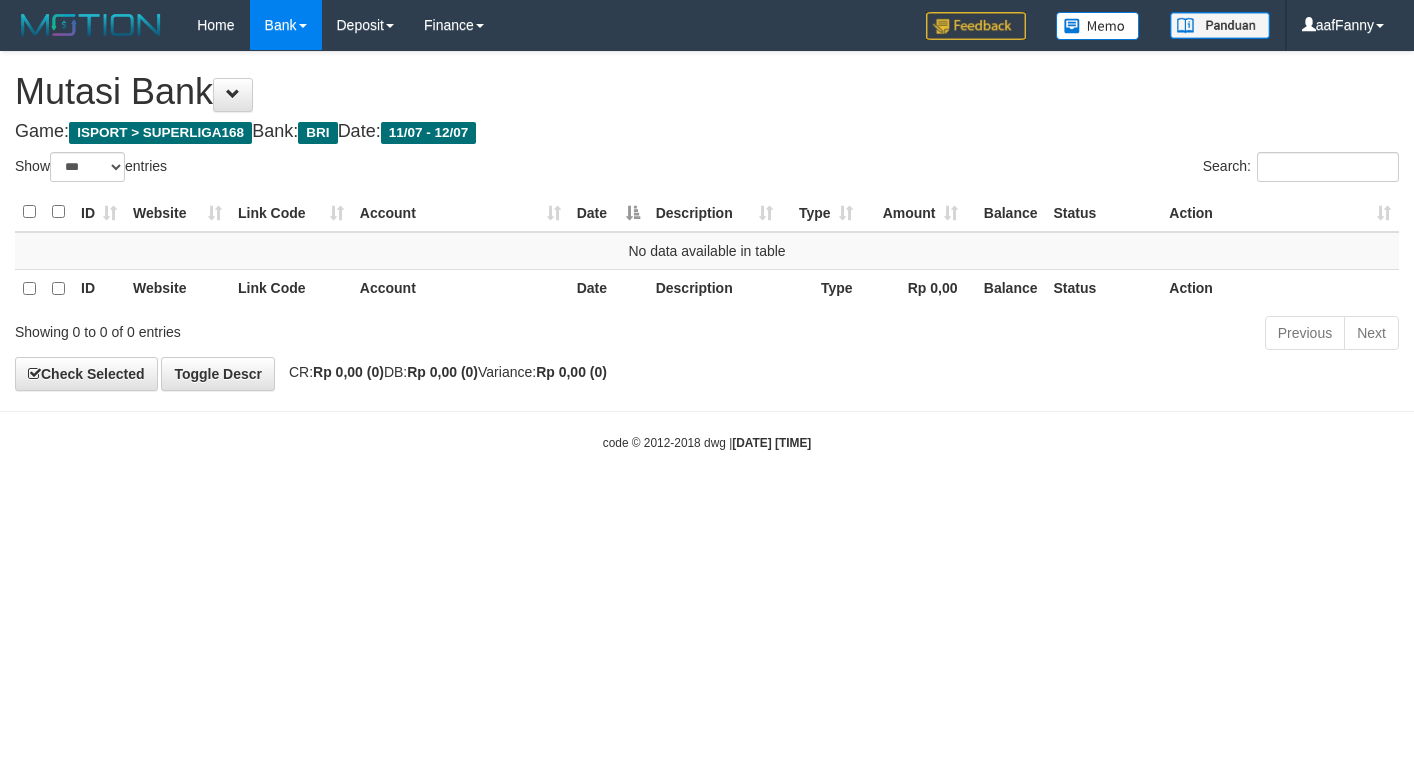 select on "***" 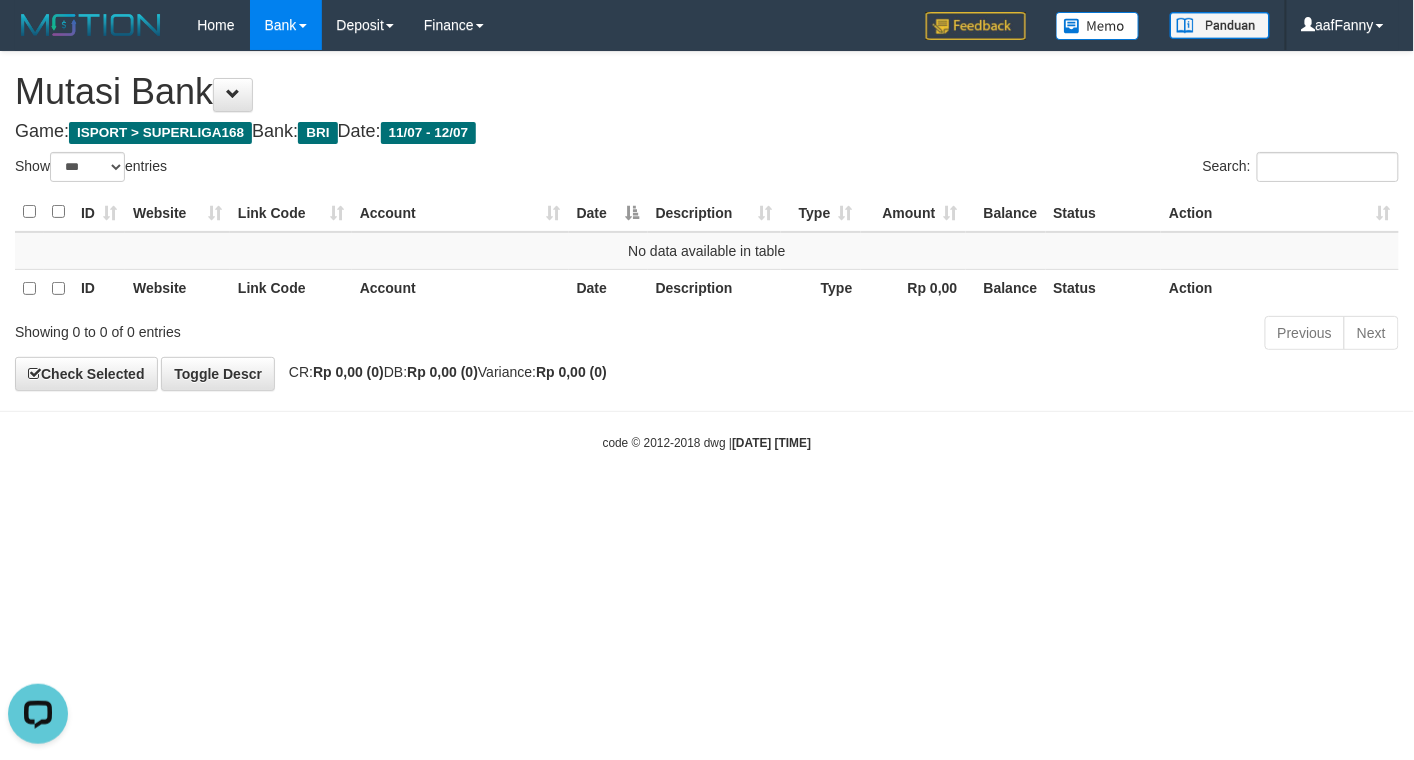 scroll, scrollTop: 0, scrollLeft: 0, axis: both 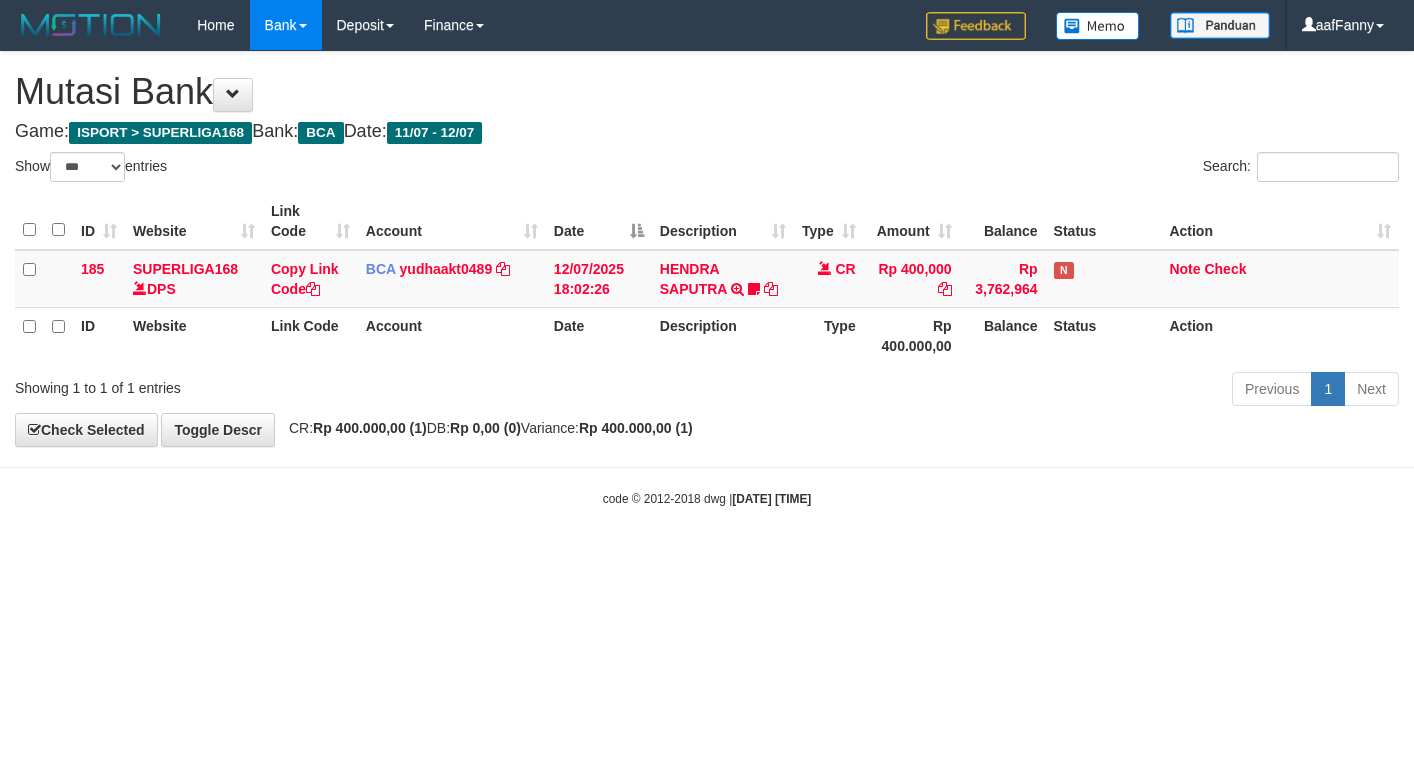 select on "***" 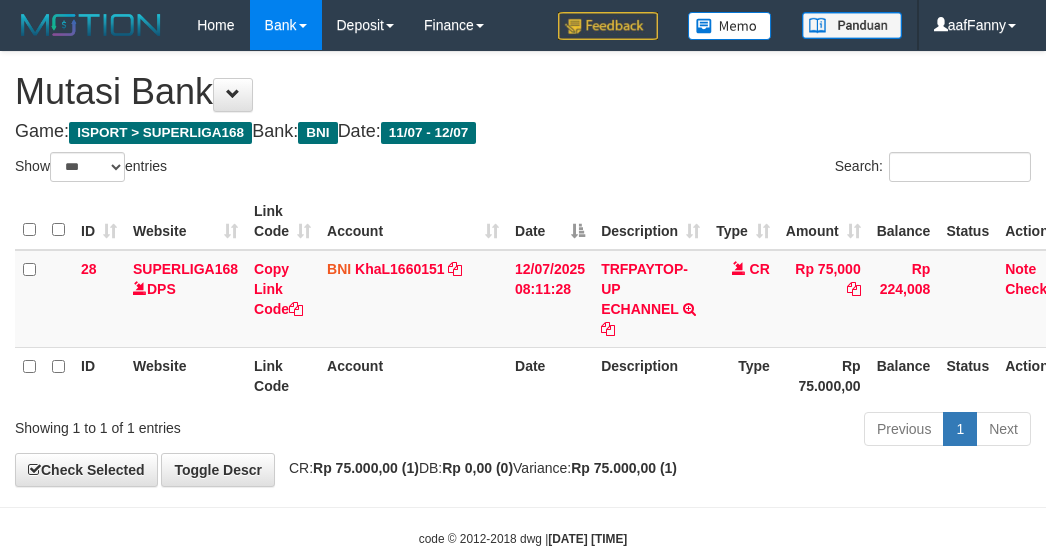 select on "***" 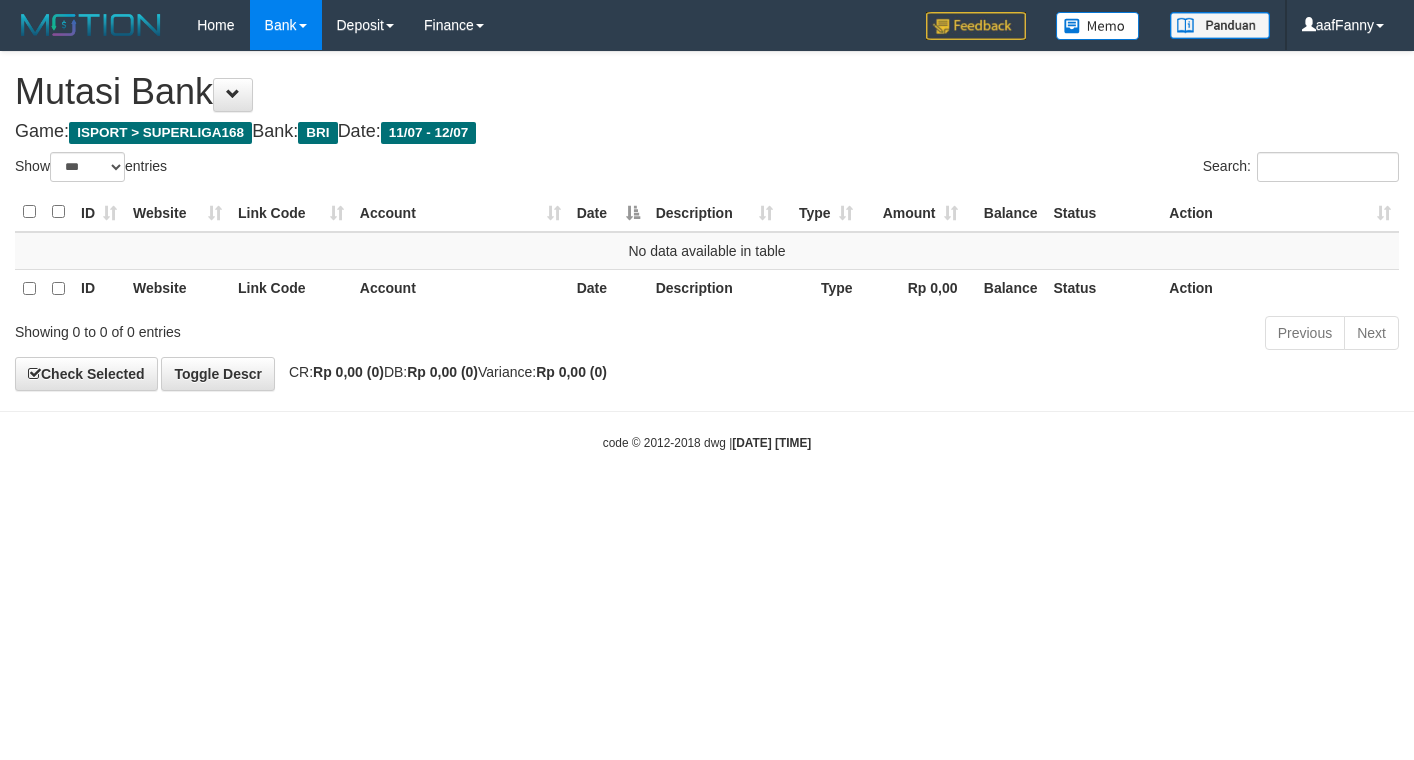 select on "***" 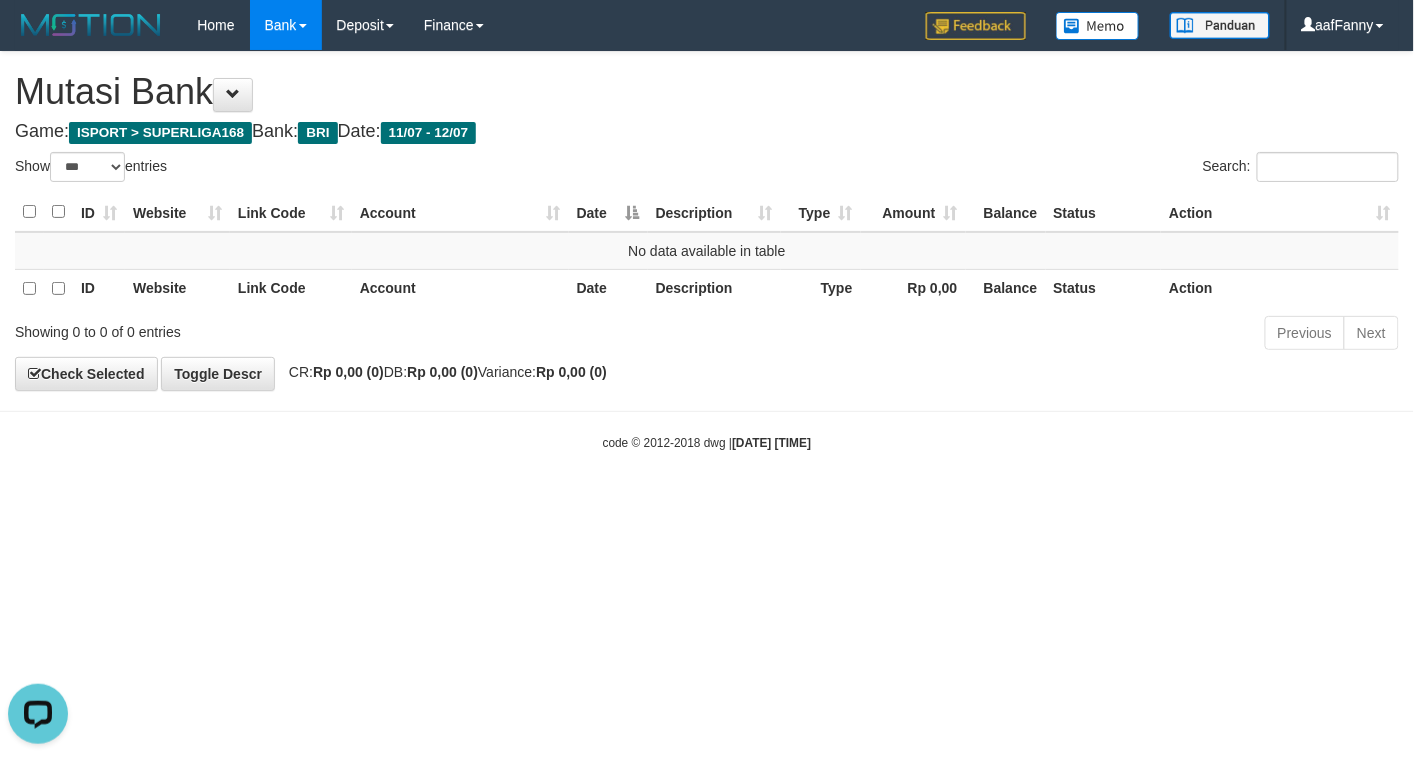 scroll, scrollTop: 0, scrollLeft: 0, axis: both 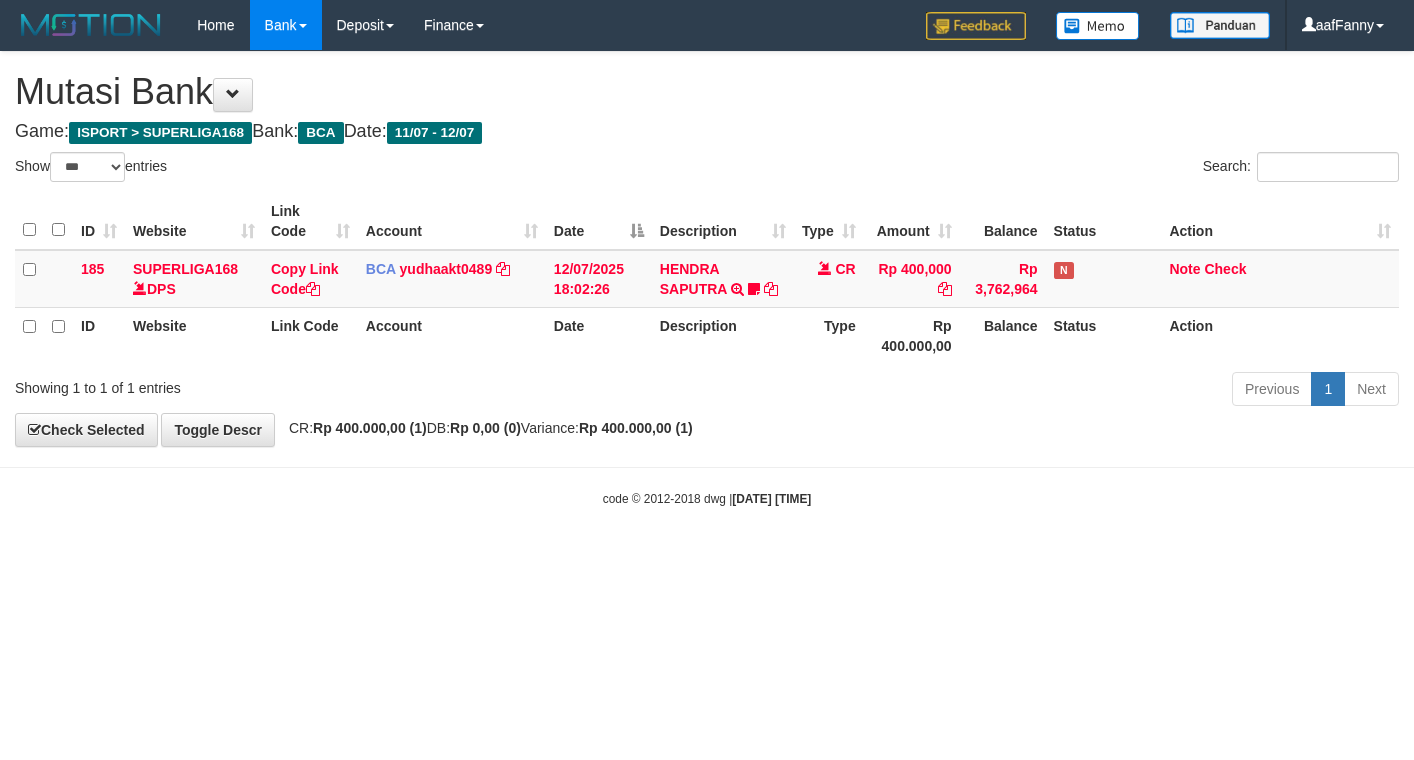 select on "***" 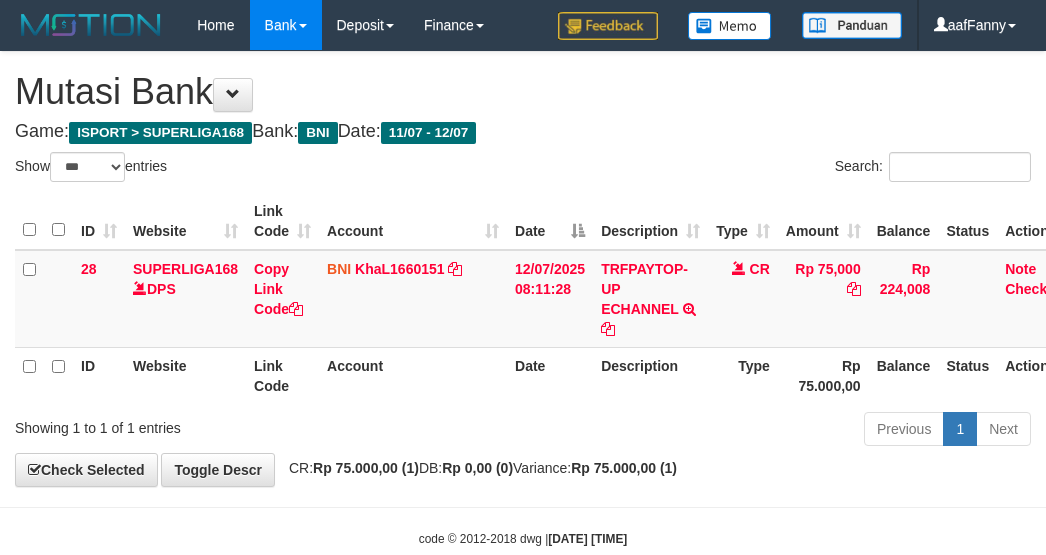 select on "***" 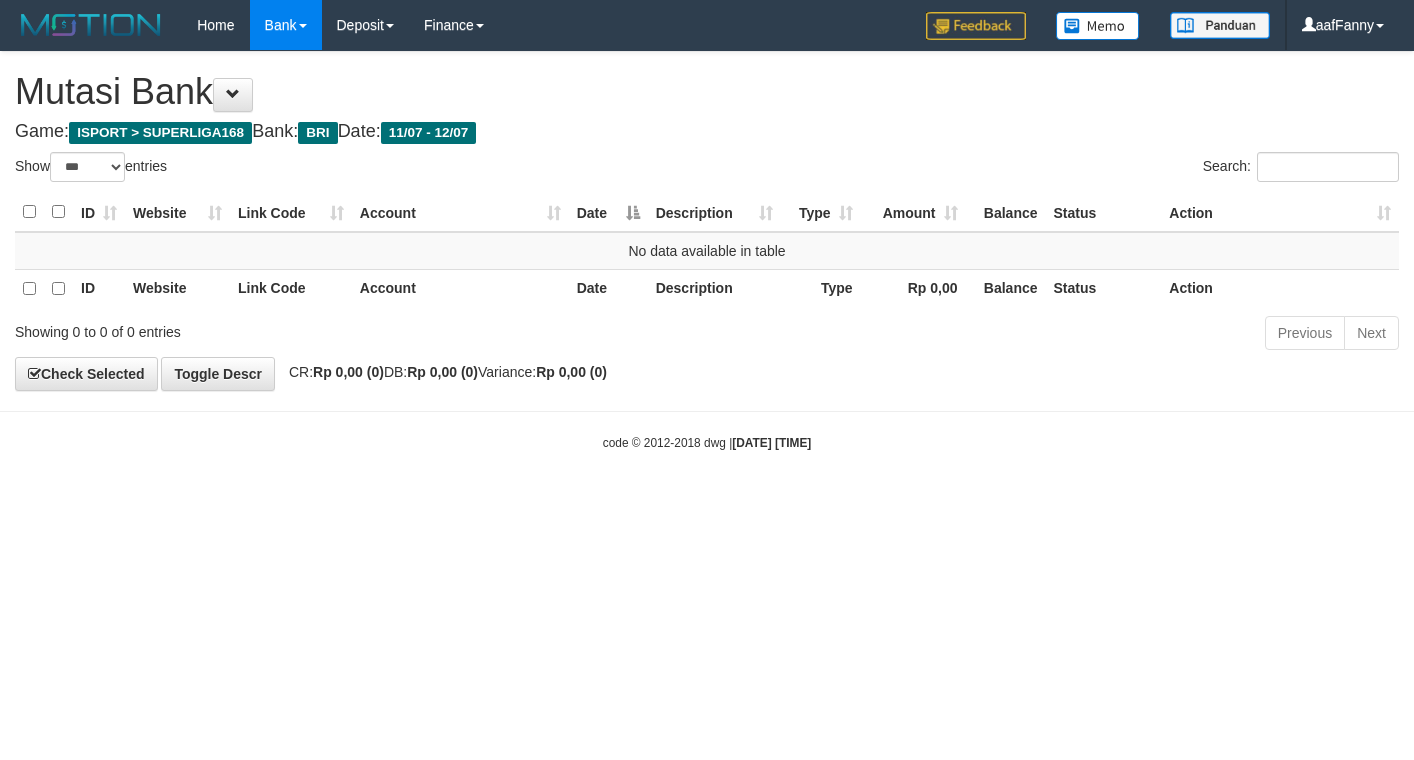 select on "***" 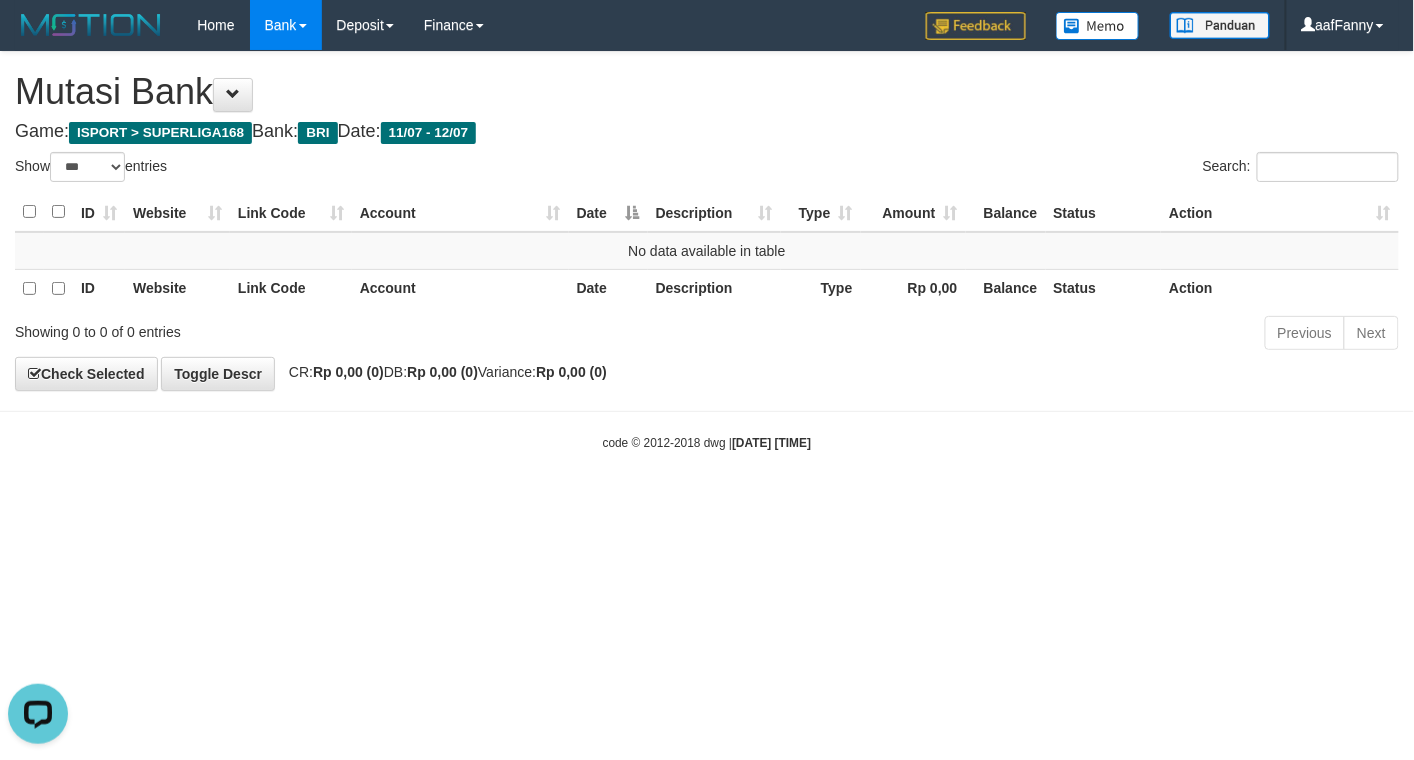 scroll, scrollTop: 0, scrollLeft: 0, axis: both 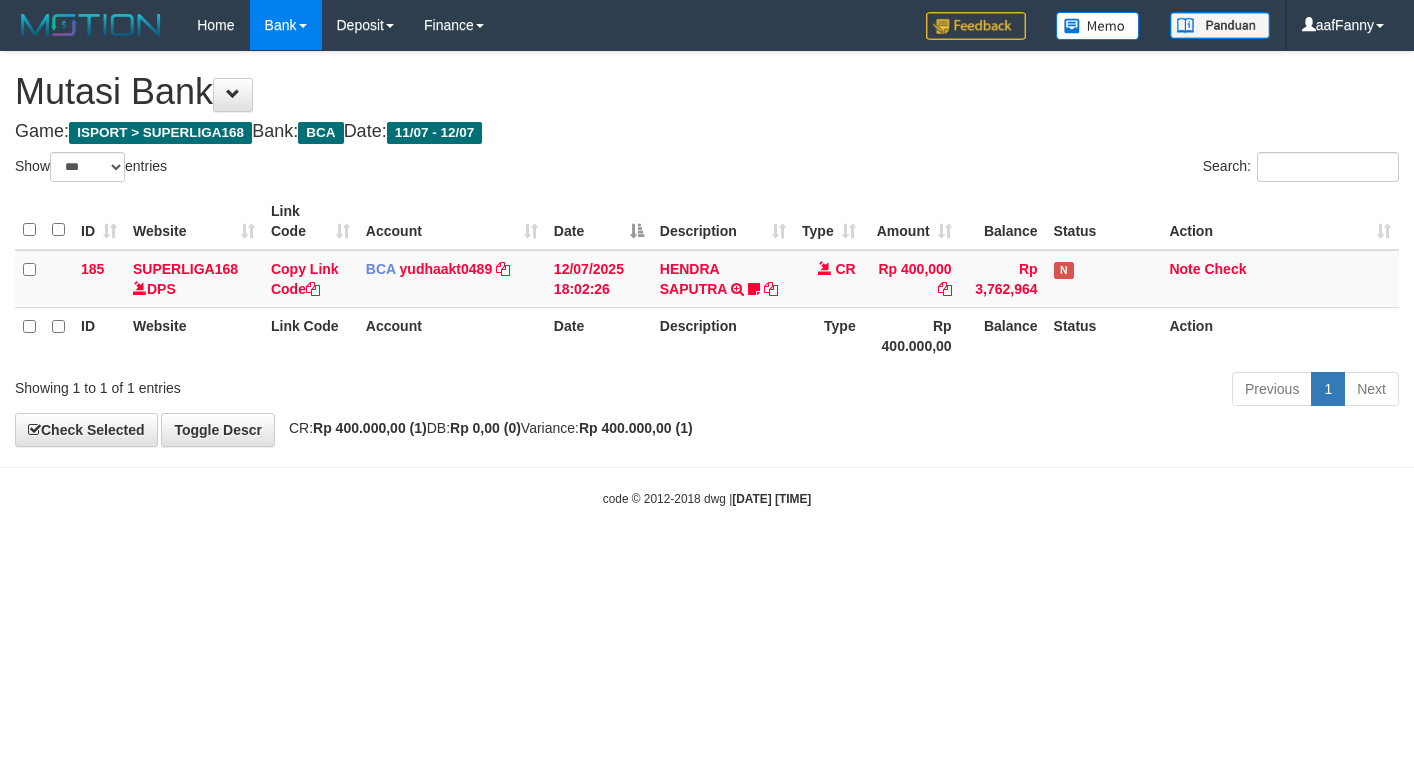 select on "***" 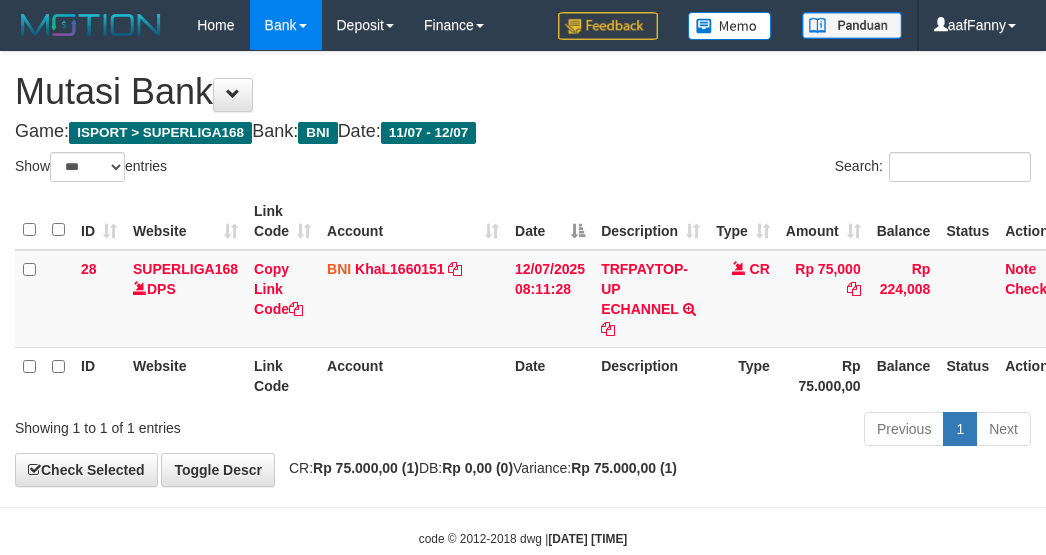 select on "***" 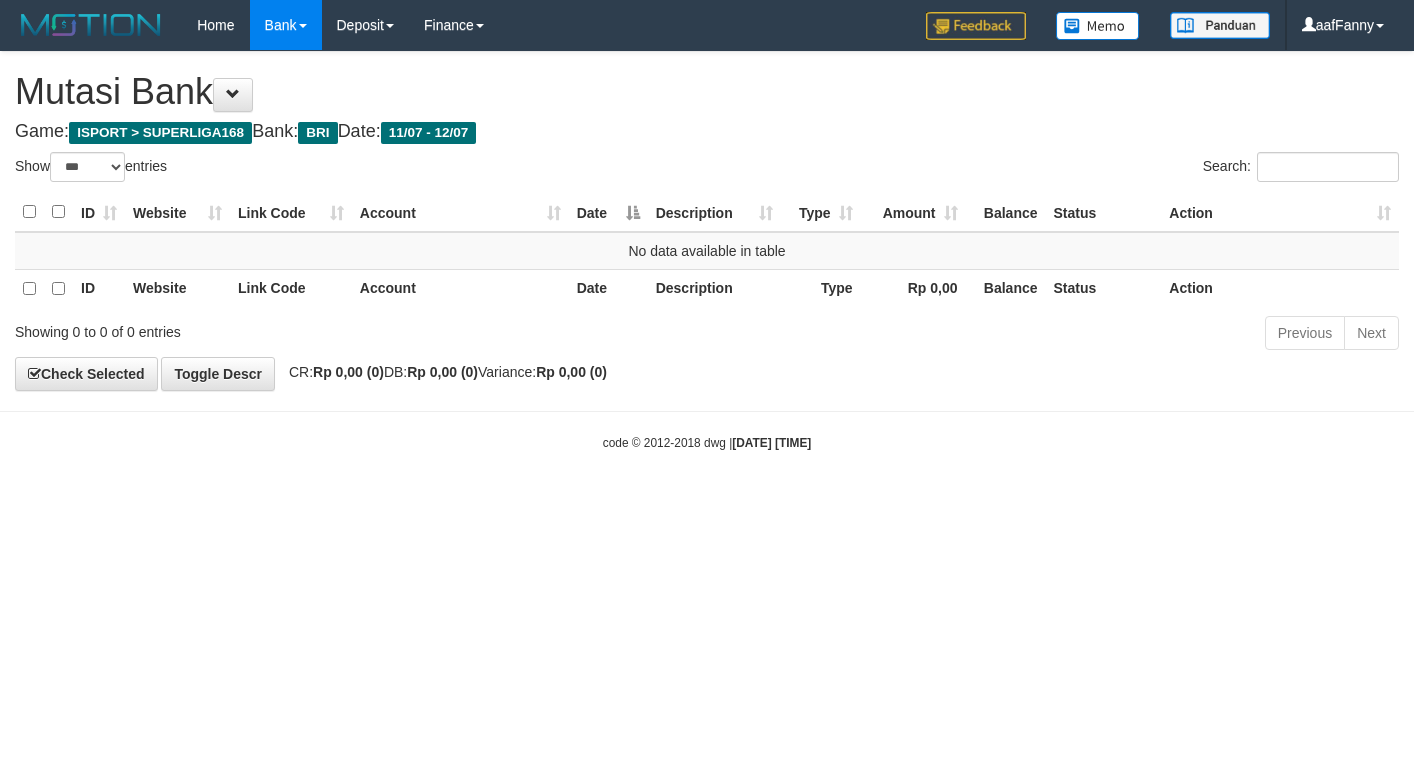 select on "***" 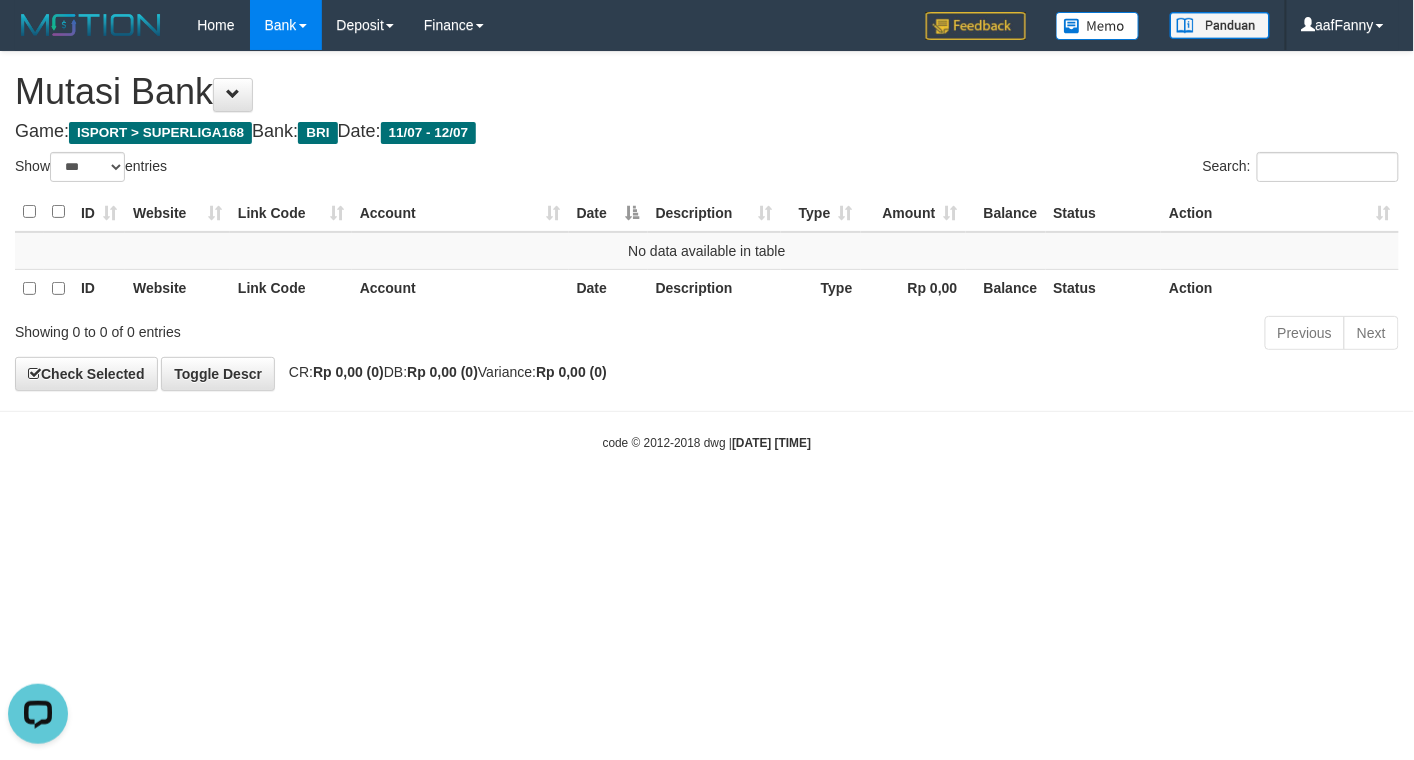 scroll, scrollTop: 0, scrollLeft: 0, axis: both 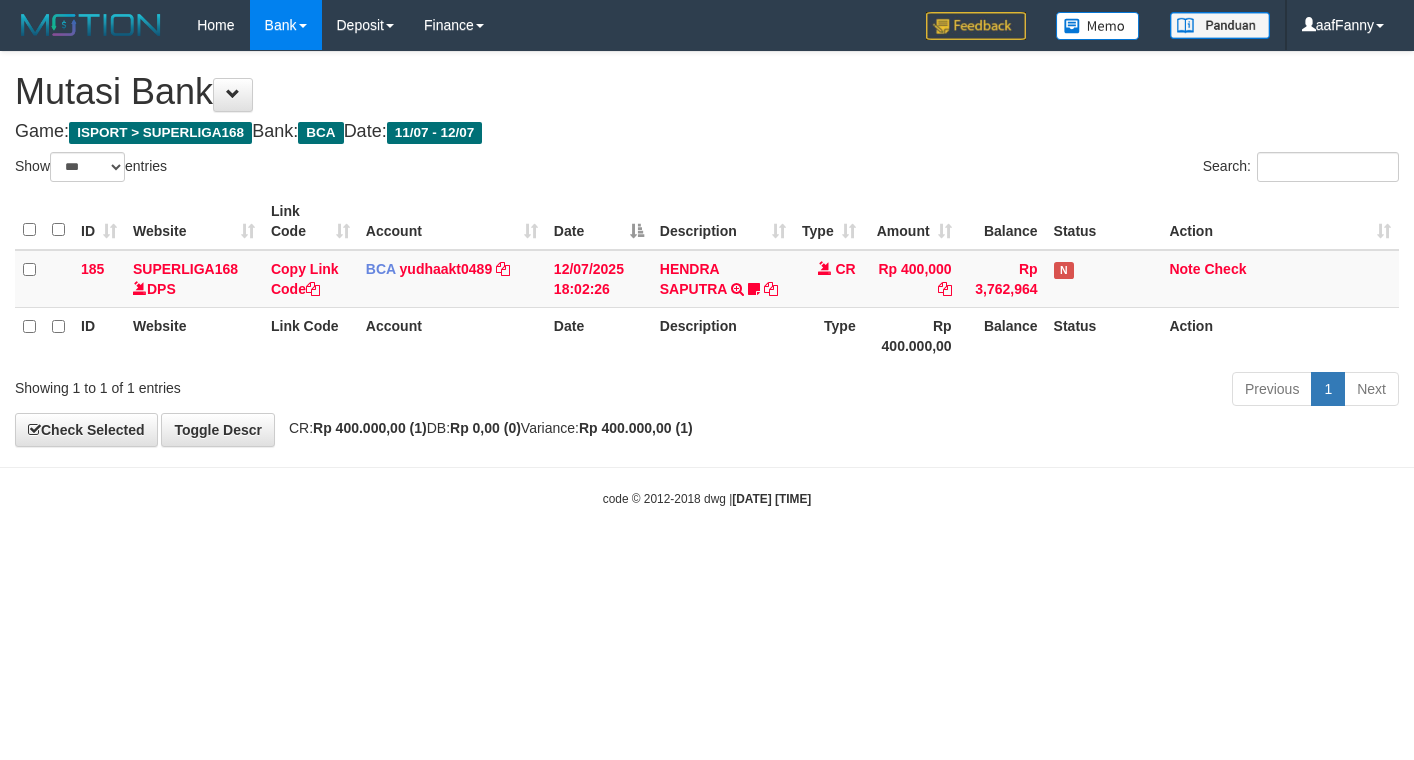 select on "***" 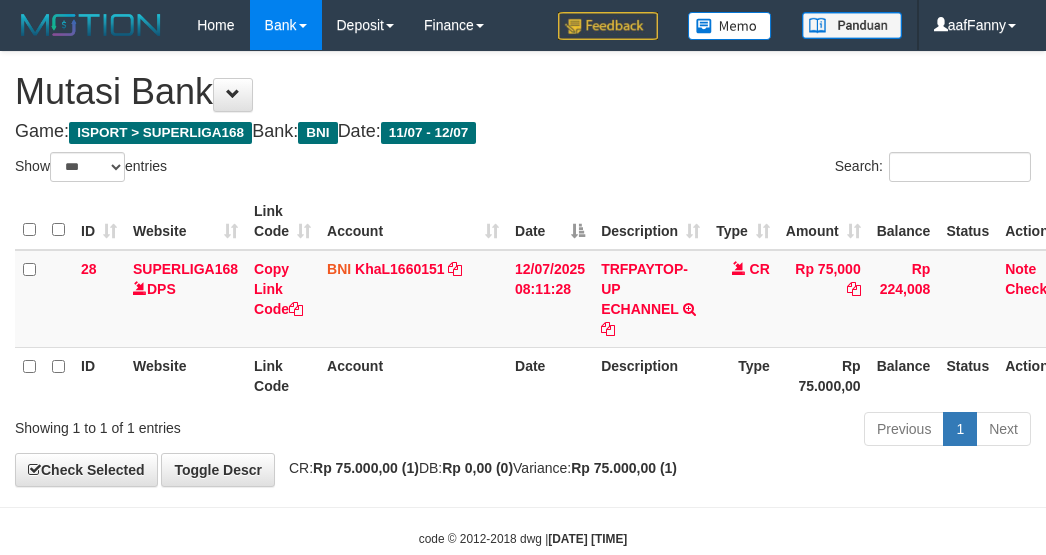 select on "***" 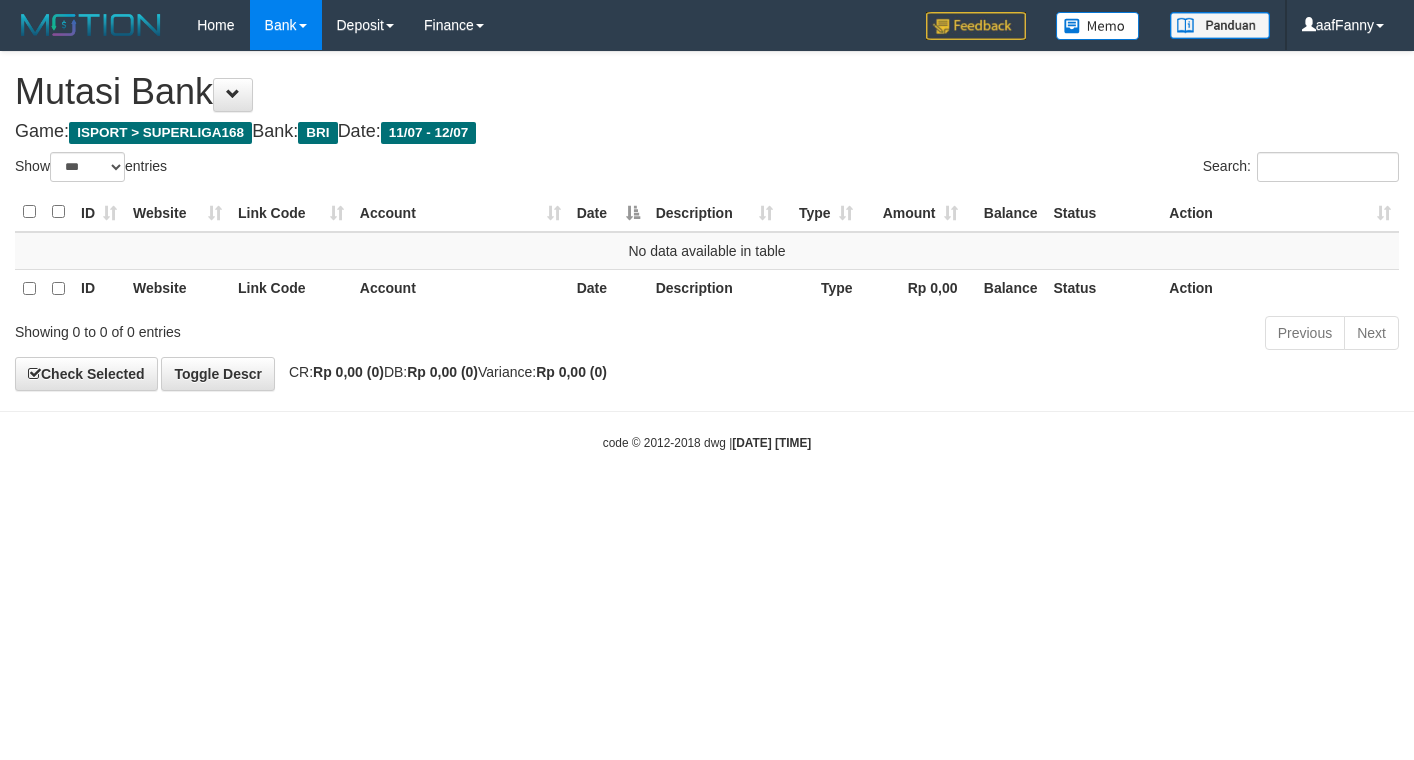 select on "***" 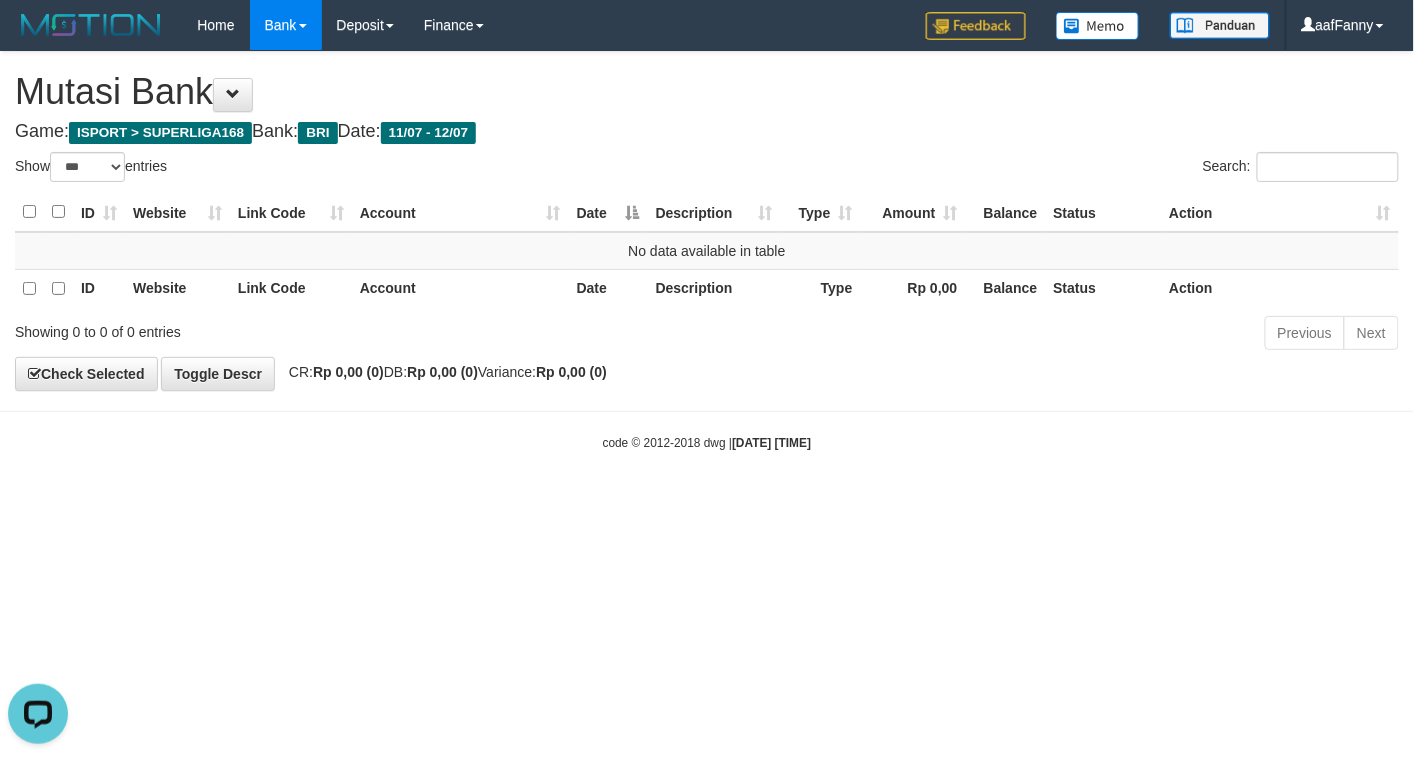 scroll, scrollTop: 0, scrollLeft: 0, axis: both 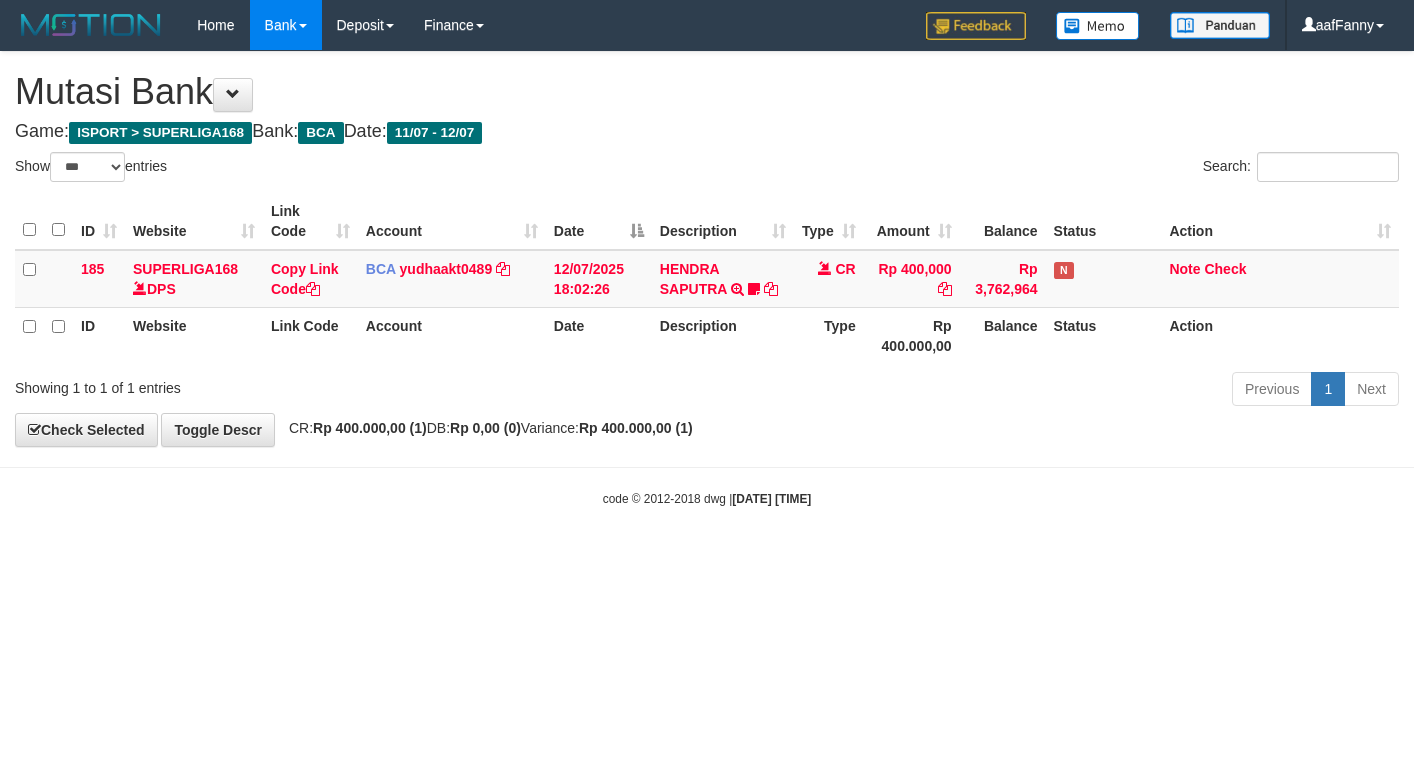 select on "***" 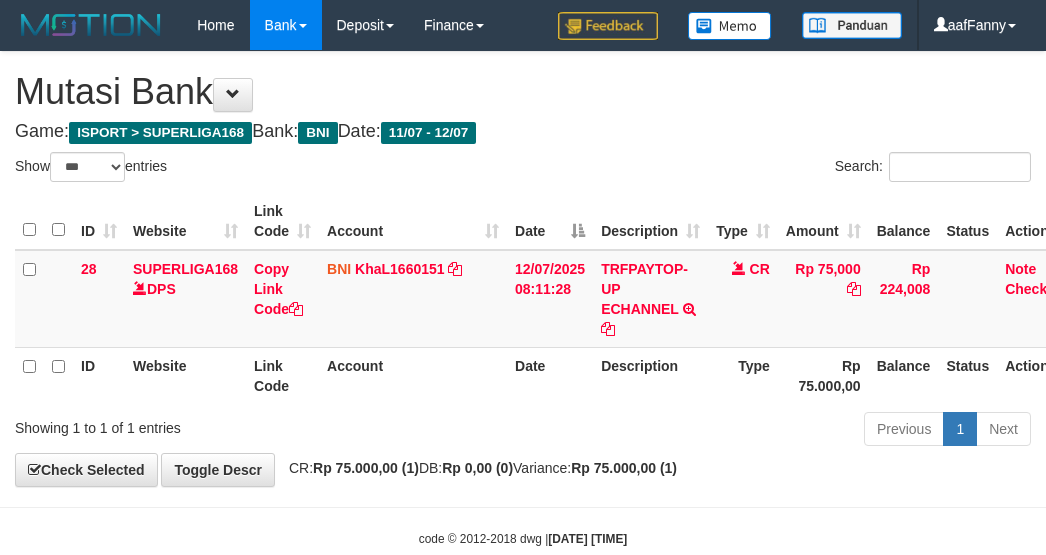 select on "***" 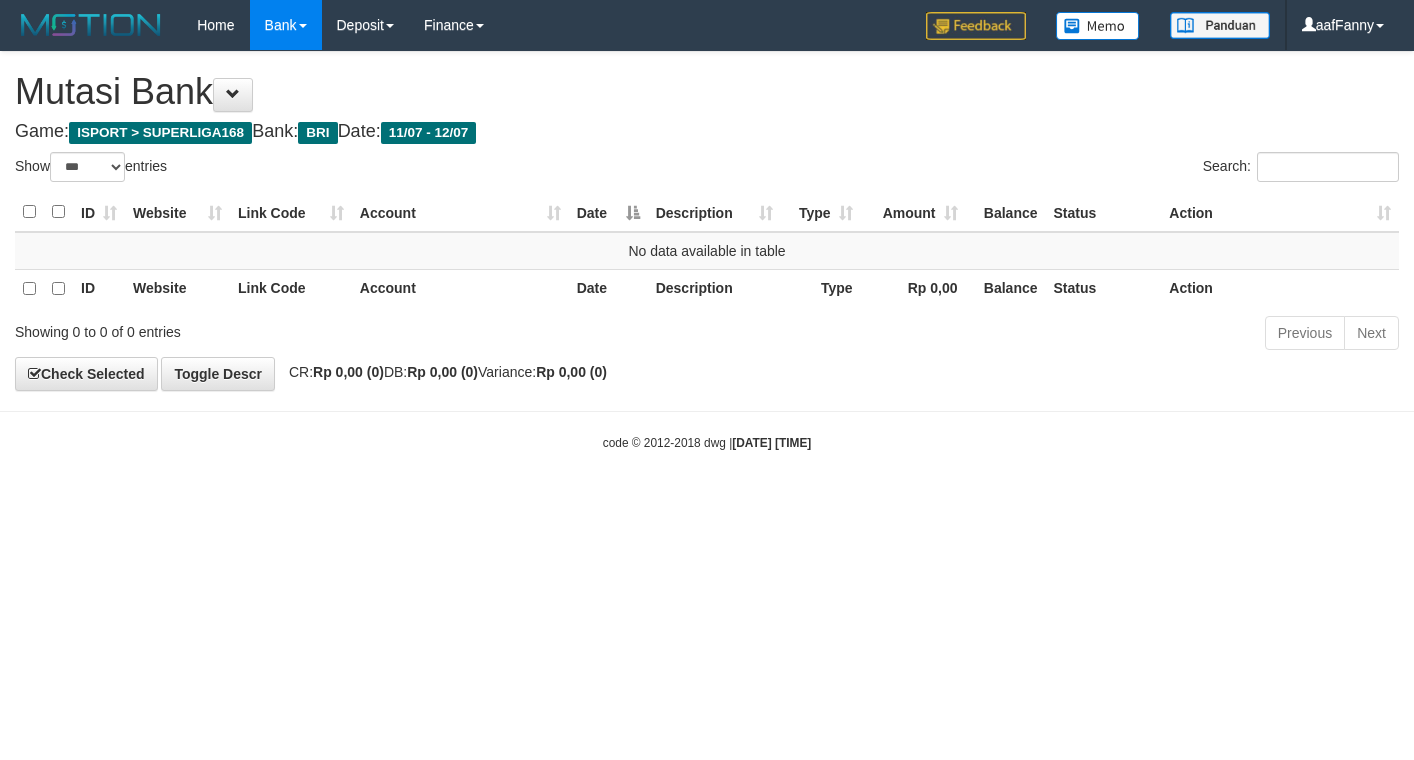 select on "***" 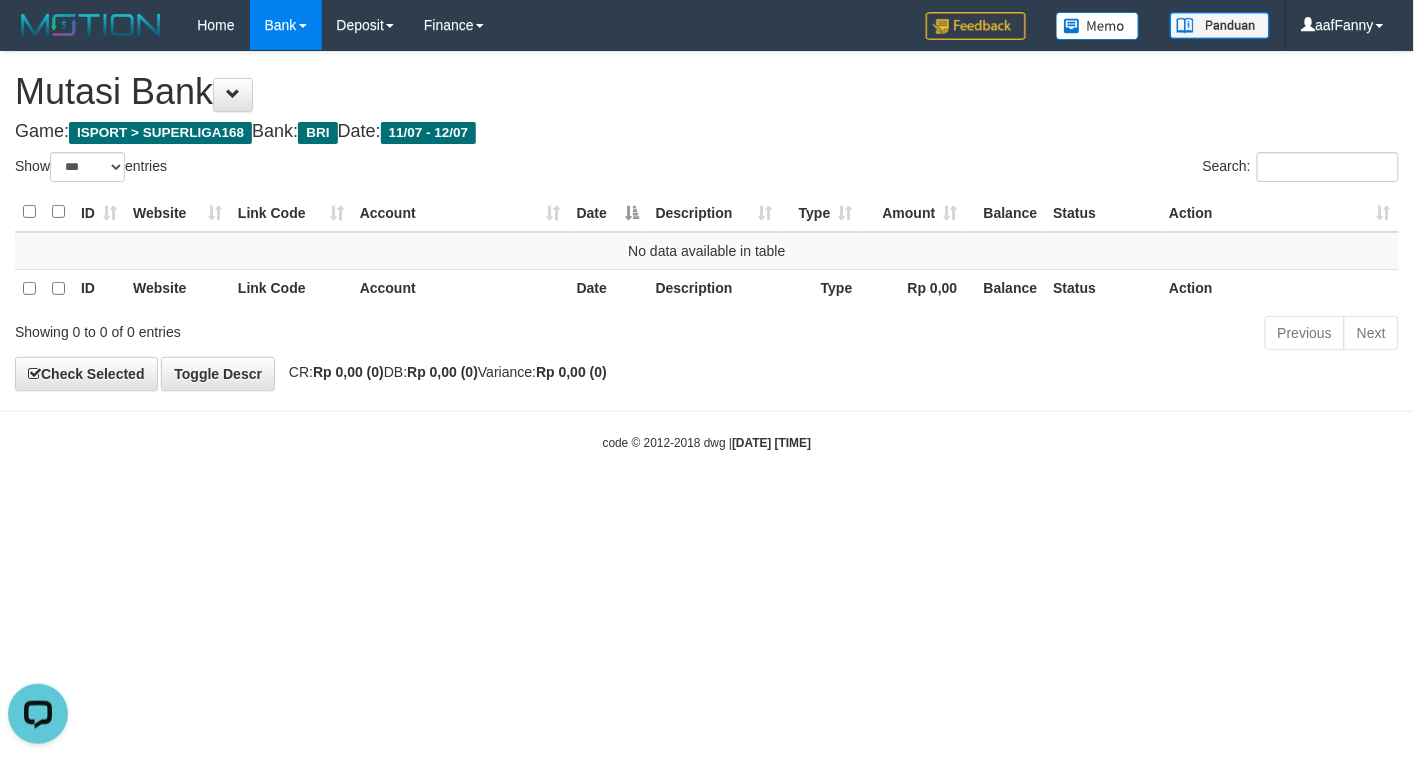 scroll, scrollTop: 0, scrollLeft: 0, axis: both 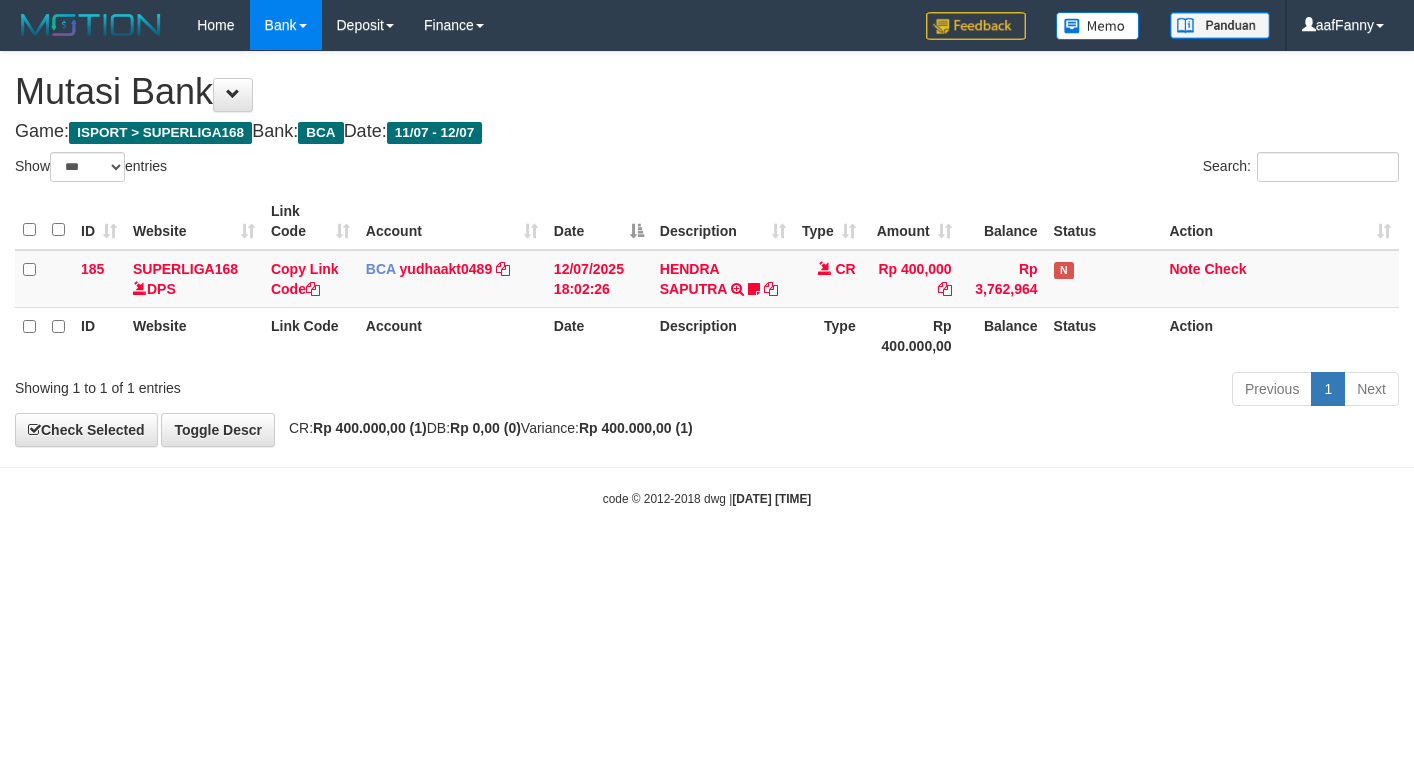 select on "***" 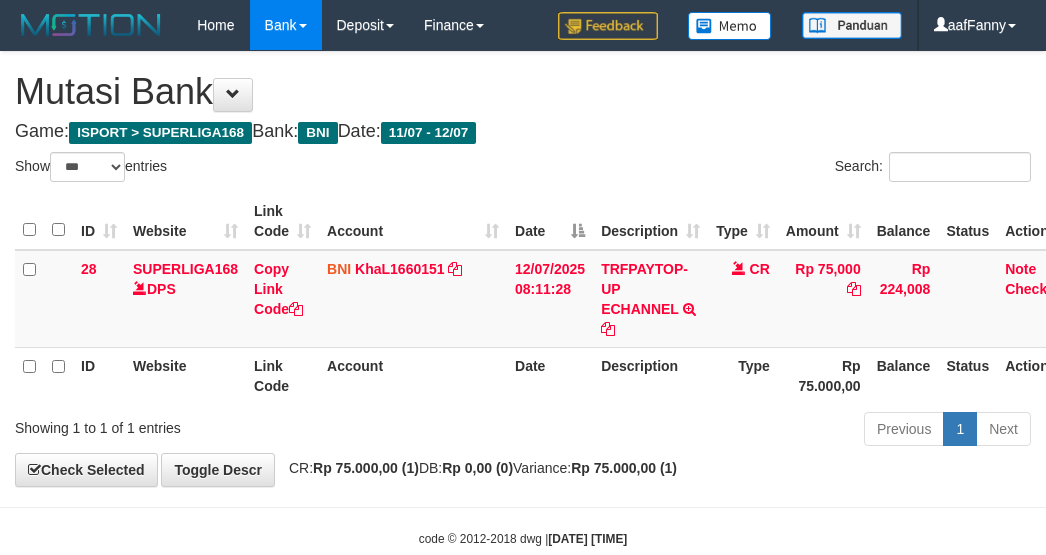 select on "***" 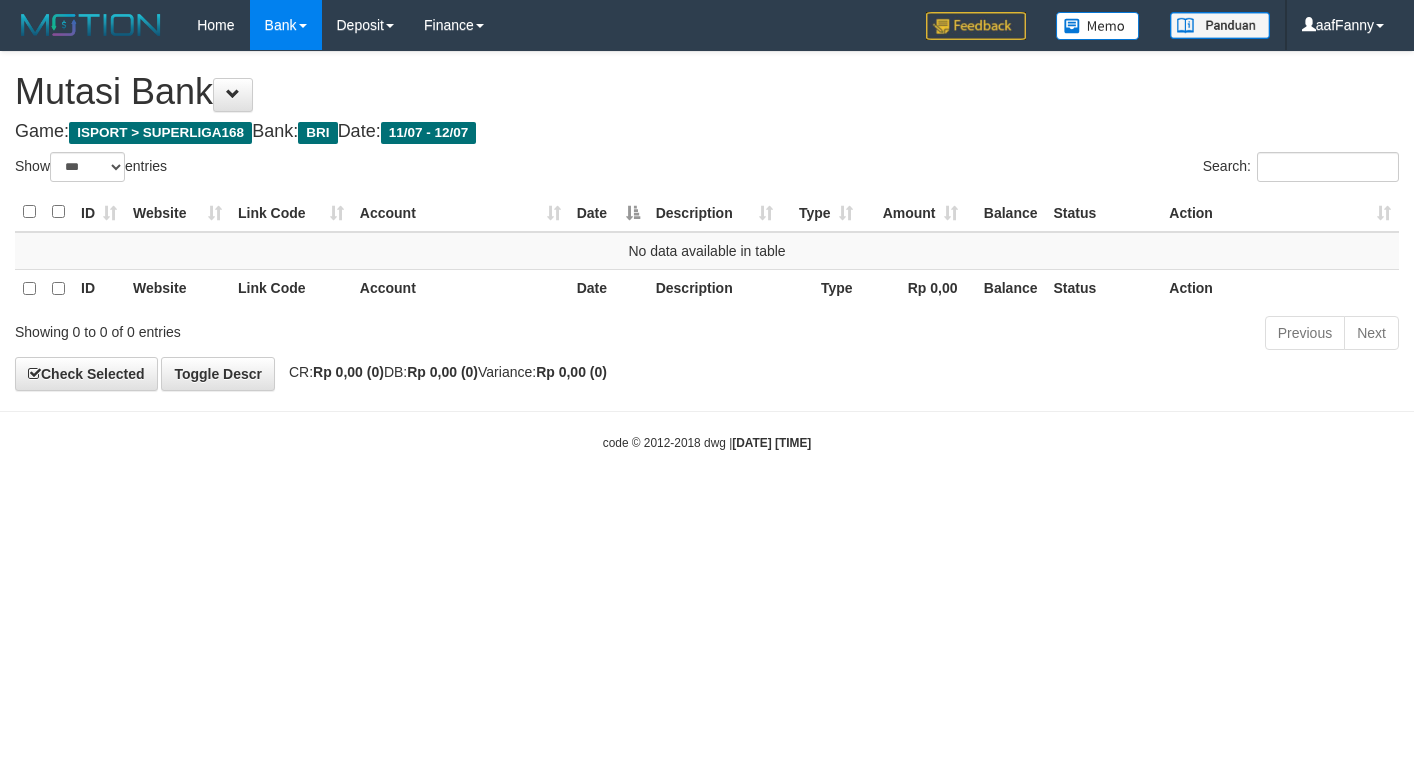 select on "***" 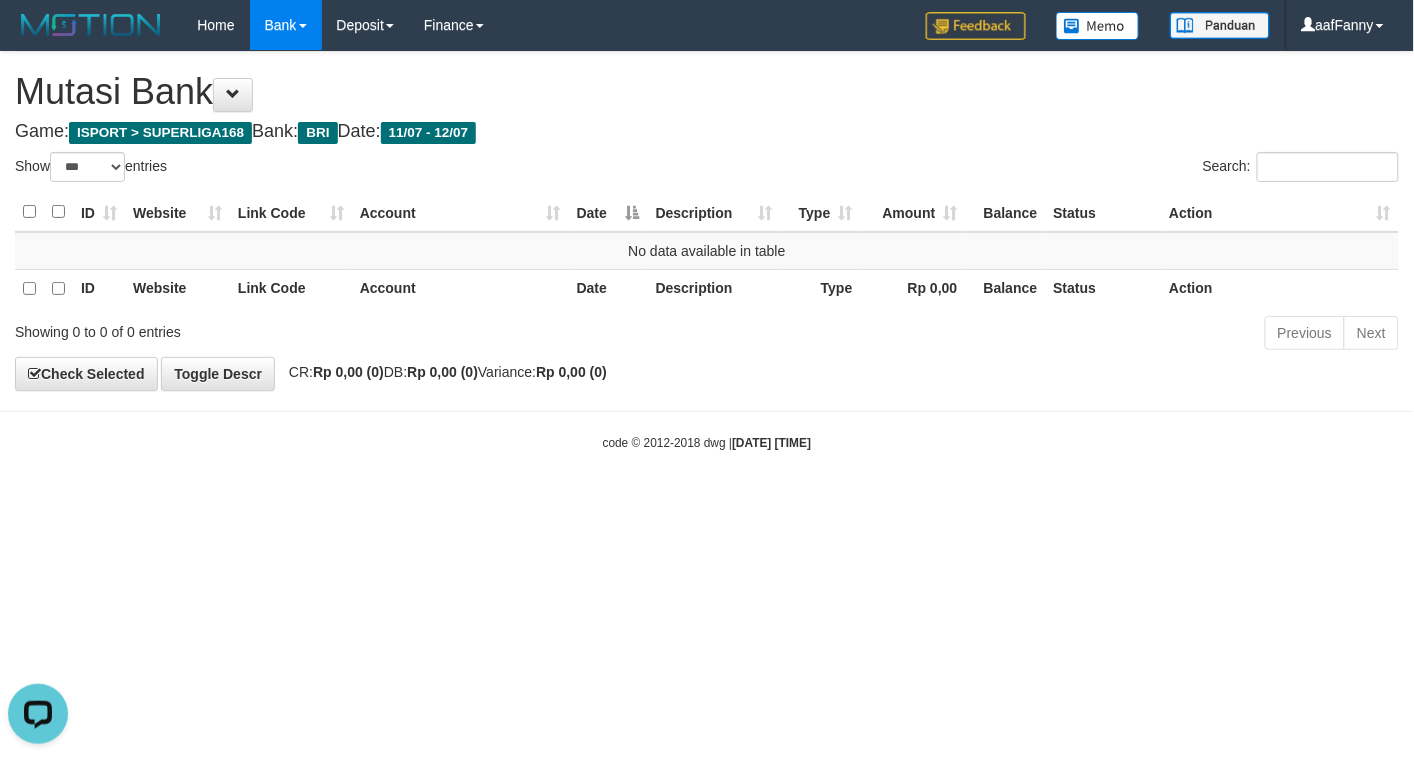 scroll, scrollTop: 0, scrollLeft: 0, axis: both 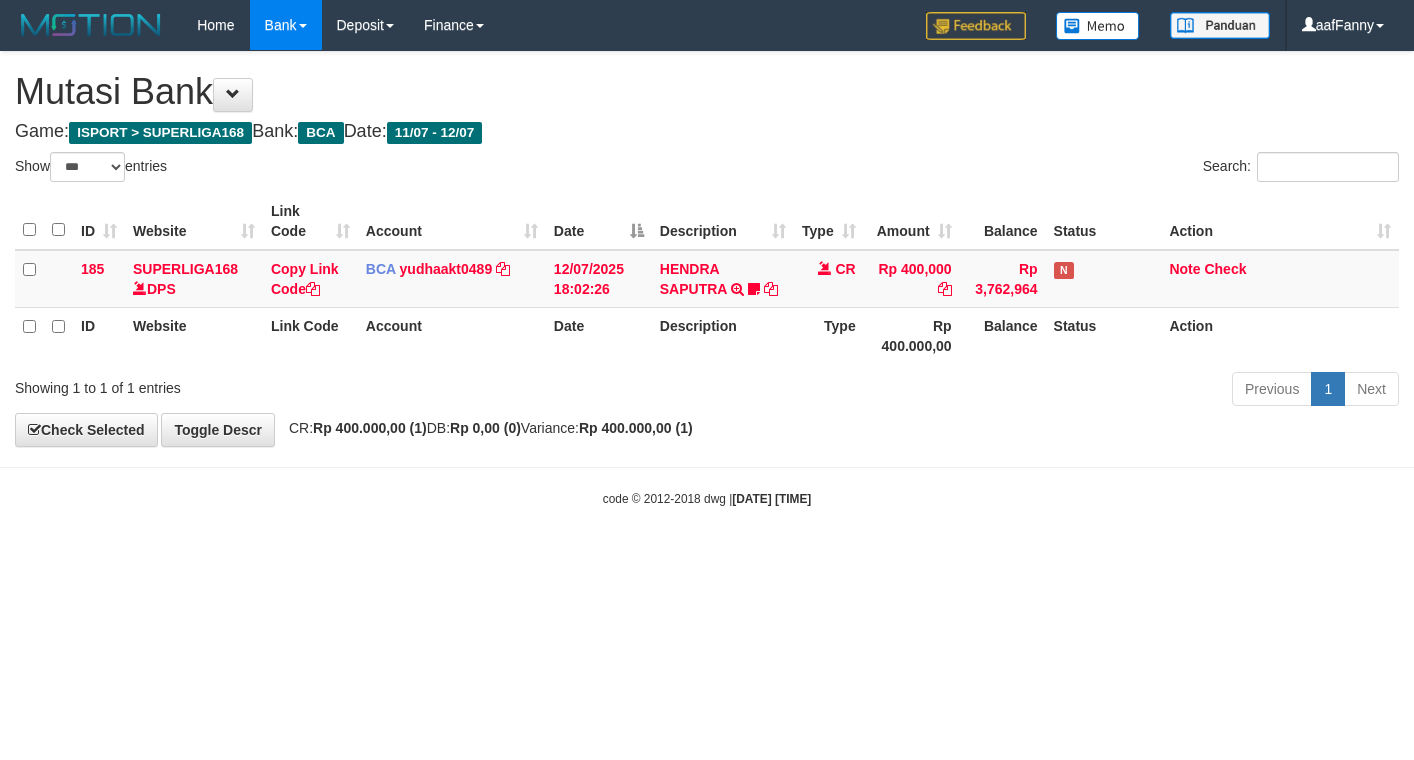select on "***" 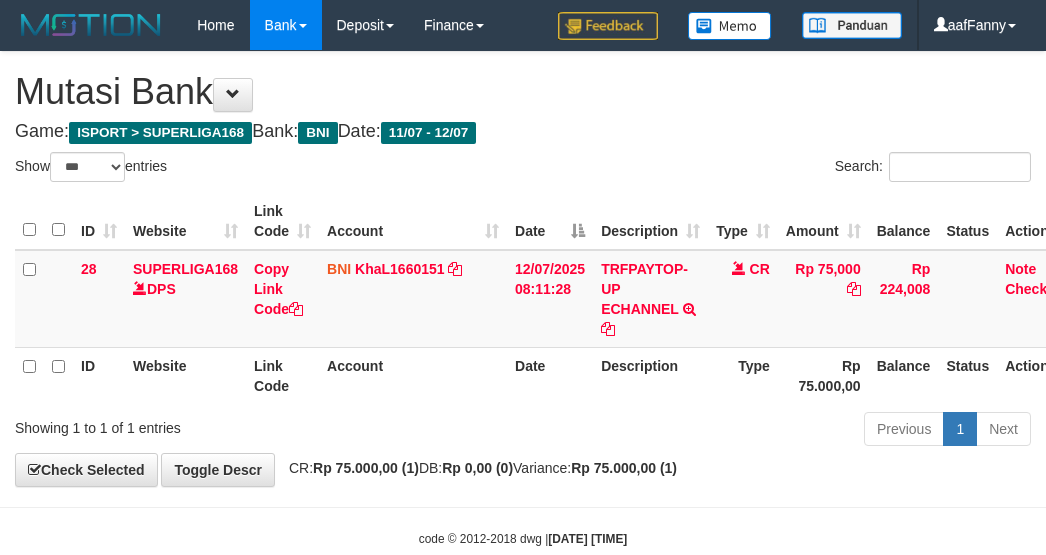 select on "***" 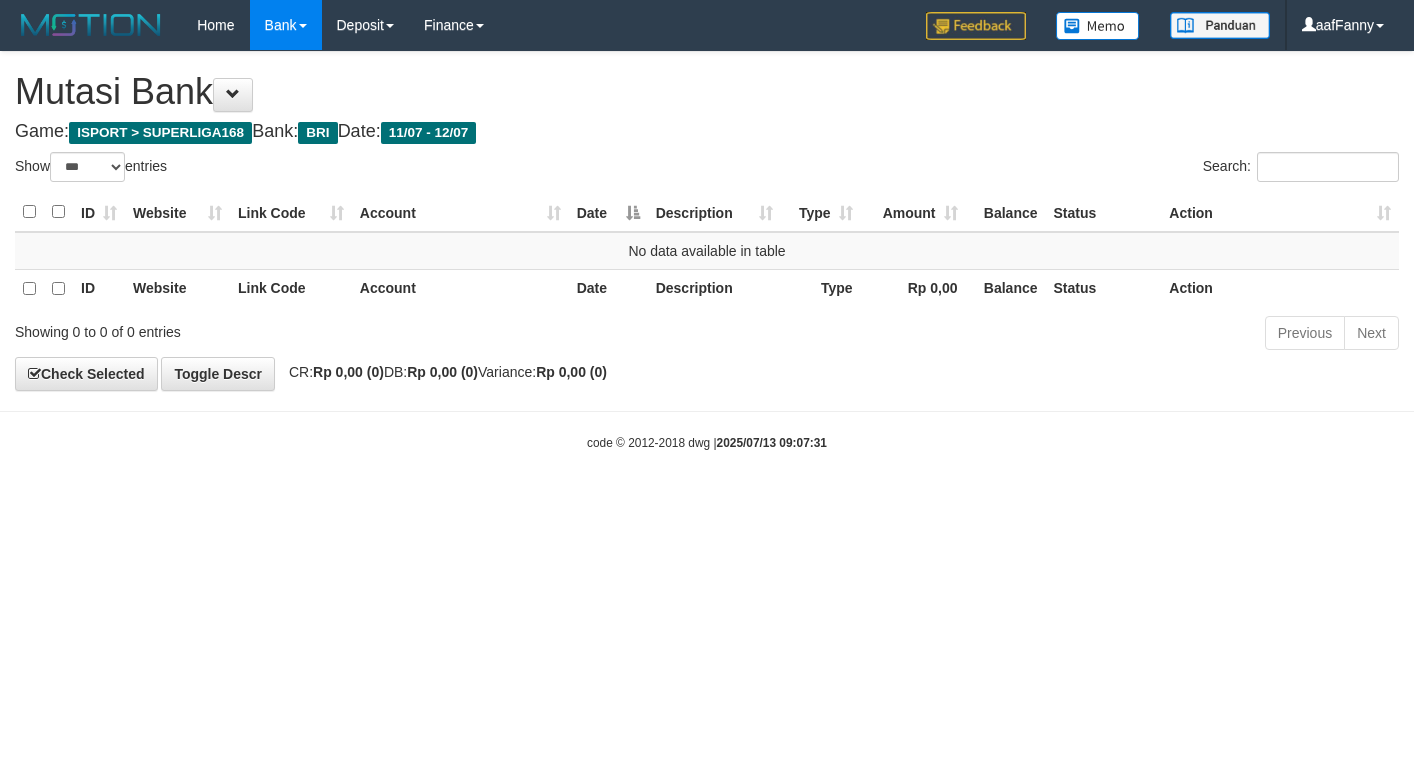 select on "***" 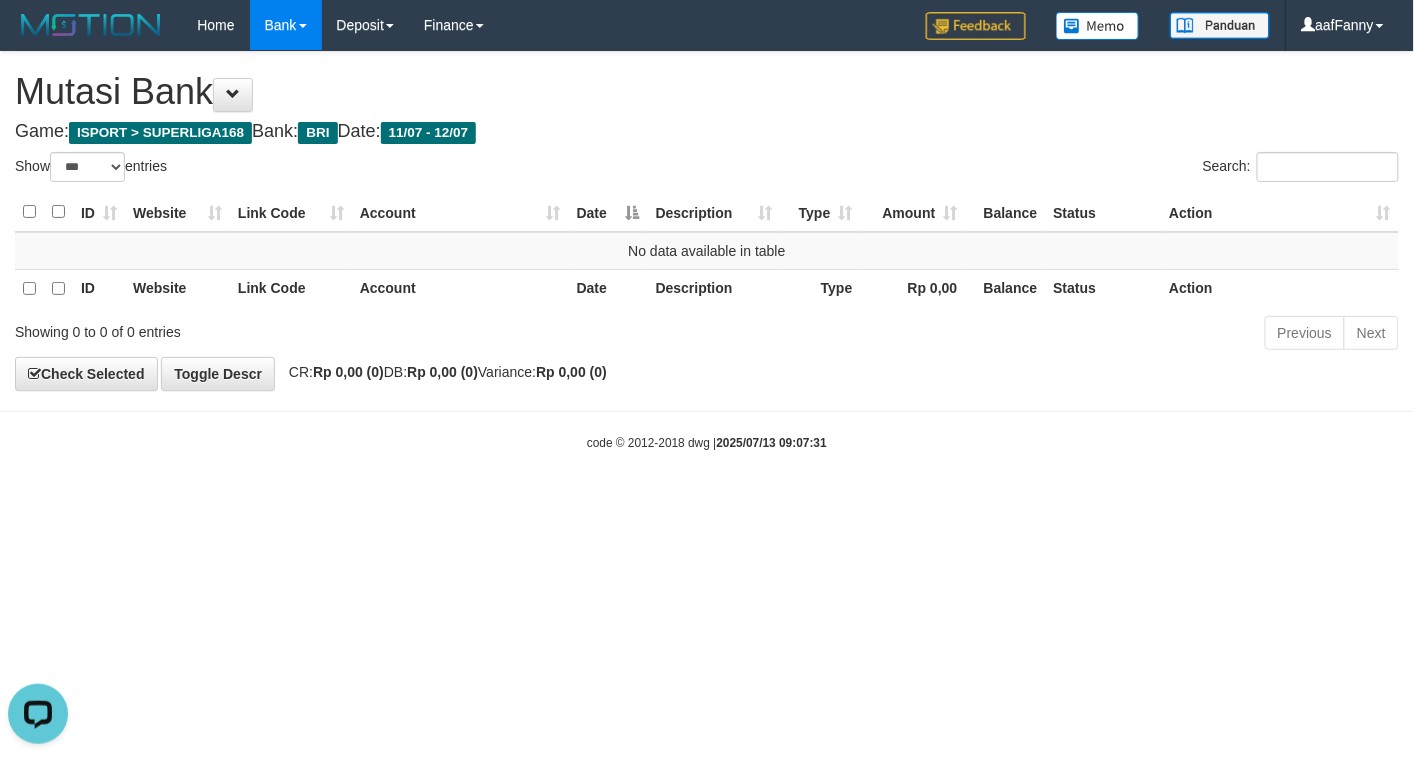 scroll, scrollTop: 0, scrollLeft: 0, axis: both 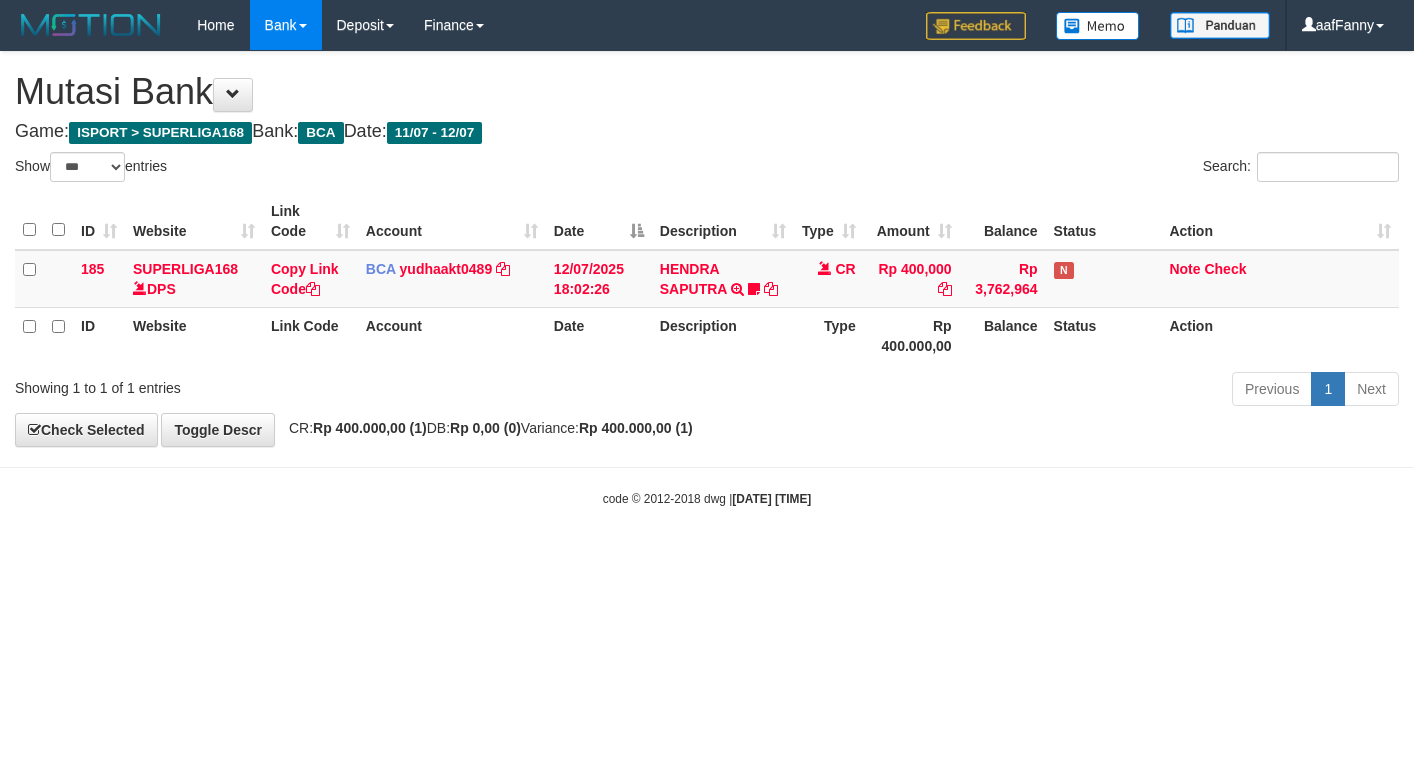 select on "***" 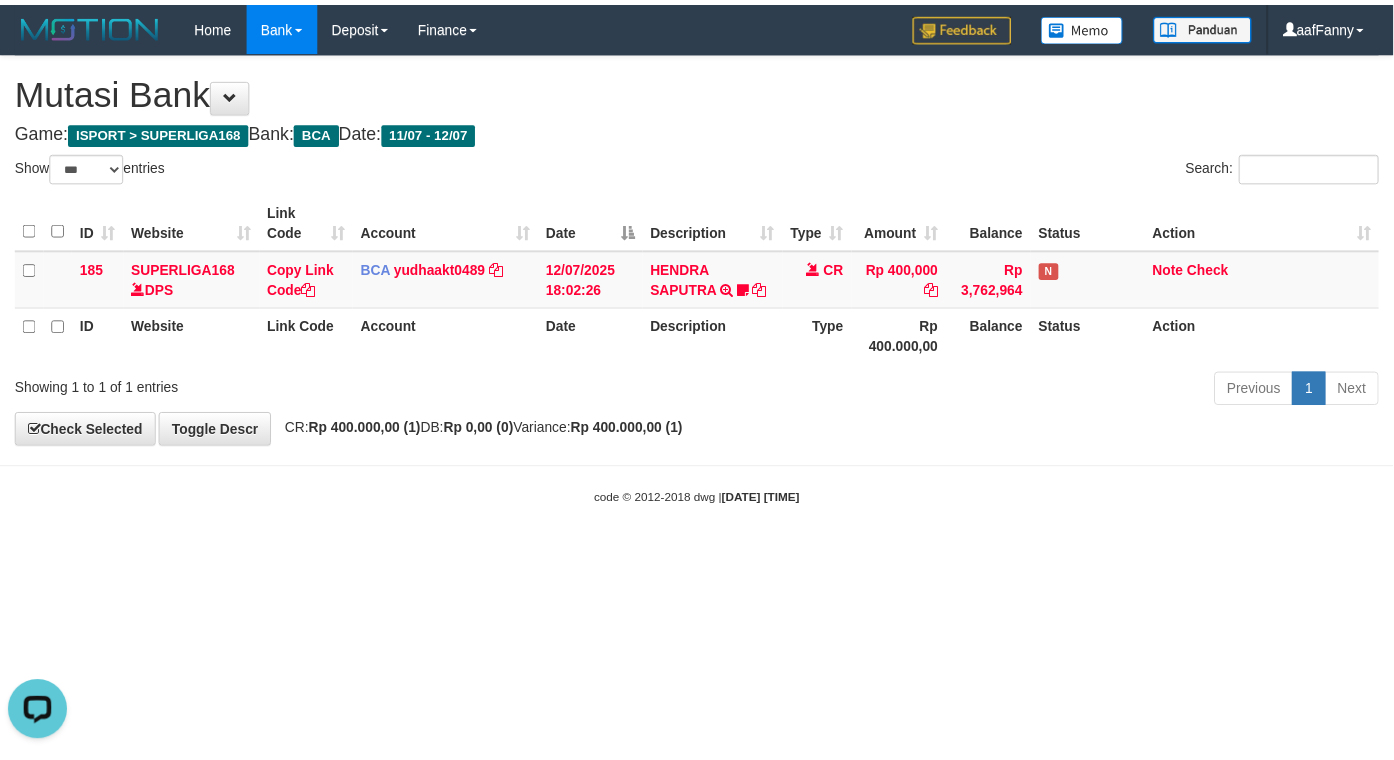 scroll, scrollTop: 0, scrollLeft: 0, axis: both 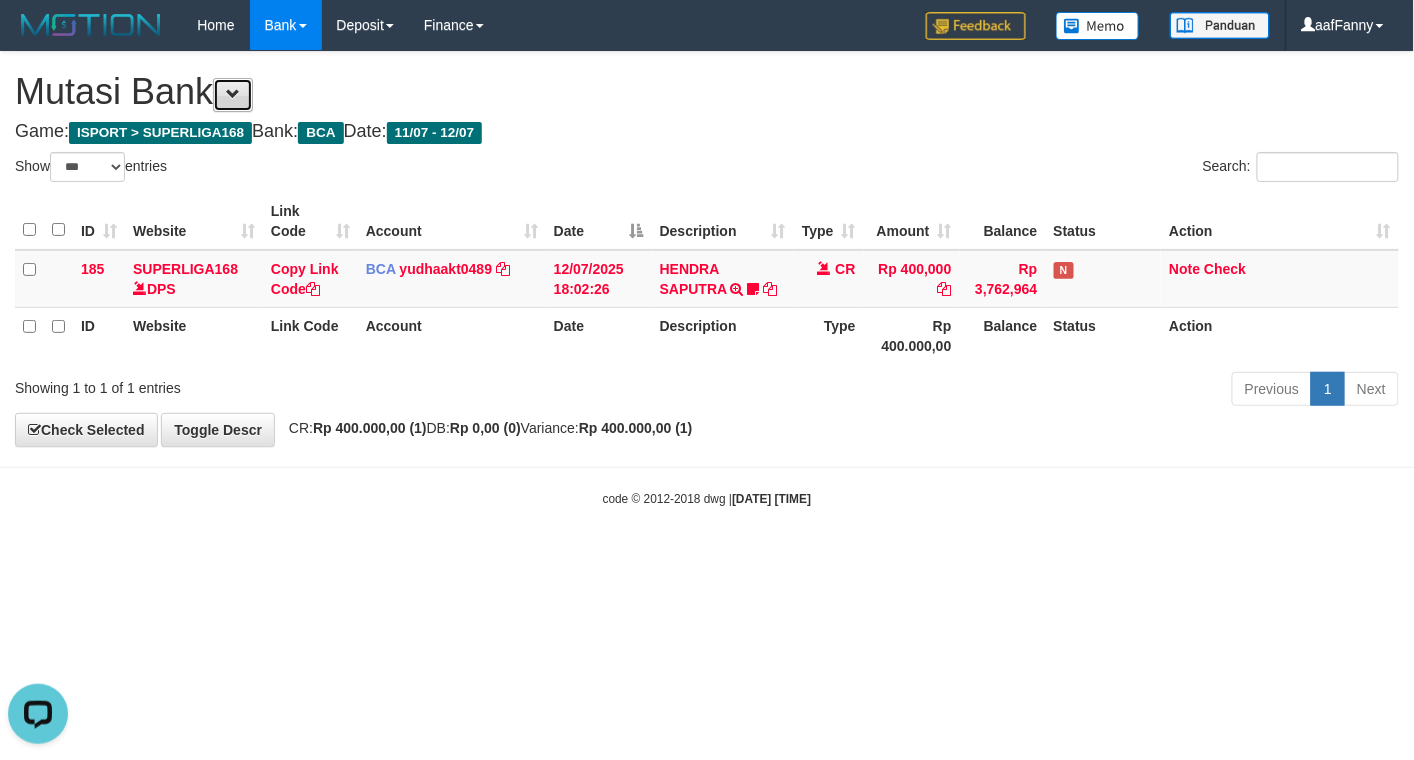 click at bounding box center (233, 95) 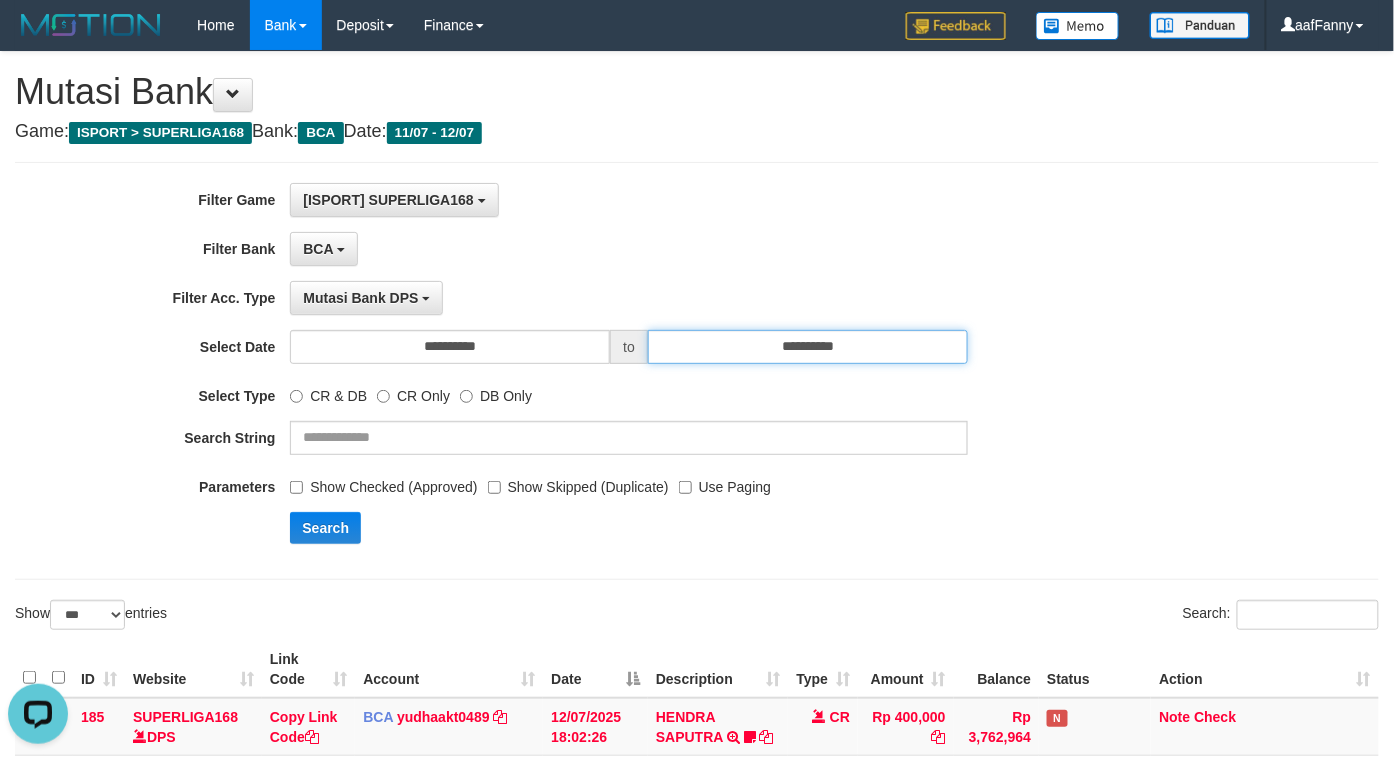 click on "**********" at bounding box center [808, 347] 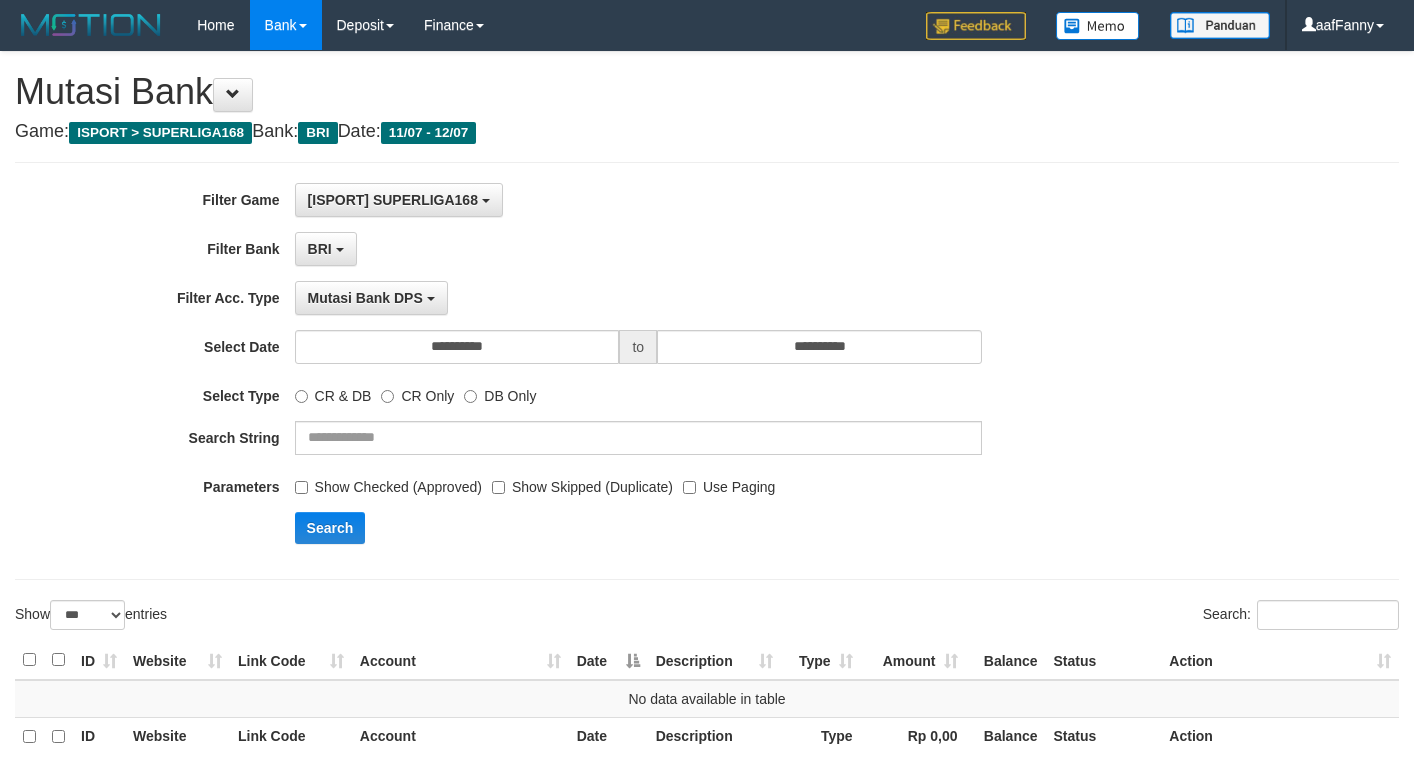 select on "***" 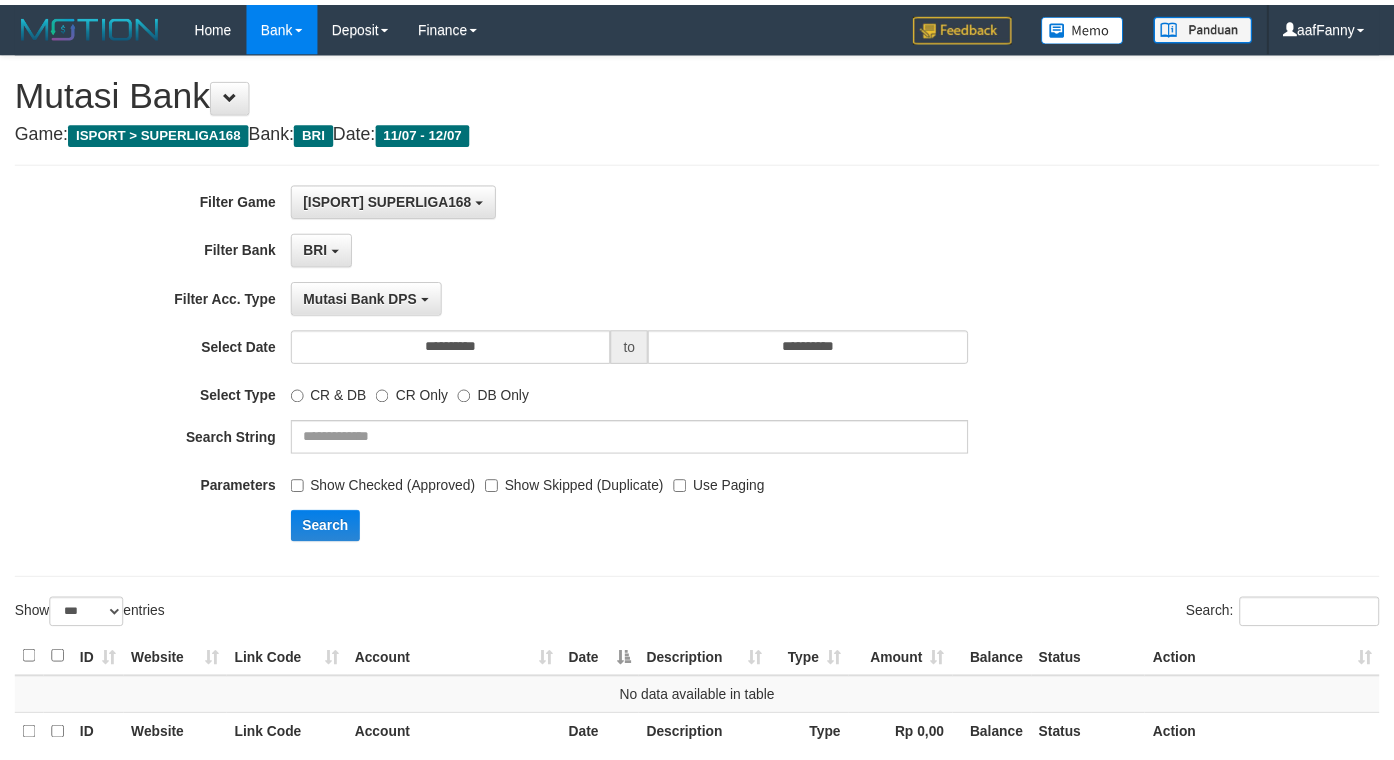 scroll, scrollTop: 0, scrollLeft: 0, axis: both 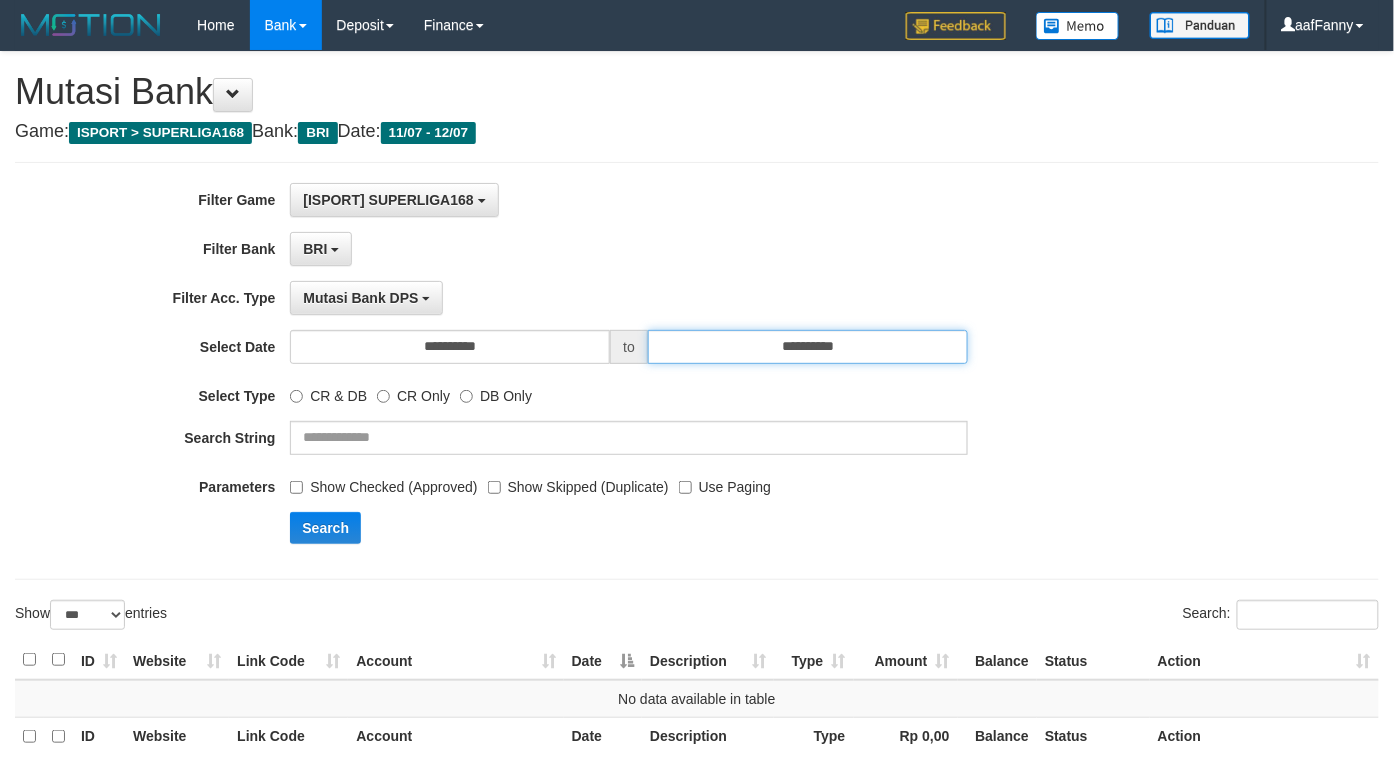 click on "**********" at bounding box center (808, 347) 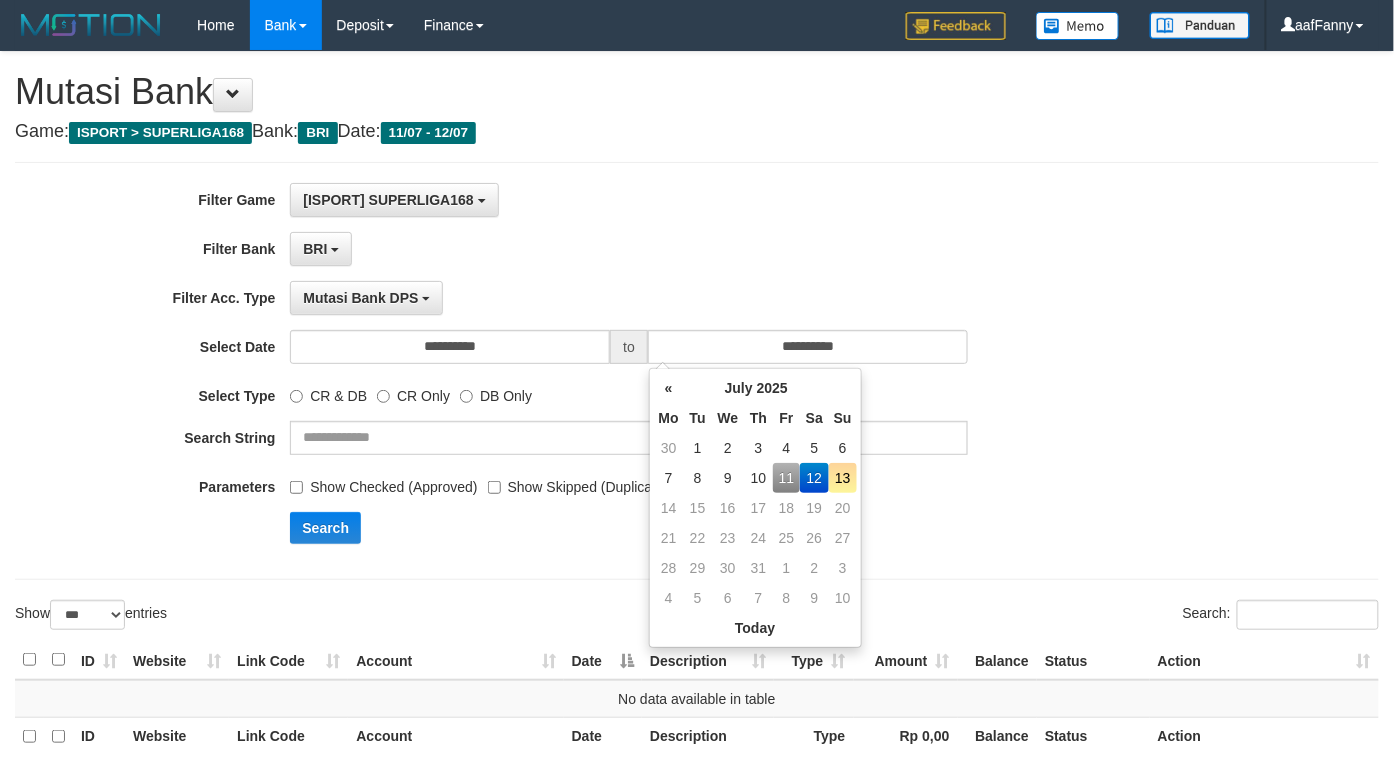 drag, startPoint x: 838, startPoint y: 480, endPoint x: 364, endPoint y: 608, distance: 490.9786 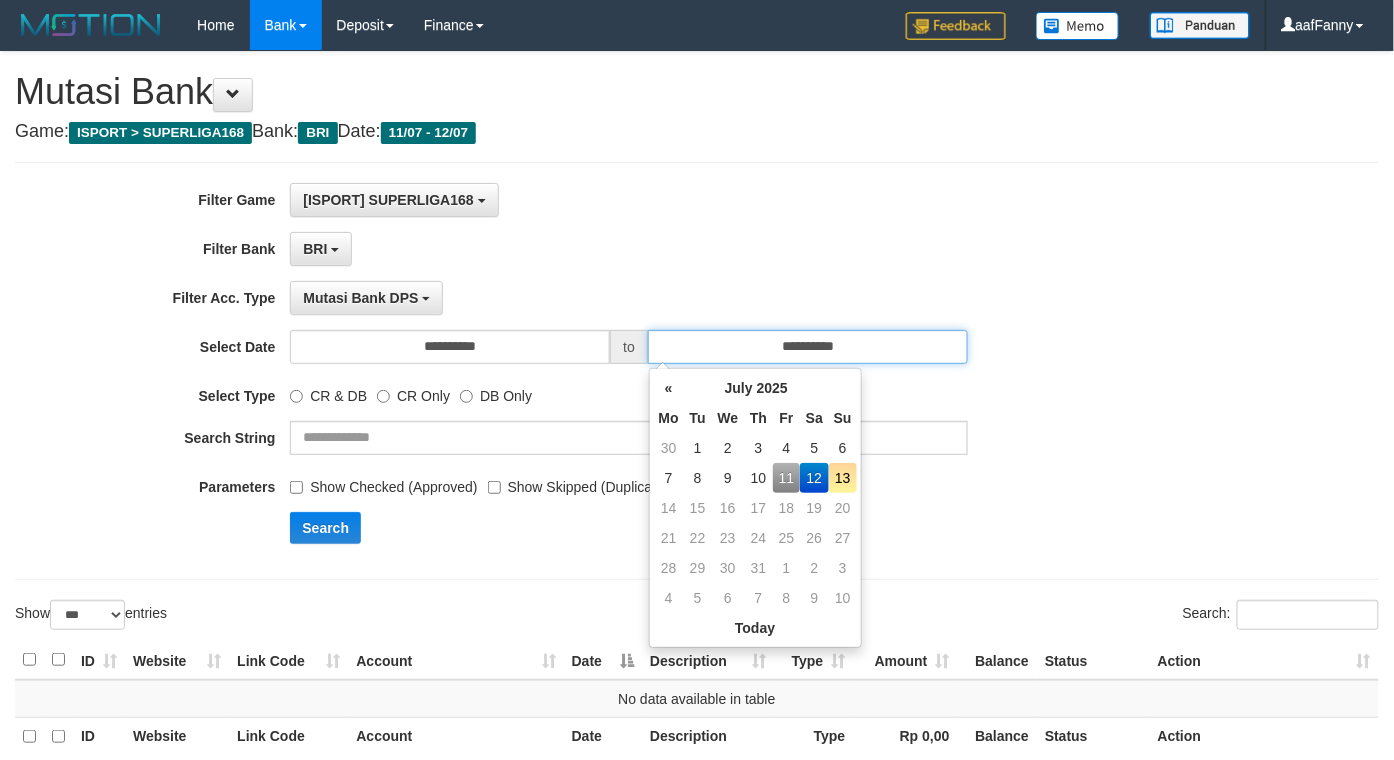 type on "**********" 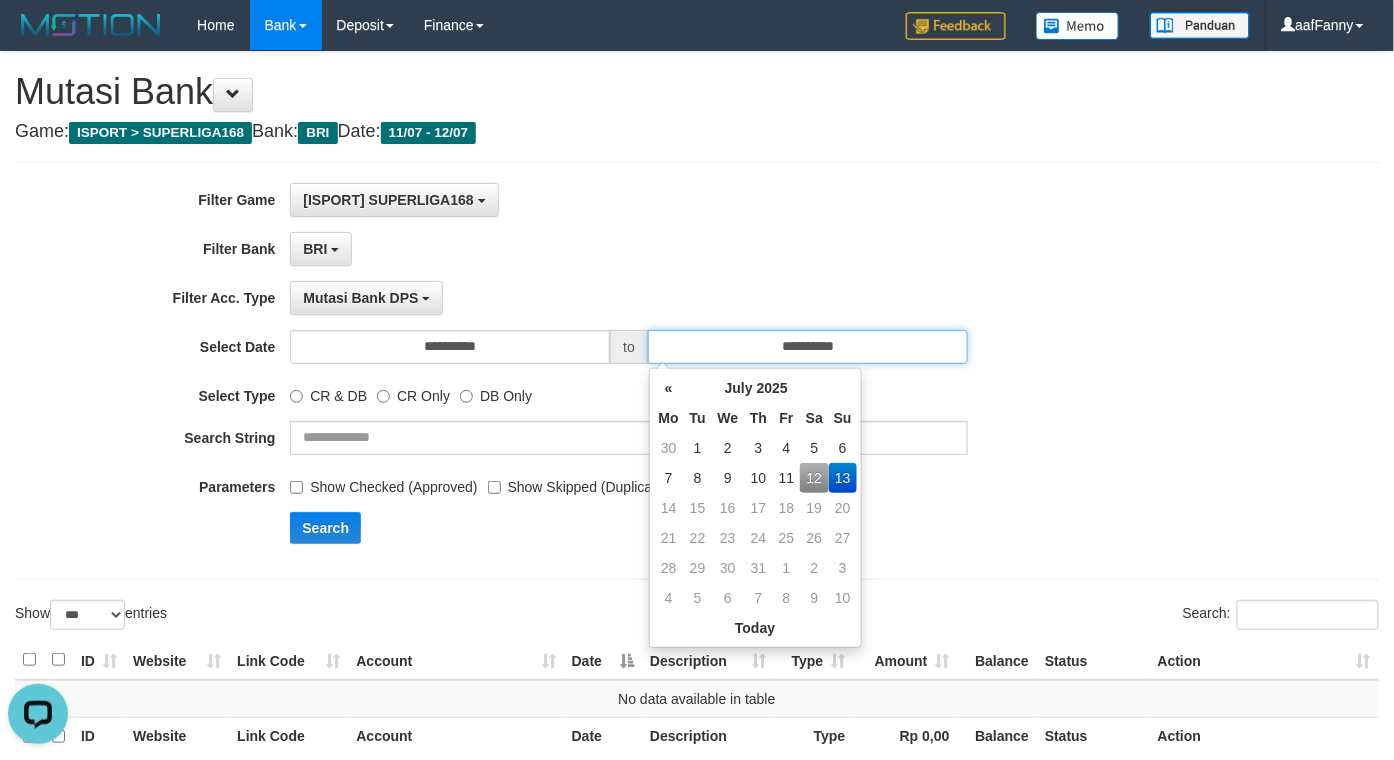 scroll, scrollTop: 0, scrollLeft: 0, axis: both 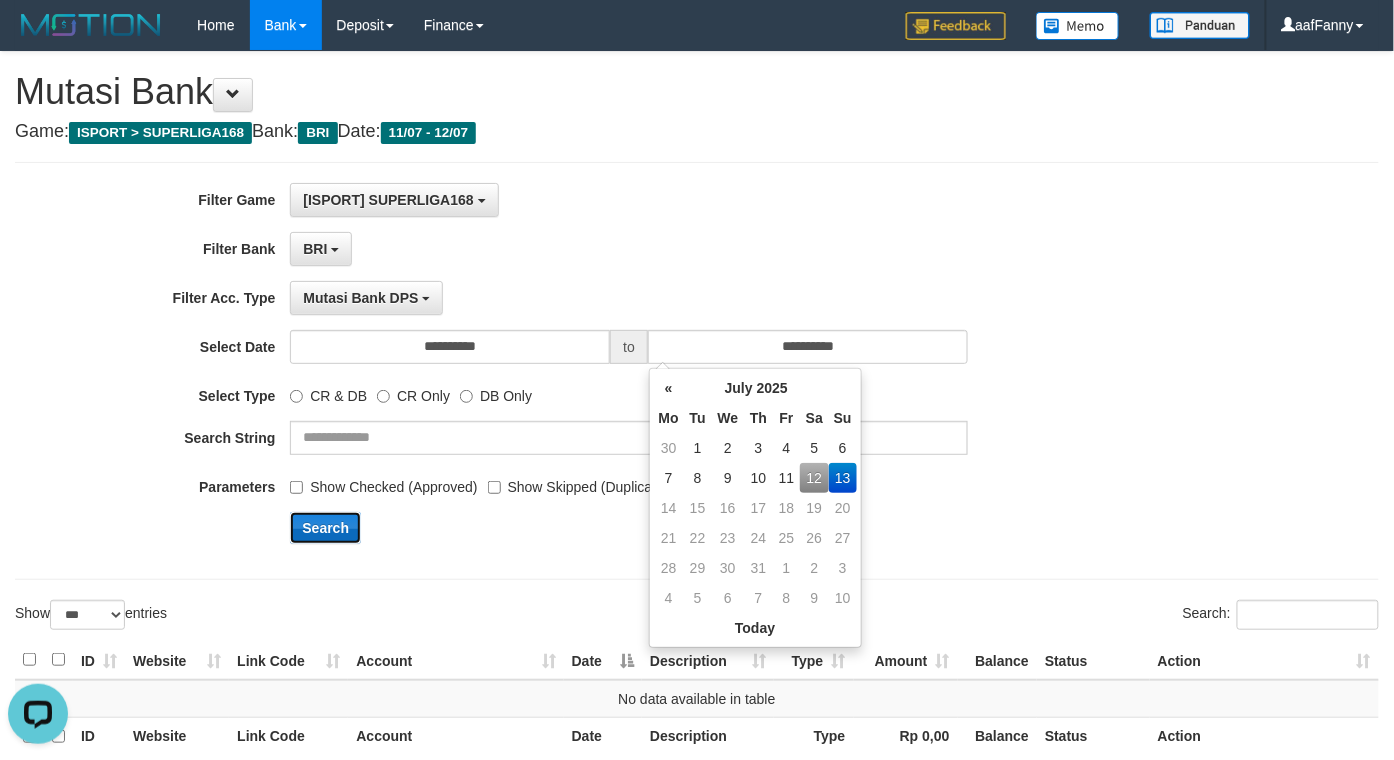 click on "Search" at bounding box center [325, 528] 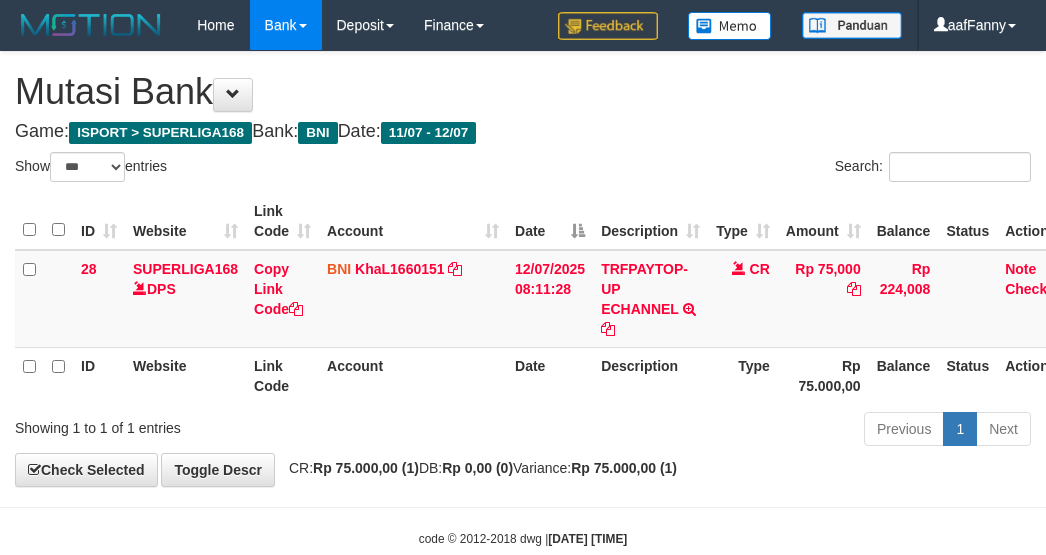 select on "***" 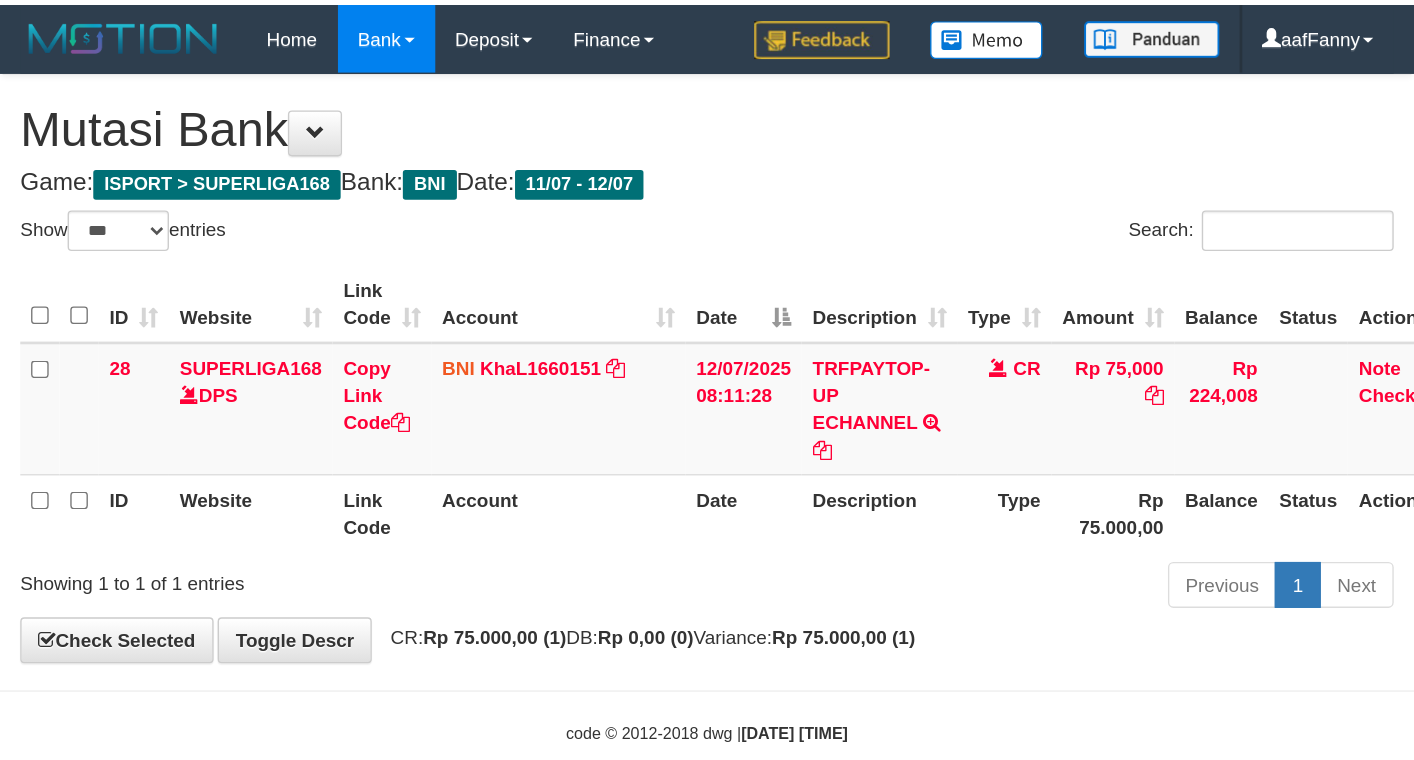 scroll, scrollTop: 0, scrollLeft: 0, axis: both 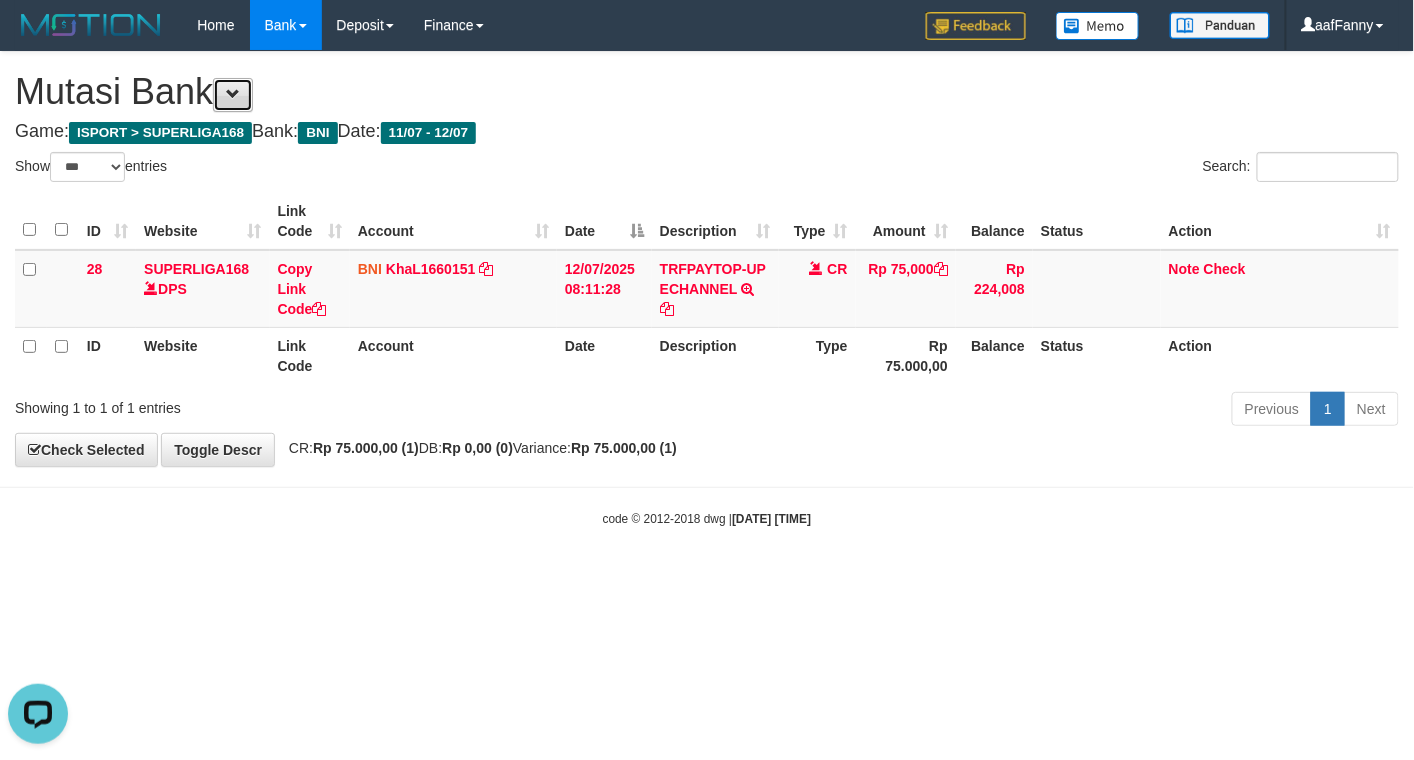 click at bounding box center [233, 95] 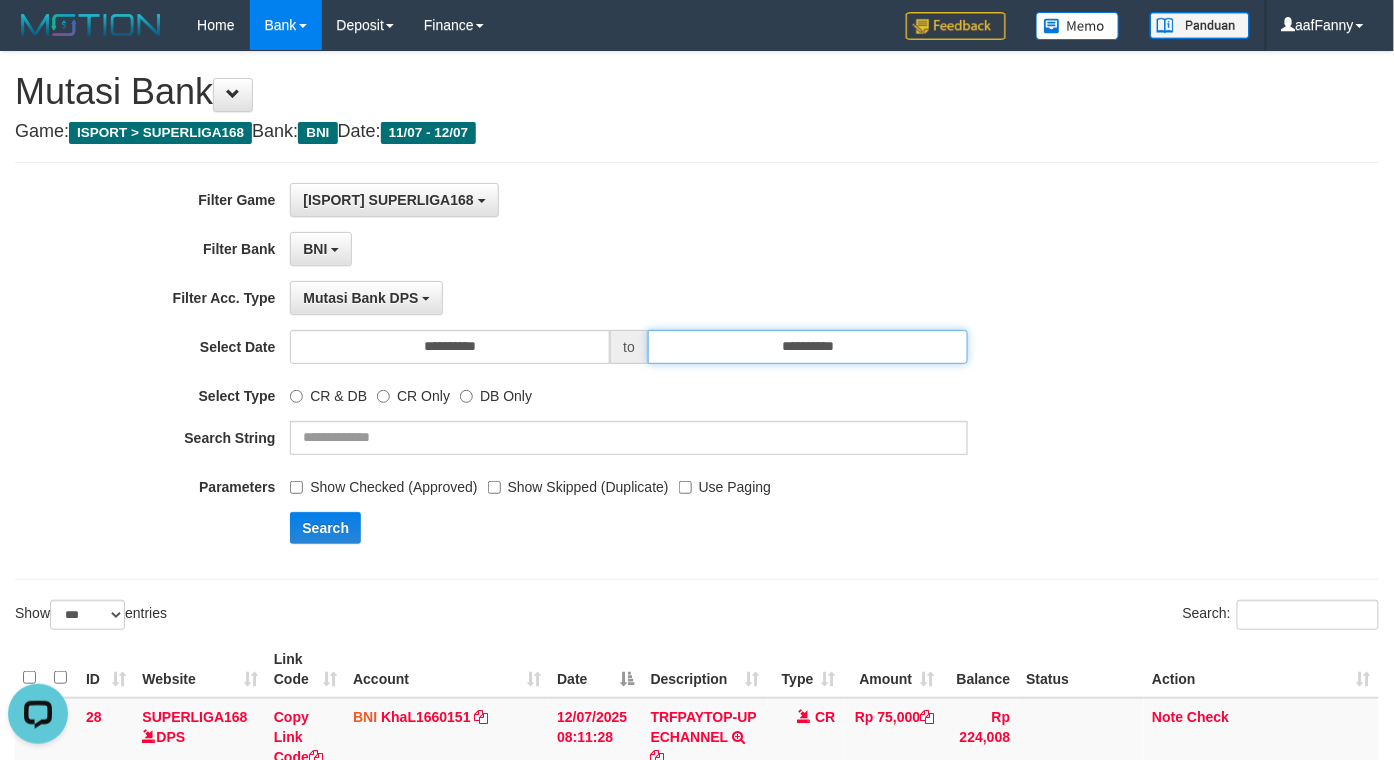 click on "**********" at bounding box center (808, 347) 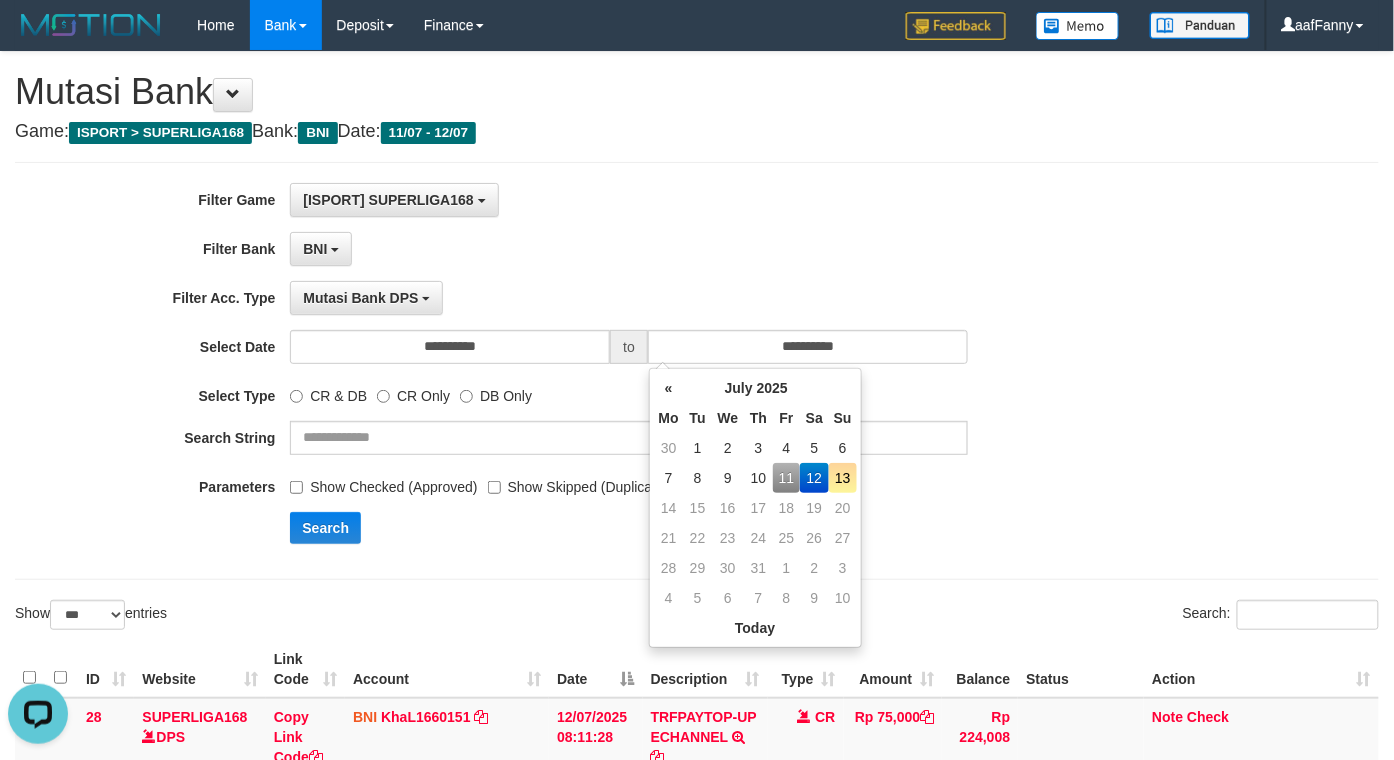 click on "13" at bounding box center [843, 478] 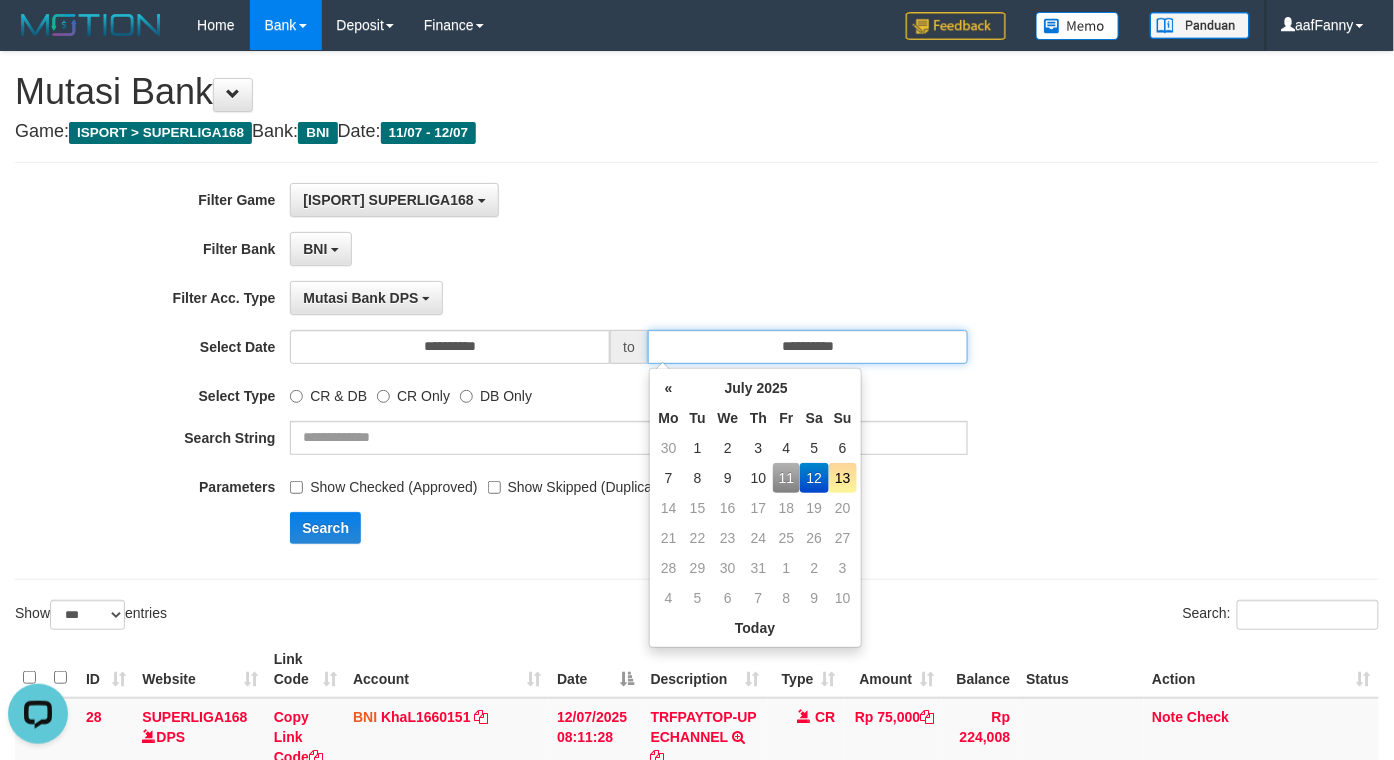 type on "**********" 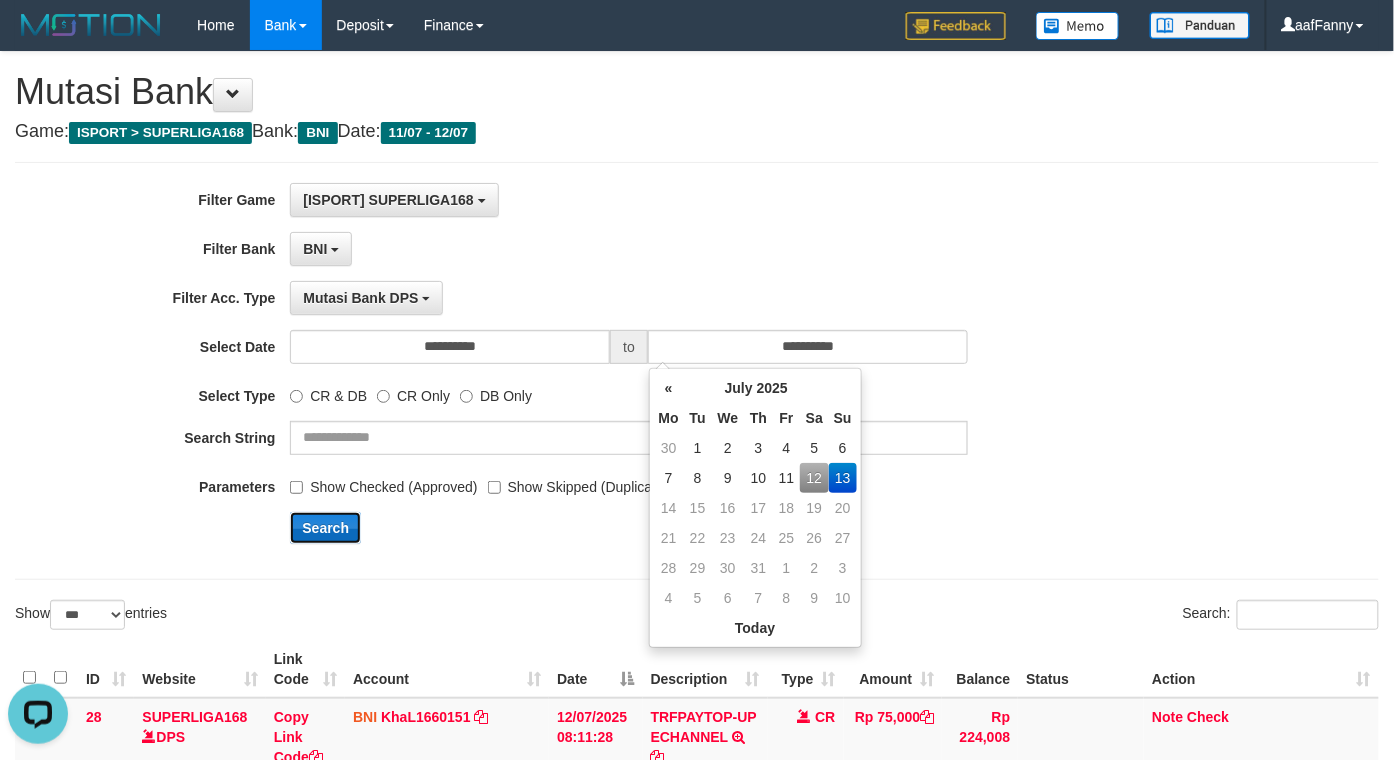 click on "Search" at bounding box center [325, 528] 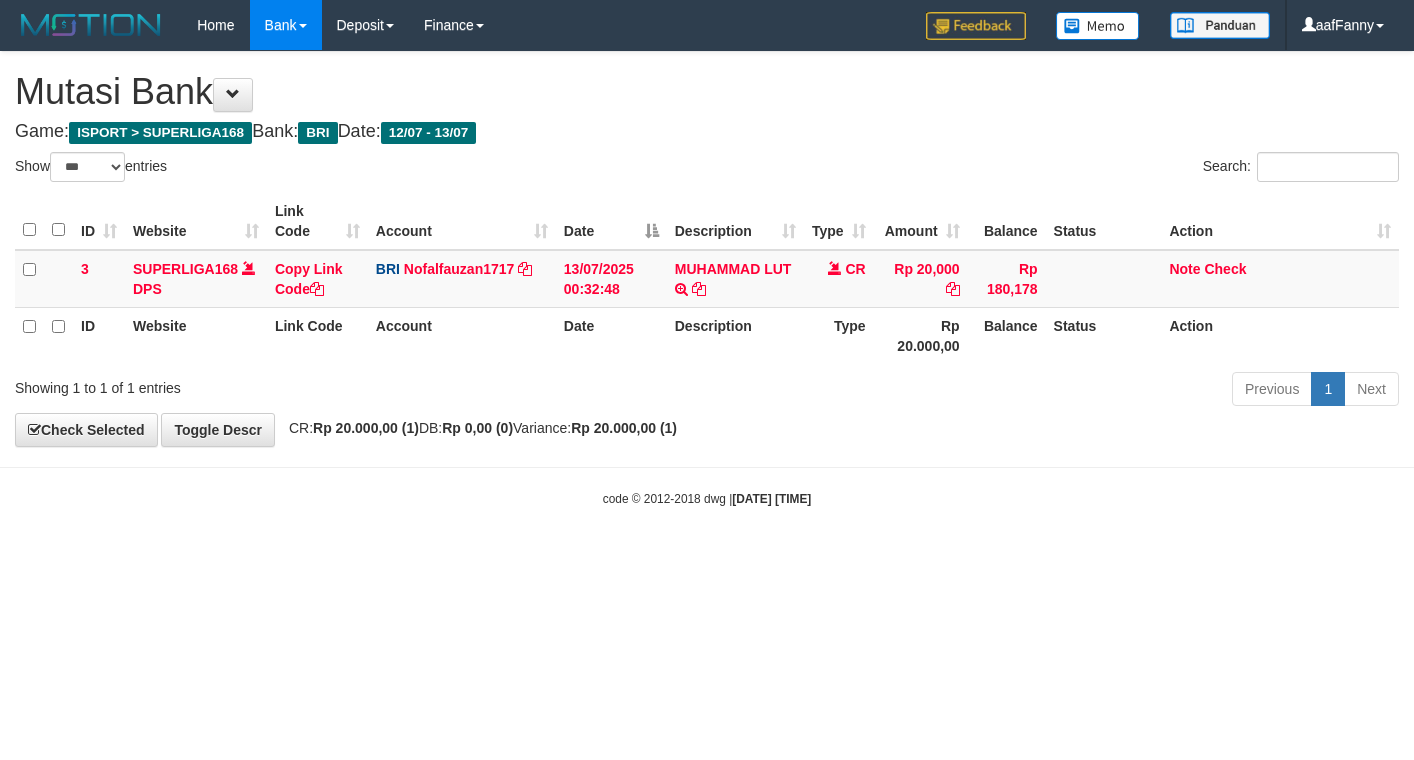 select on "***" 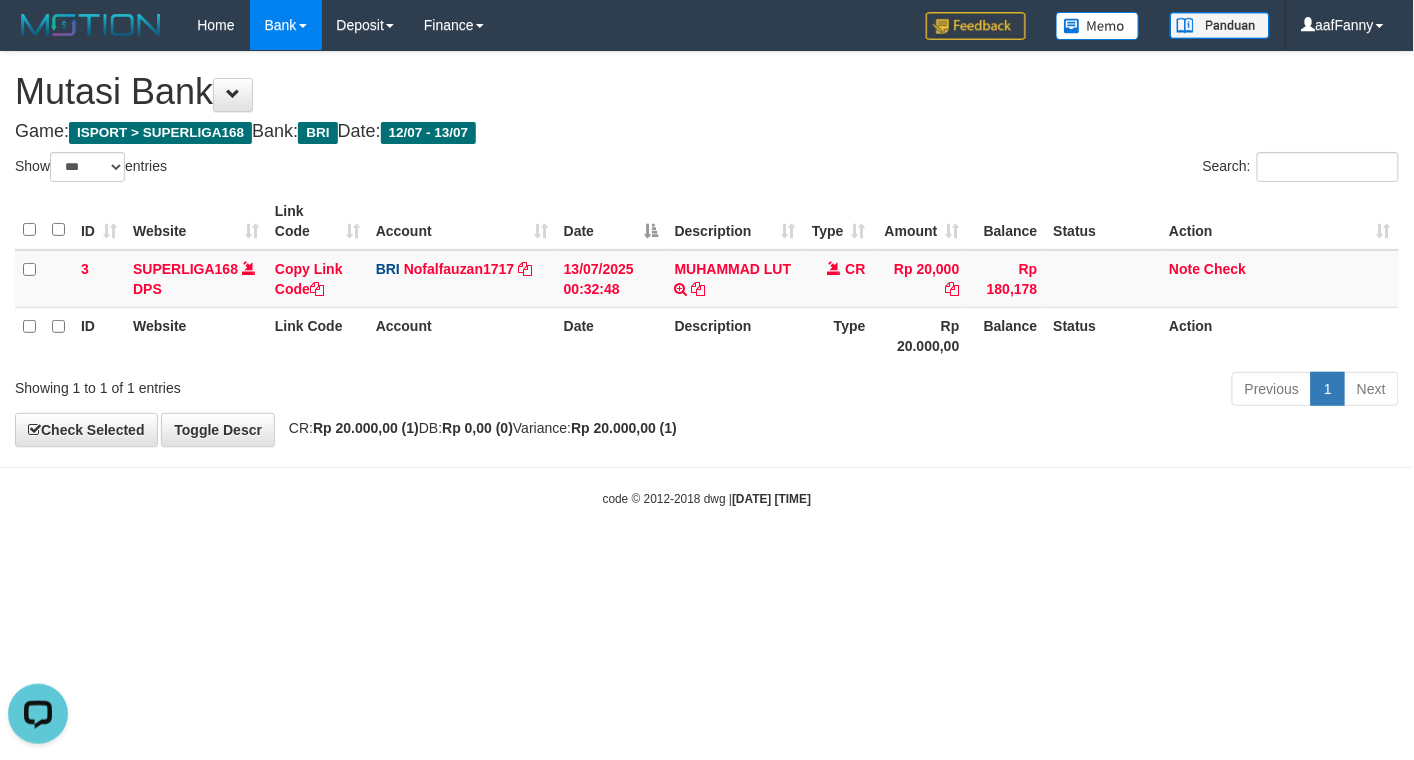 scroll, scrollTop: 0, scrollLeft: 0, axis: both 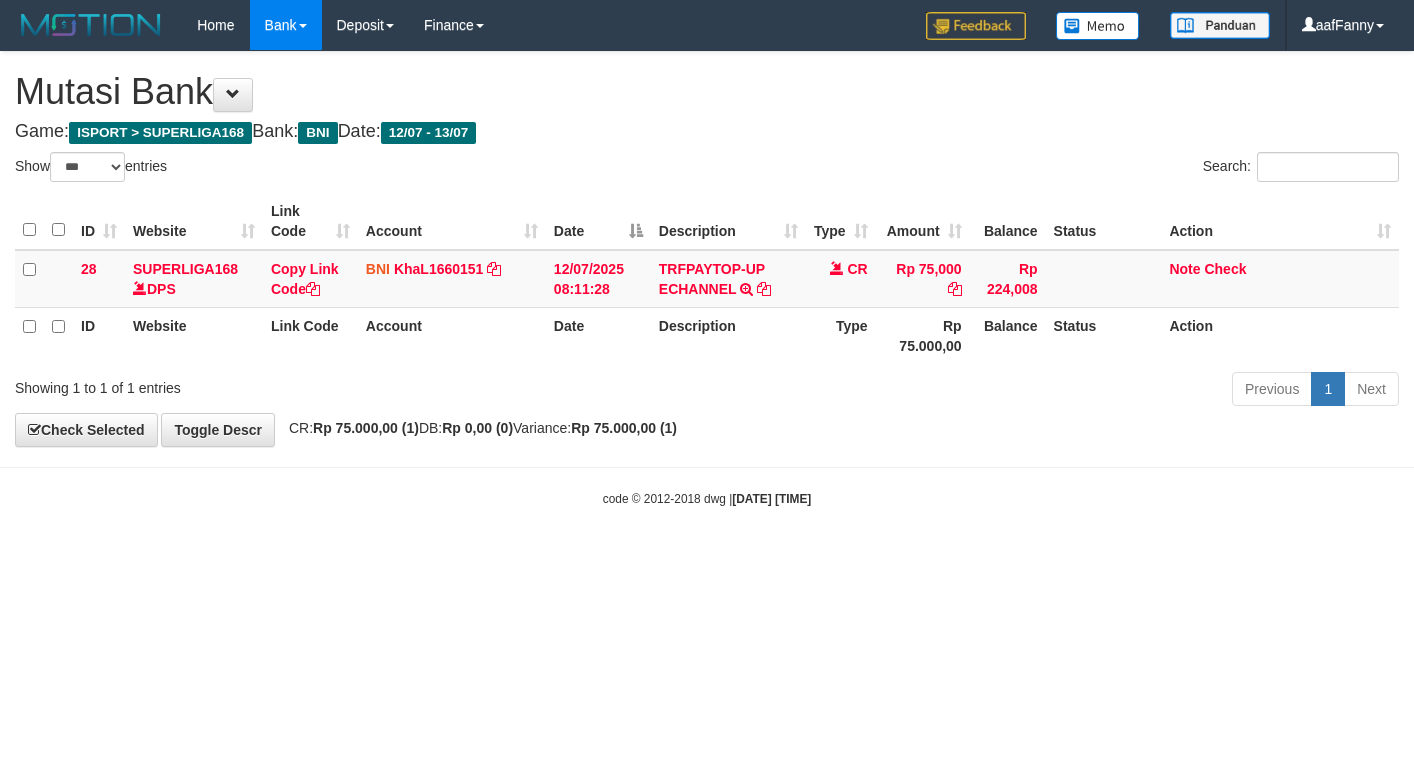 select on "***" 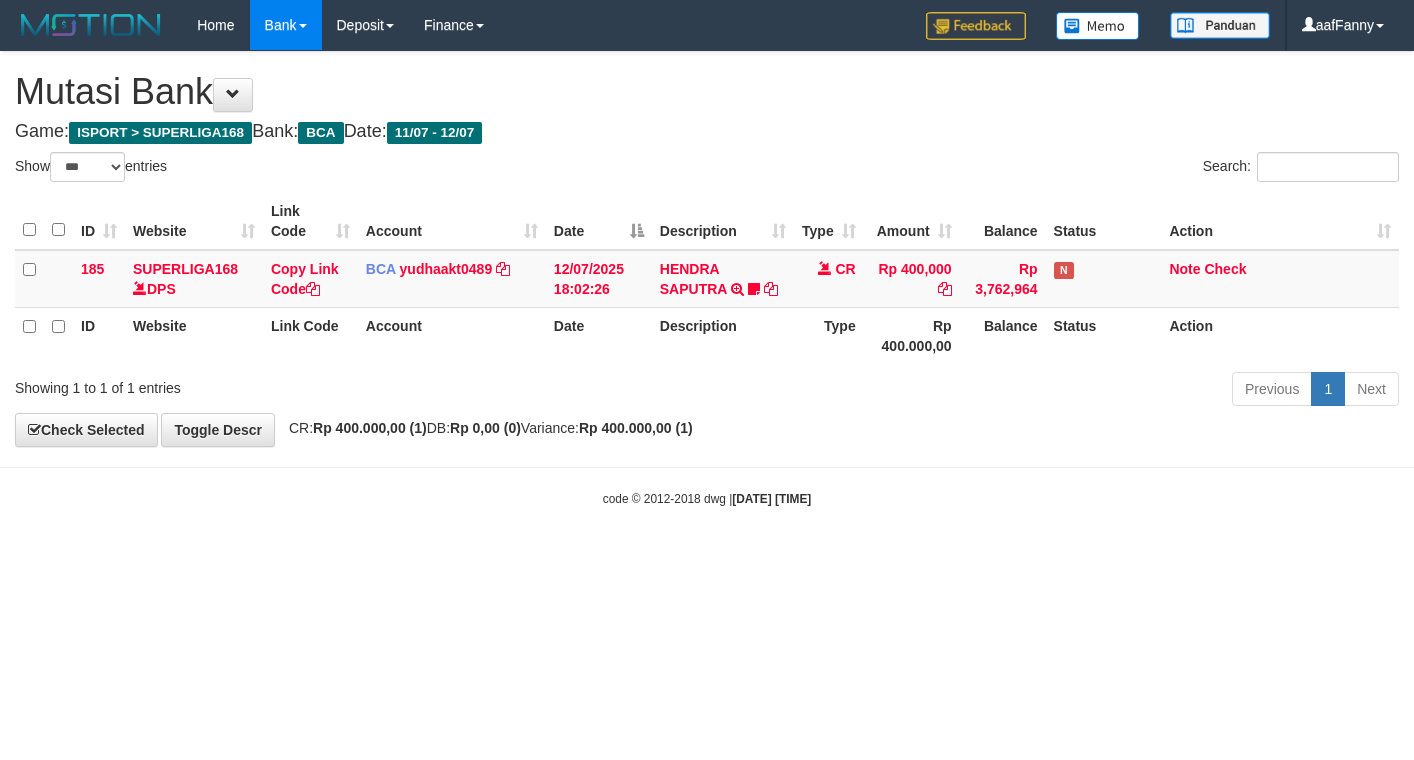 select on "***" 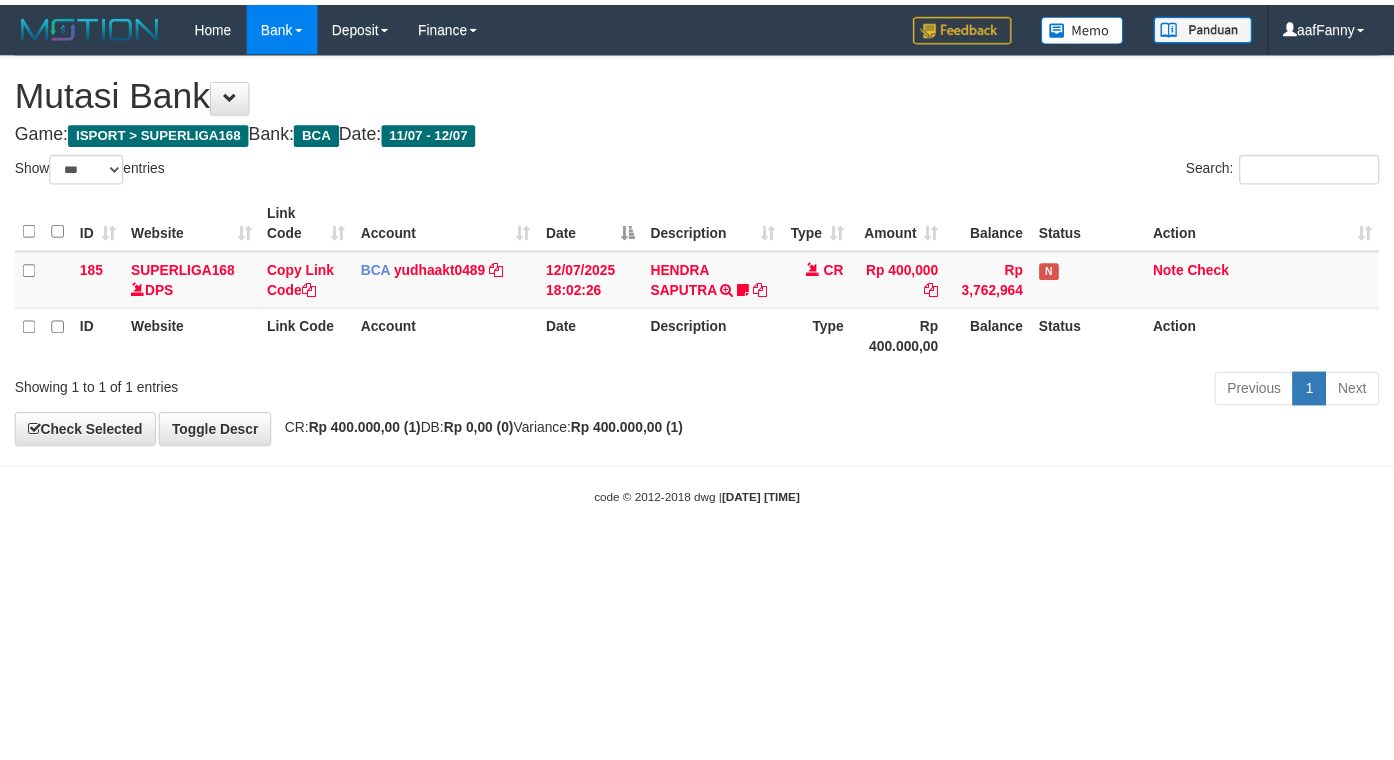 scroll, scrollTop: 0, scrollLeft: 0, axis: both 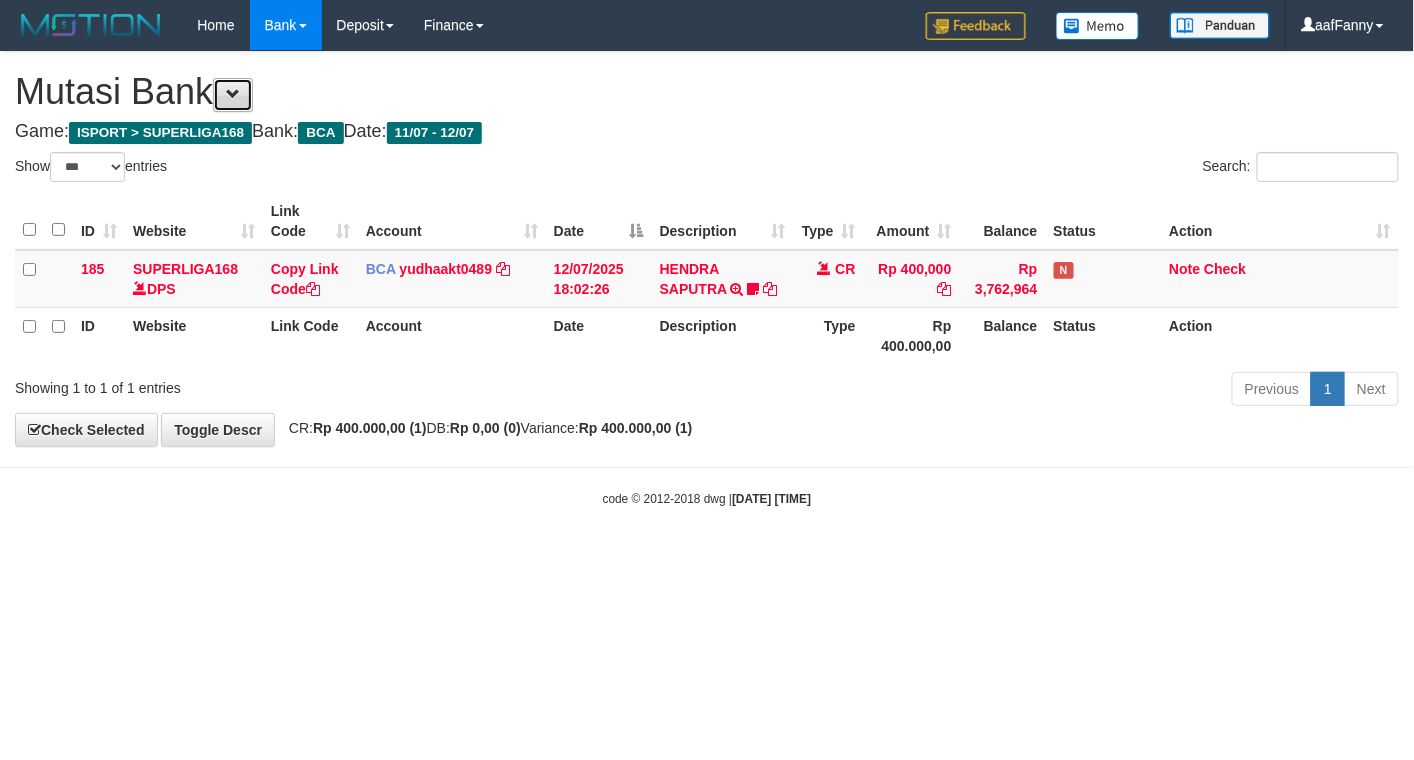 click at bounding box center [233, 95] 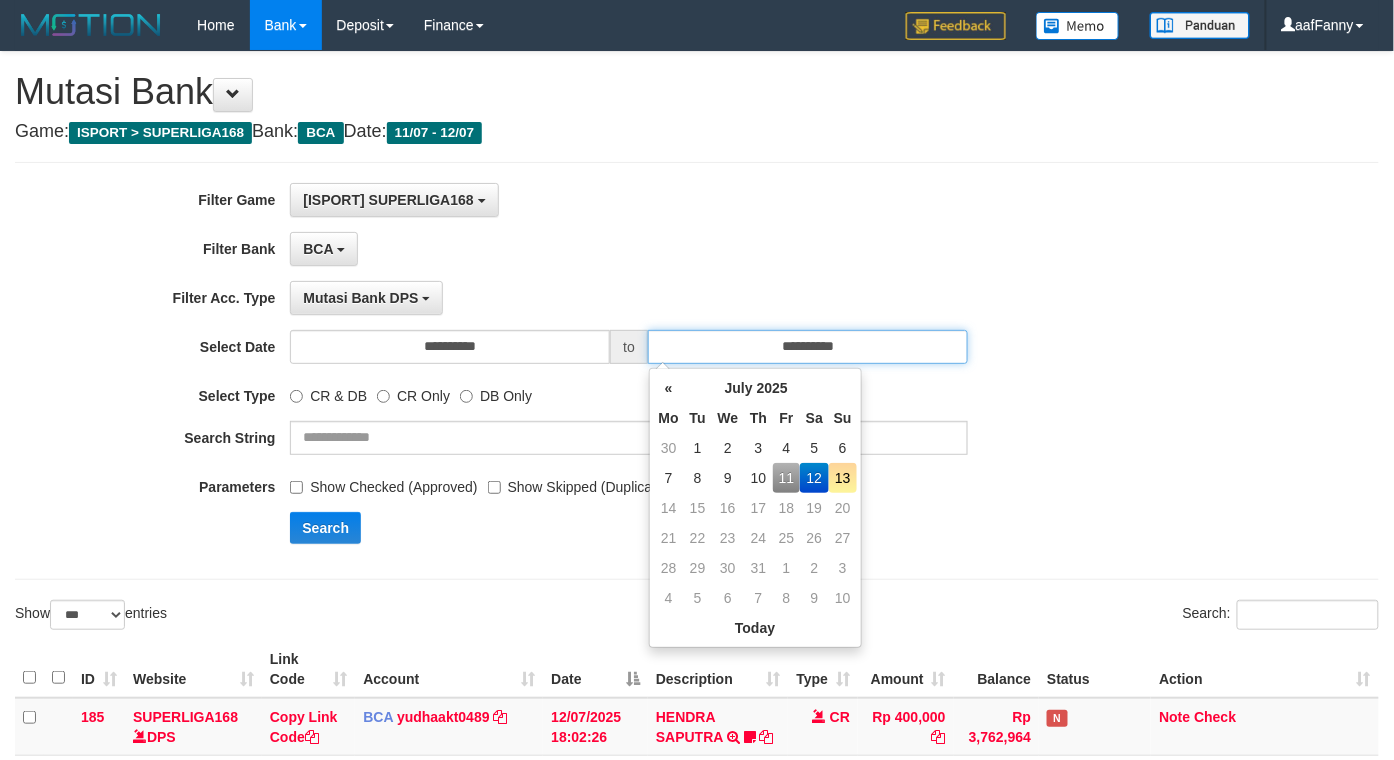 click on "**********" at bounding box center [808, 347] 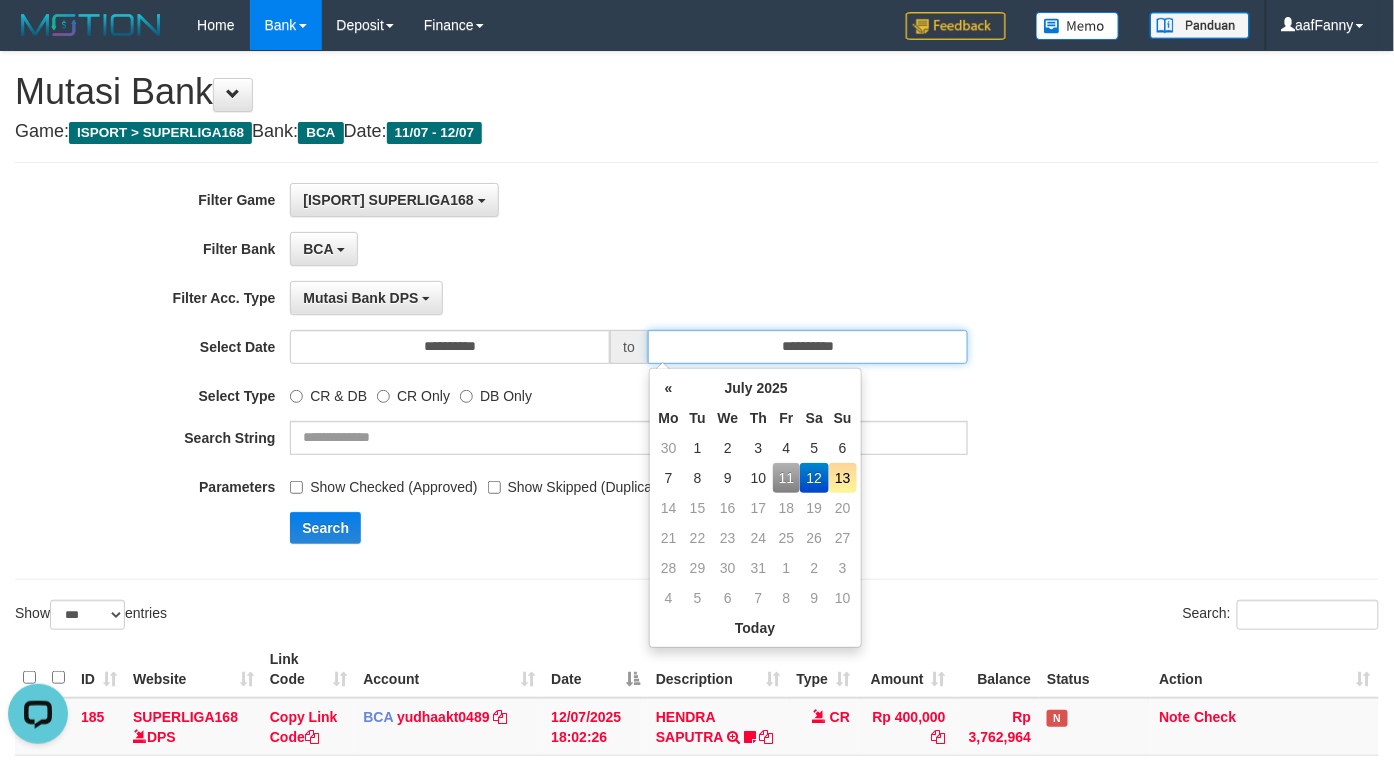 scroll, scrollTop: 0, scrollLeft: 0, axis: both 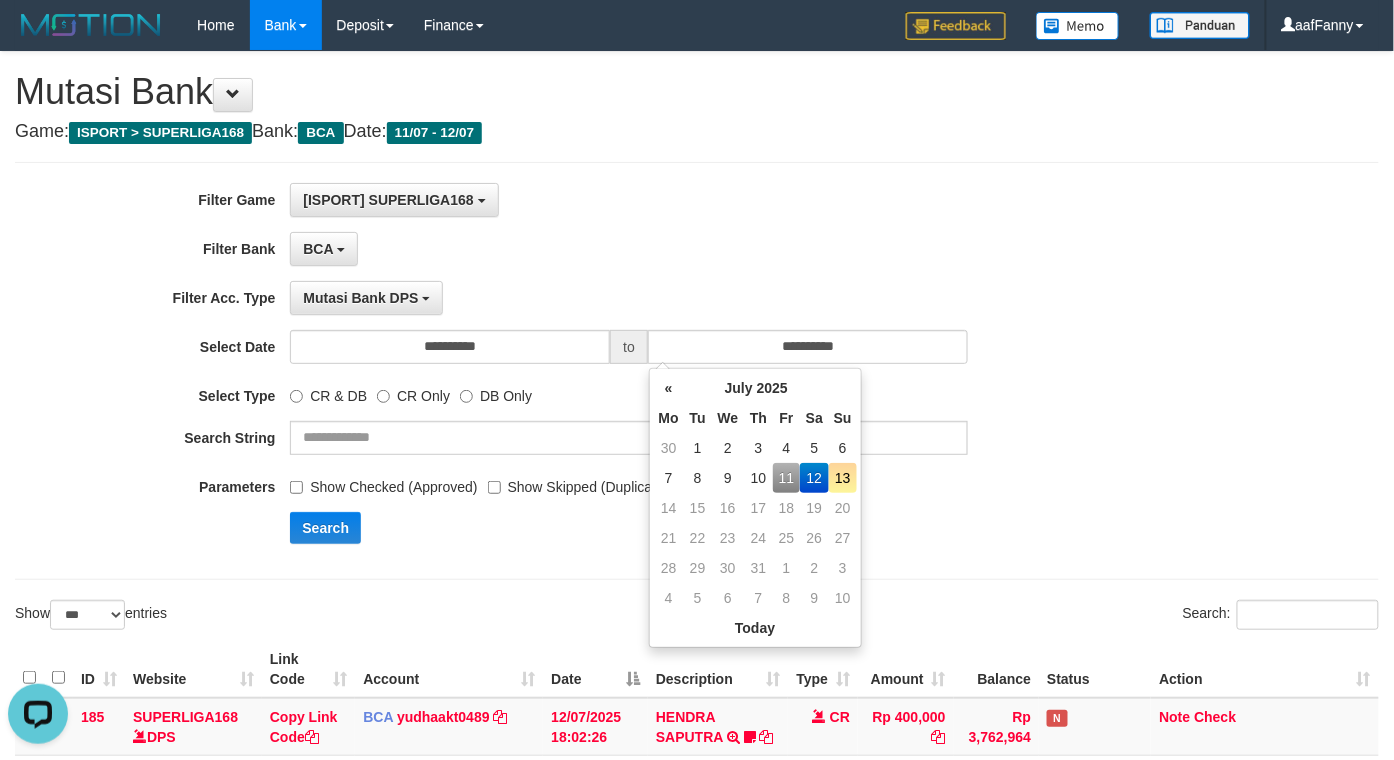 click on "13" at bounding box center (843, 478) 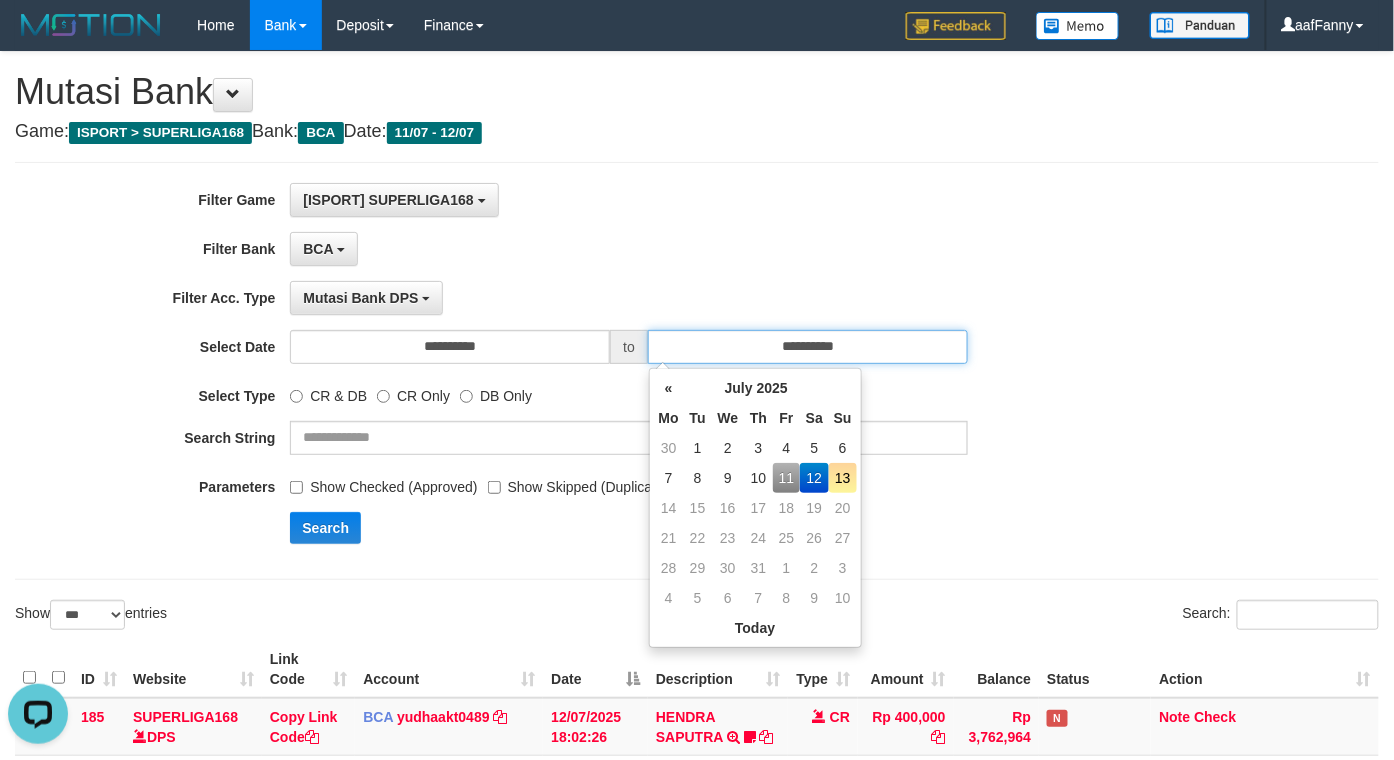 type on "**********" 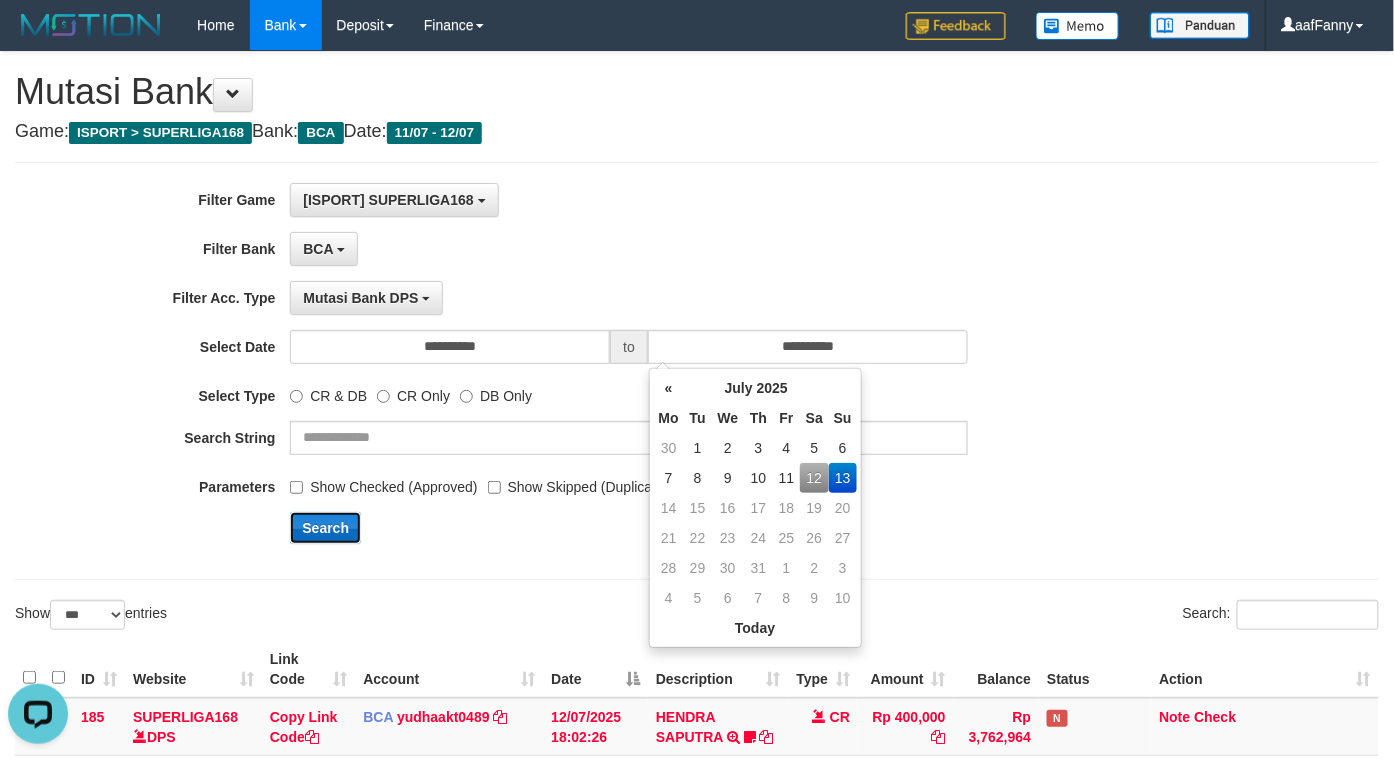 click on "Search" at bounding box center (325, 528) 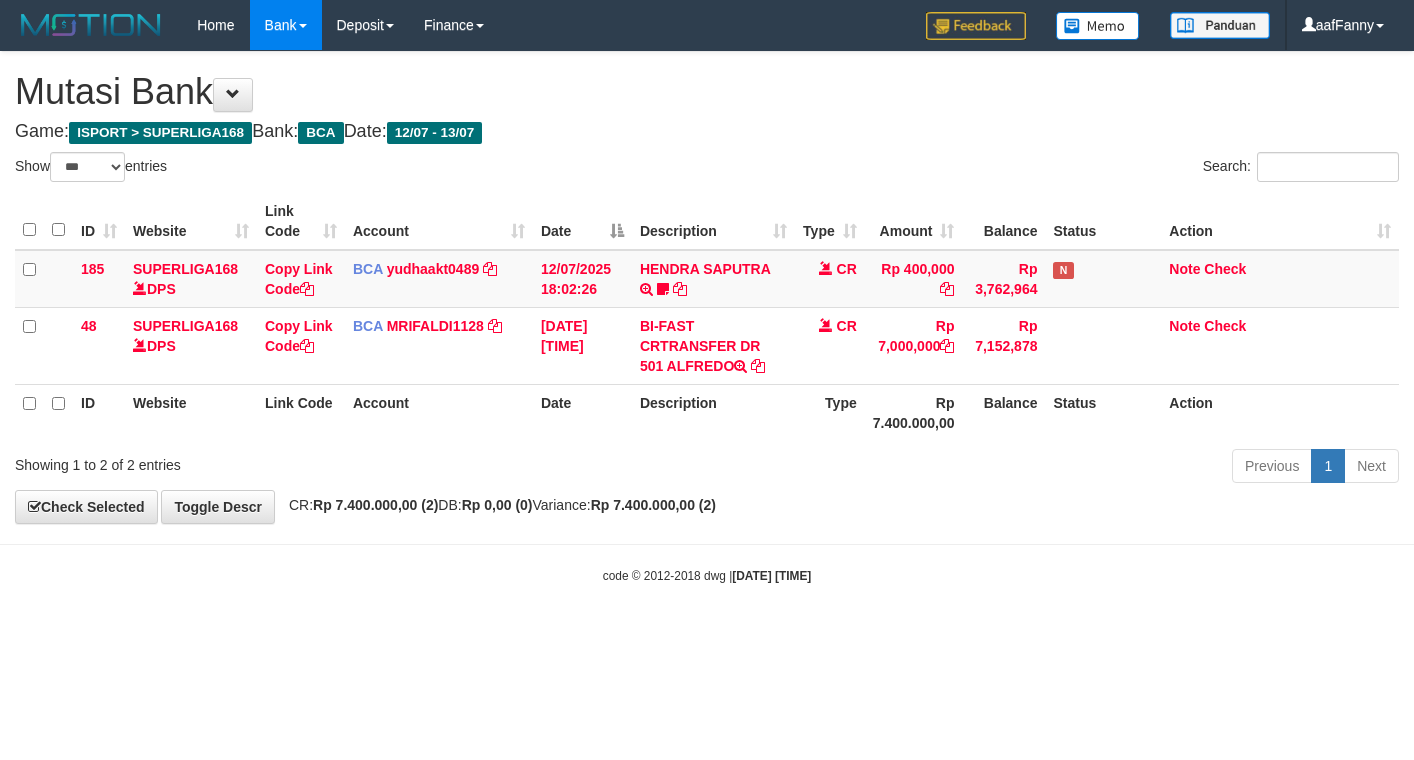select on "***" 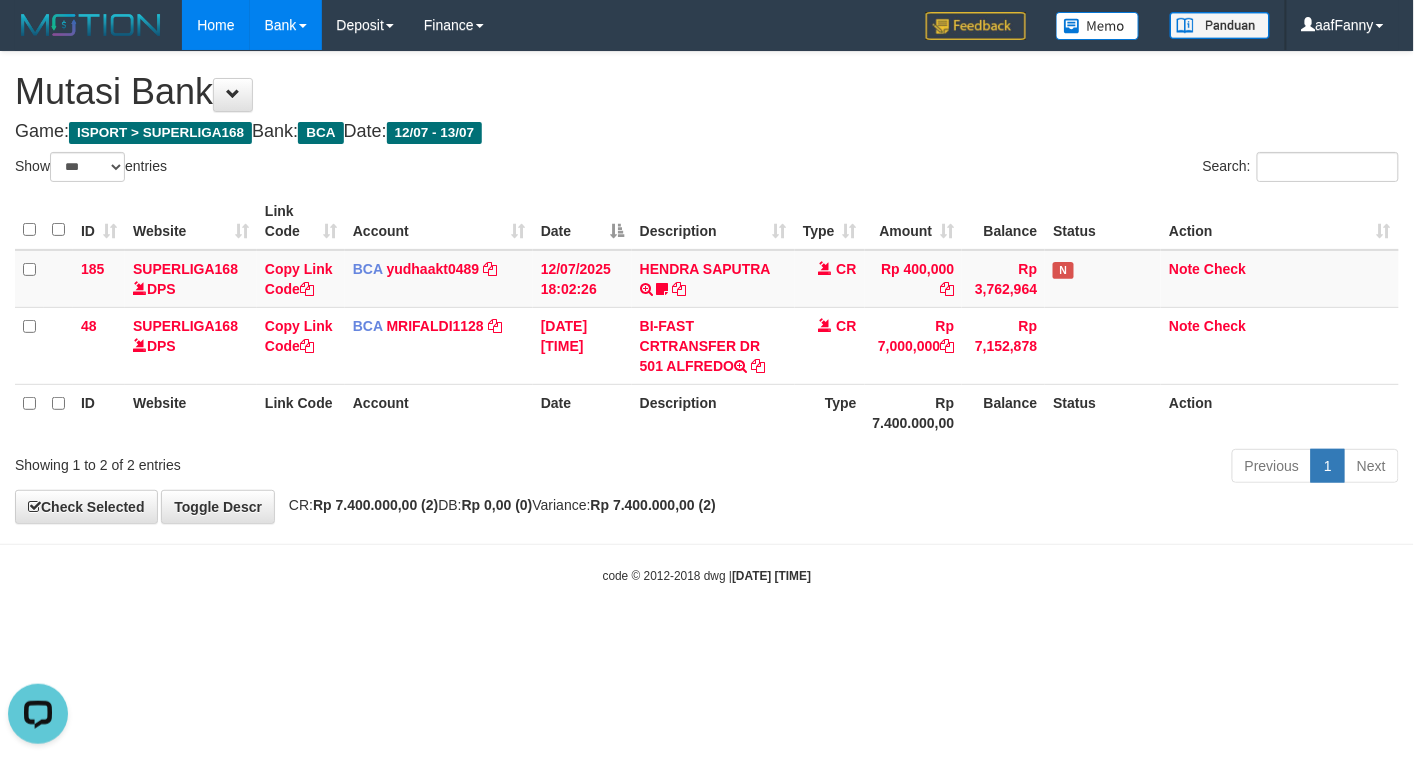 scroll, scrollTop: 0, scrollLeft: 0, axis: both 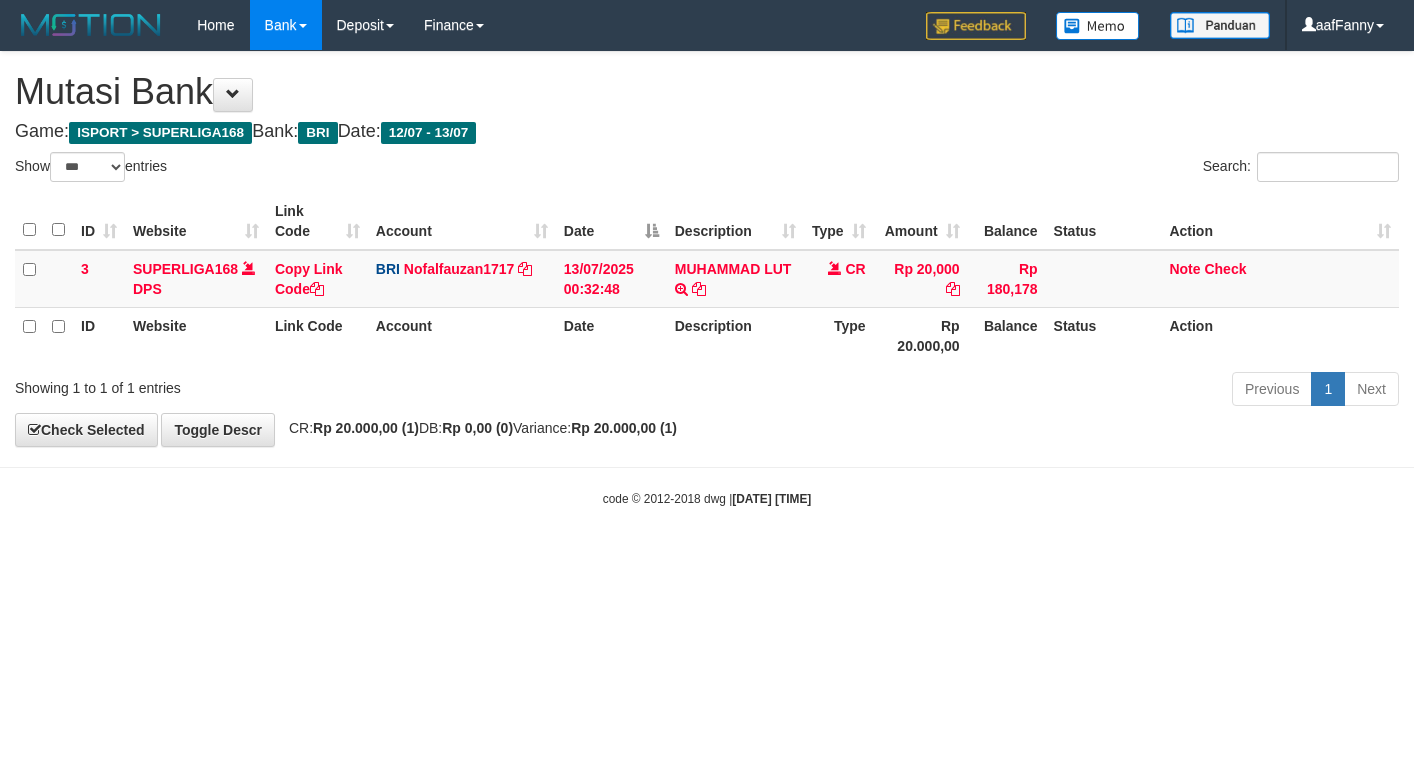 select on "***" 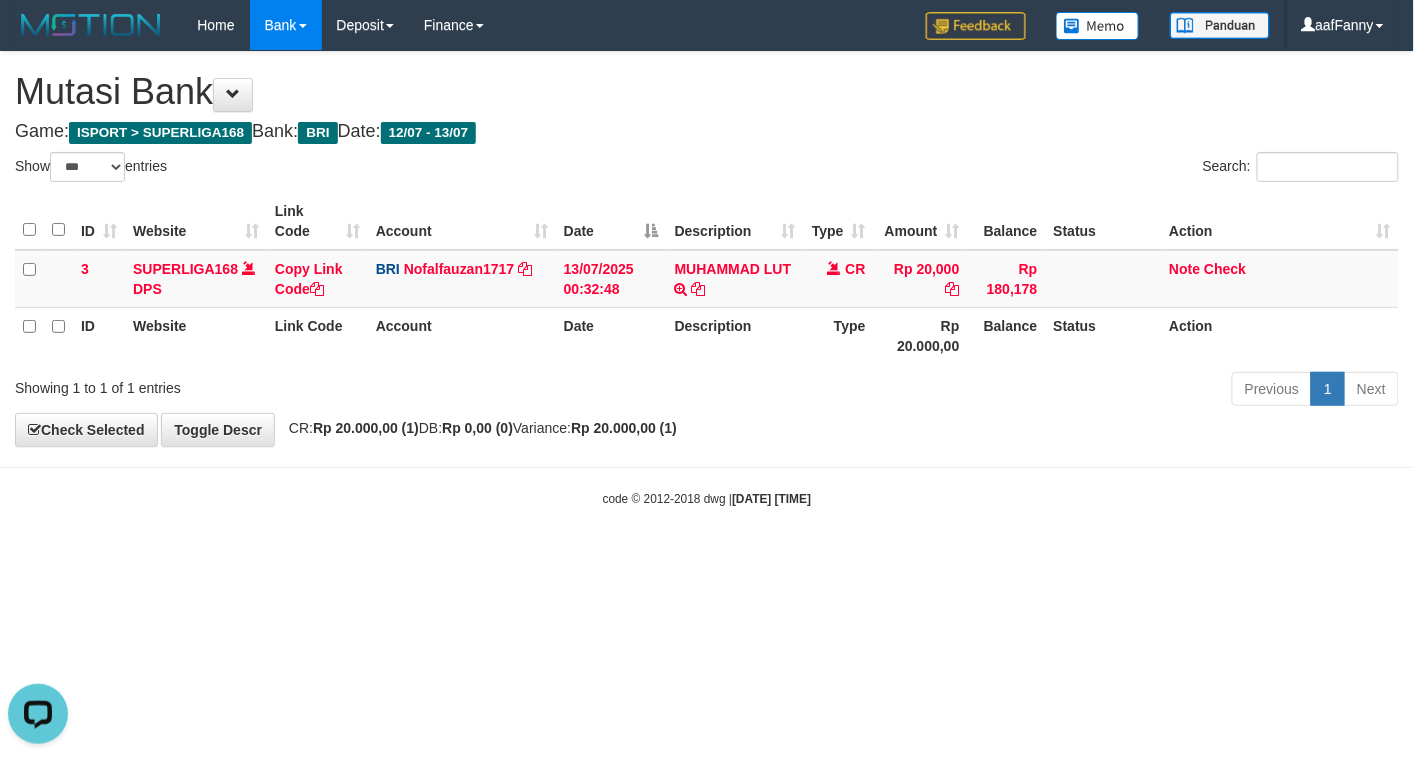 scroll, scrollTop: 0, scrollLeft: 0, axis: both 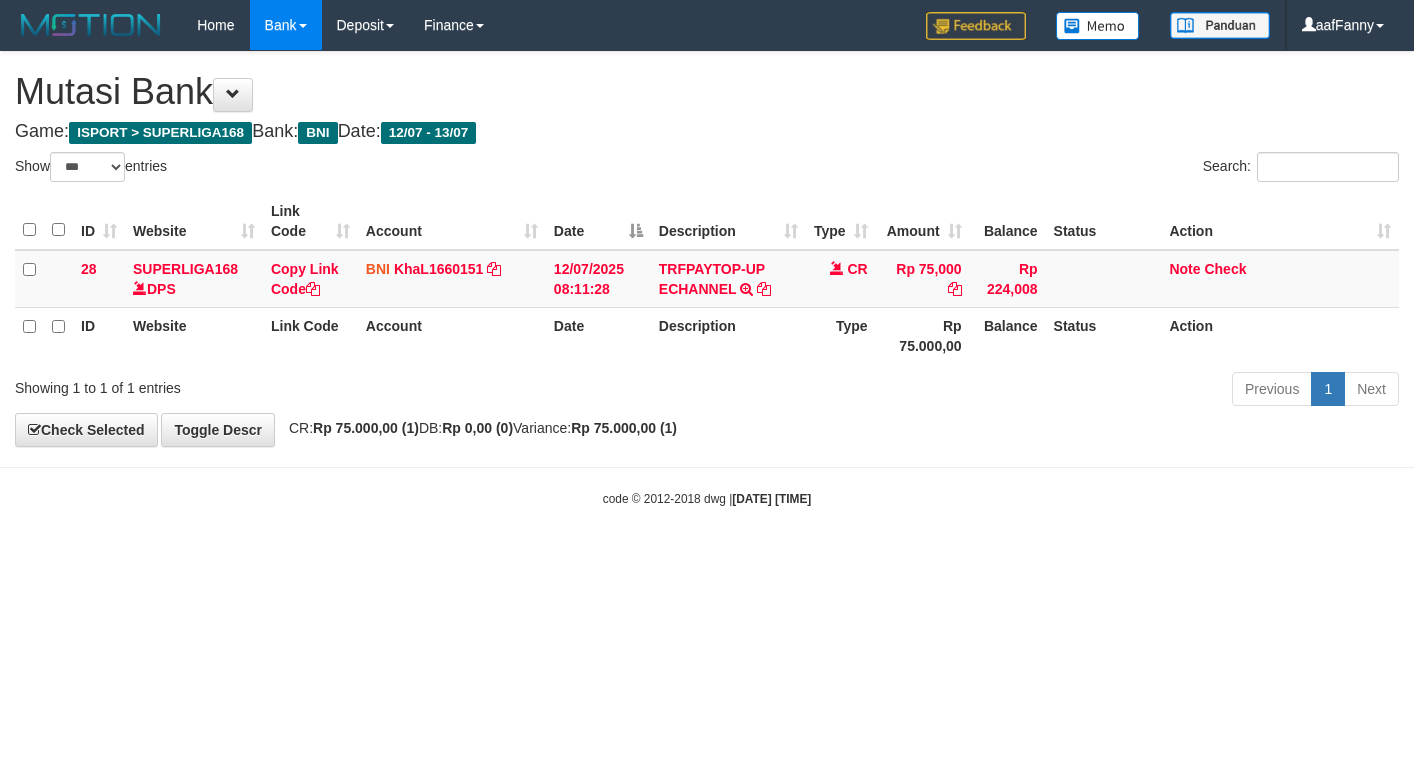 select on "***" 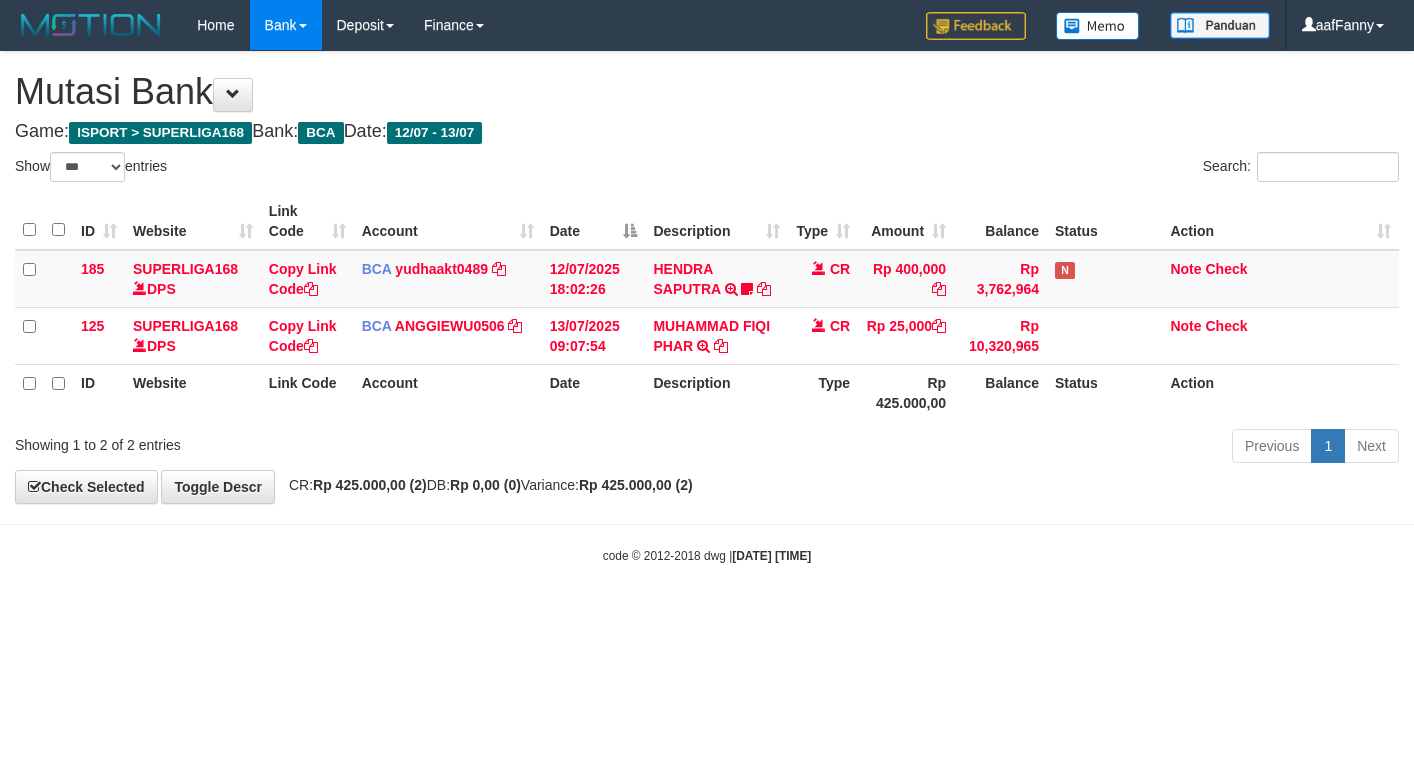 select on "***" 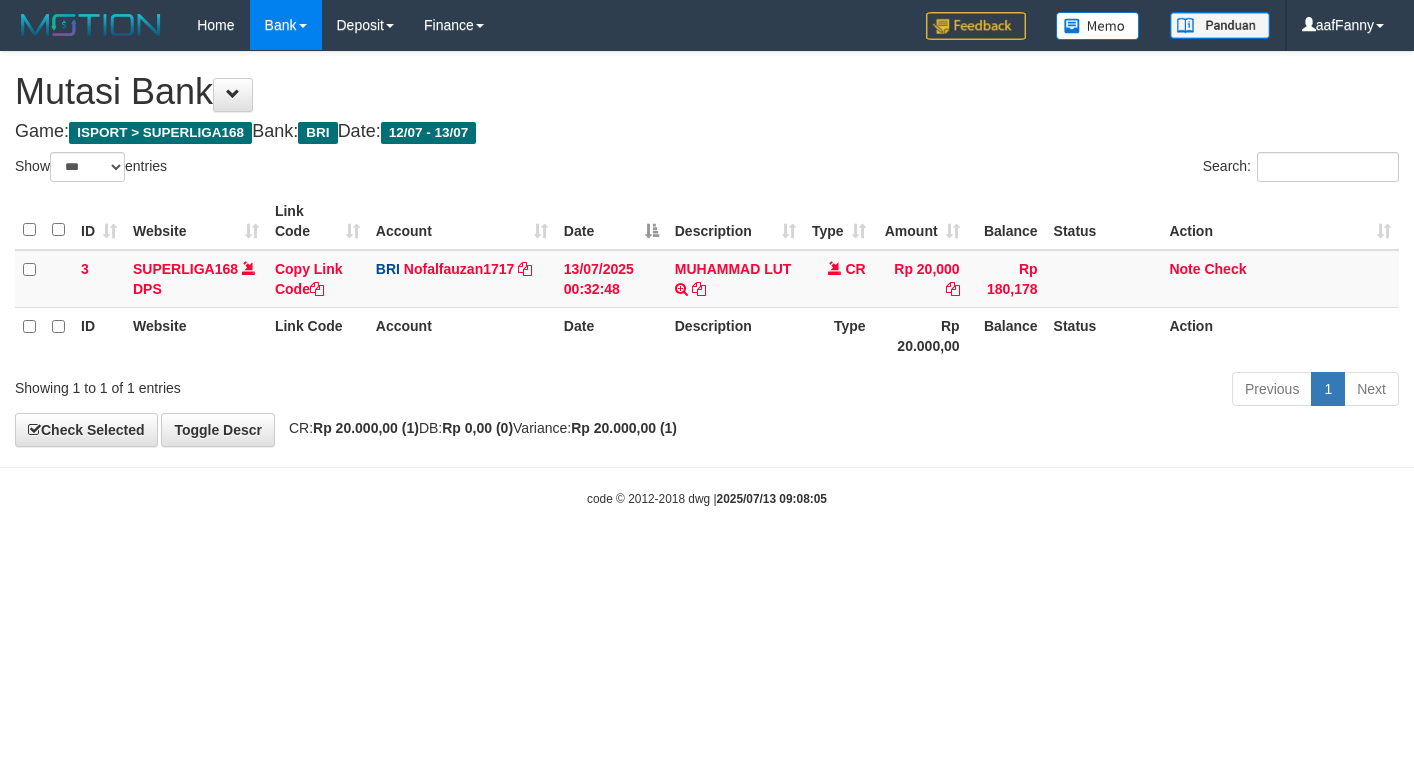 select on "***" 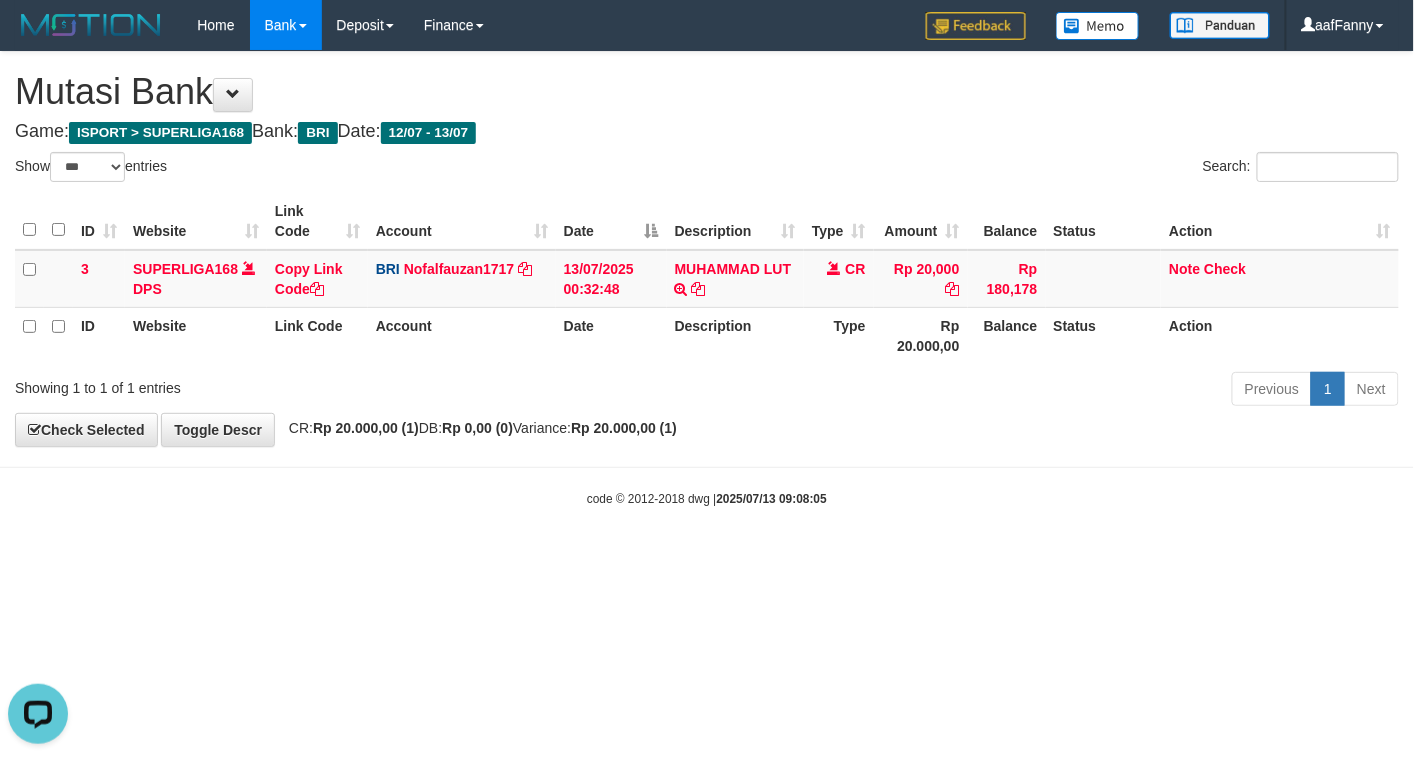 scroll, scrollTop: 0, scrollLeft: 0, axis: both 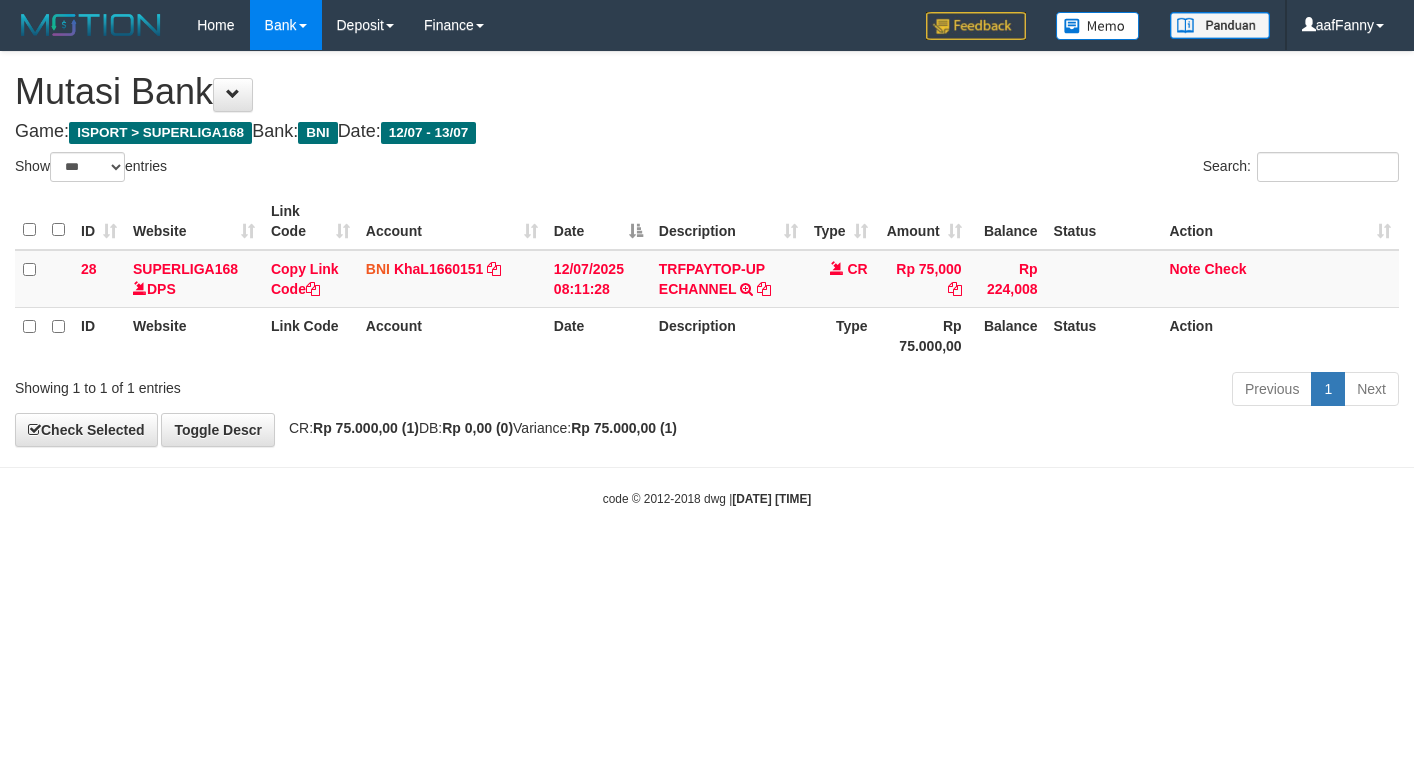 select on "***" 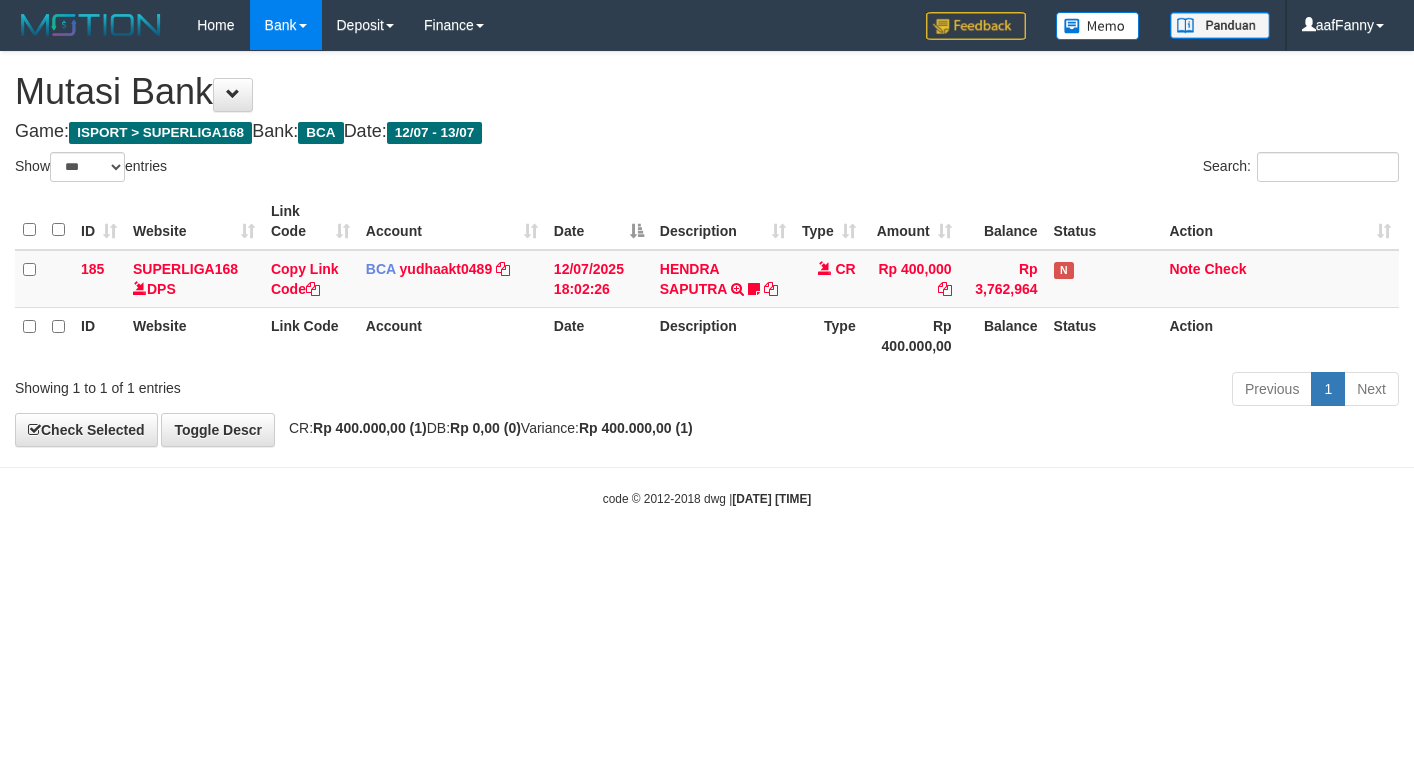 select on "***" 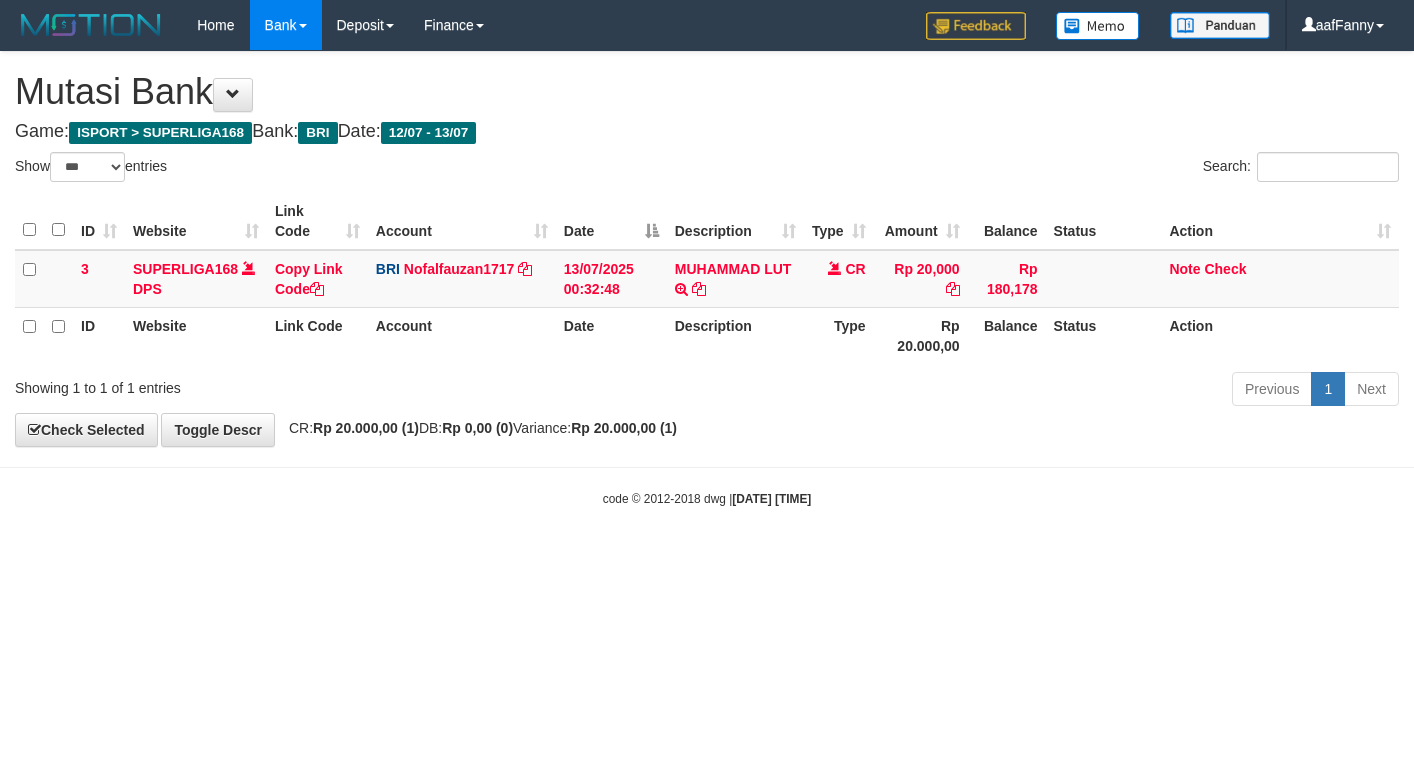 select on "***" 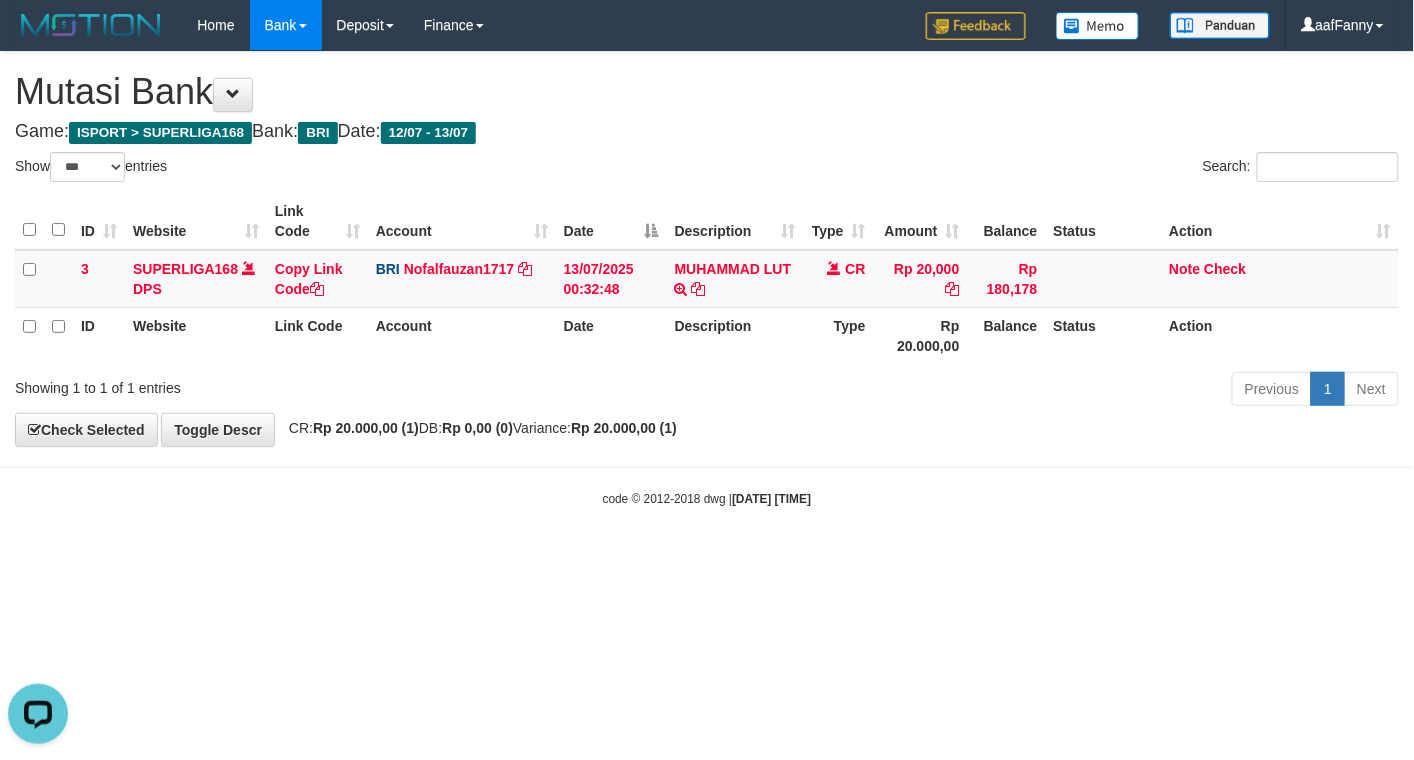 scroll, scrollTop: 0, scrollLeft: 0, axis: both 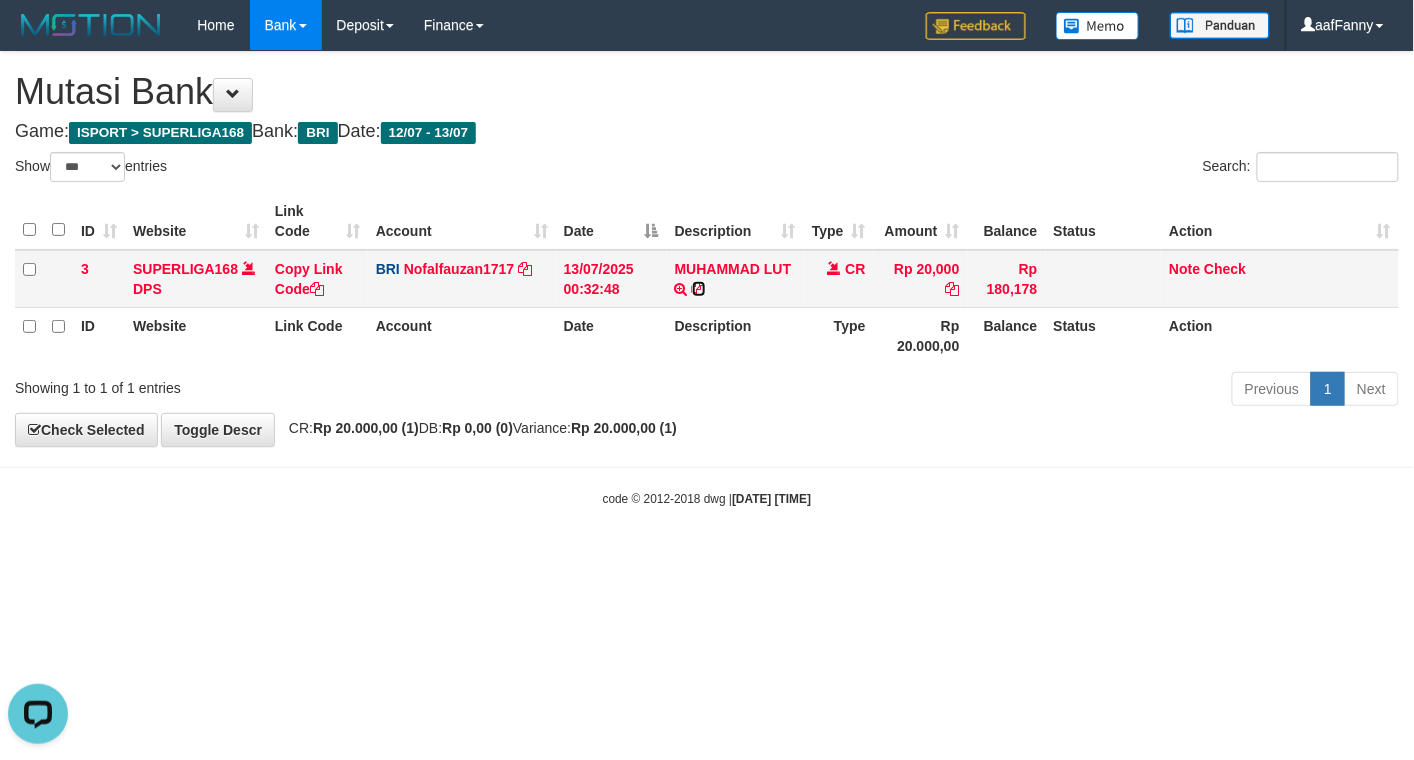 click at bounding box center [699, 289] 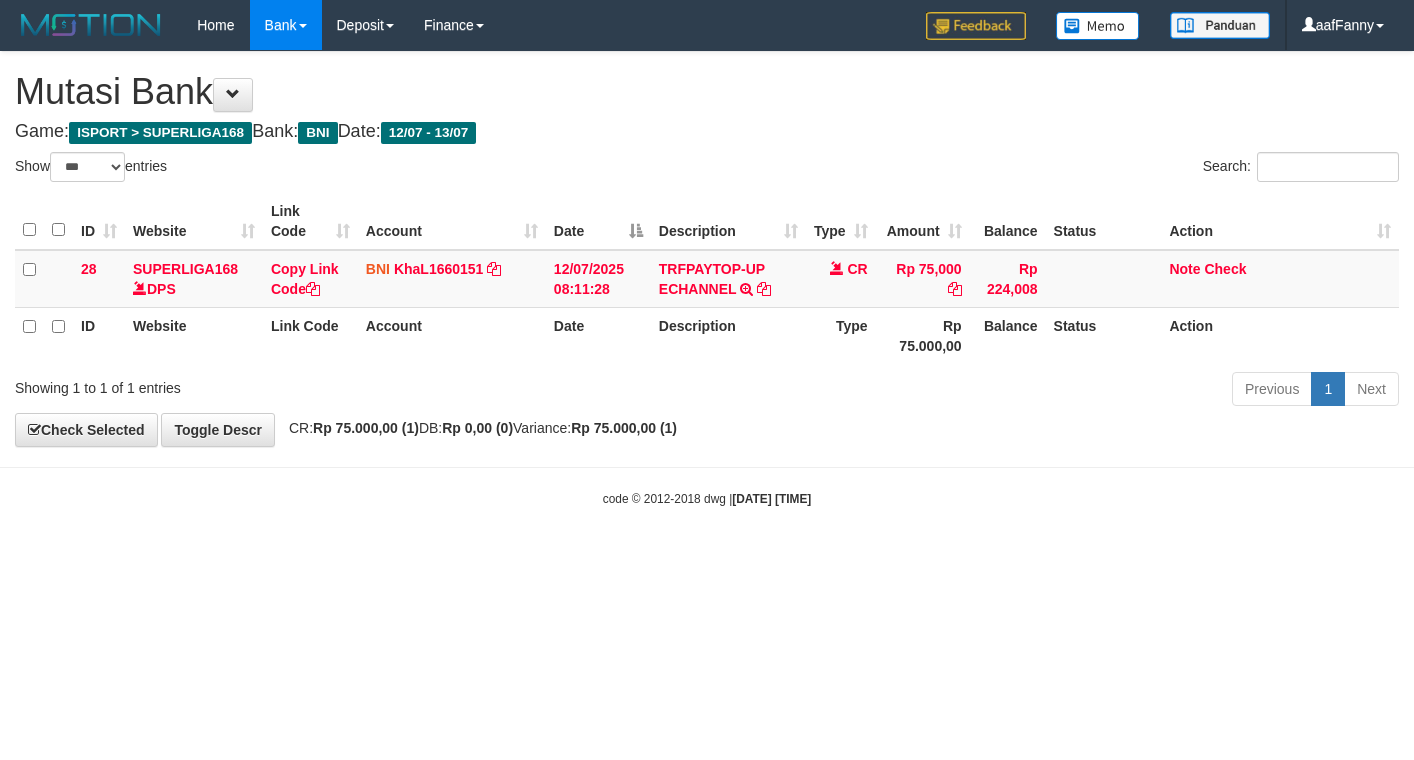 select on "***" 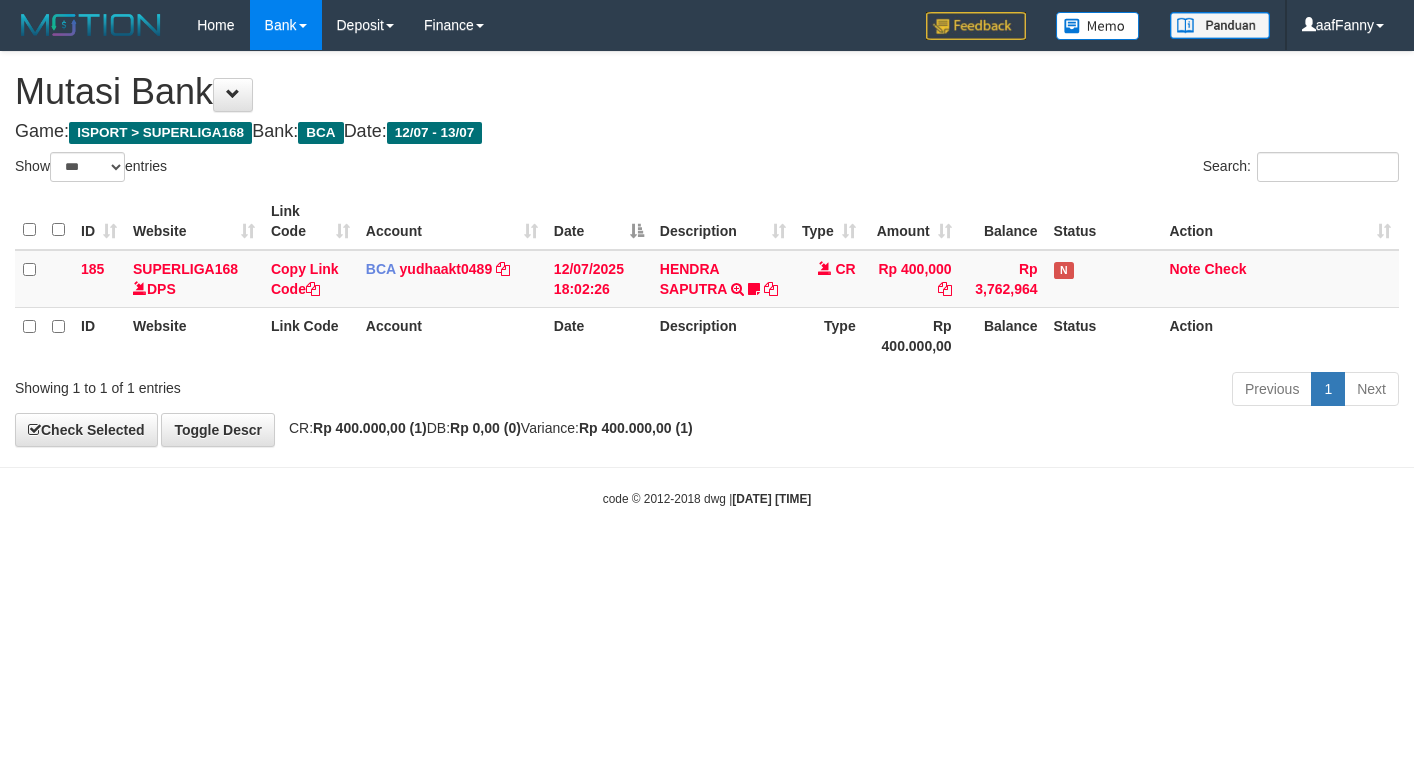 select on "***" 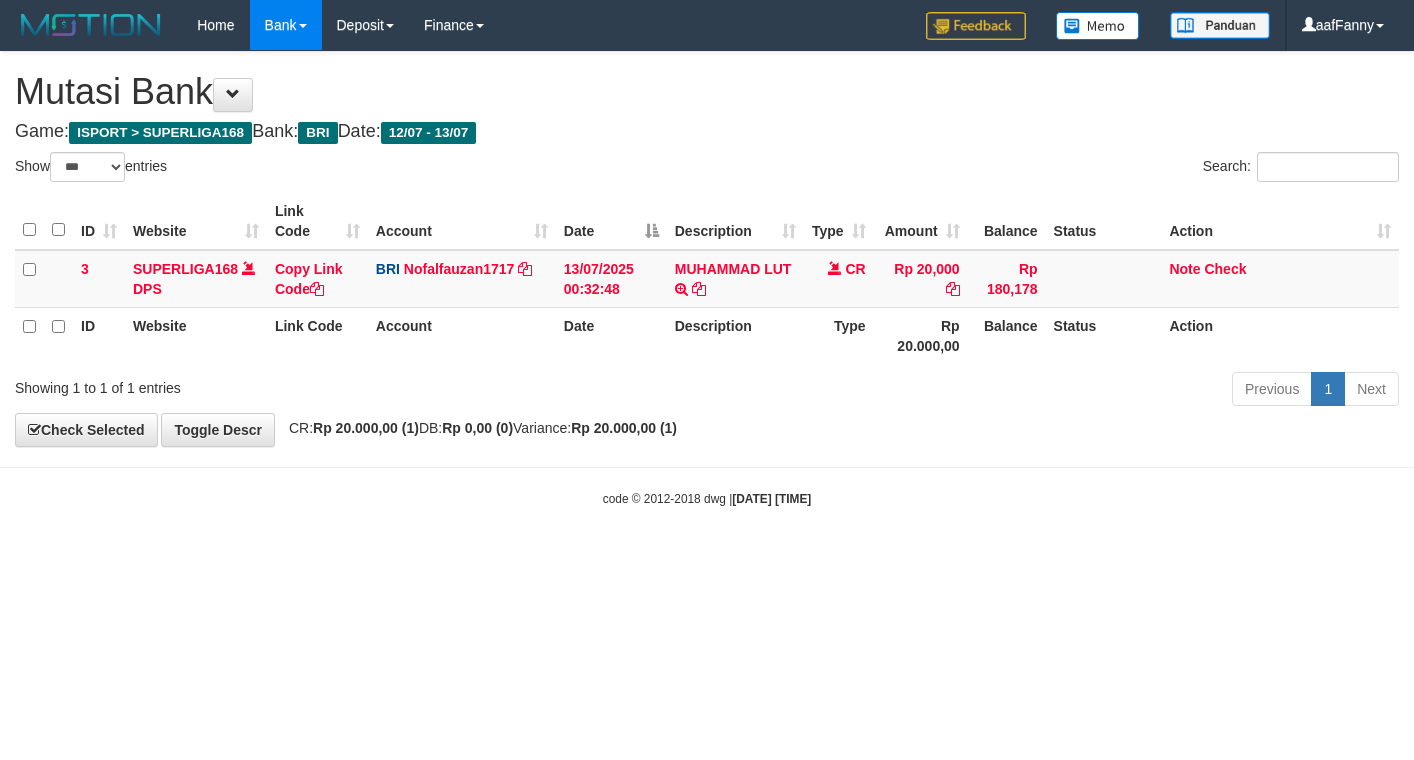 select on "***" 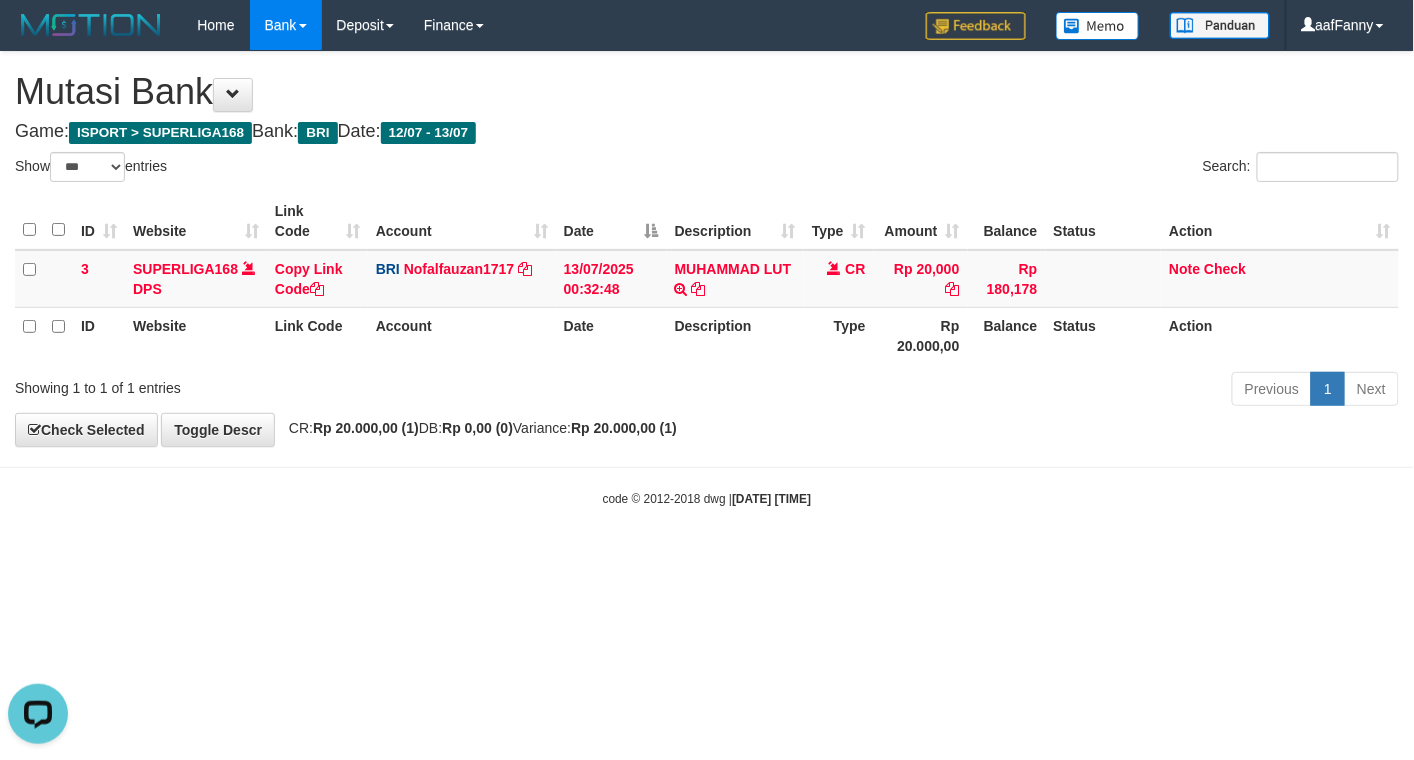 scroll, scrollTop: 0, scrollLeft: 0, axis: both 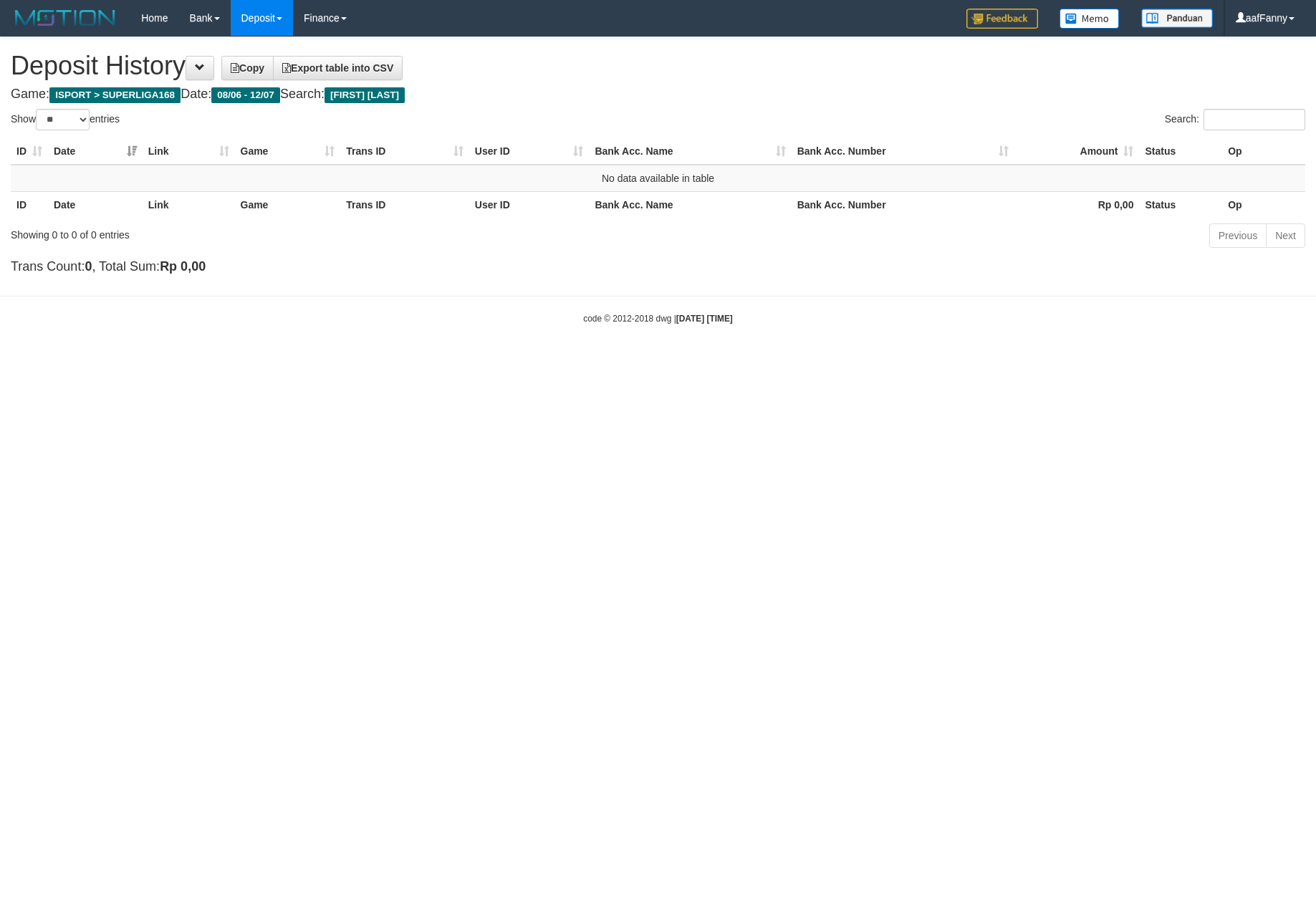 select on "**" 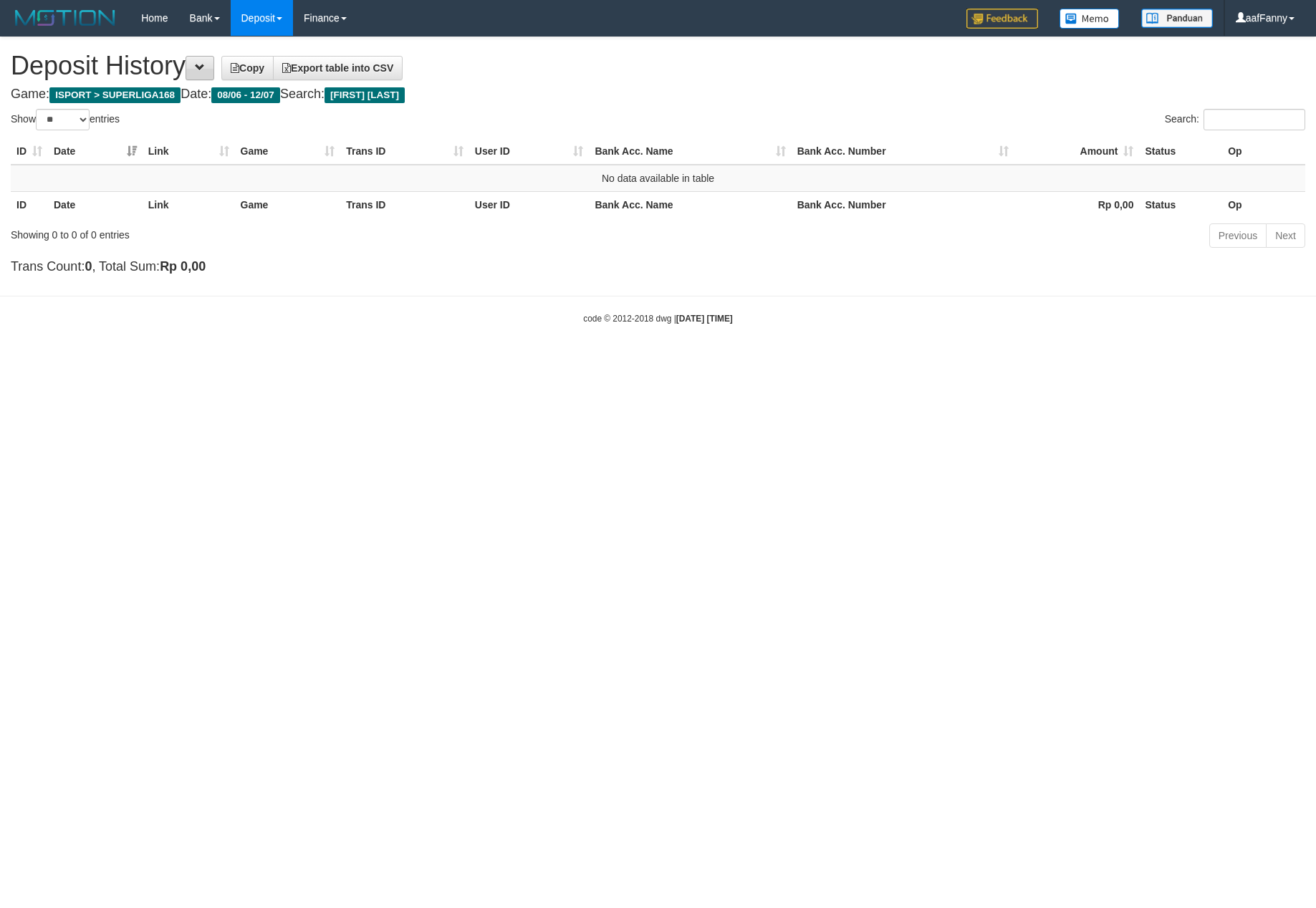 scroll, scrollTop: 0, scrollLeft: 0, axis: both 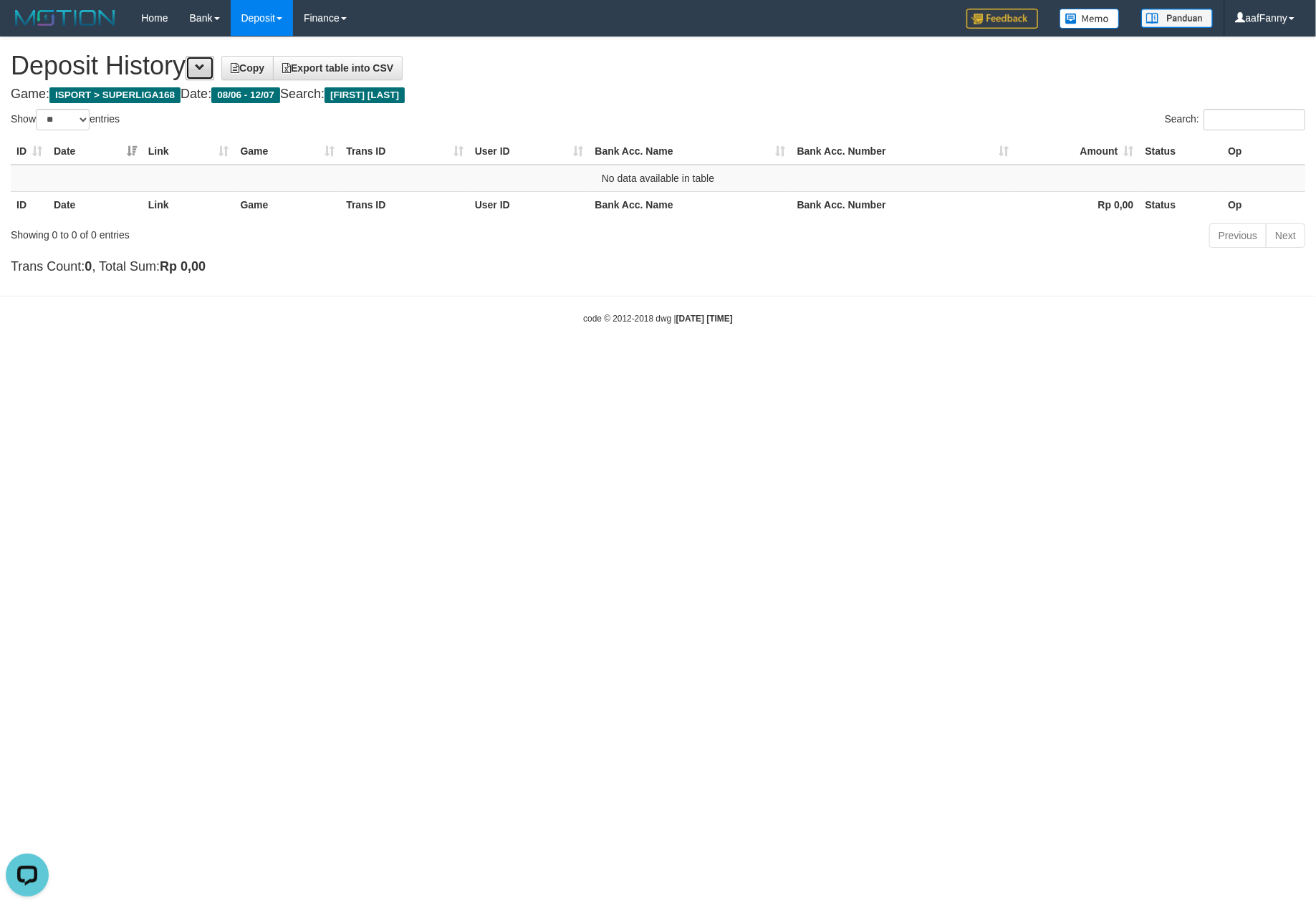 click at bounding box center (200, 67) 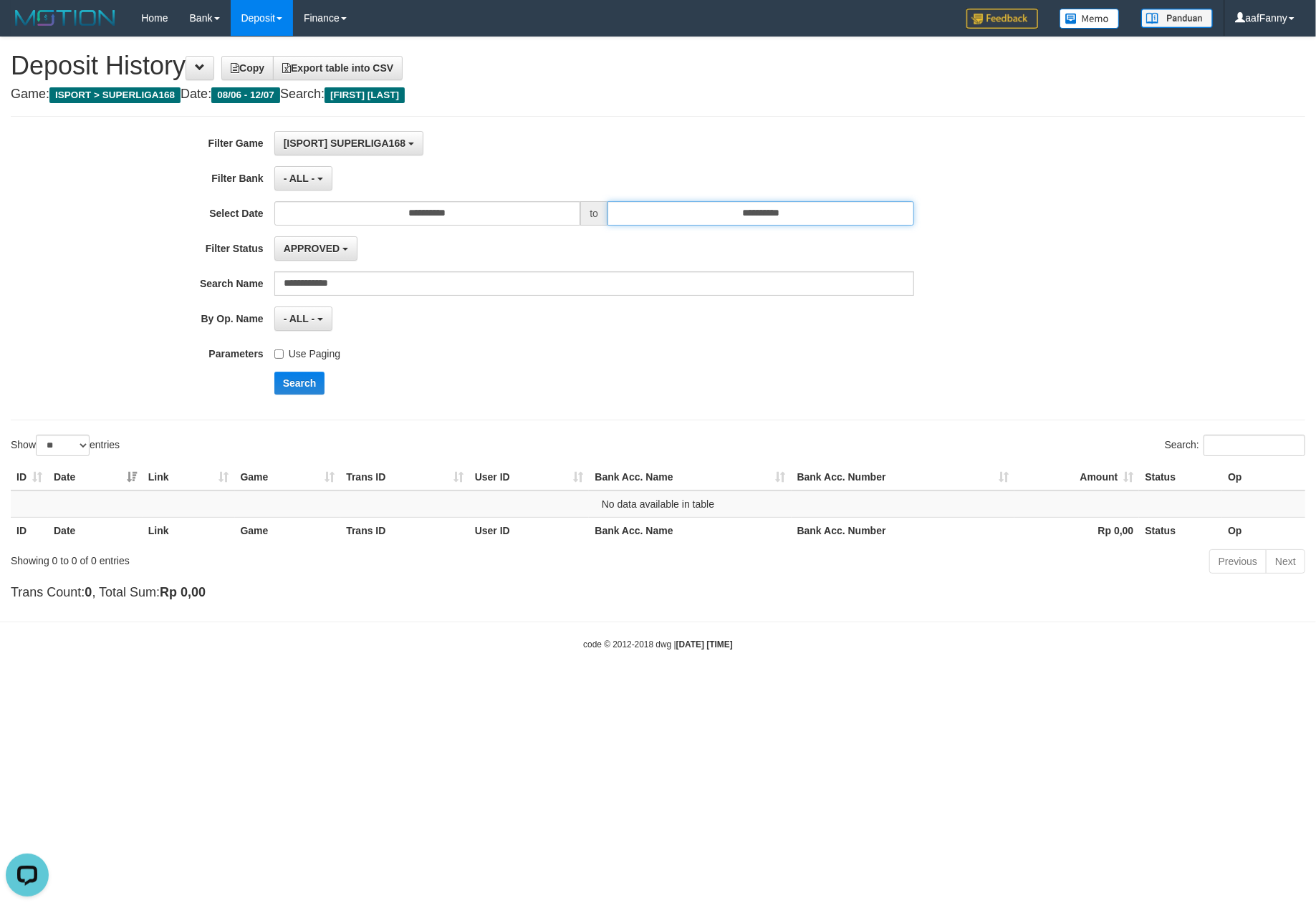 click on "**********" at bounding box center (761, 213) 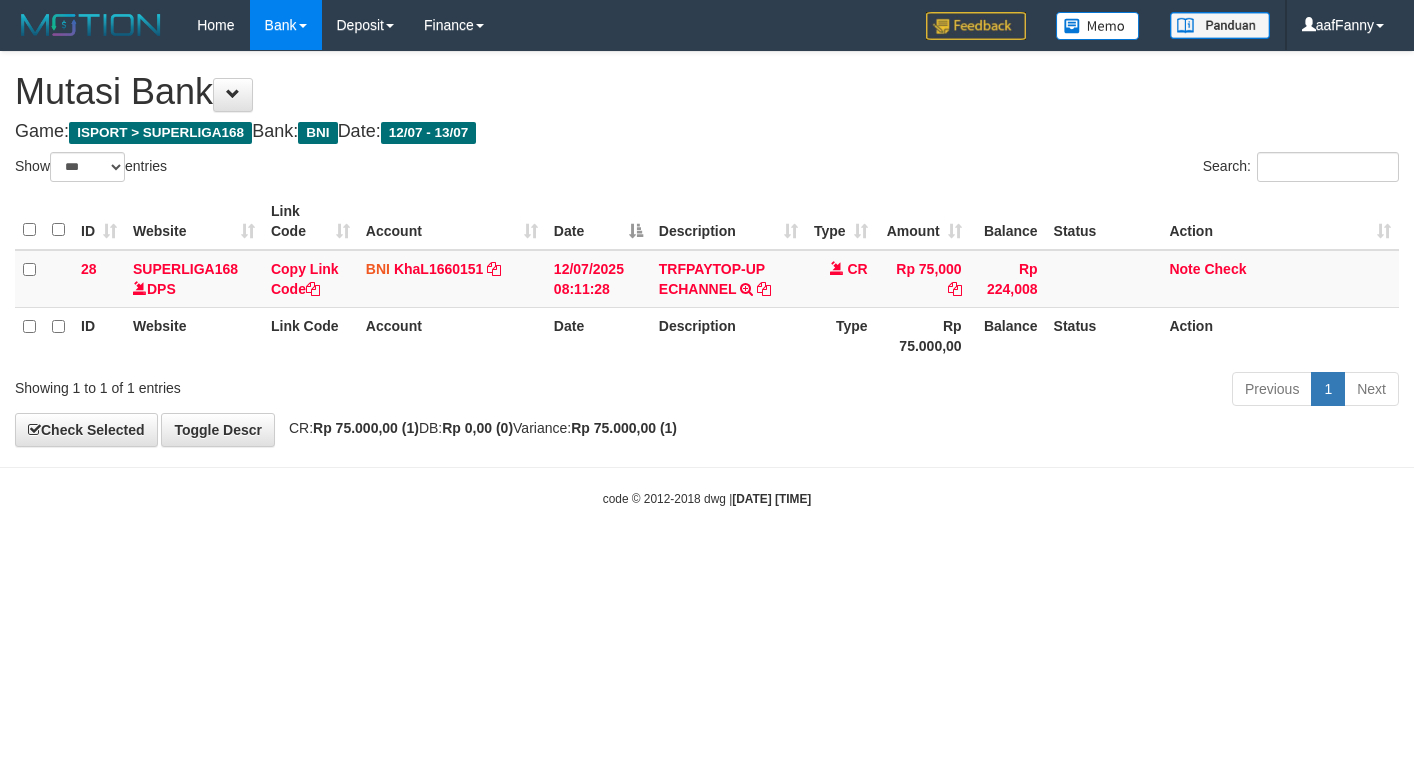 select on "***" 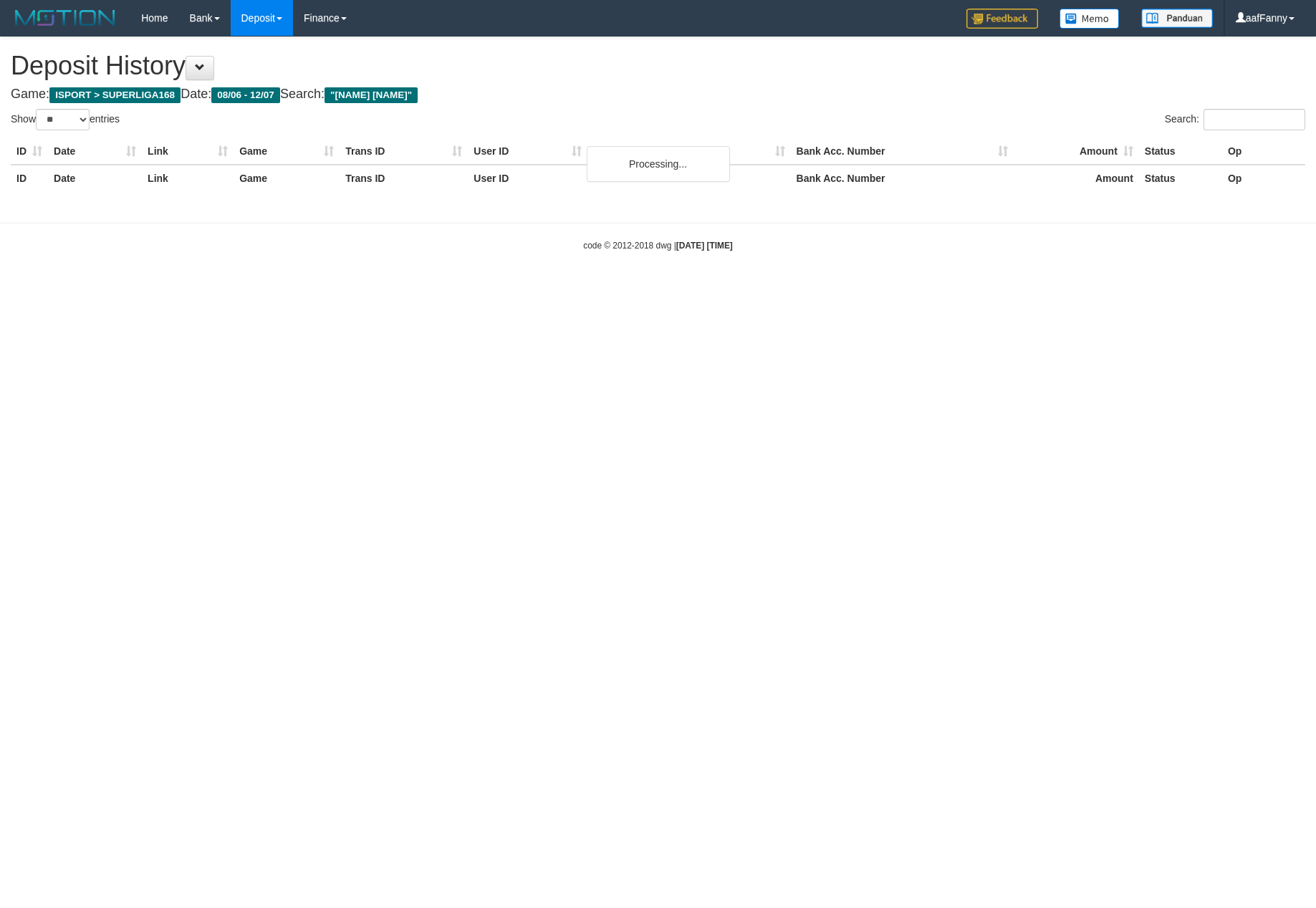 select on "**" 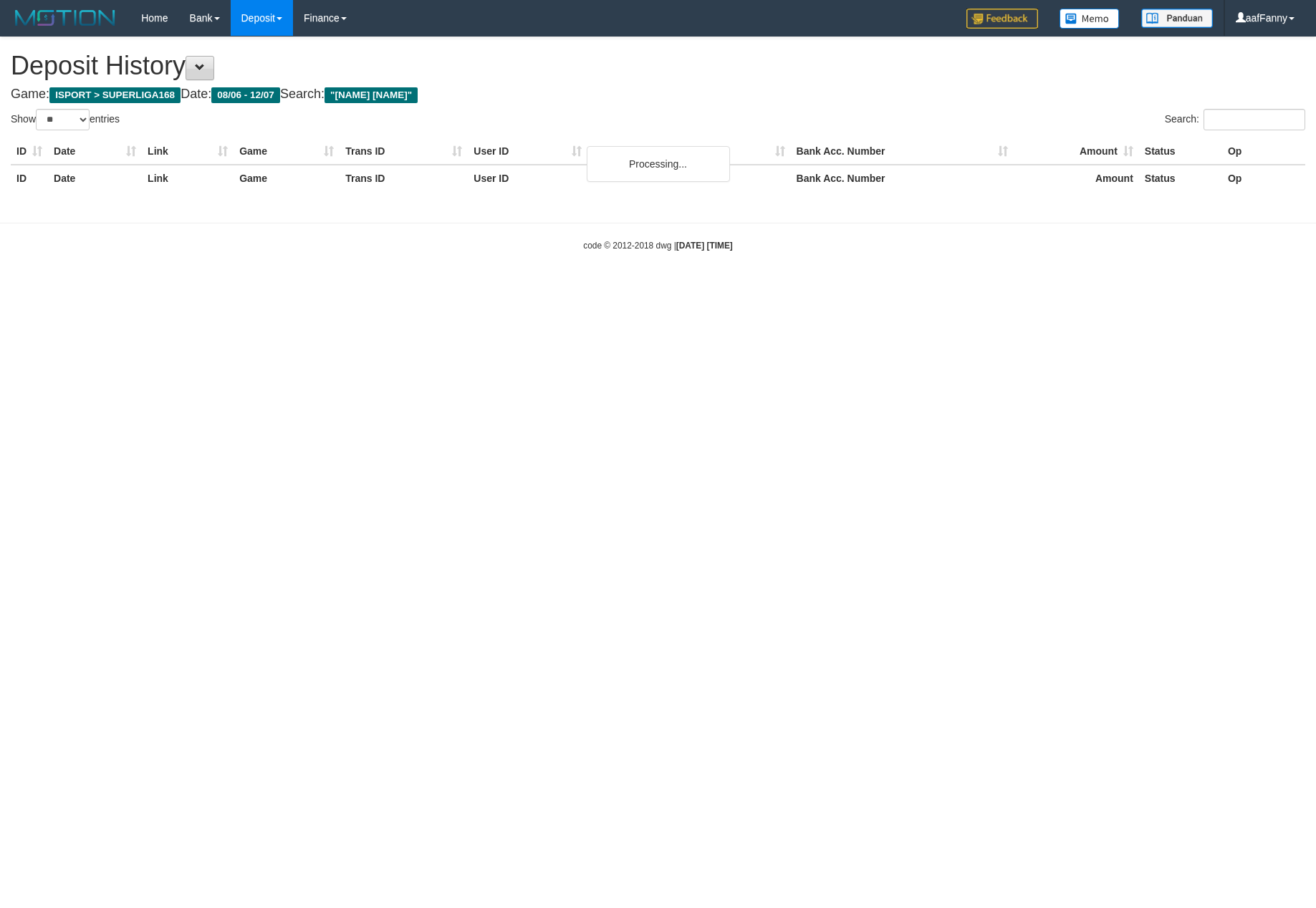 scroll, scrollTop: 0, scrollLeft: 0, axis: both 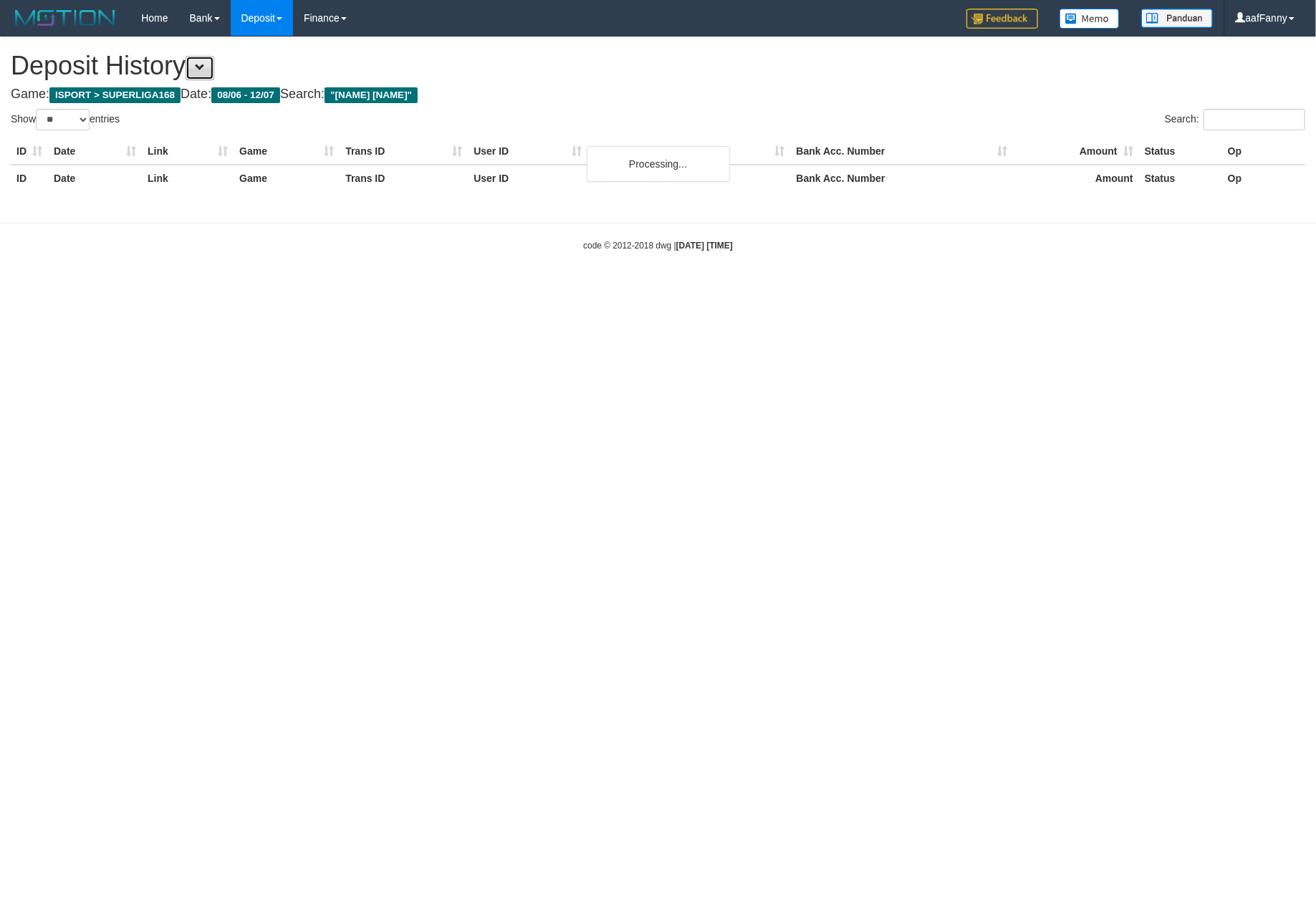 click at bounding box center (200, 67) 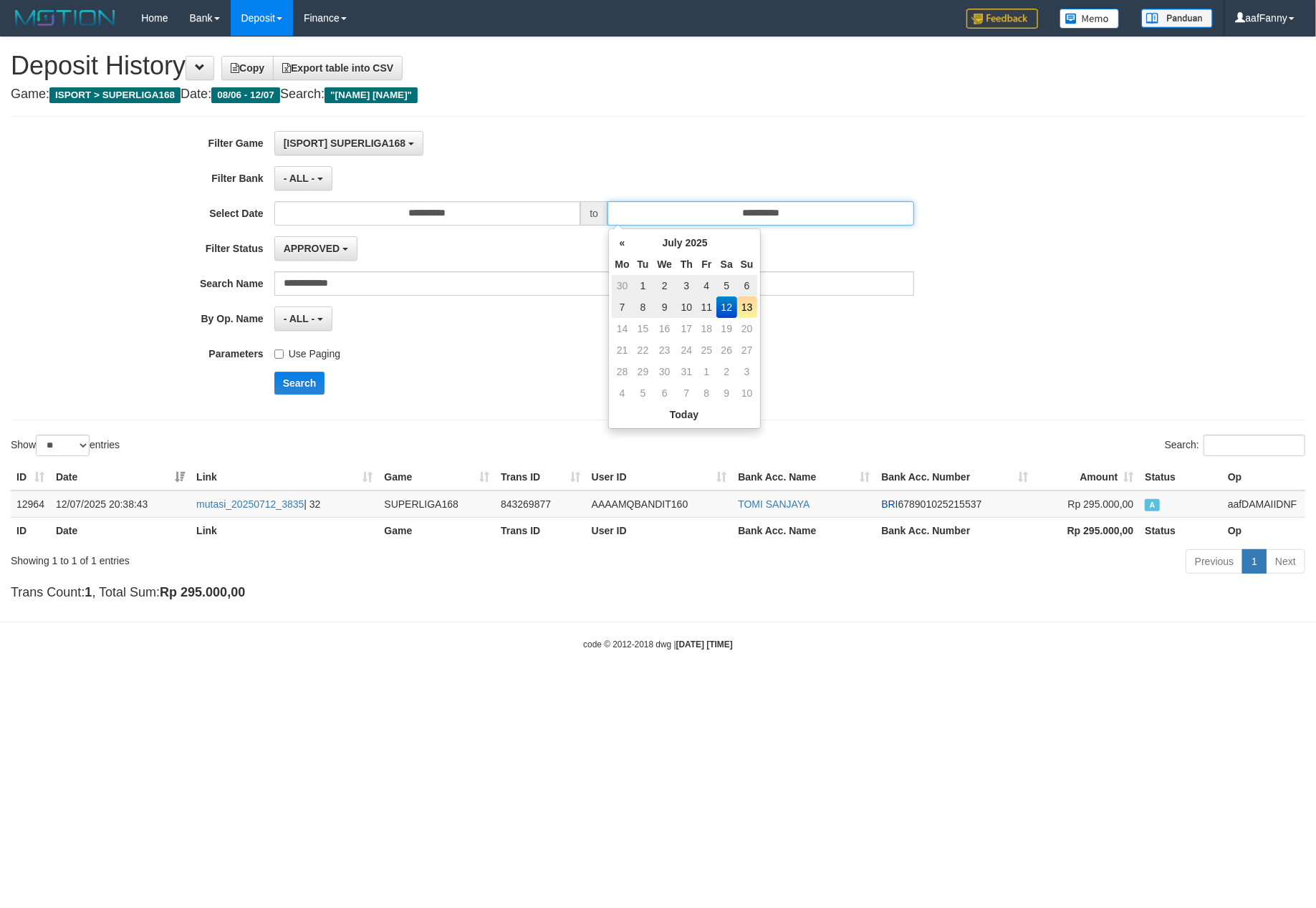 click on "**********" at bounding box center (761, 213) 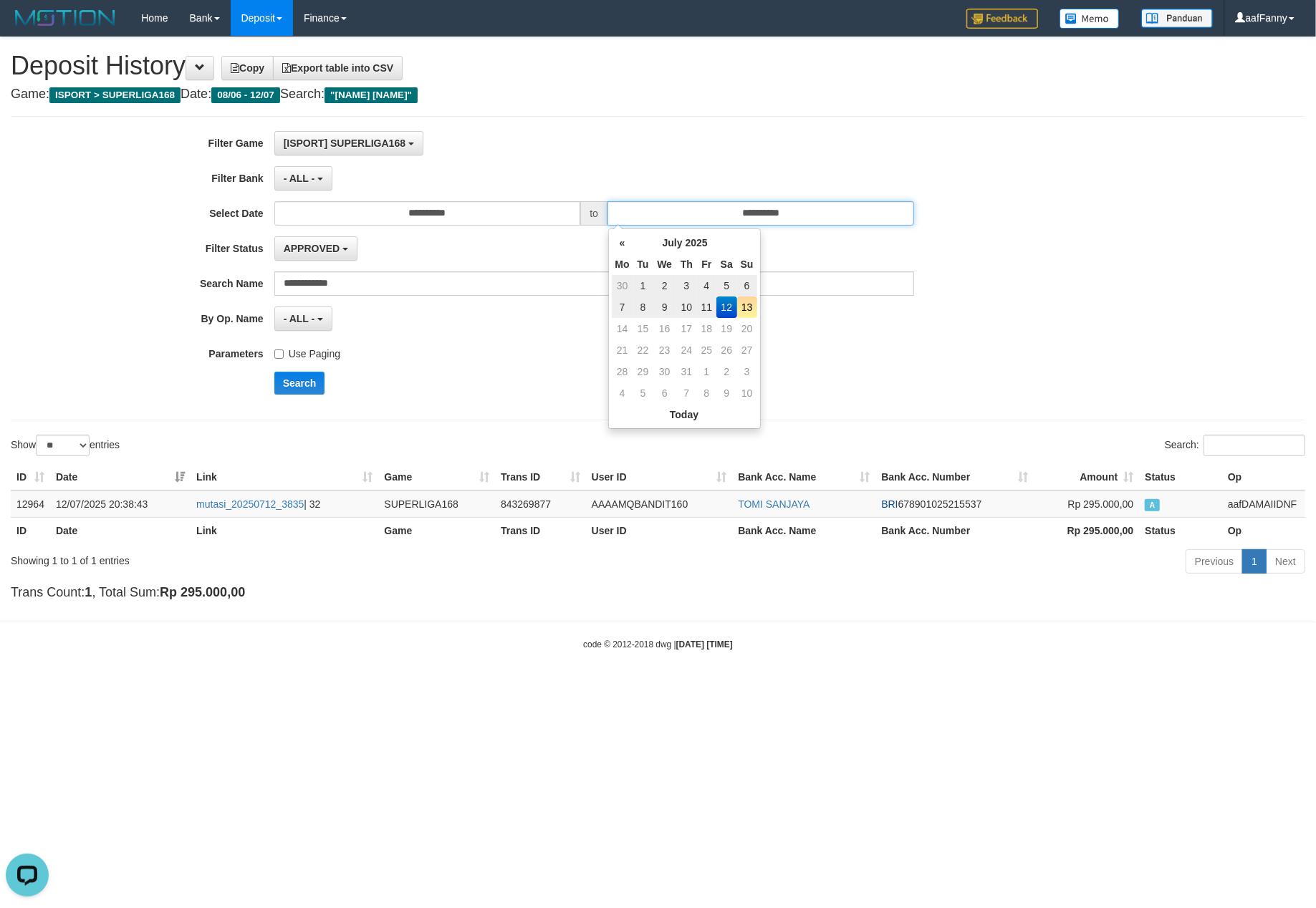 scroll, scrollTop: 0, scrollLeft: 0, axis: both 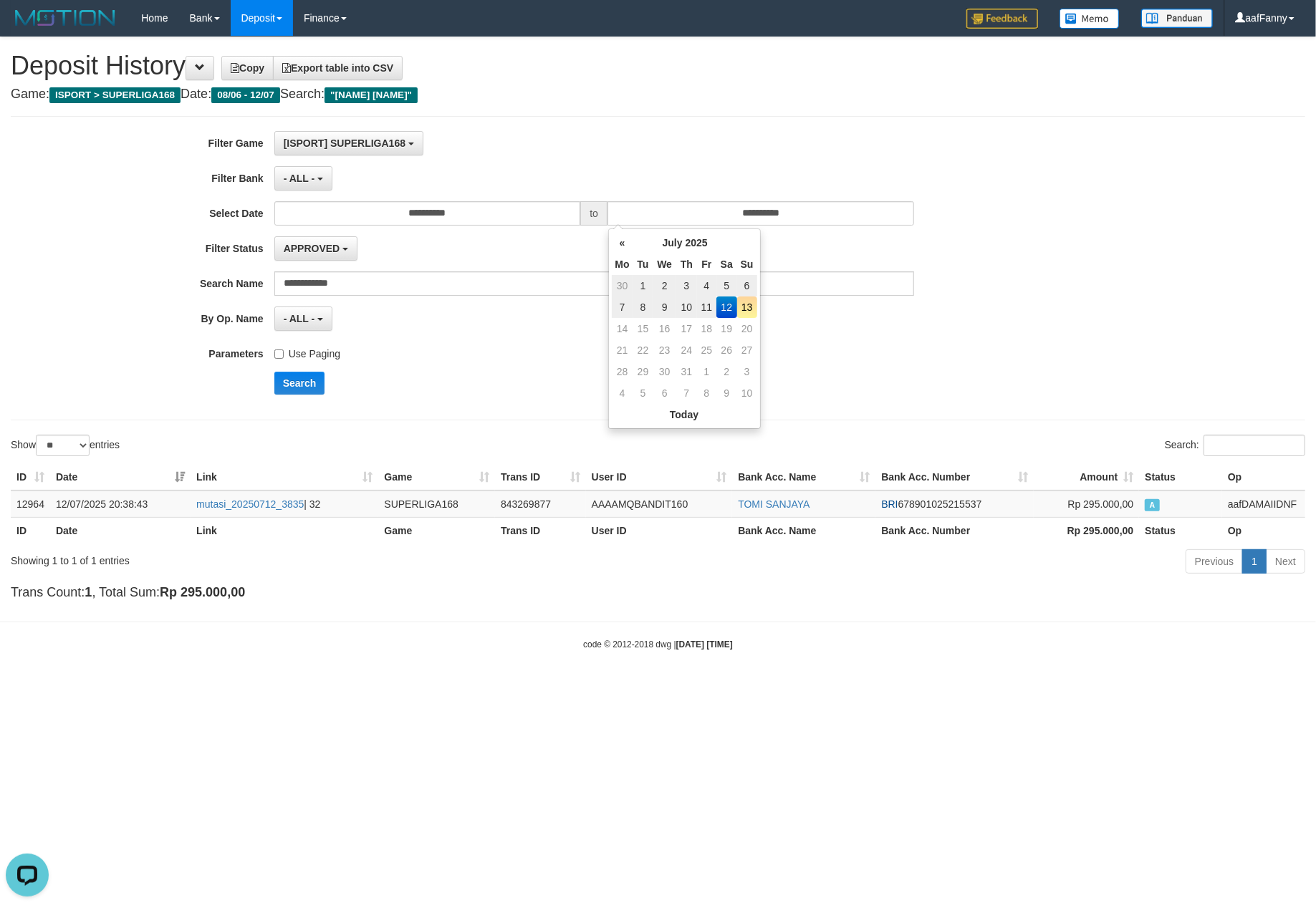 click on "13" at bounding box center (747, 307) 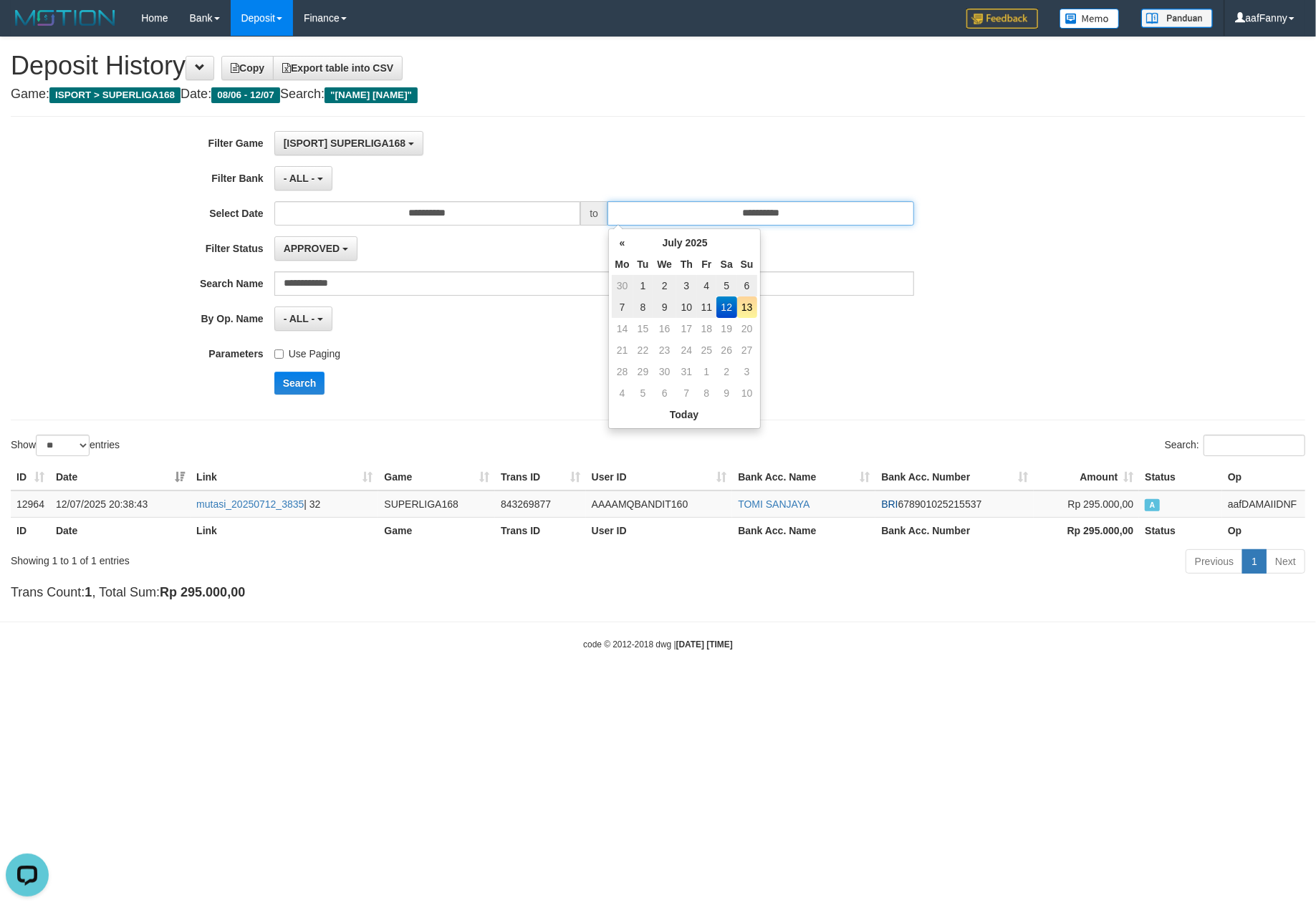 type on "**********" 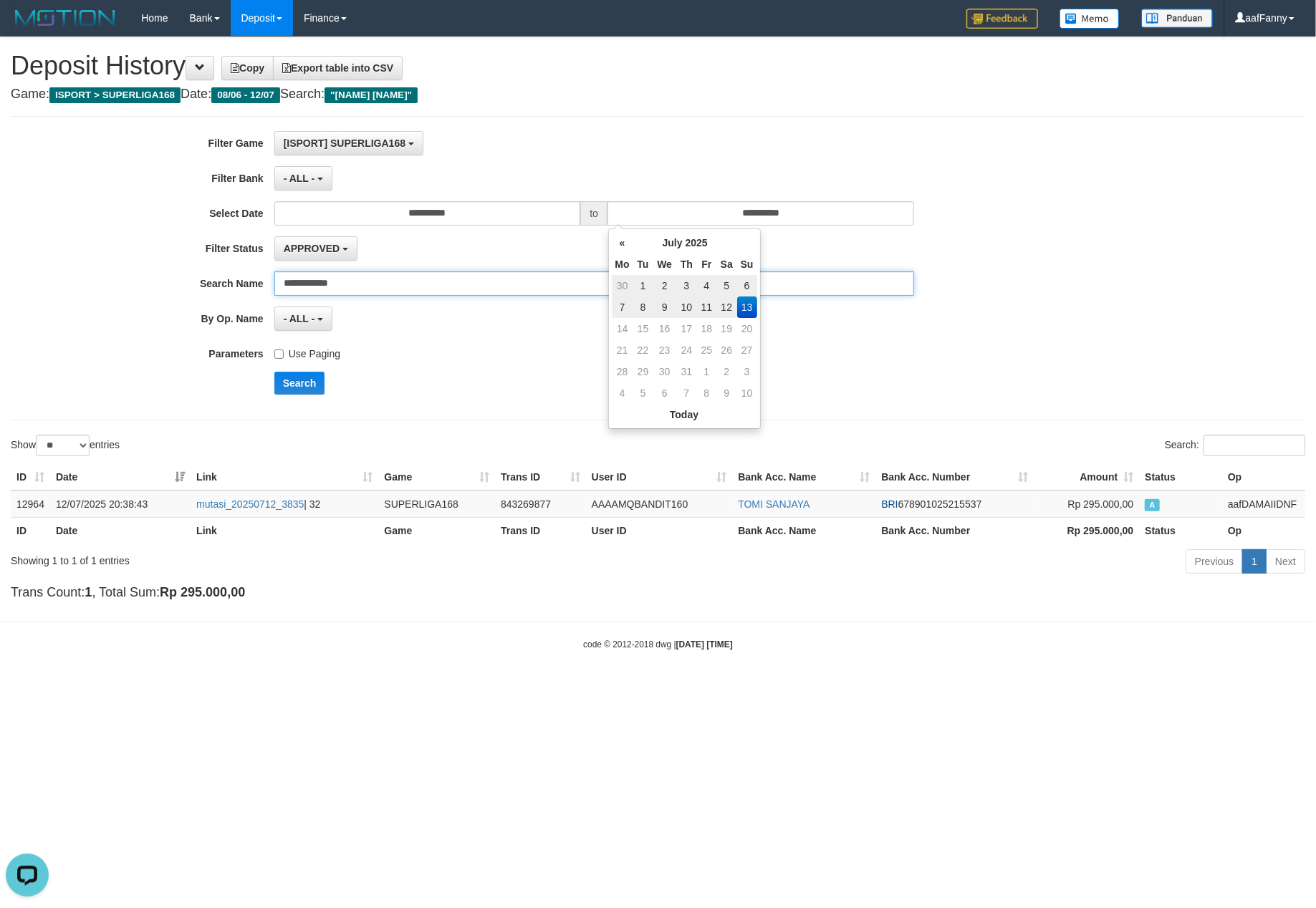 click on "**********" at bounding box center (594, 284) 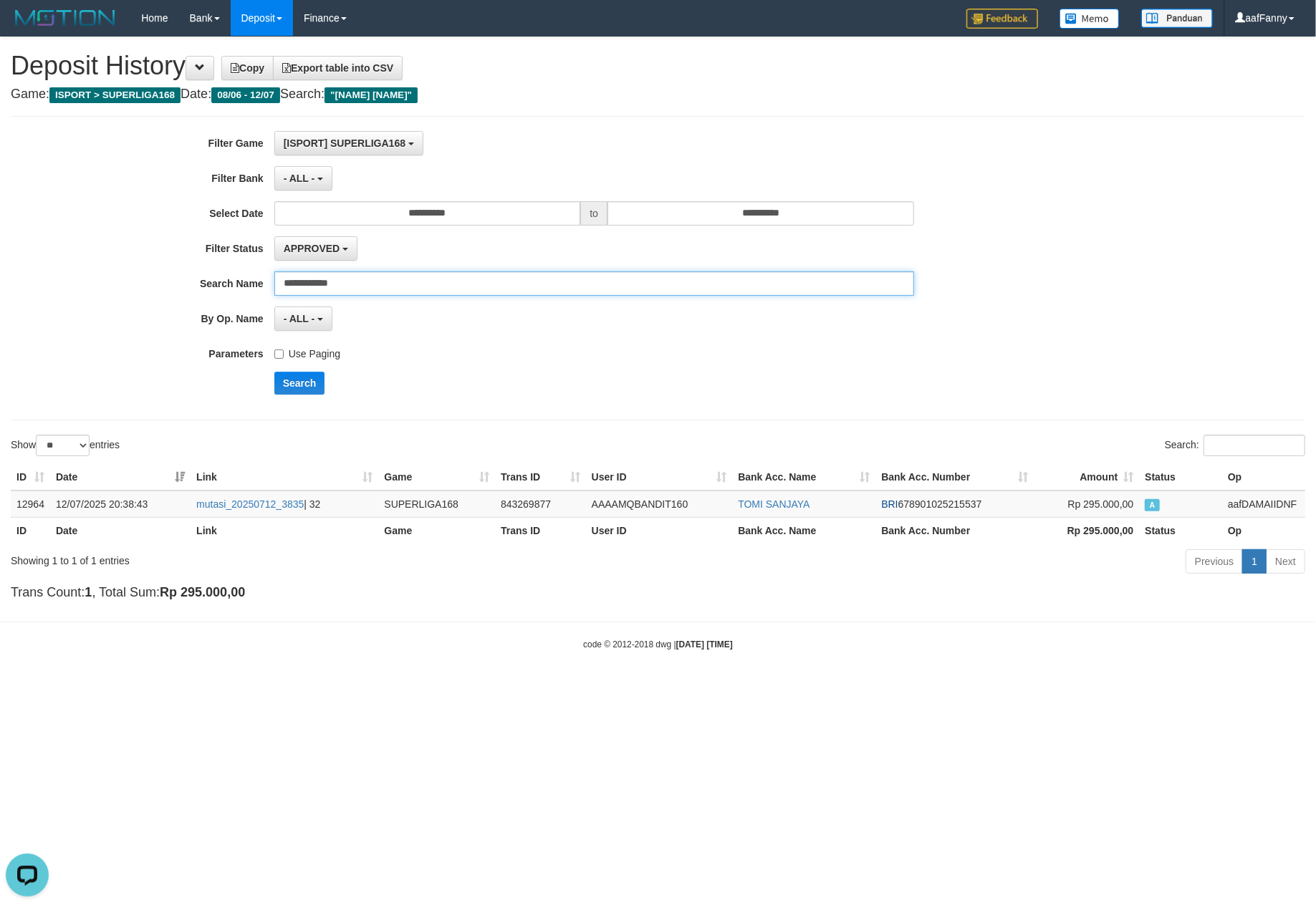 click on "**********" at bounding box center (594, 284) 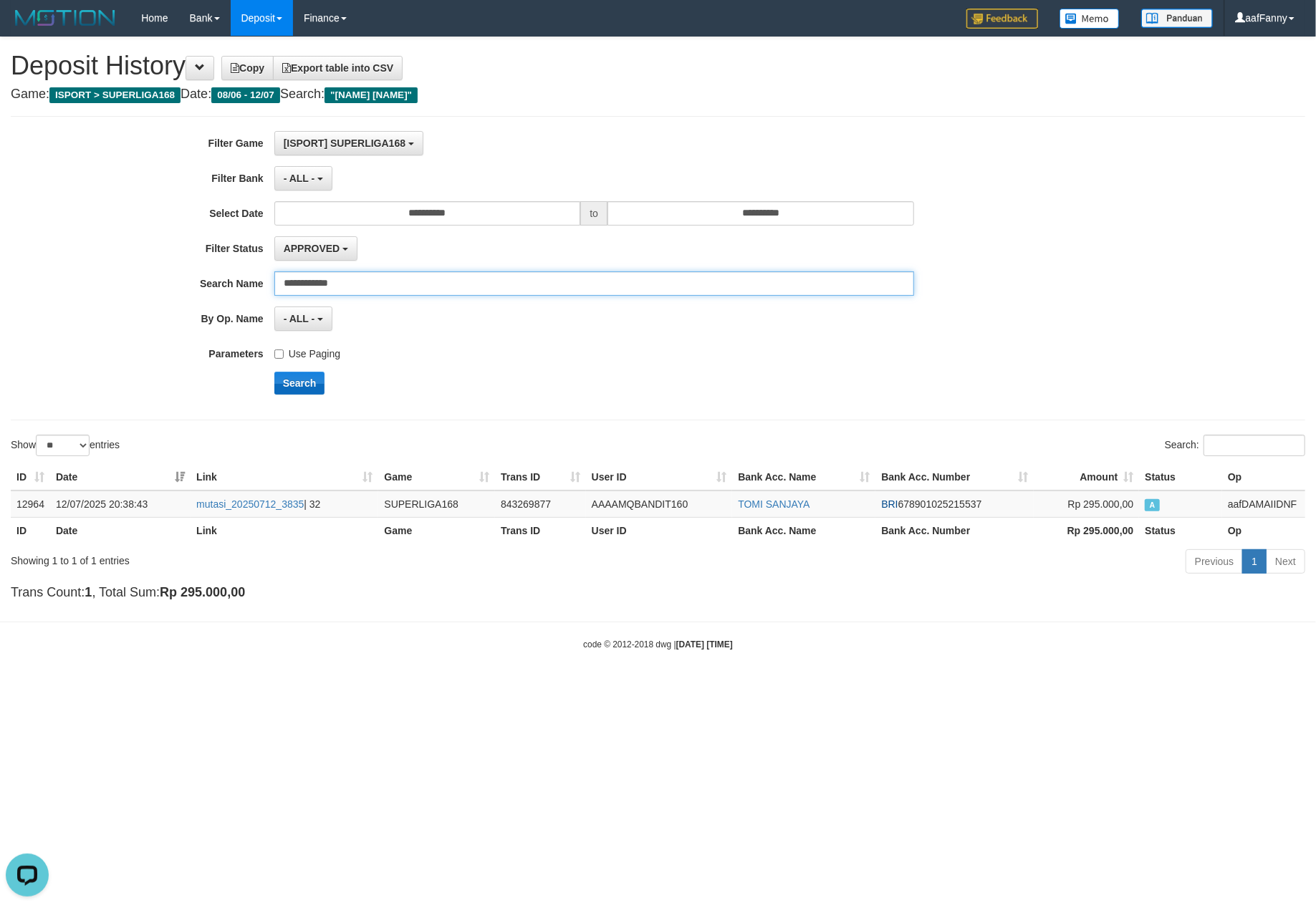type on "**********" 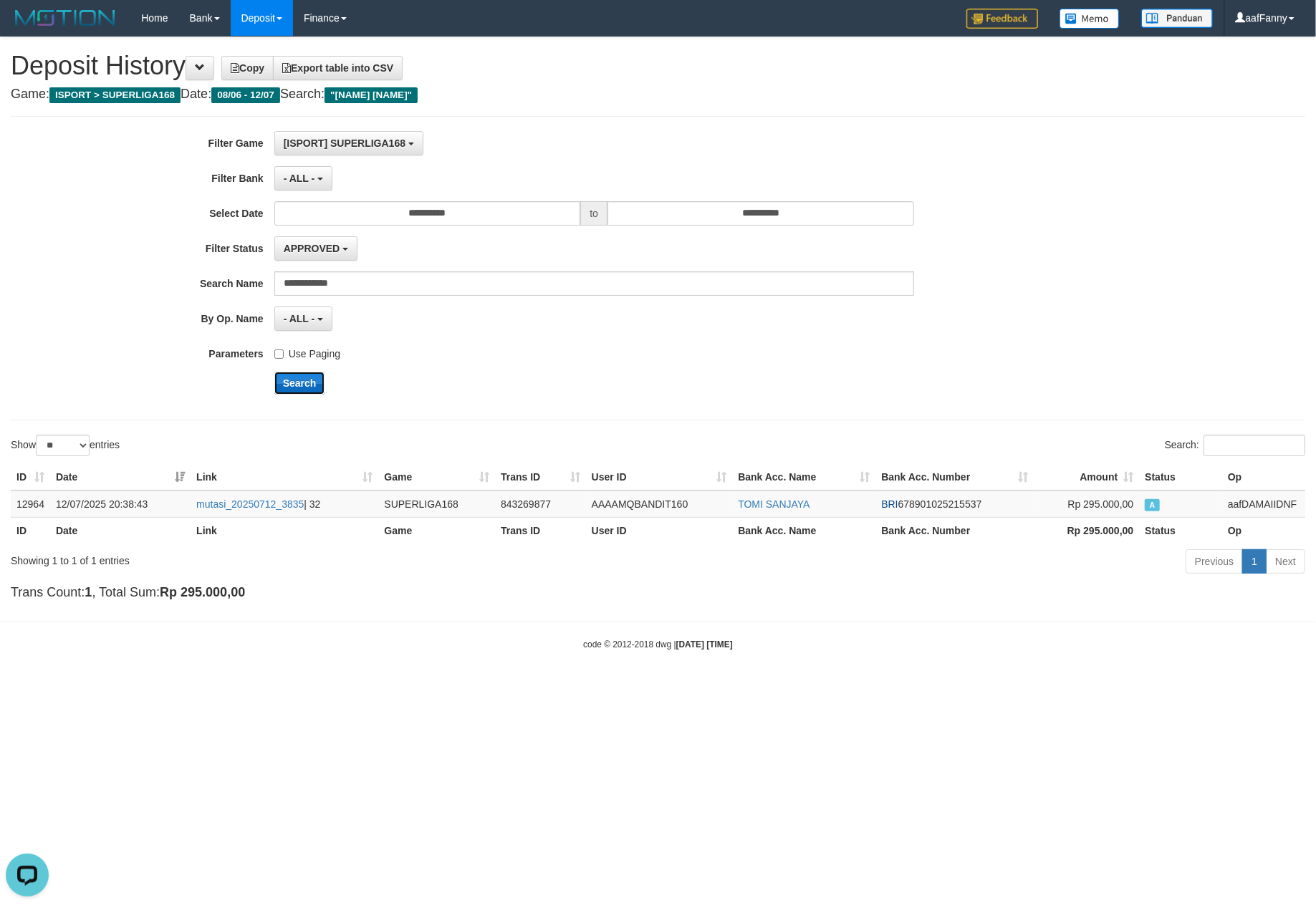 click on "Search" at bounding box center (299, 383) 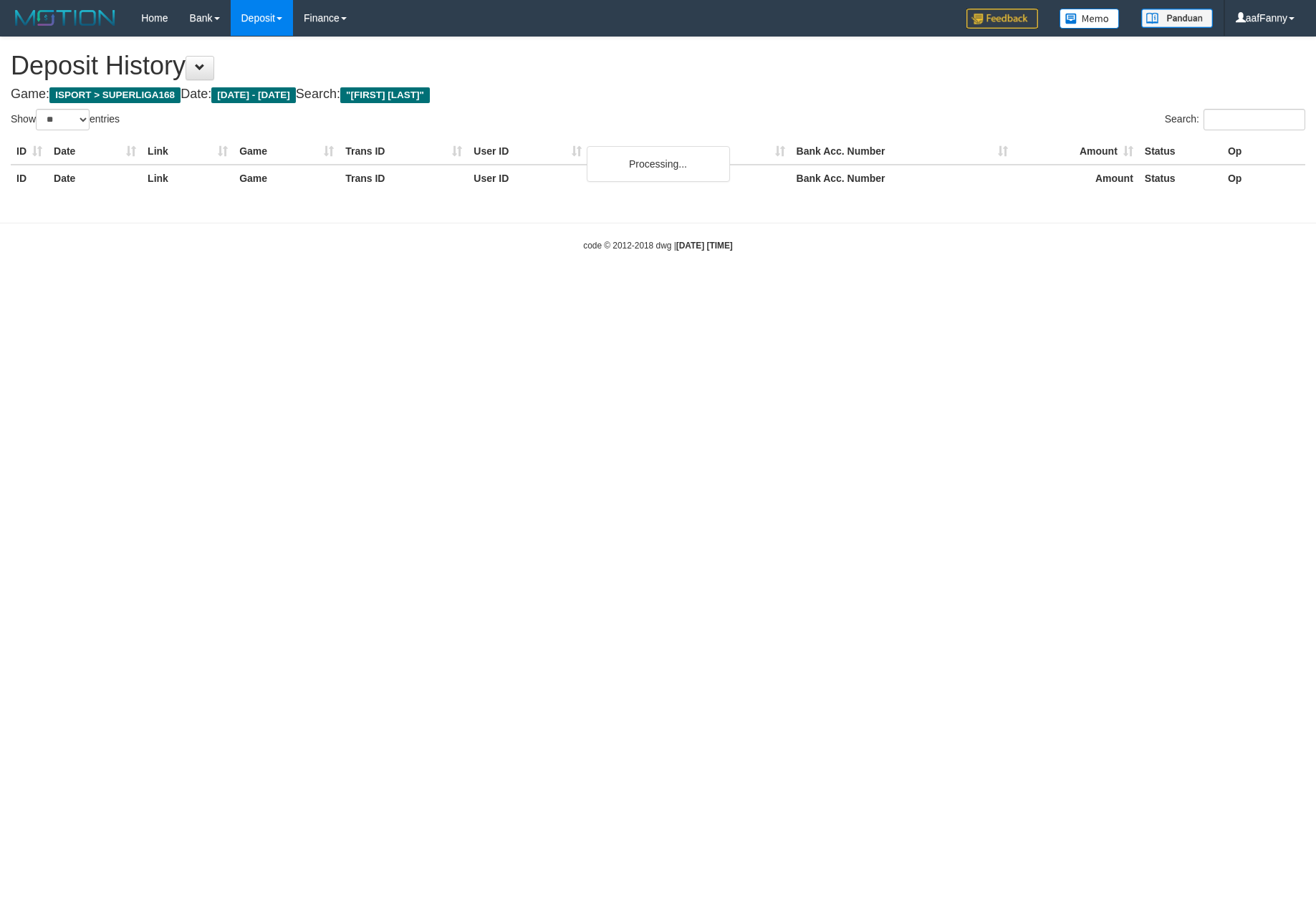 select on "**" 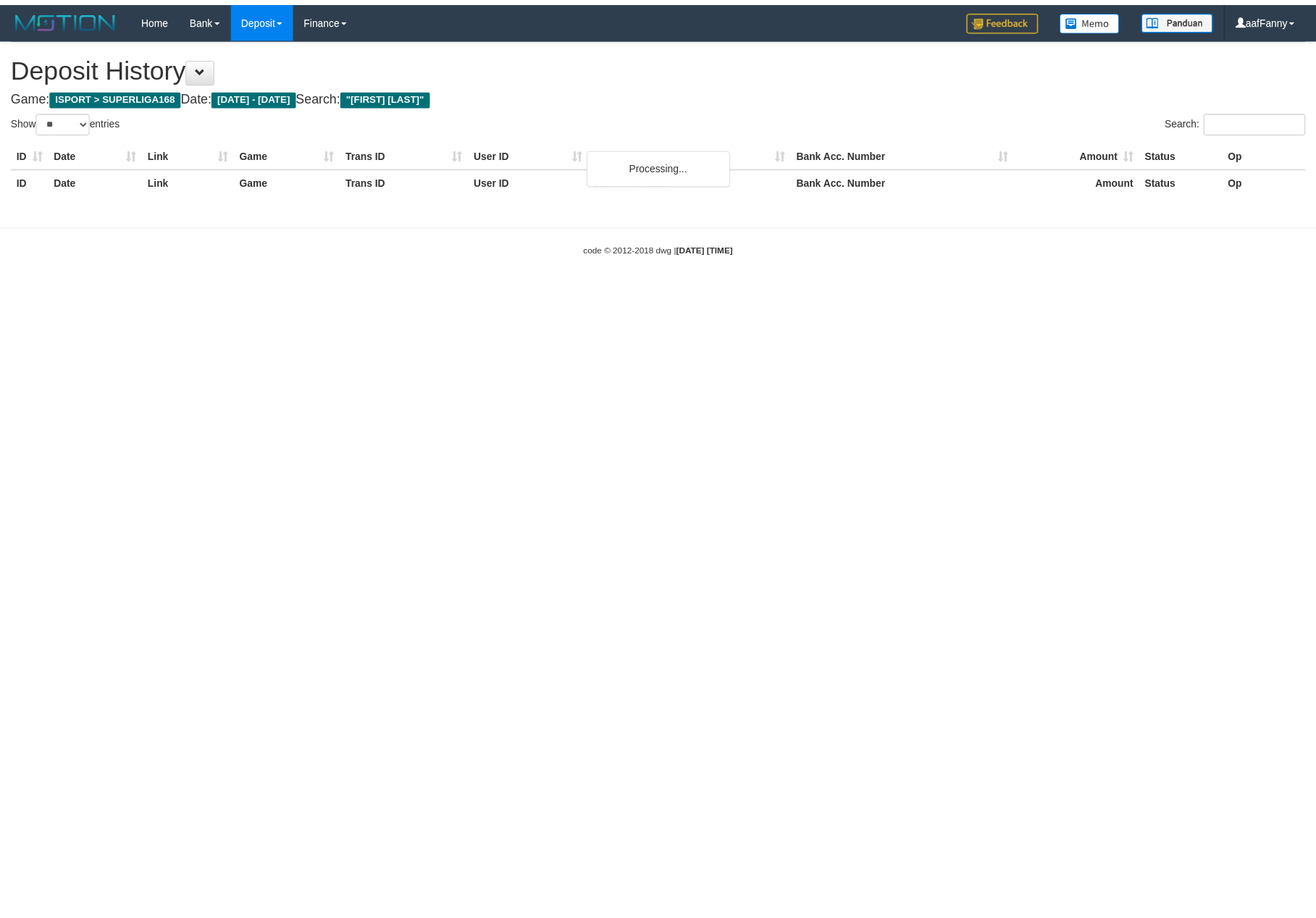 scroll, scrollTop: 0, scrollLeft: 0, axis: both 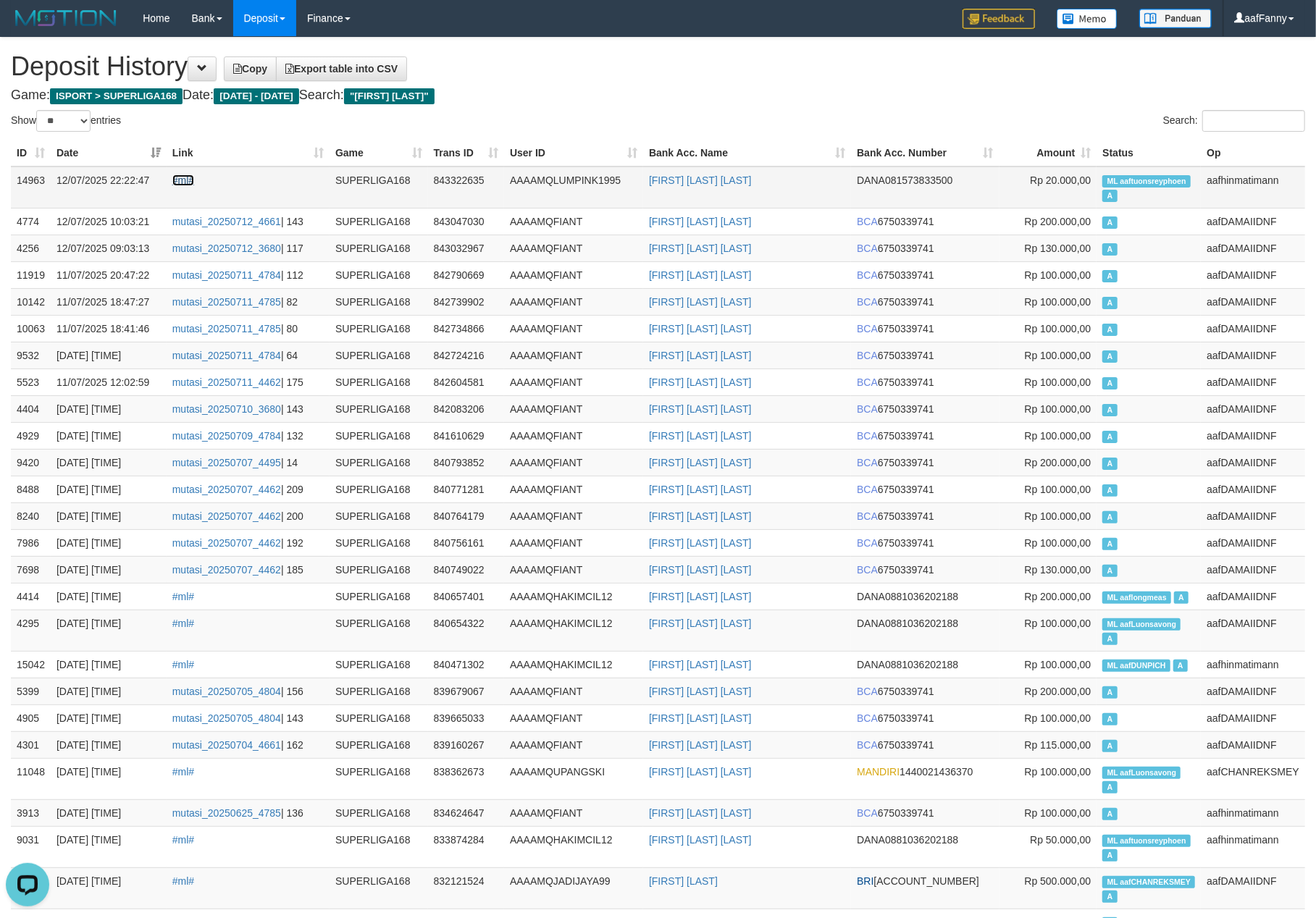 click on "#ml#" at bounding box center (183, 180) 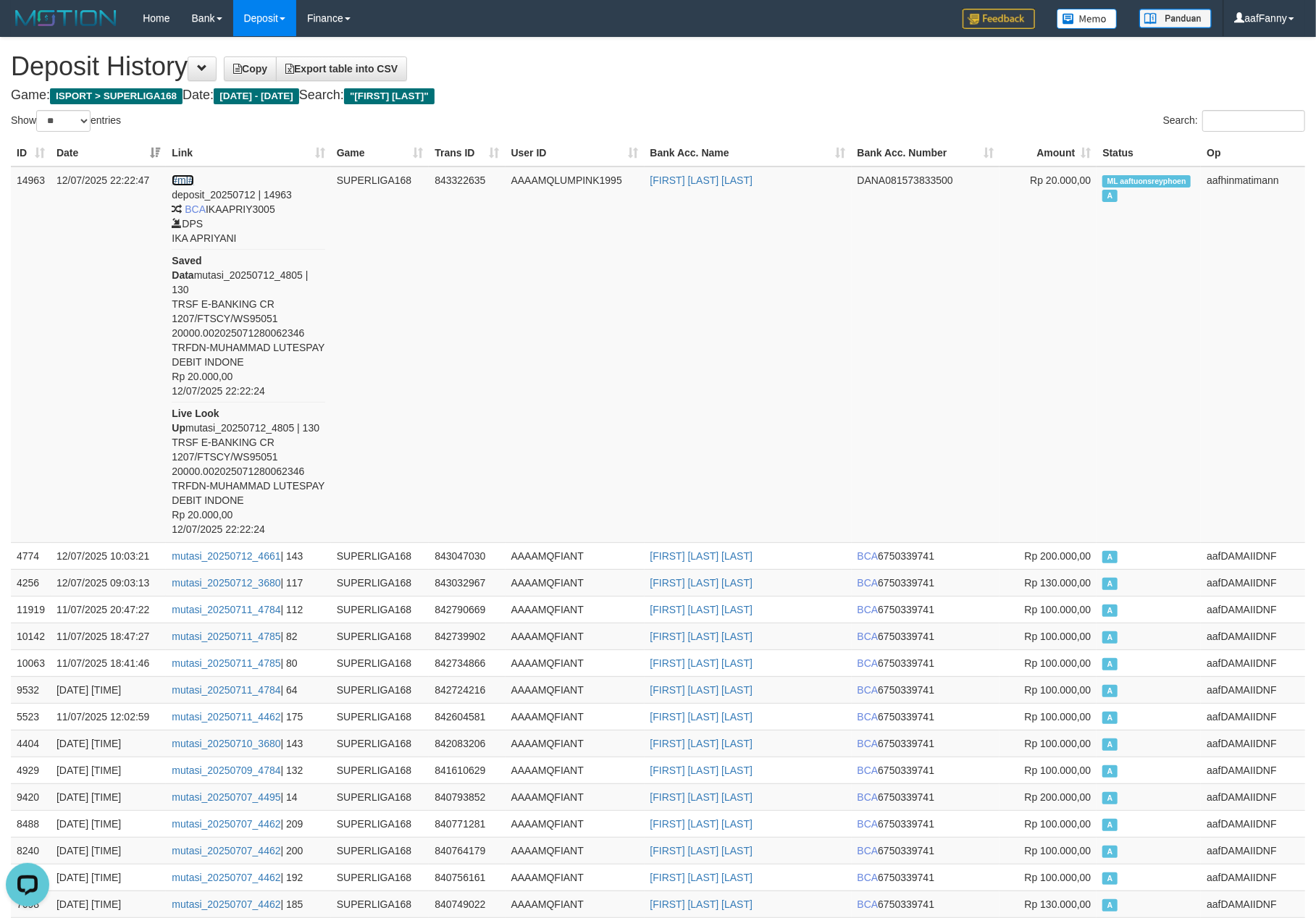 scroll, scrollTop: 693, scrollLeft: 0, axis: vertical 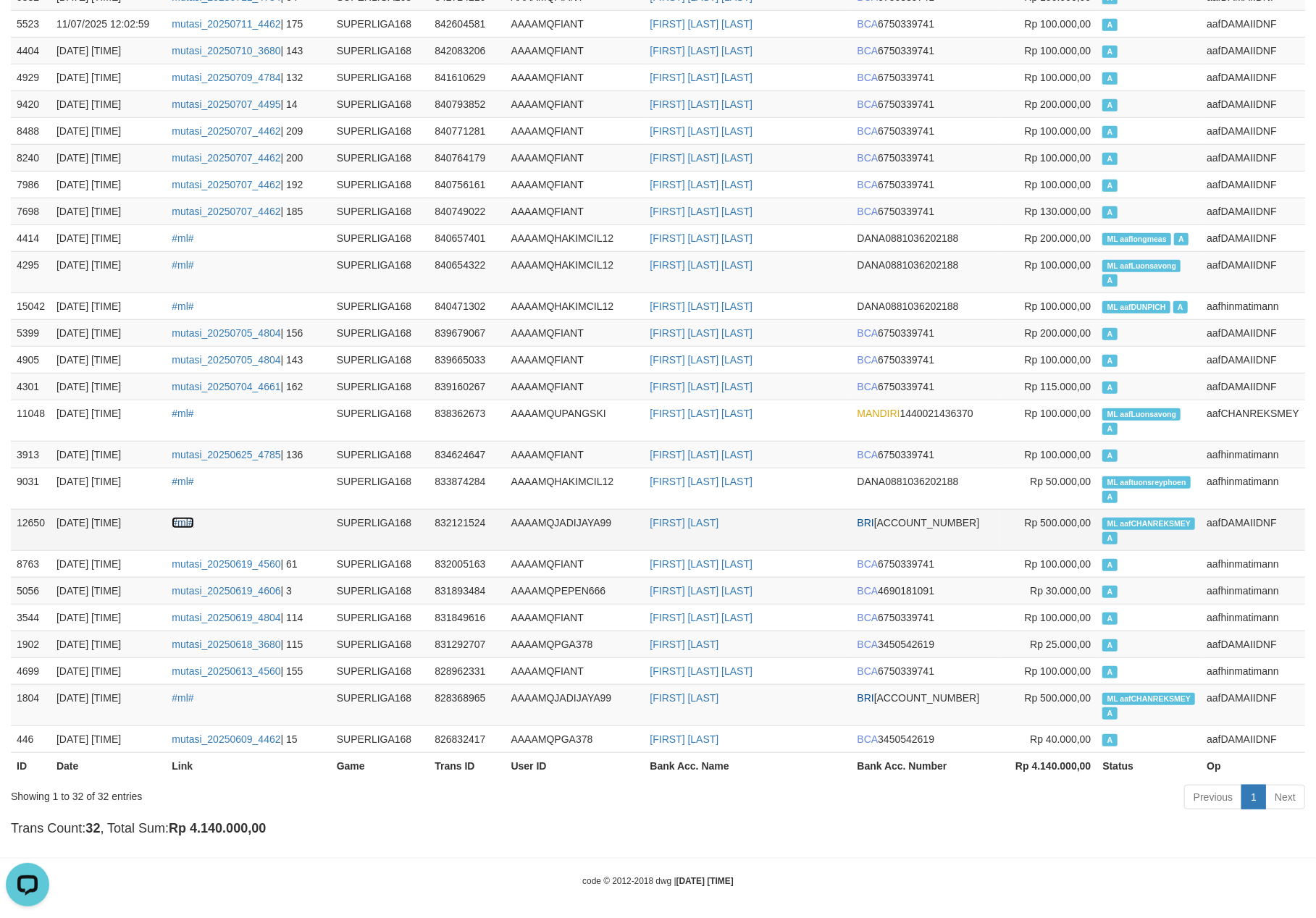 click on "#ml#" at bounding box center [183, 523] 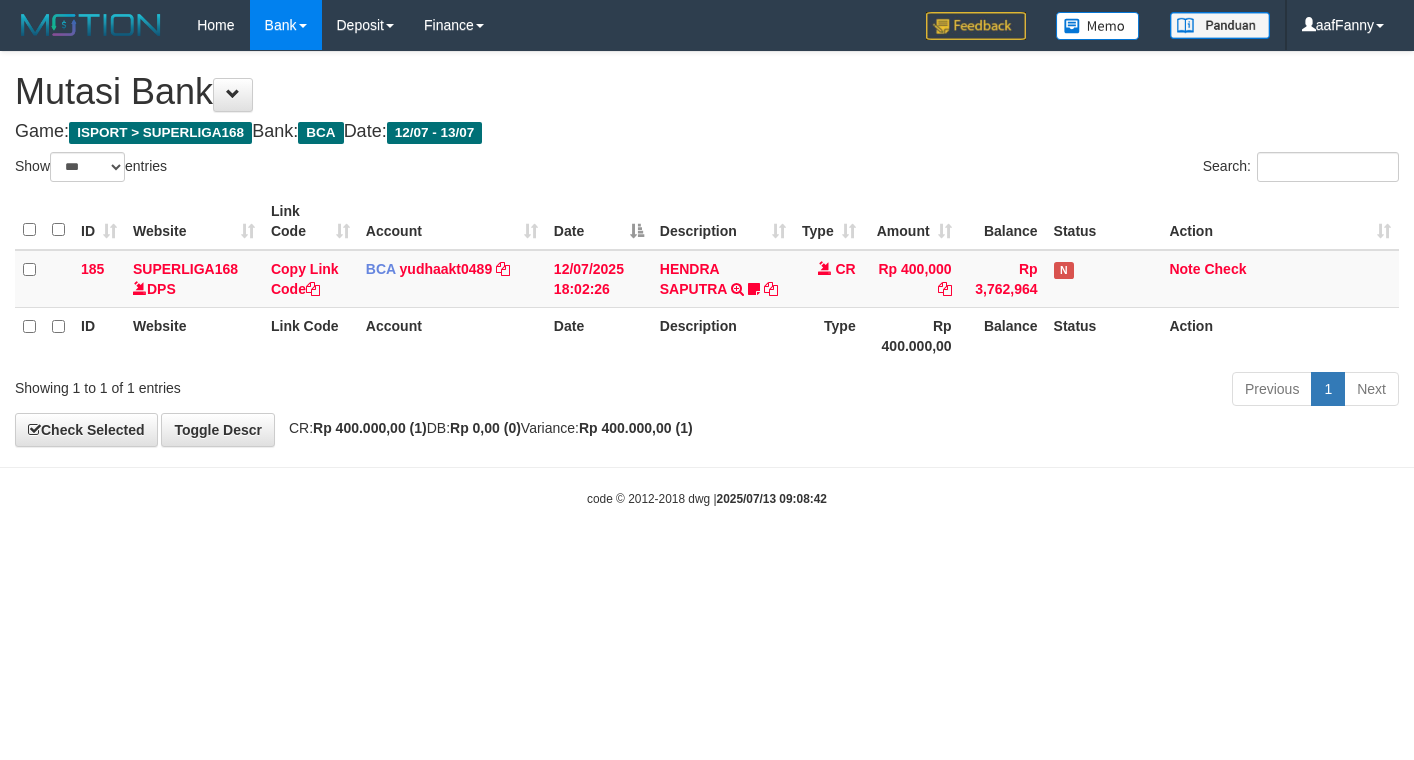 select on "***" 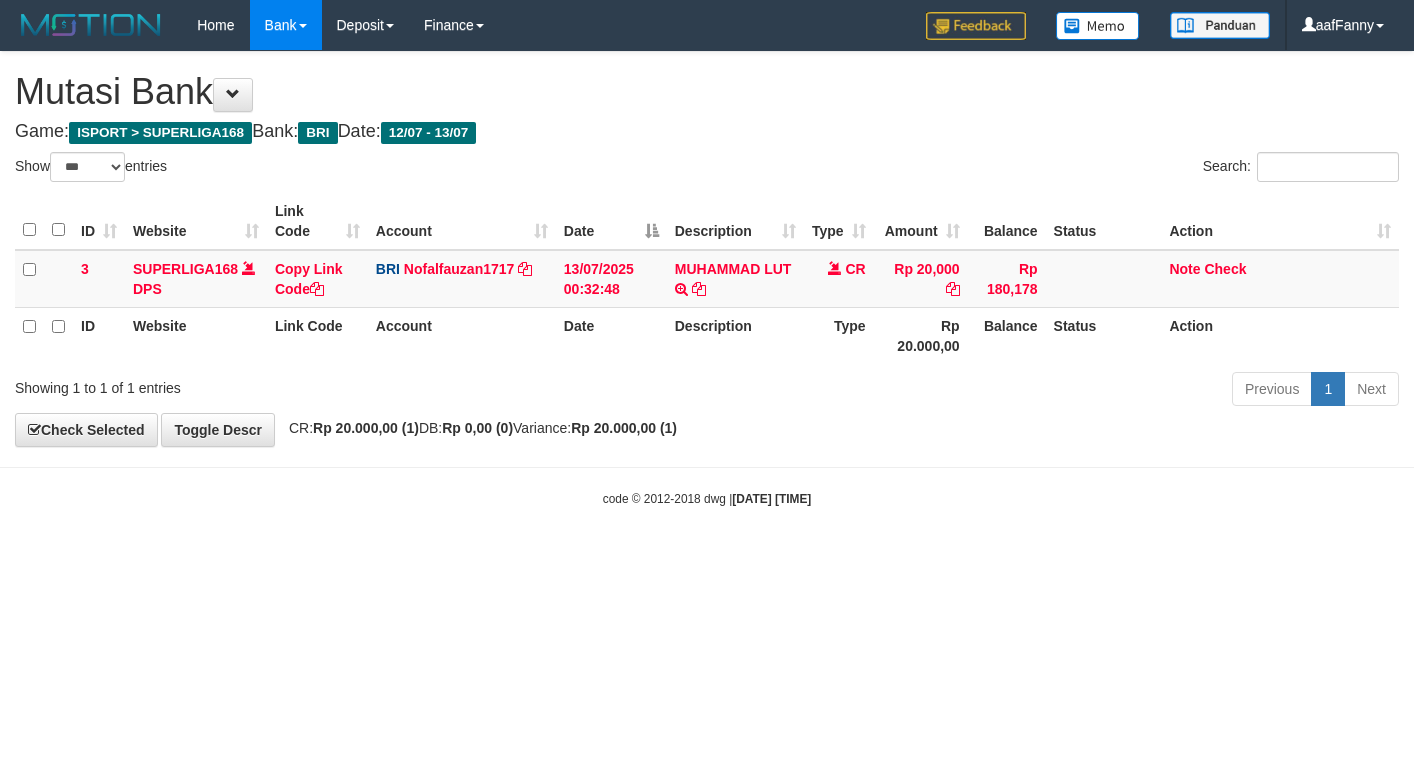 select on "***" 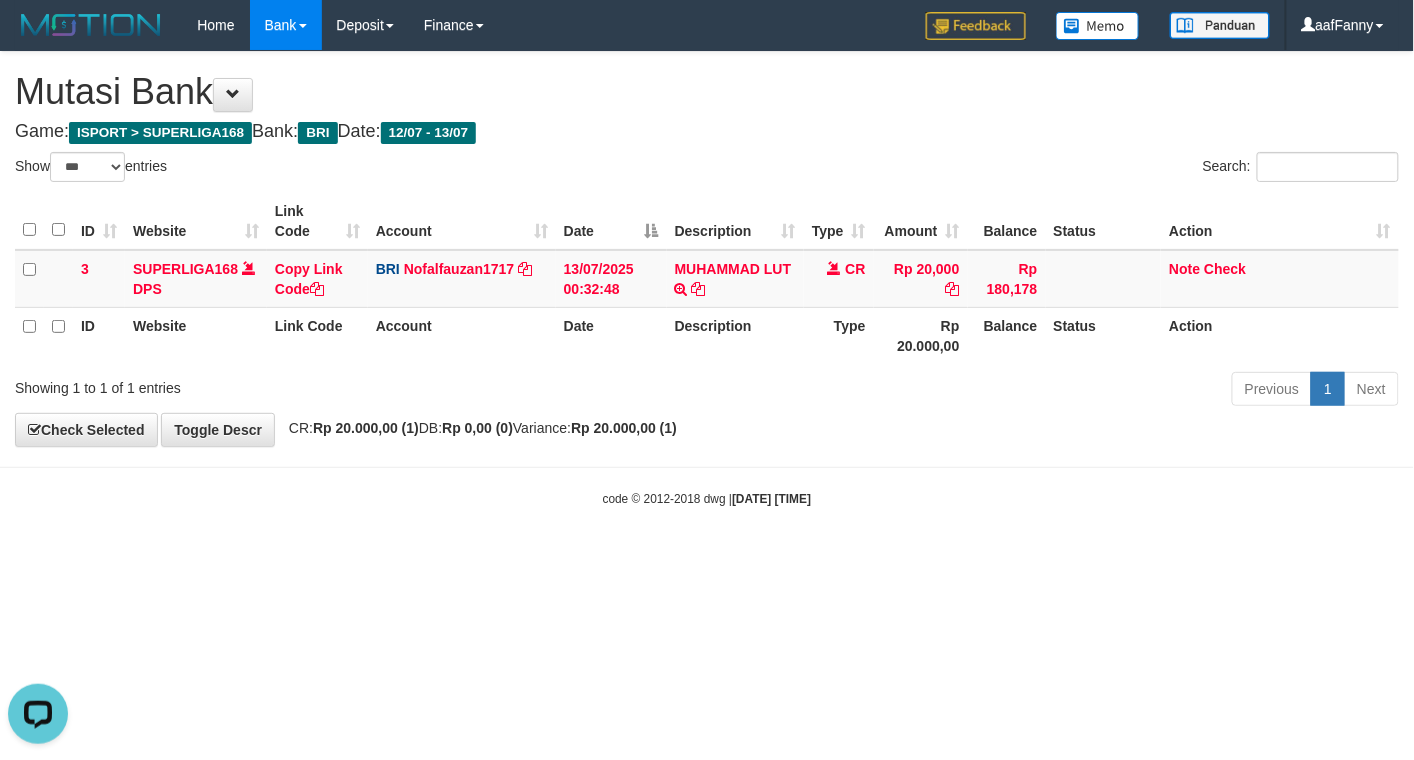 scroll, scrollTop: 0, scrollLeft: 0, axis: both 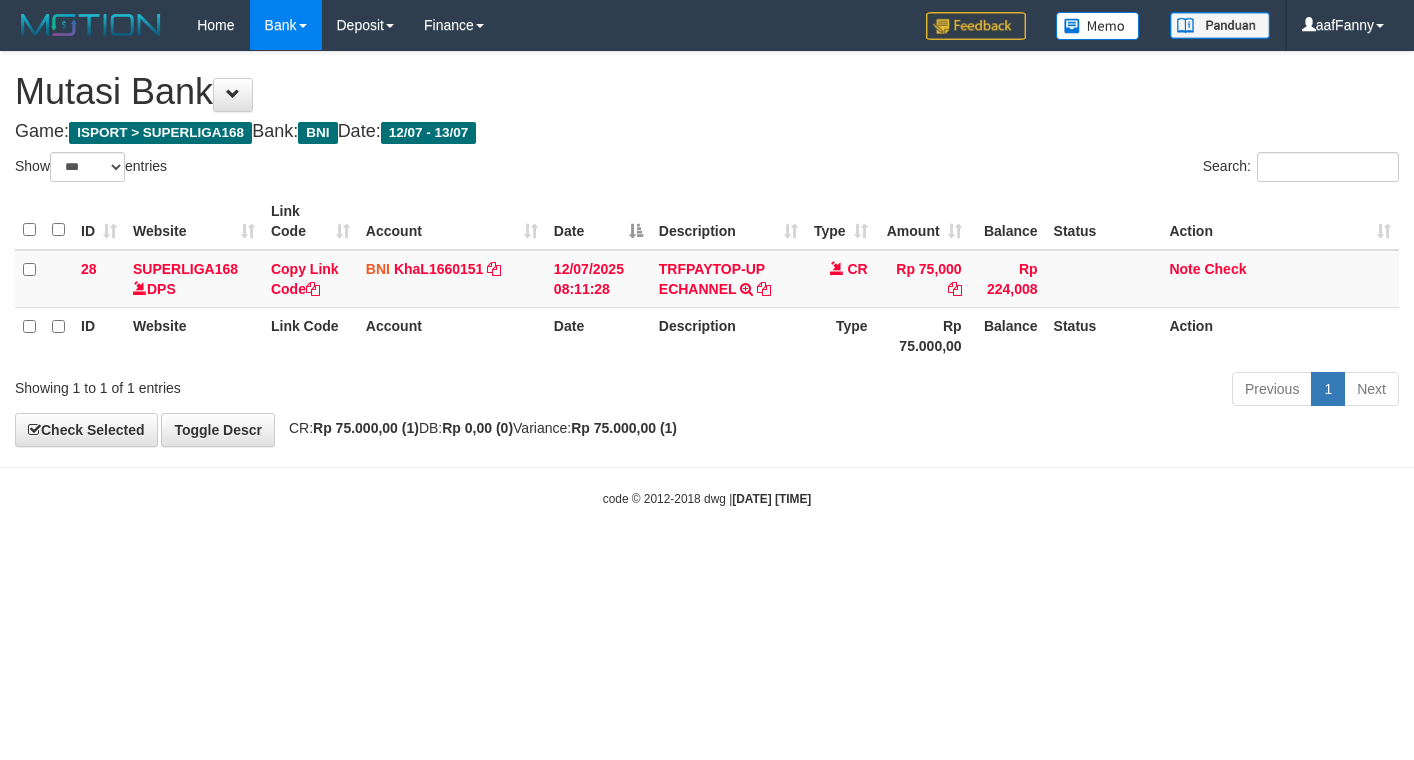 select on "***" 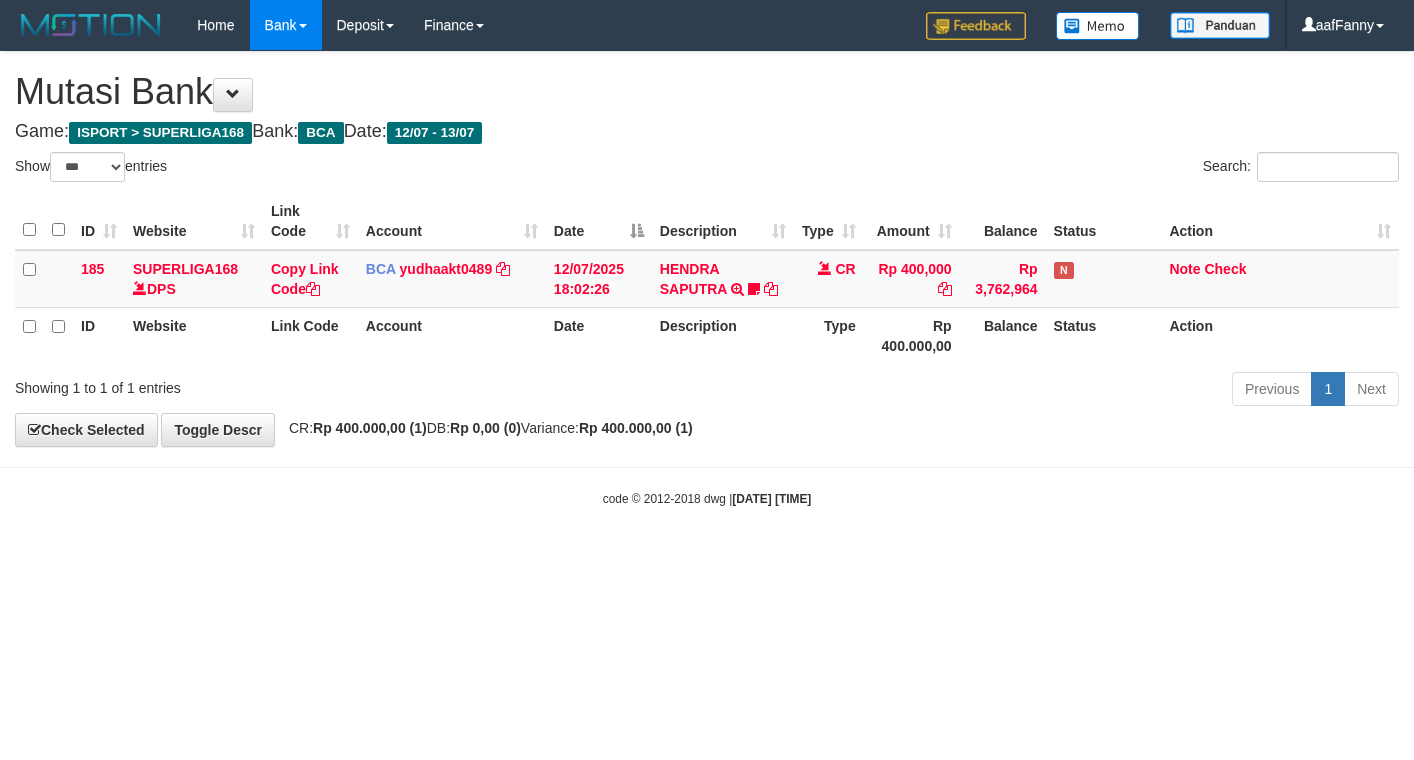 select on "***" 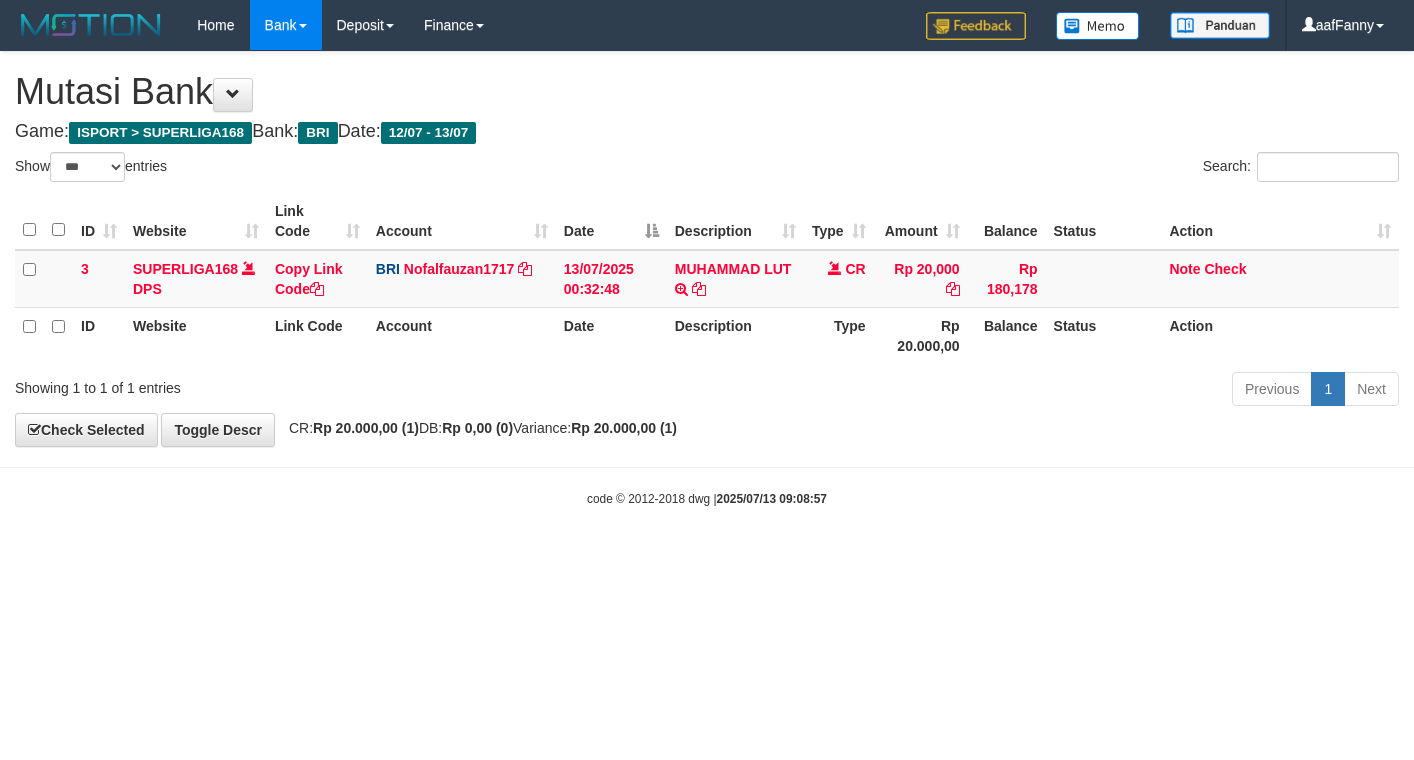 select on "***" 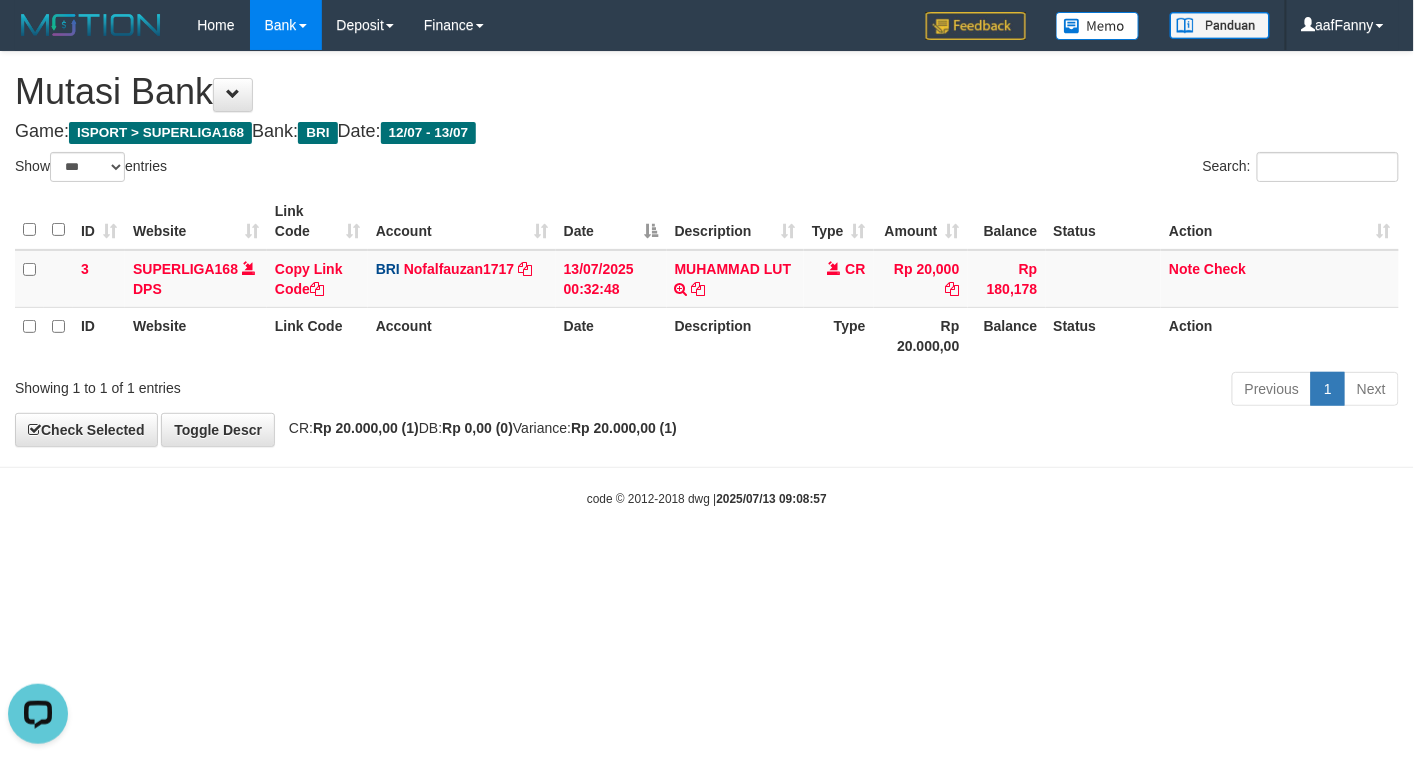 scroll, scrollTop: 0, scrollLeft: 0, axis: both 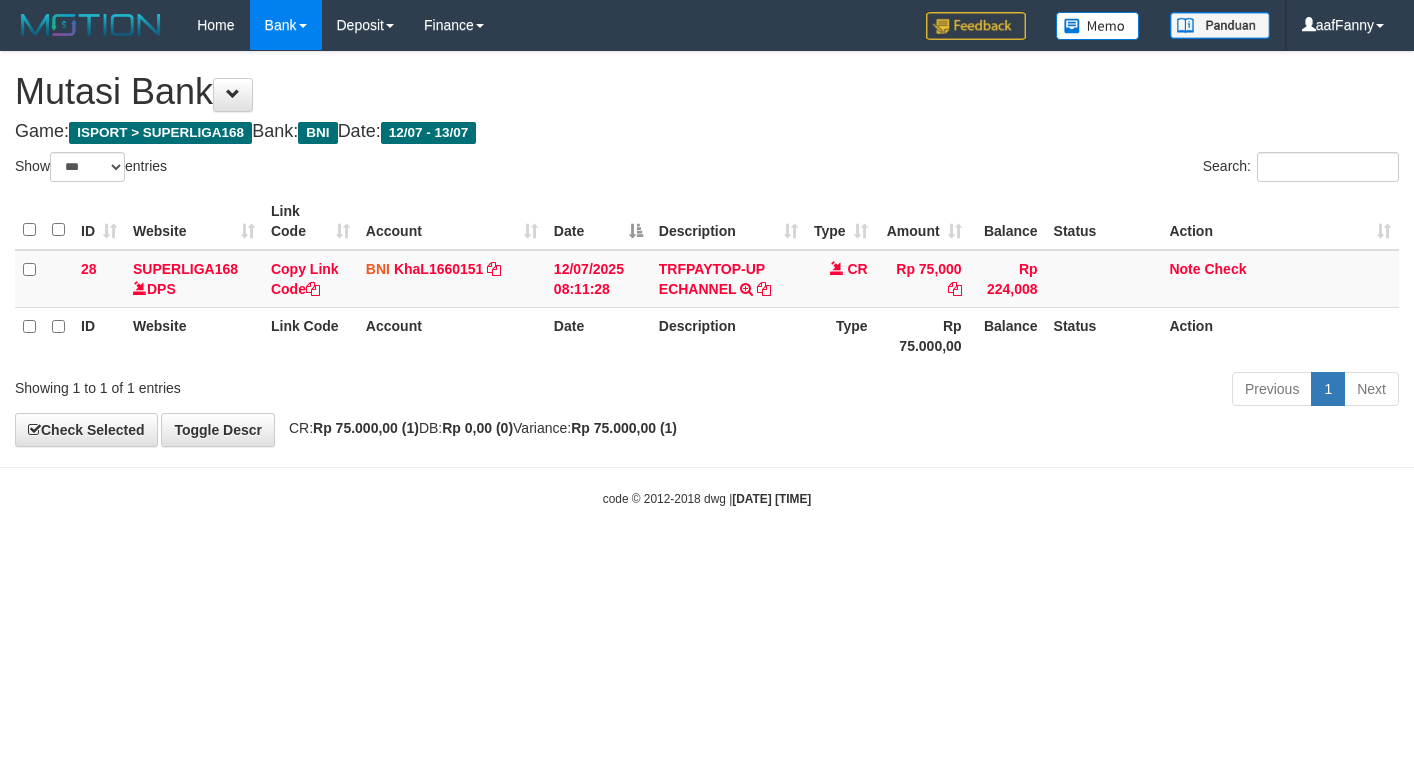 select on "***" 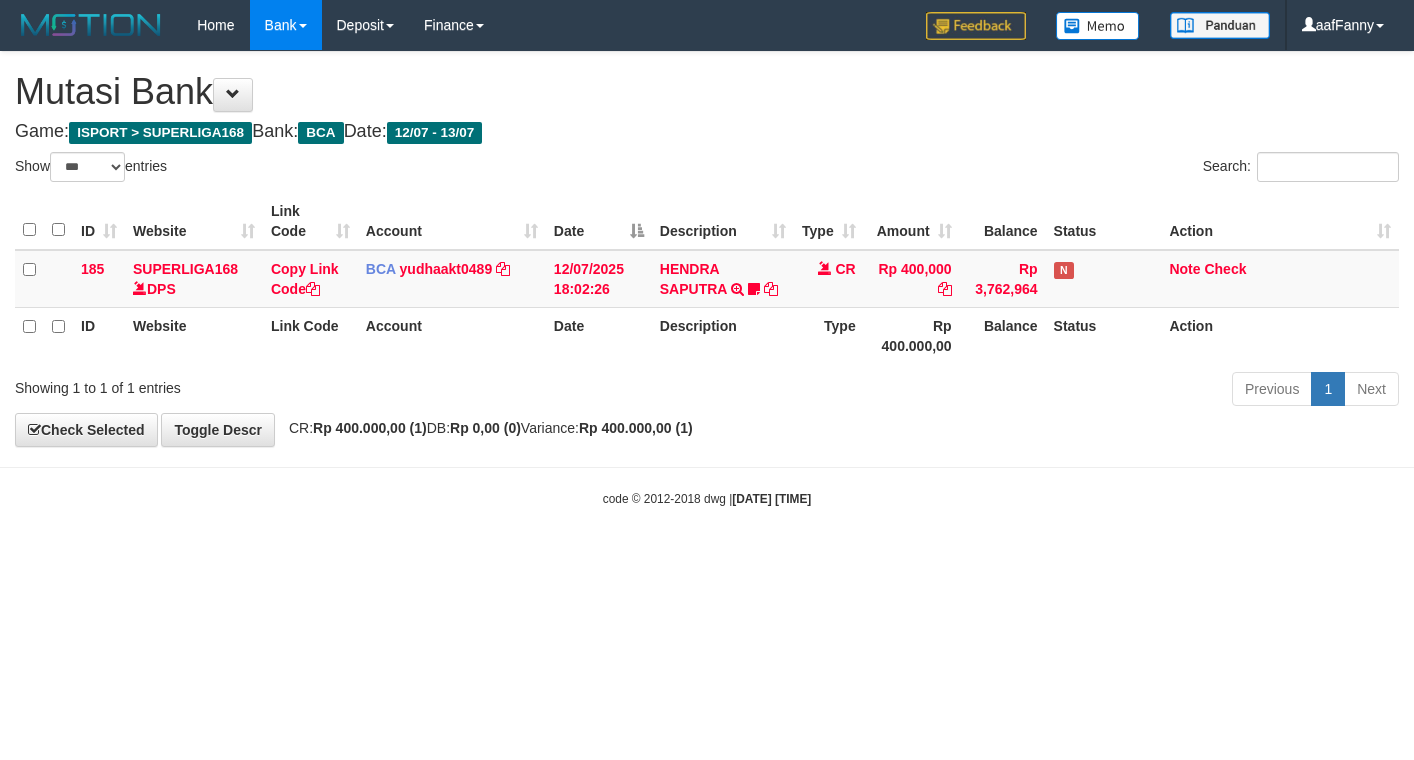 select on "***" 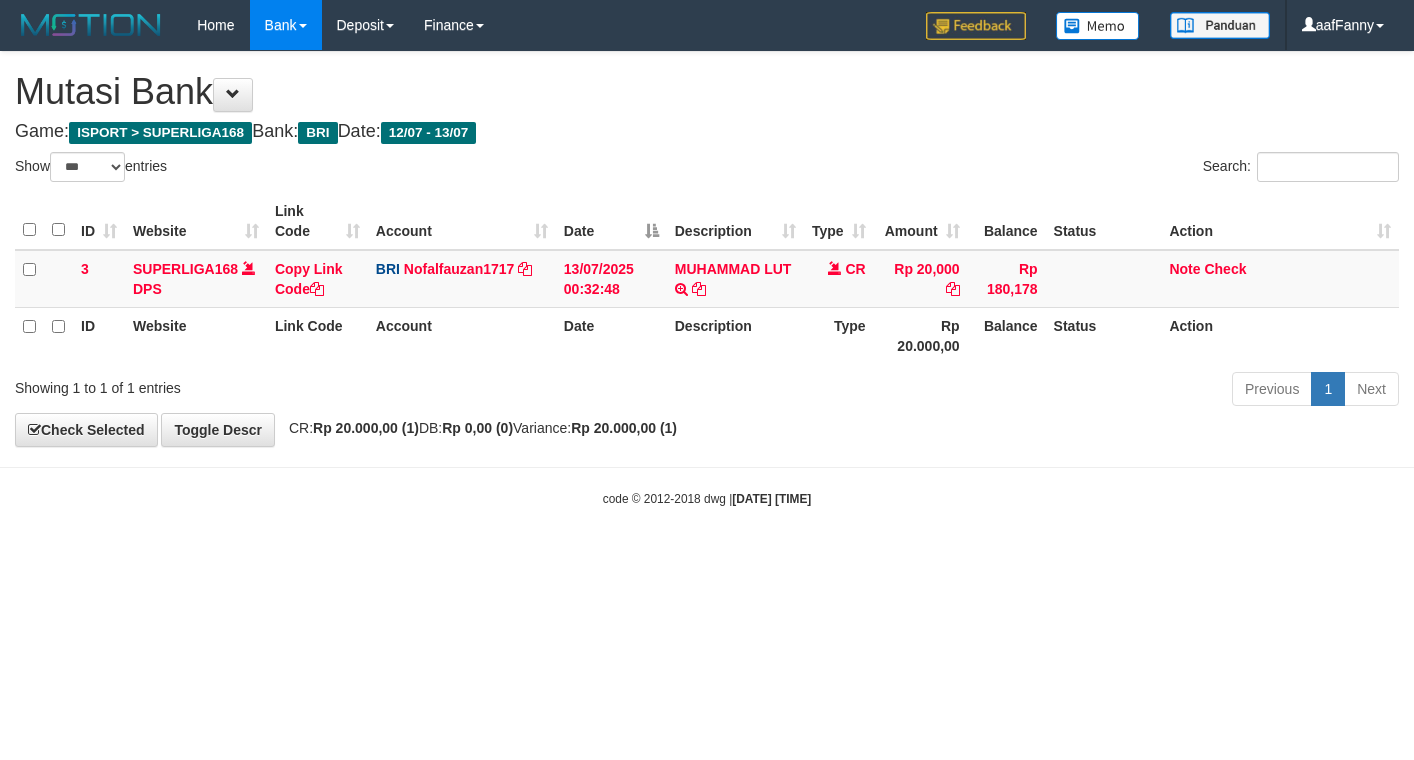 select on "***" 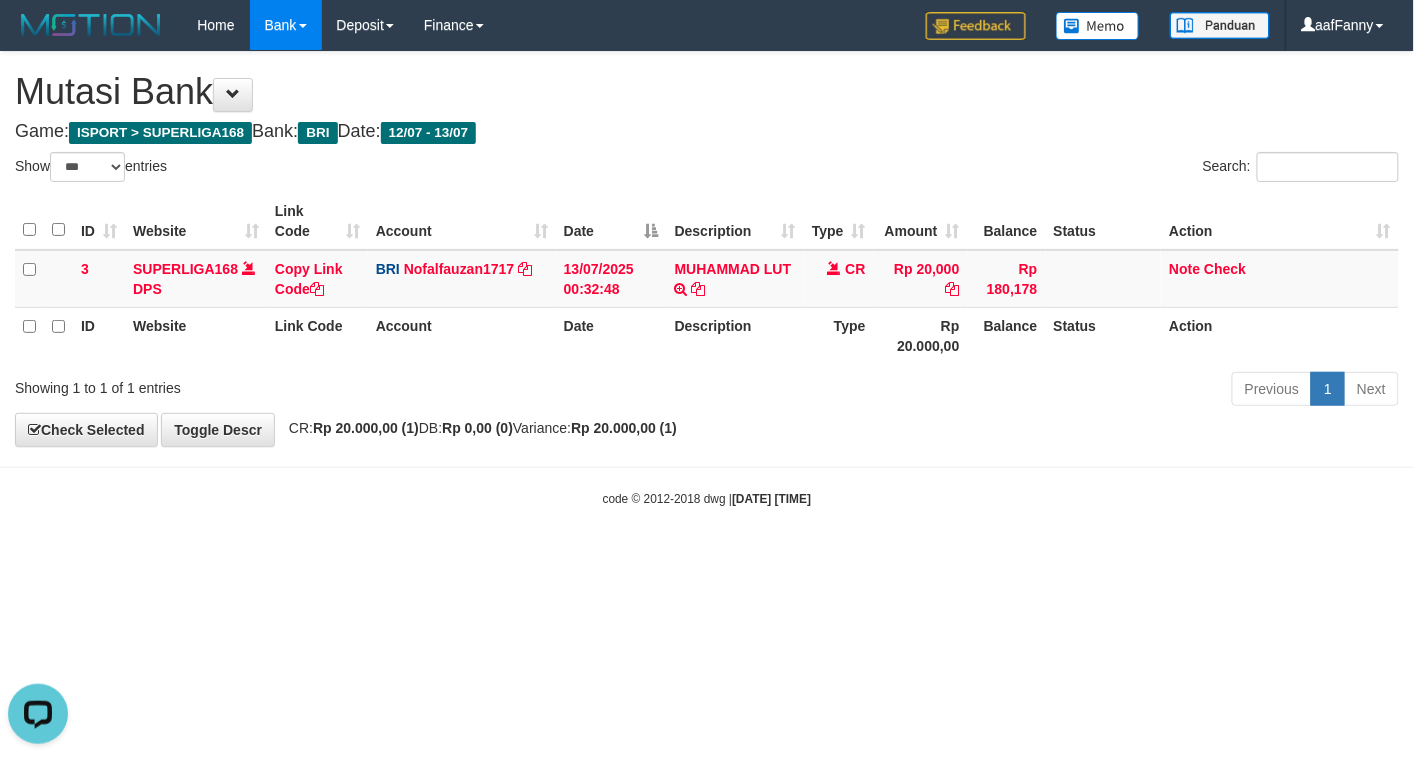 scroll, scrollTop: 0, scrollLeft: 0, axis: both 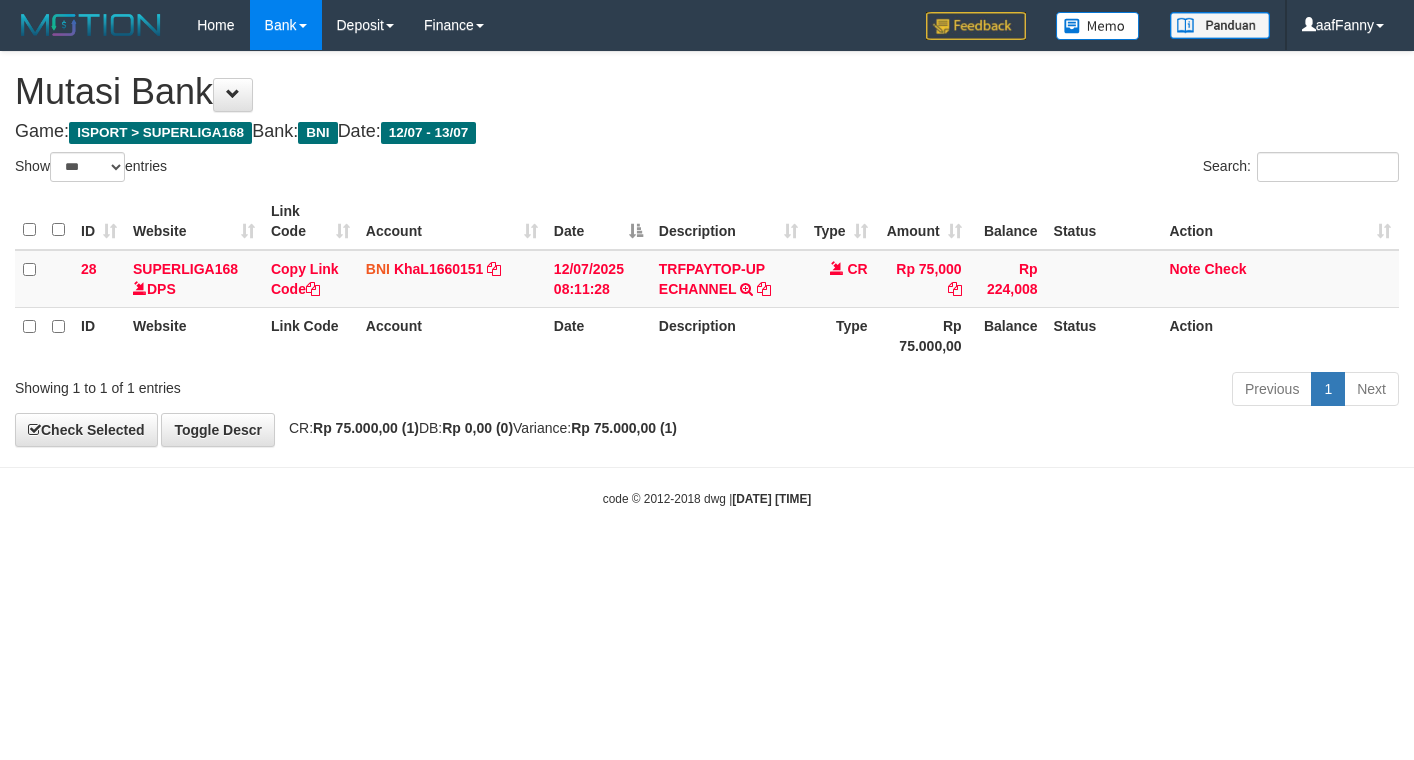 select on "***" 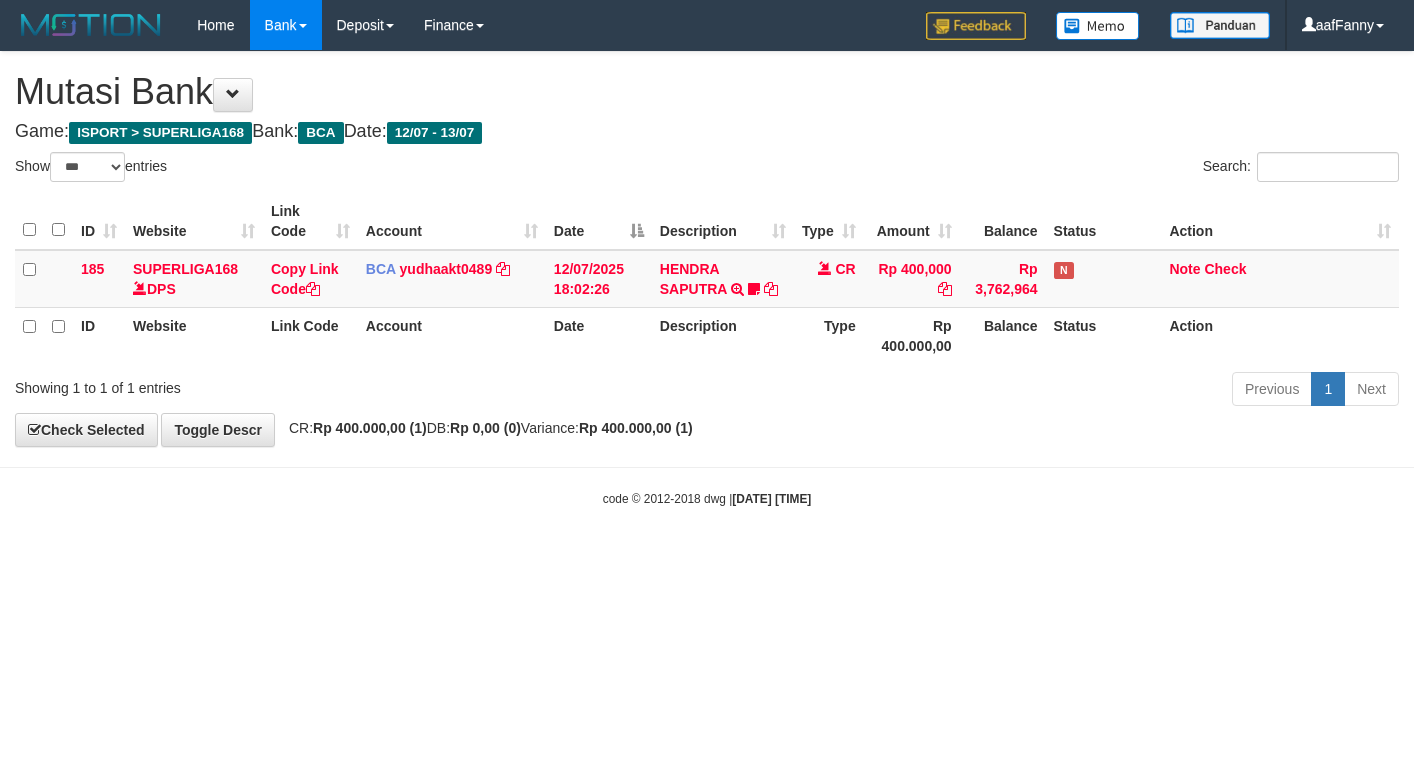 select on "***" 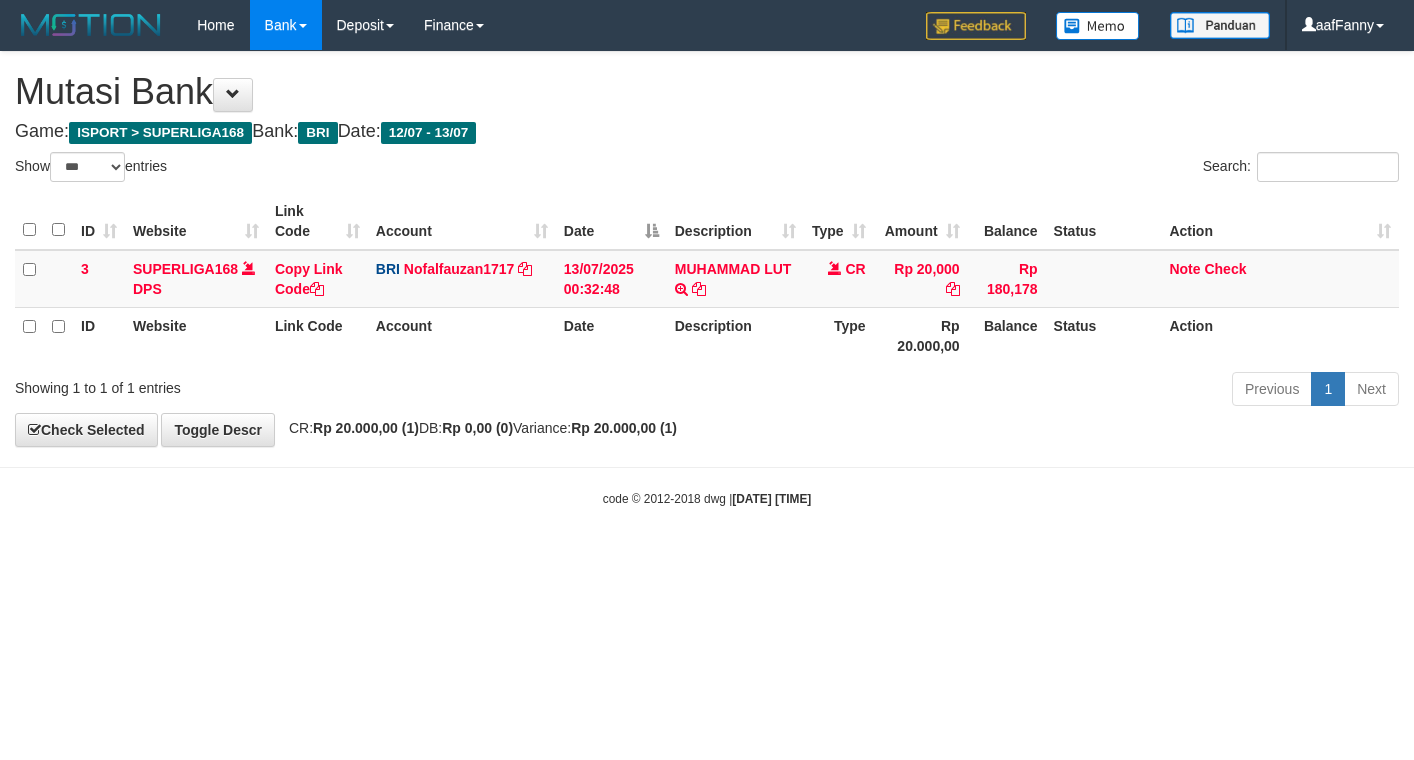 select on "***" 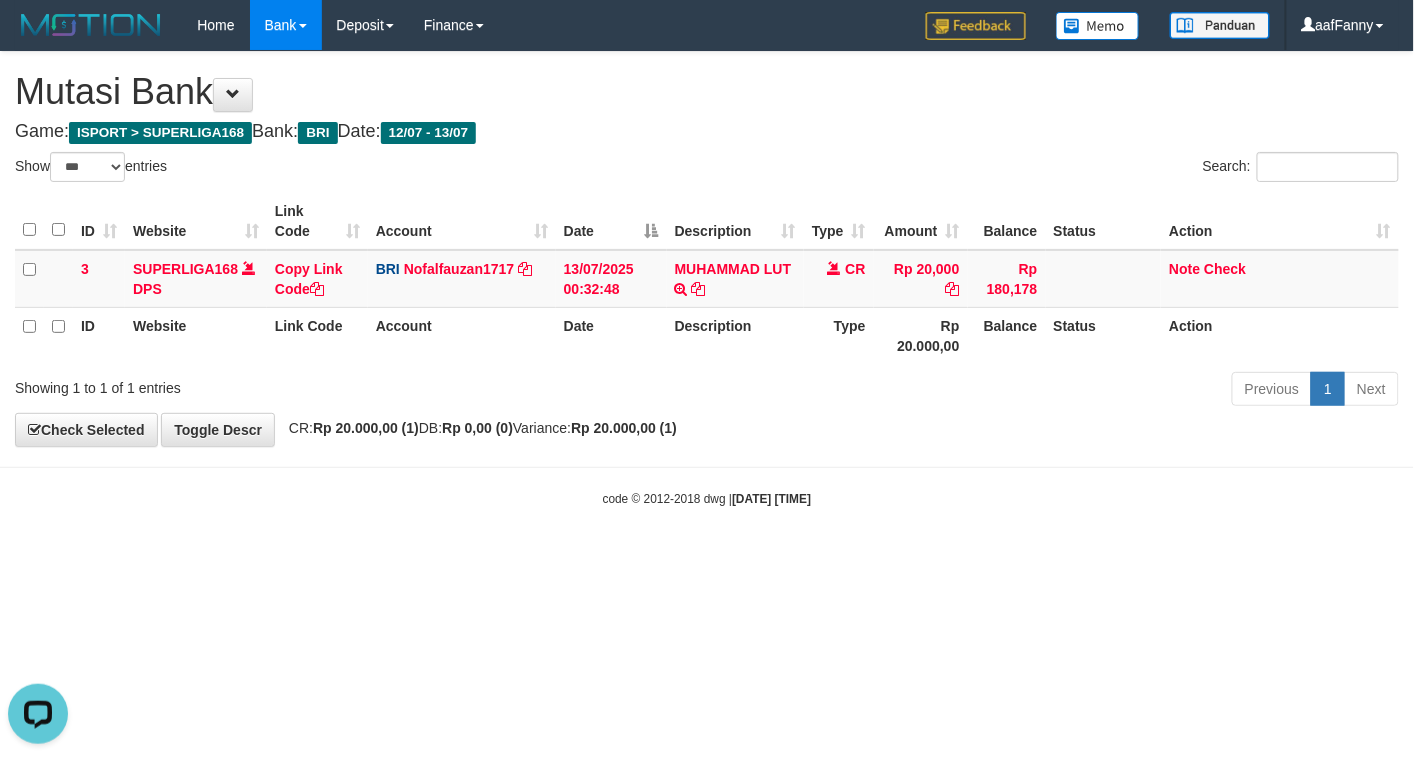 scroll, scrollTop: 0, scrollLeft: 0, axis: both 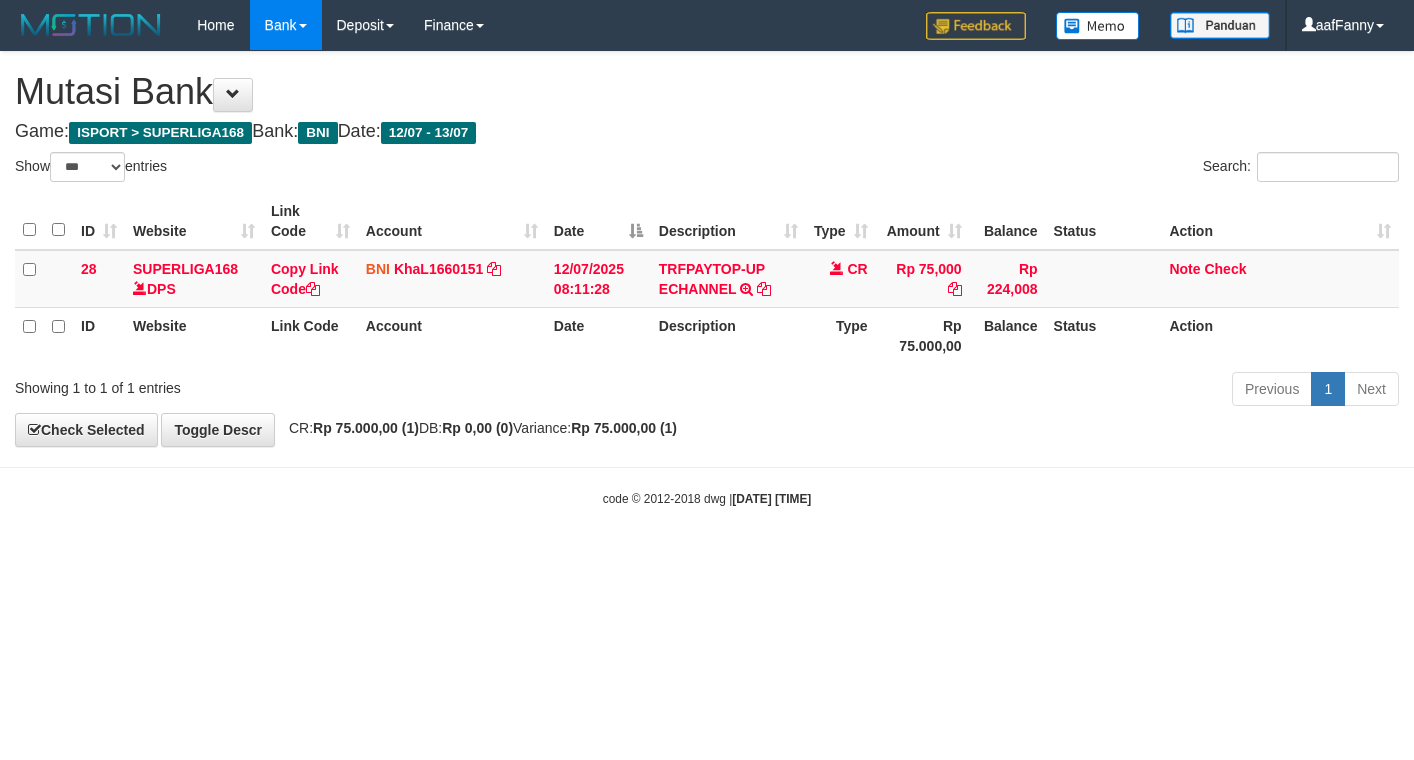 select on "***" 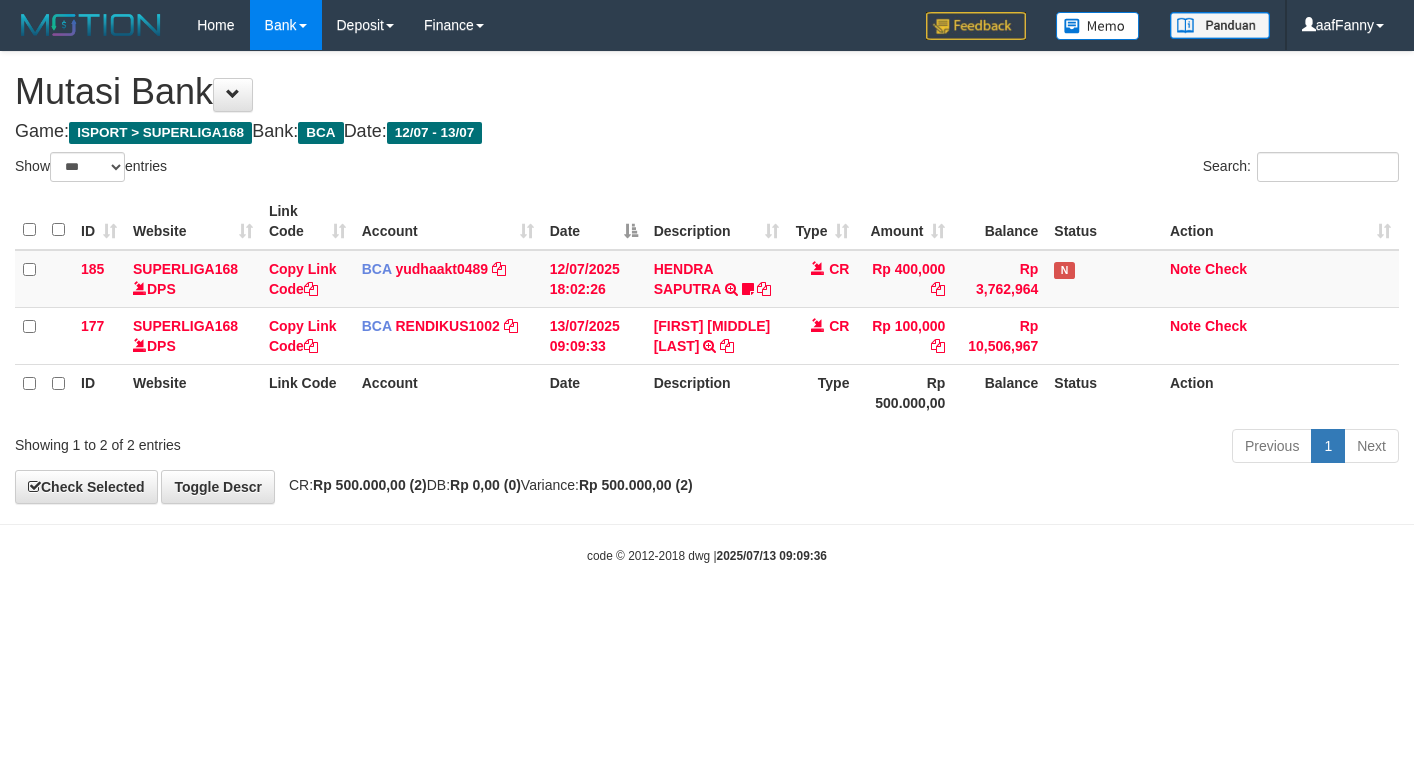 select on "***" 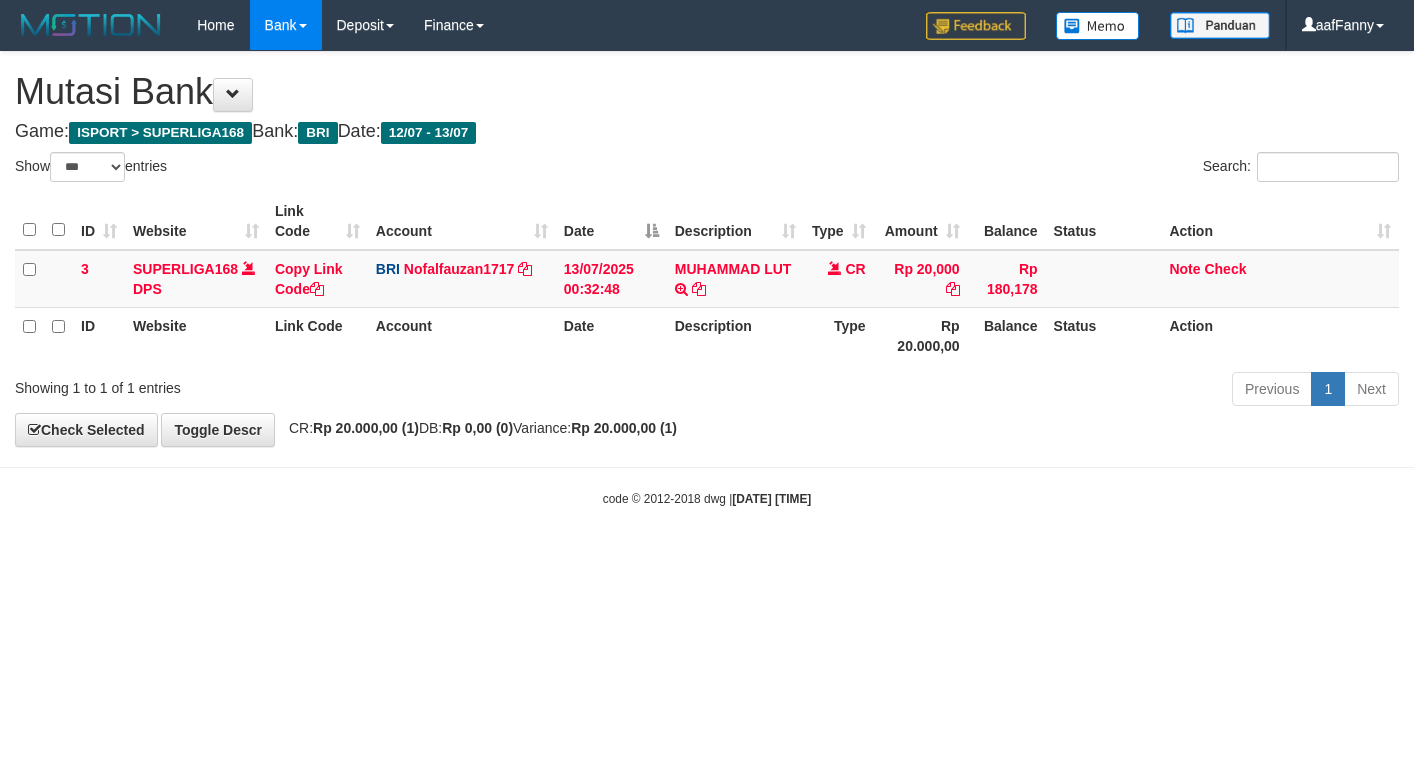 select on "***" 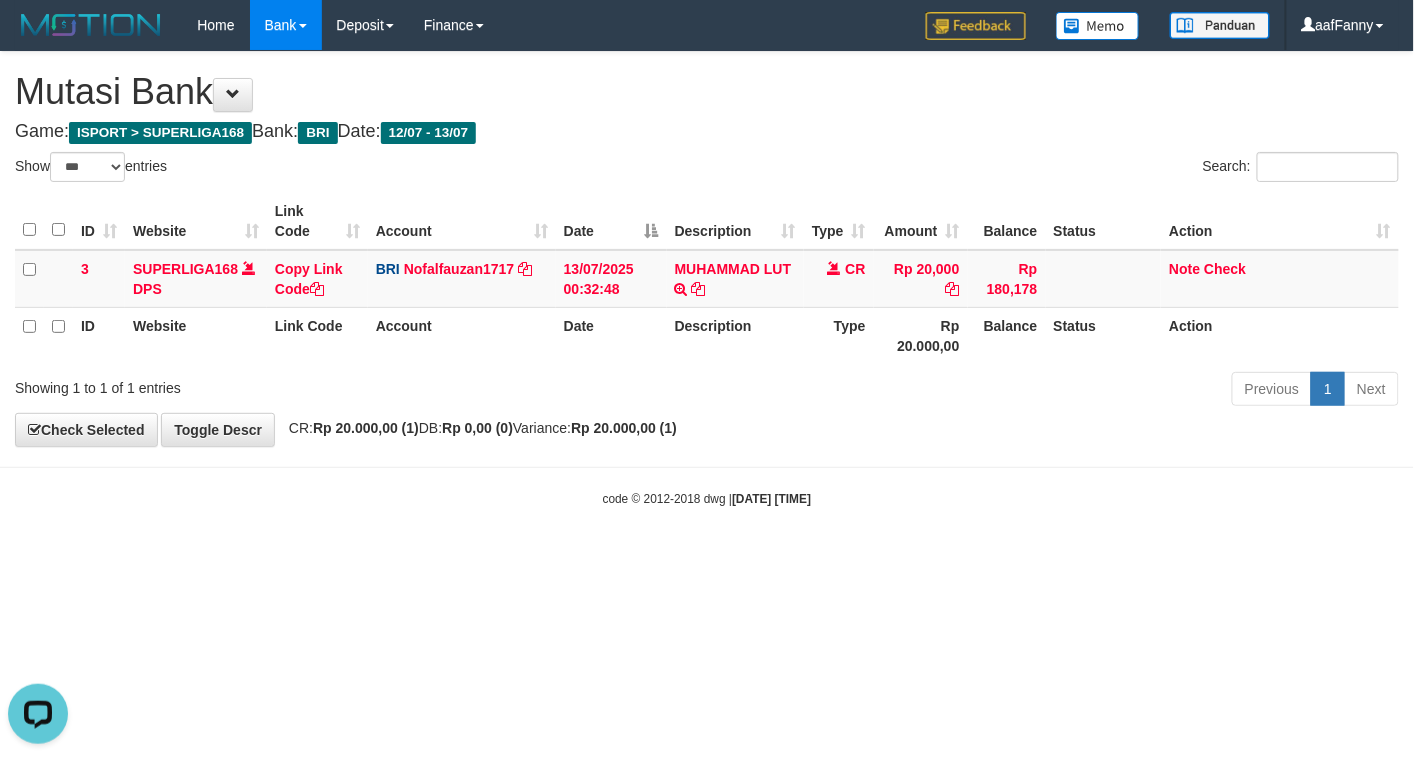 scroll, scrollTop: 0, scrollLeft: 0, axis: both 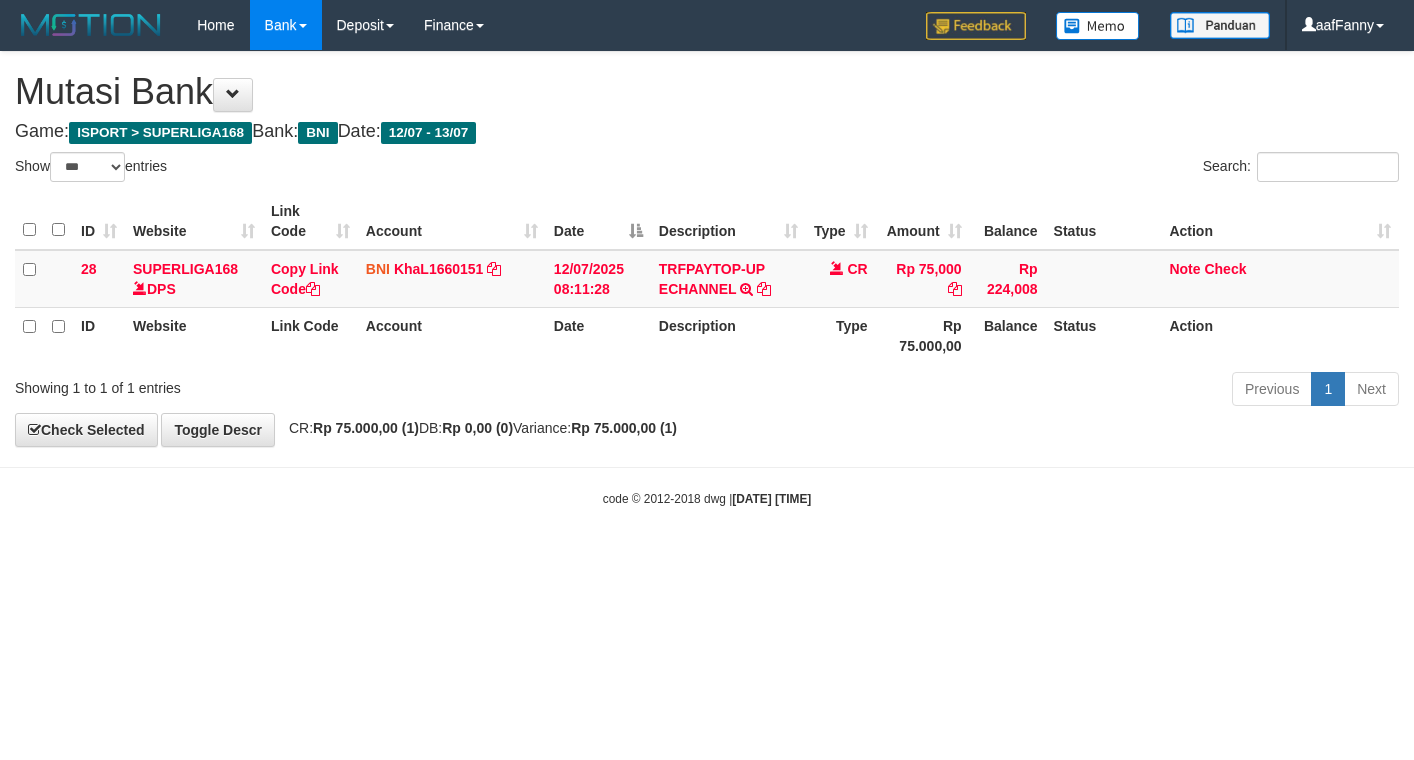 select on "***" 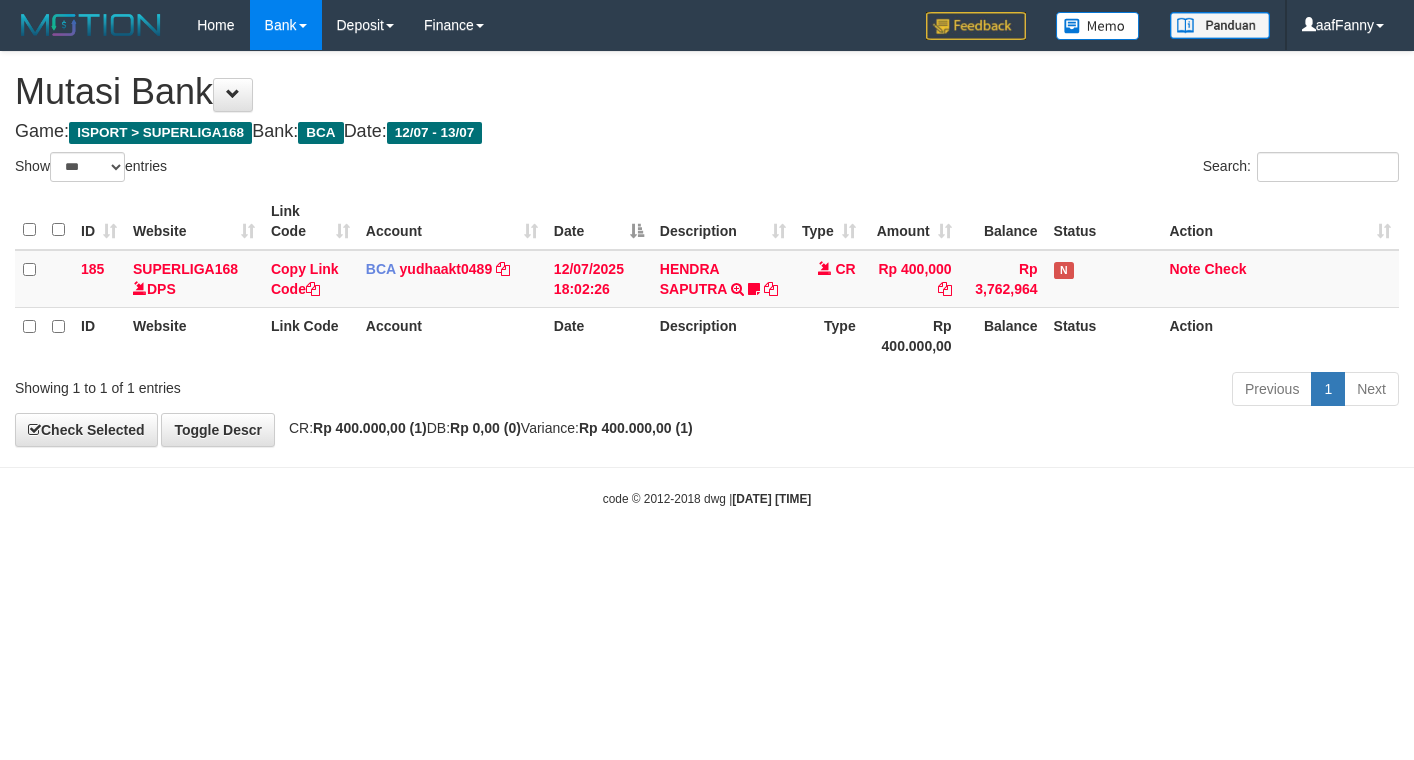 select on "***" 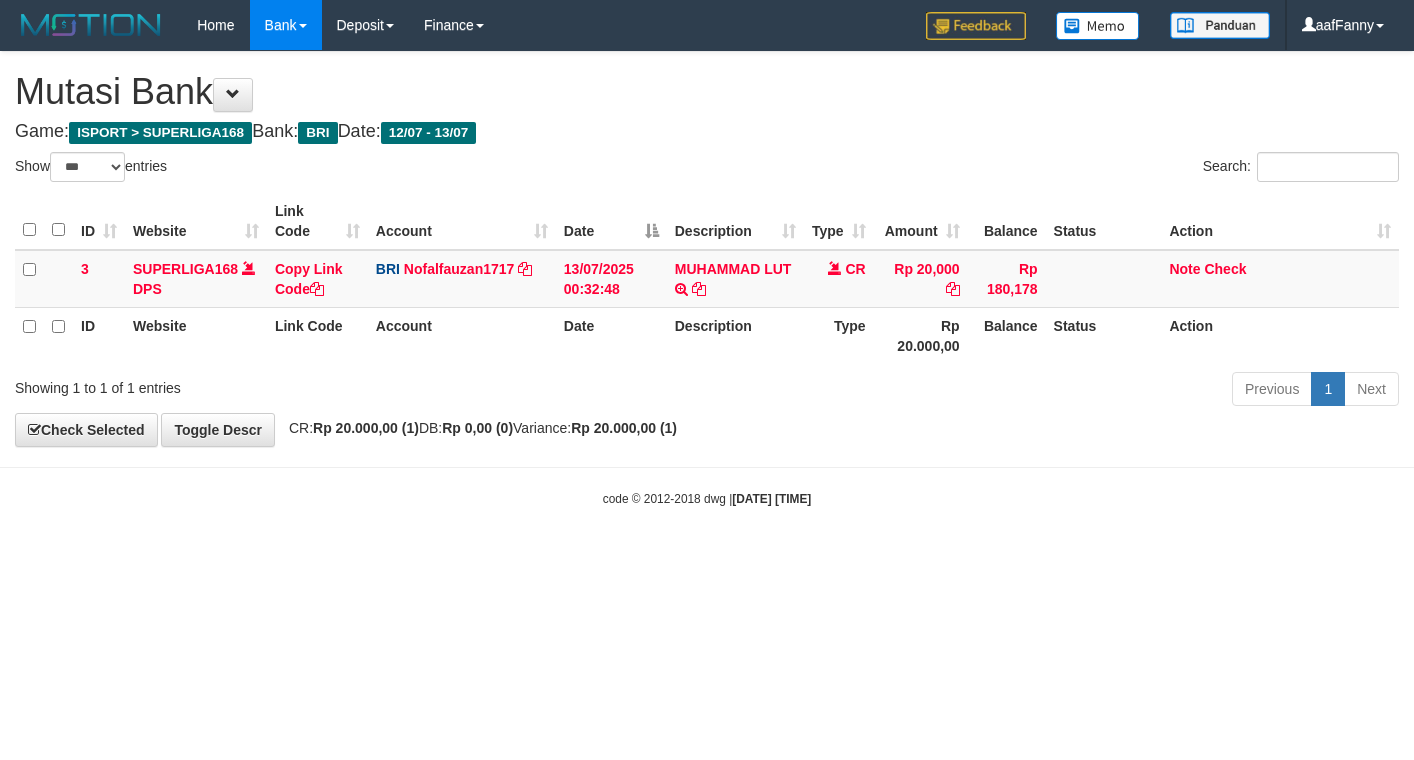 select on "***" 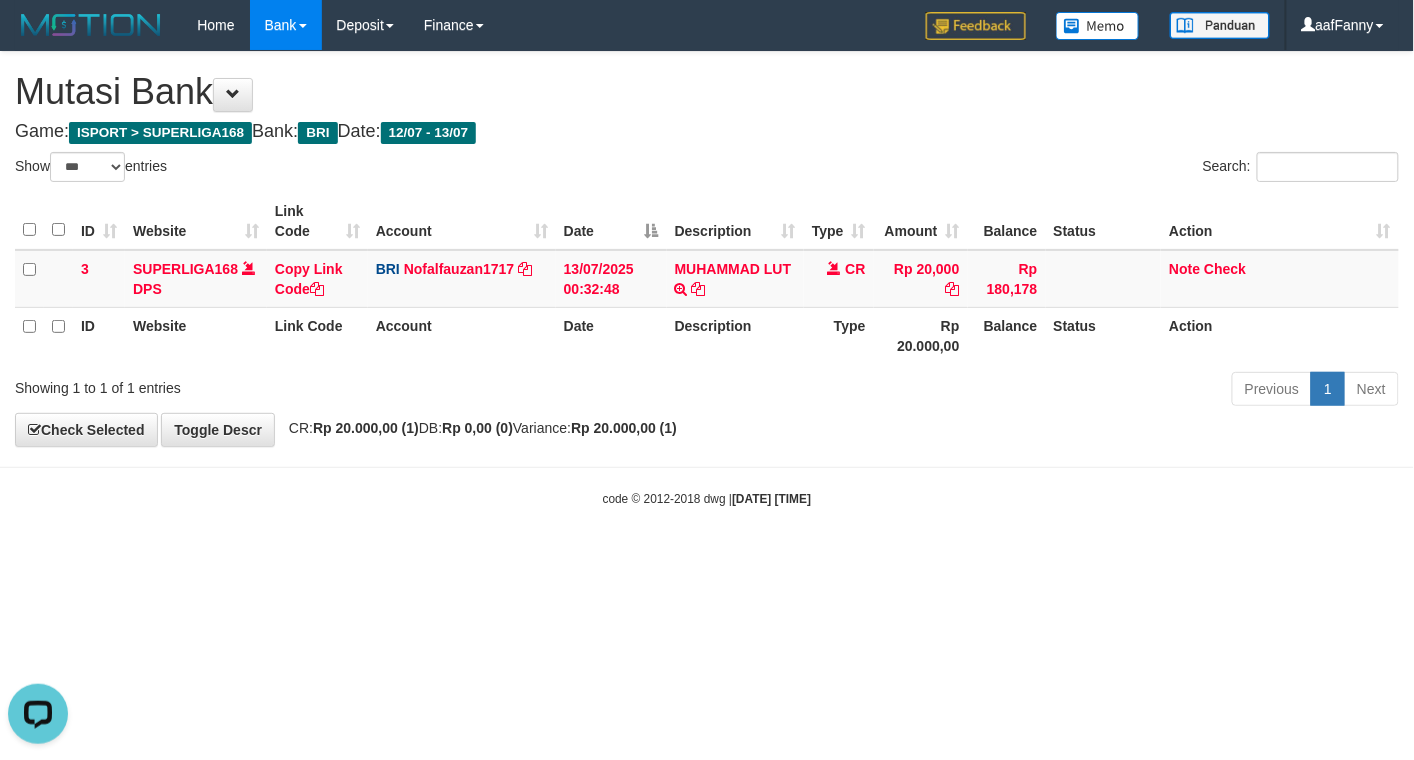 scroll, scrollTop: 0, scrollLeft: 0, axis: both 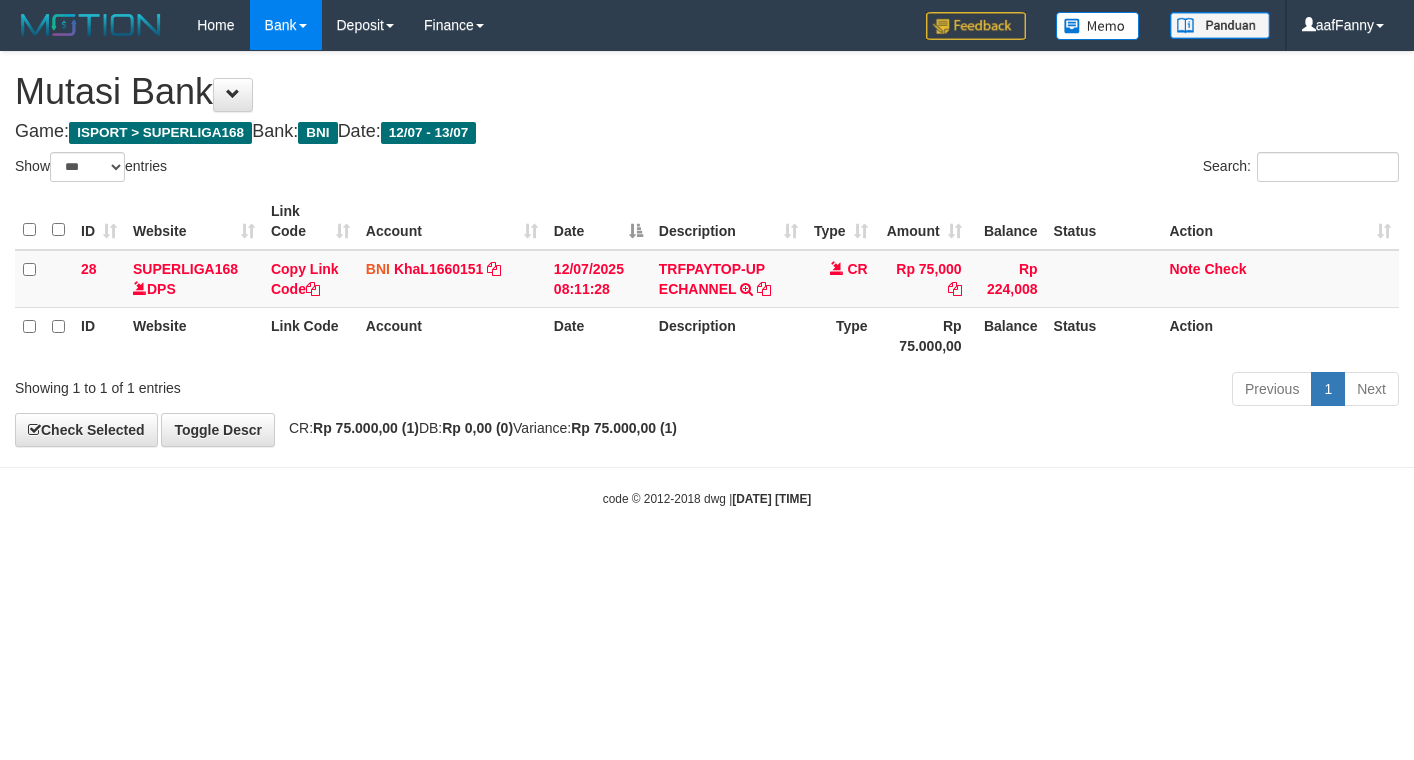 select on "***" 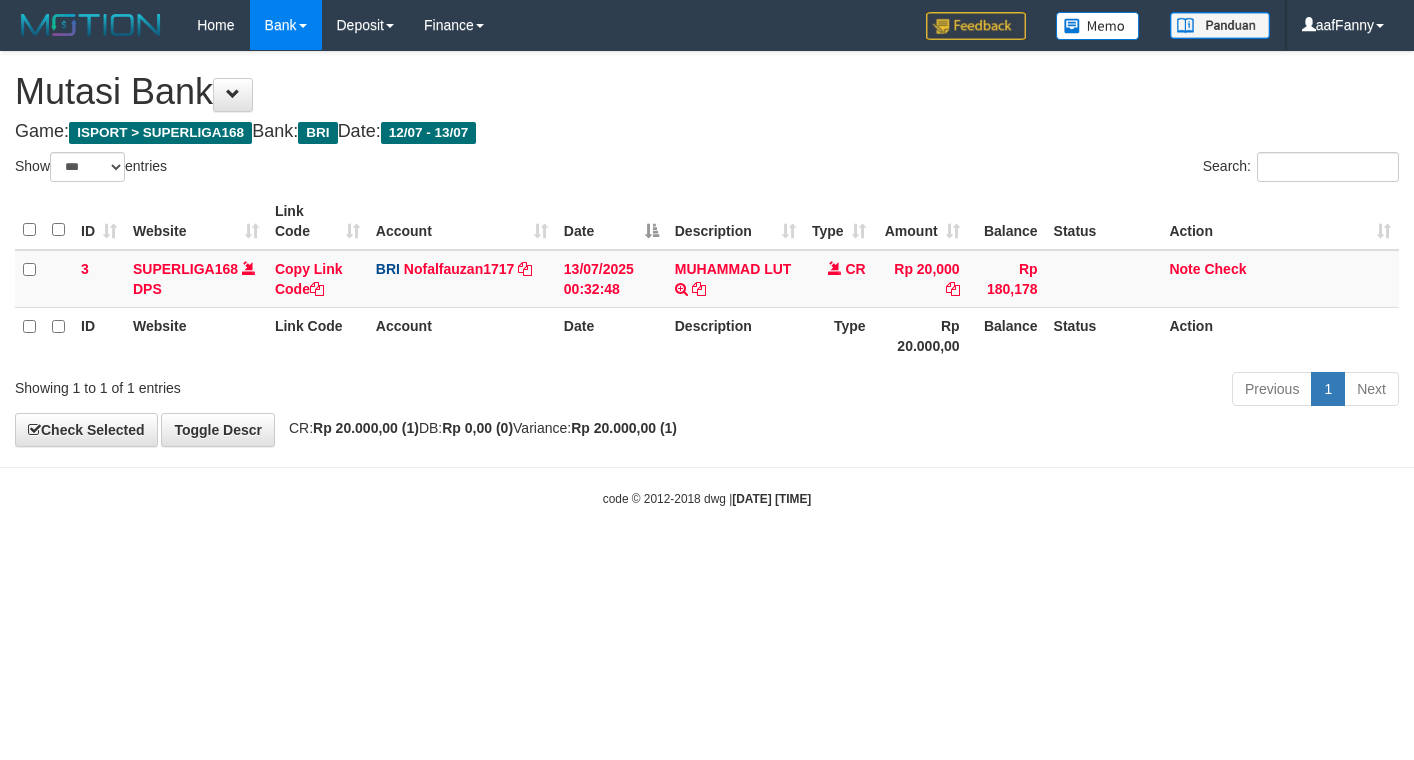 select on "***" 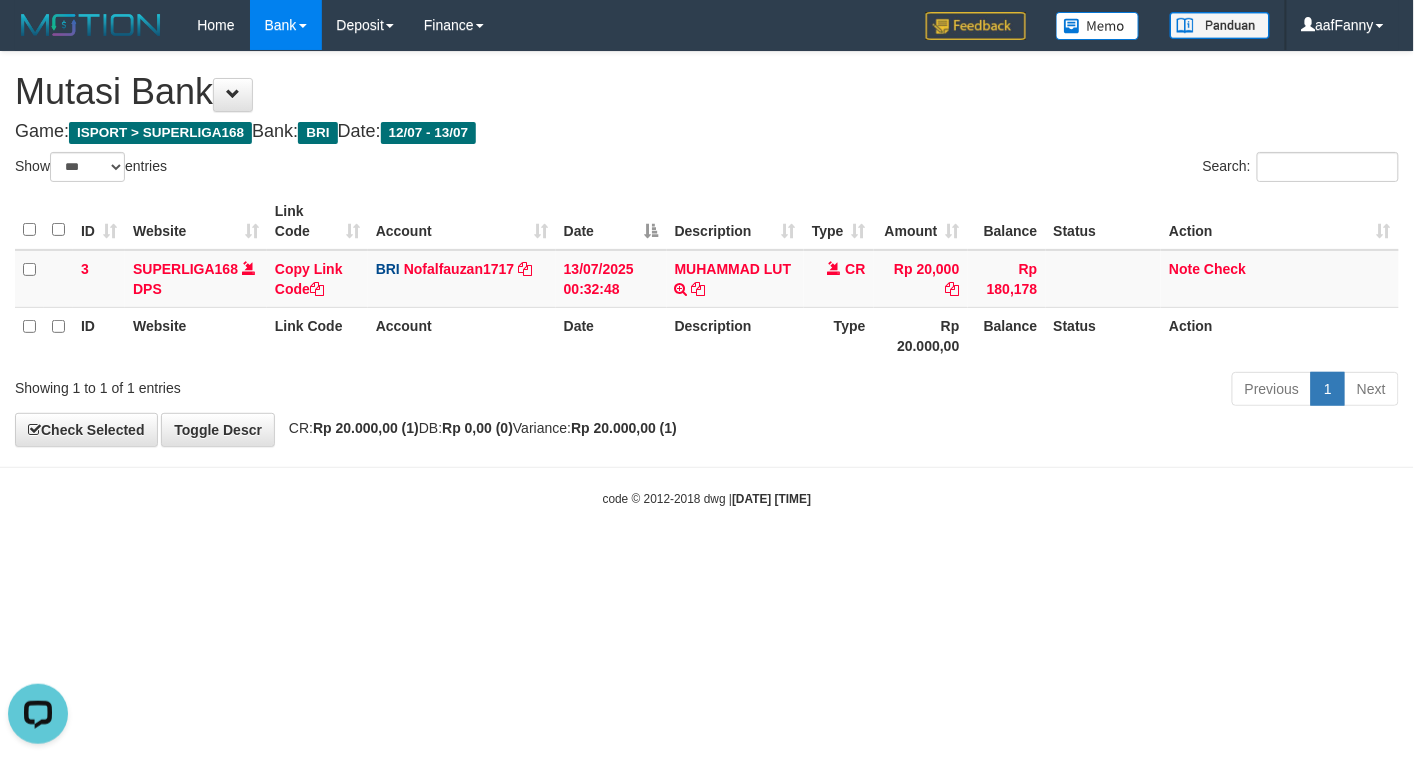 scroll, scrollTop: 0, scrollLeft: 0, axis: both 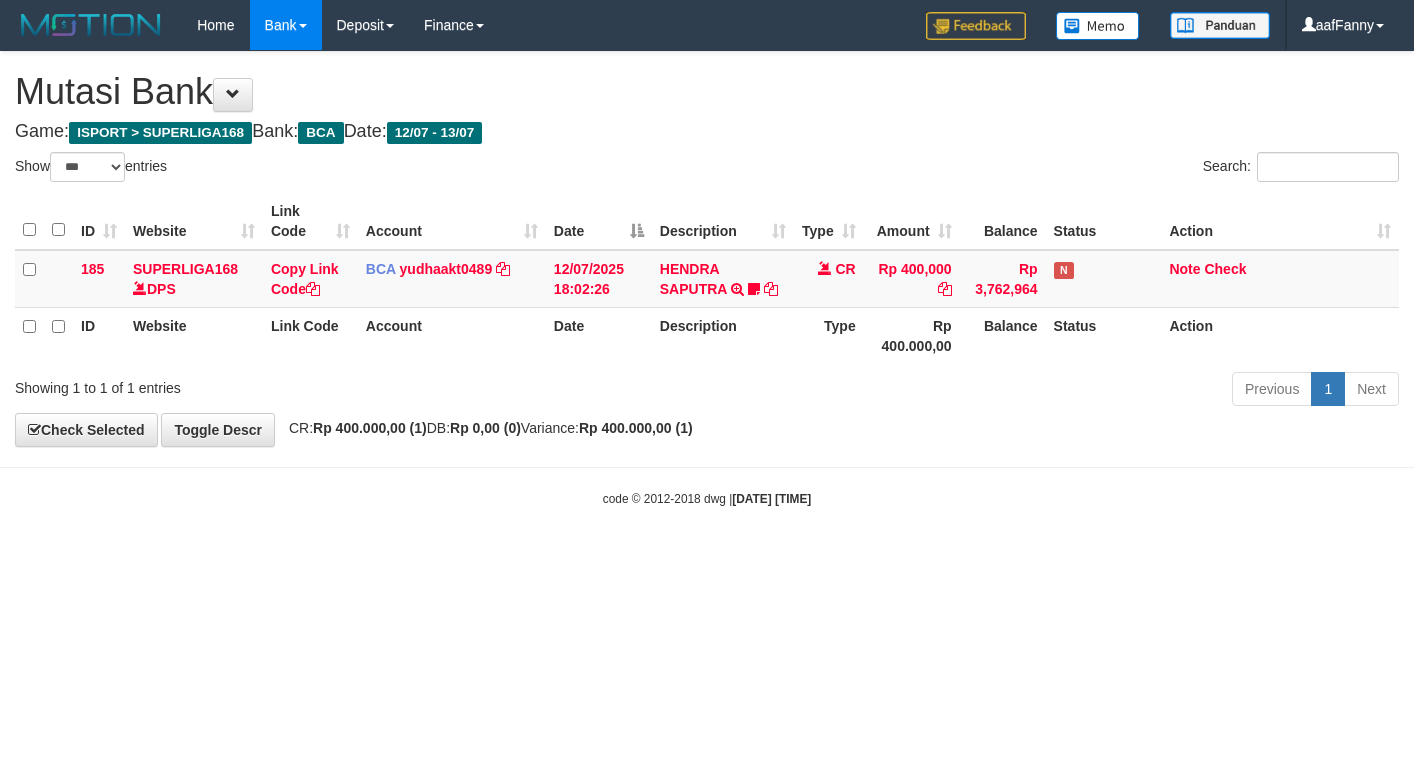 select on "***" 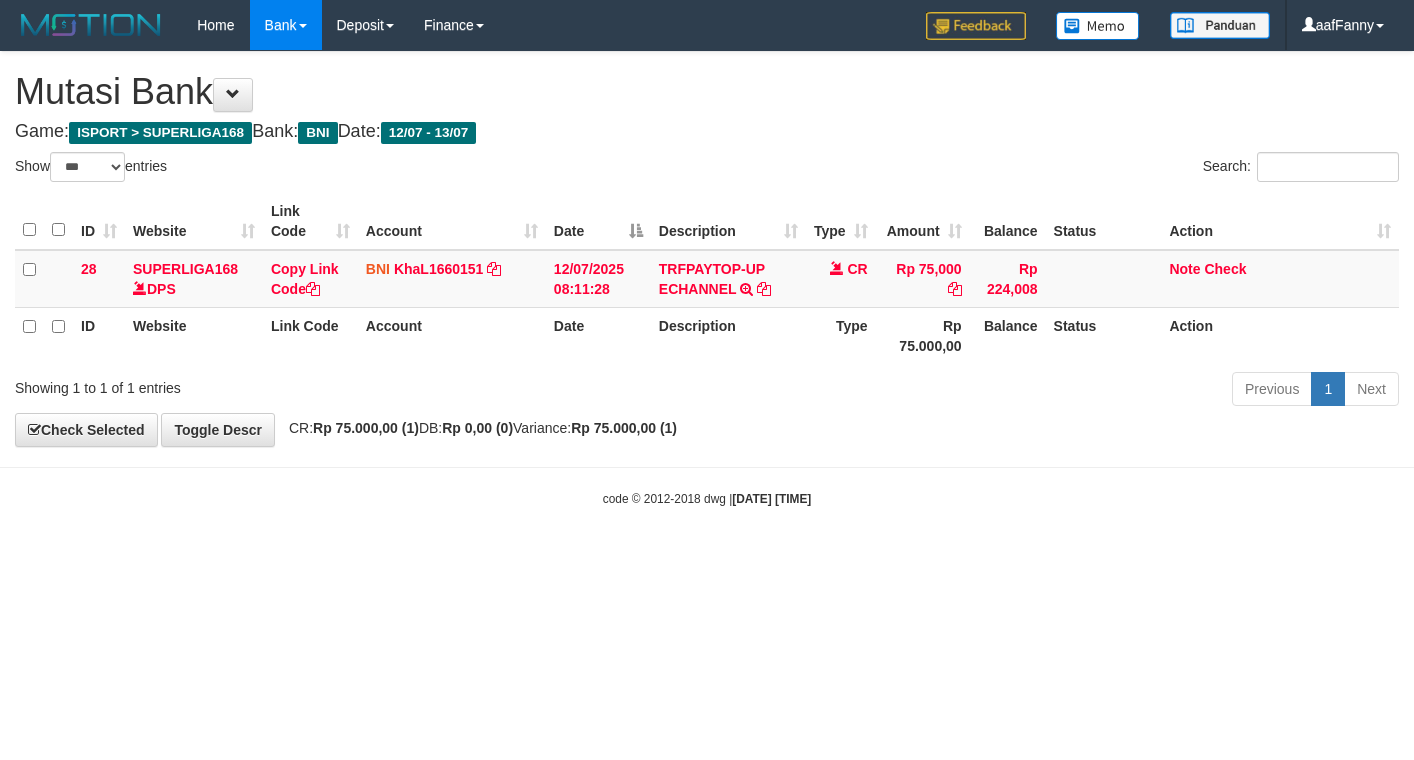 select on "***" 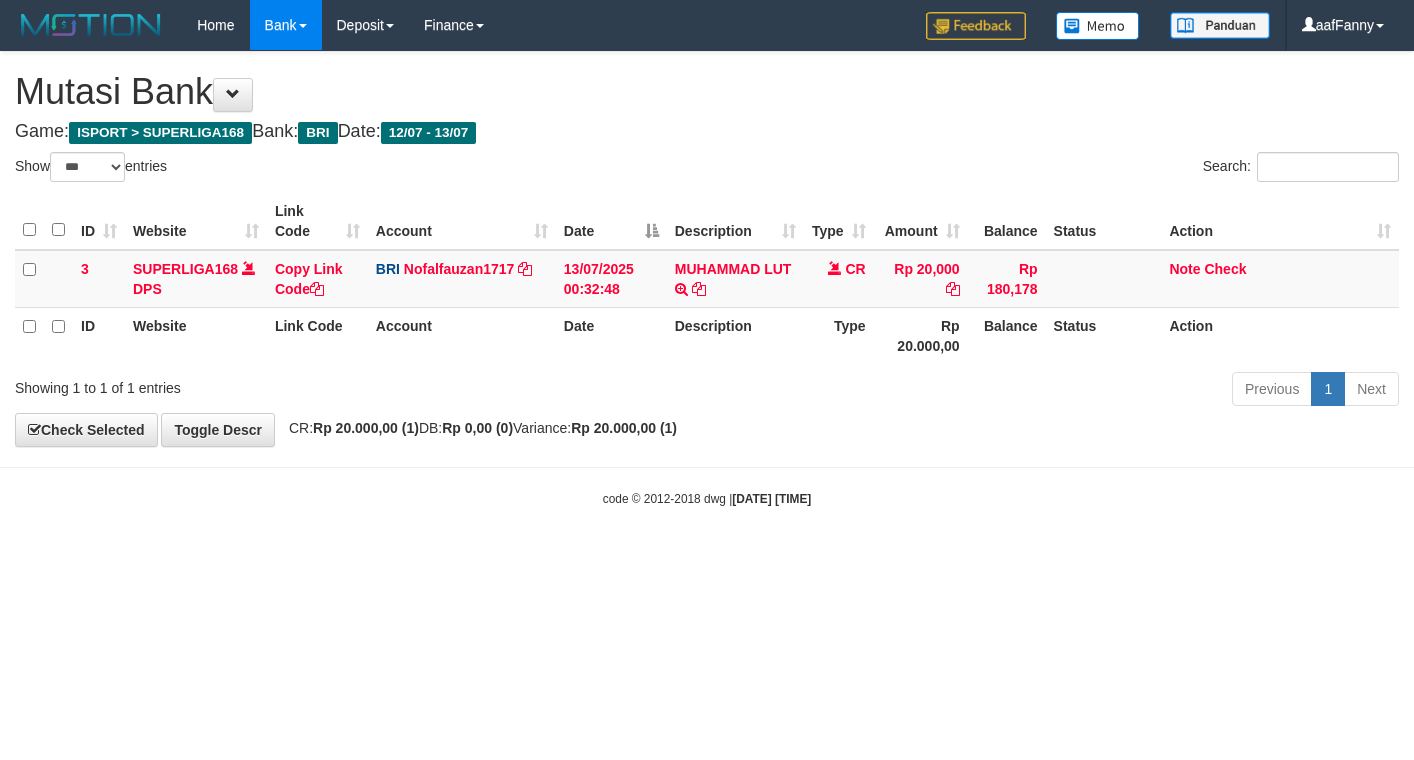 select on "***" 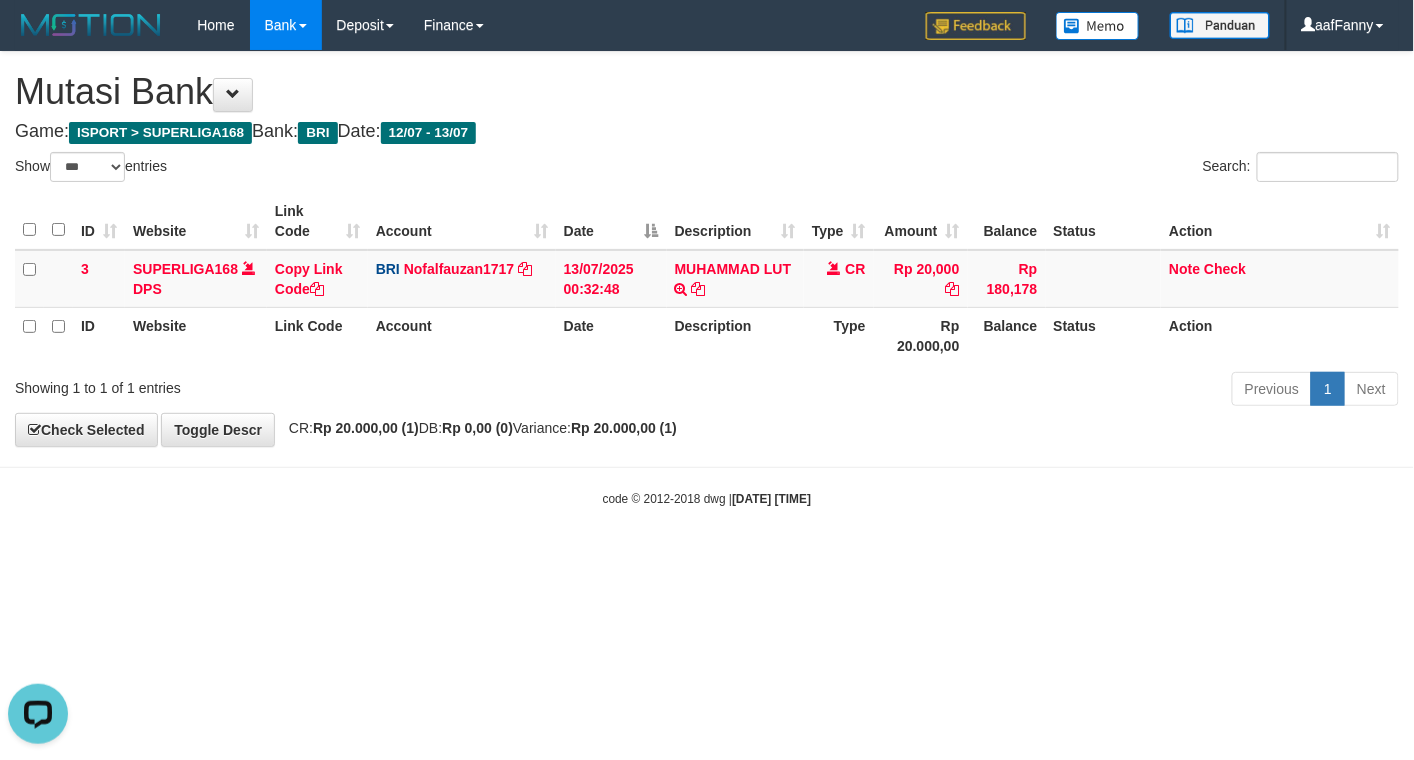 scroll, scrollTop: 0, scrollLeft: 0, axis: both 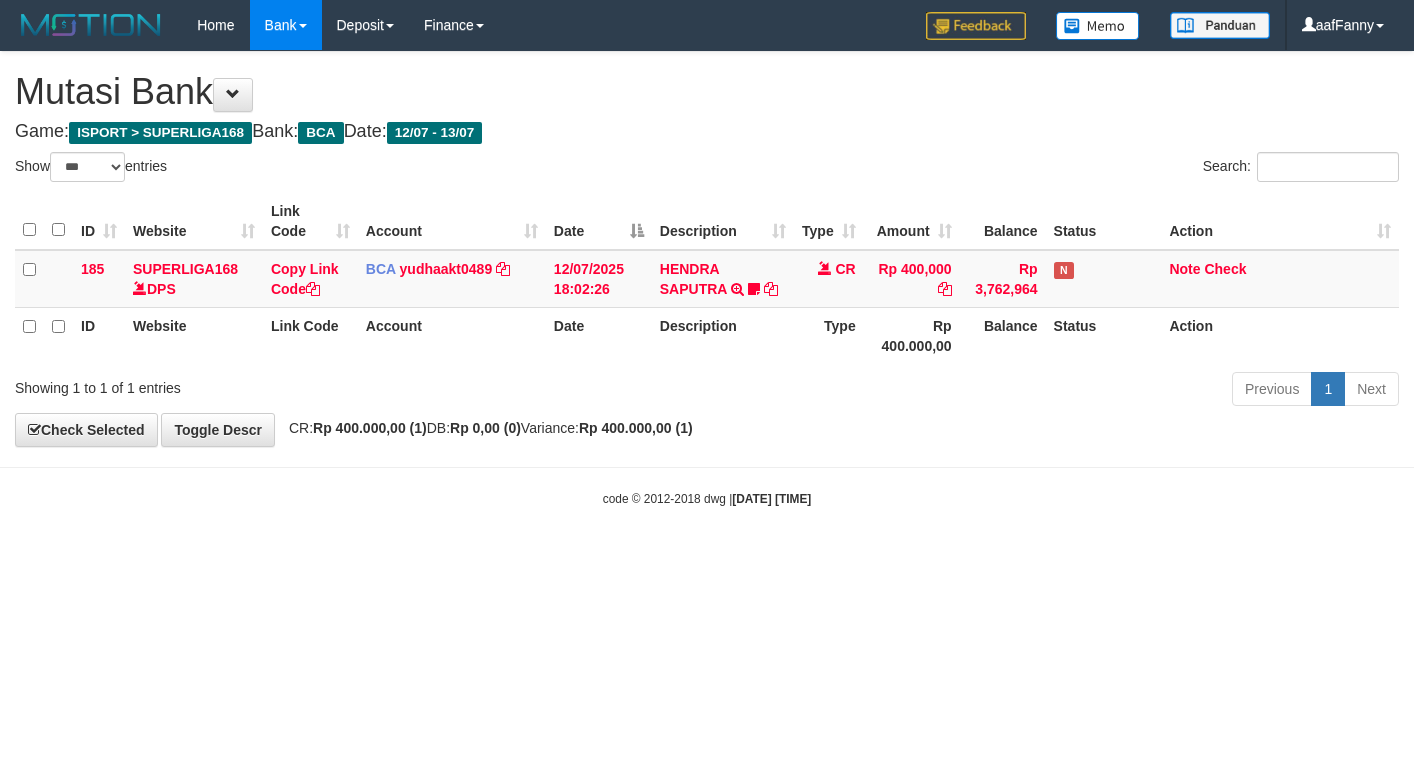 select on "***" 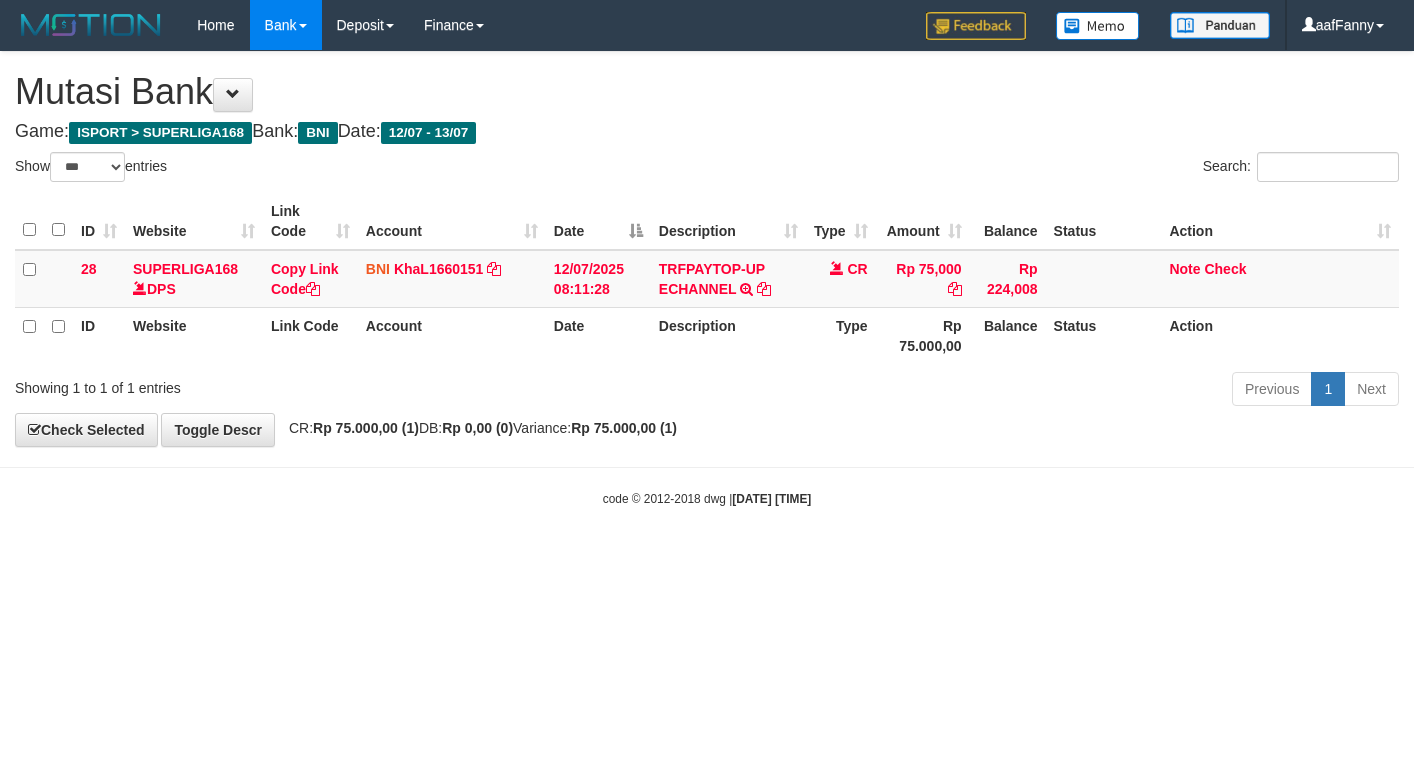 select on "***" 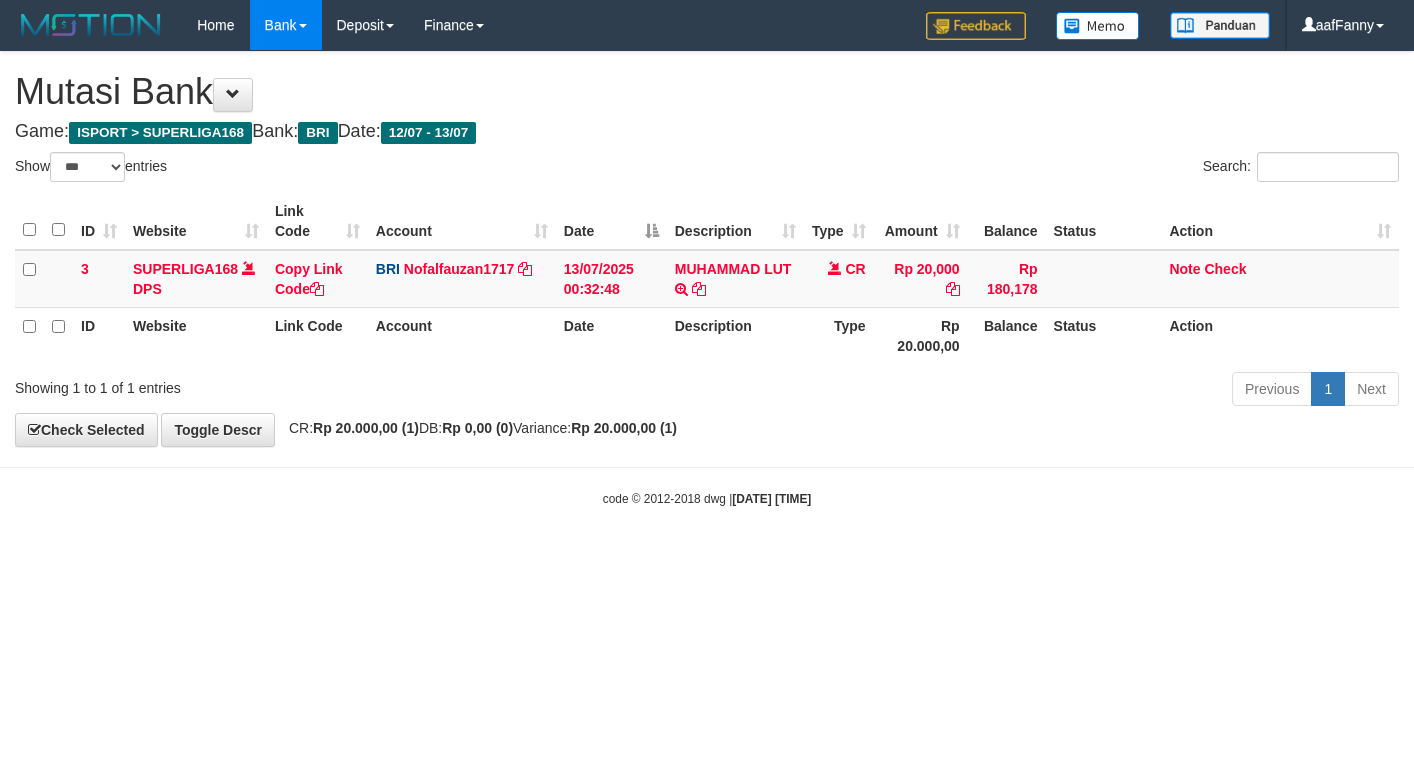 select on "***" 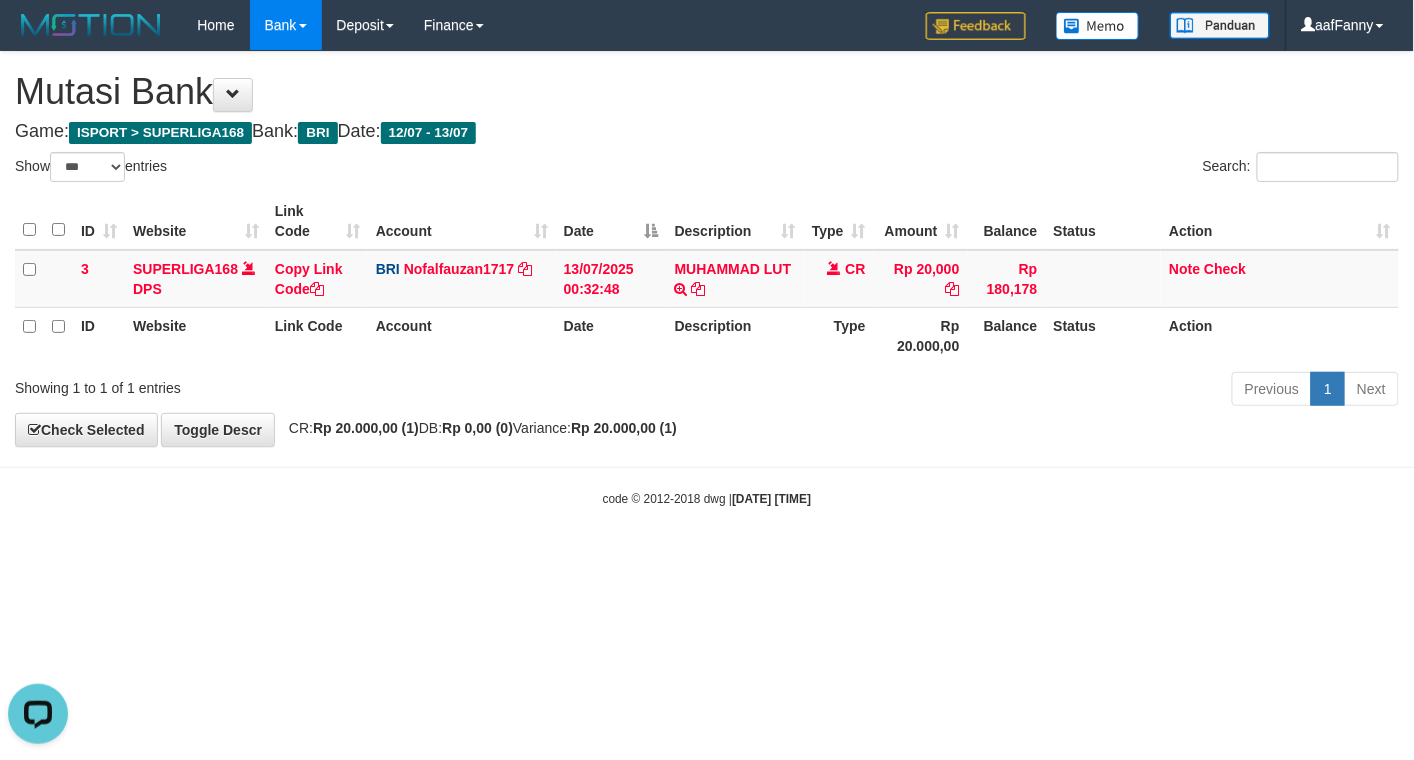 scroll, scrollTop: 0, scrollLeft: 0, axis: both 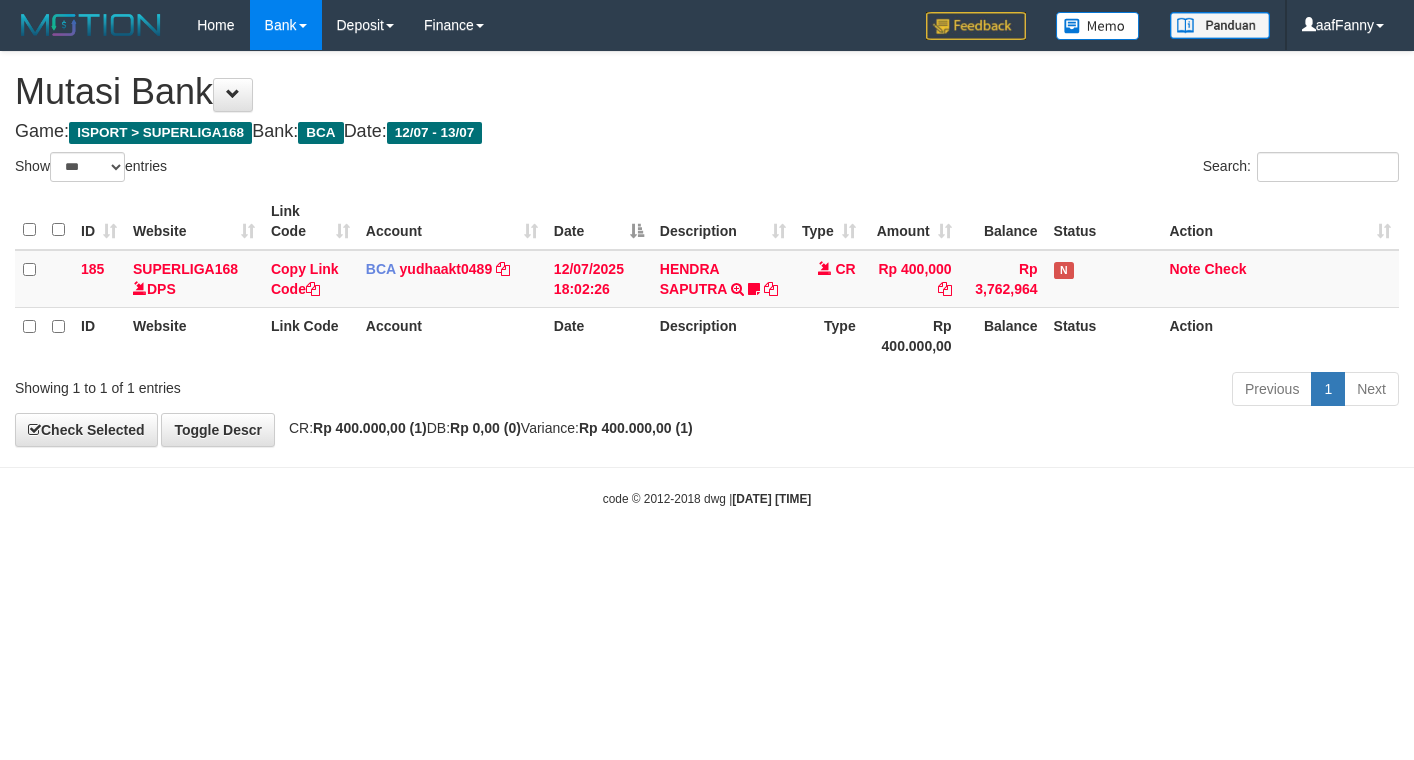 select on "***" 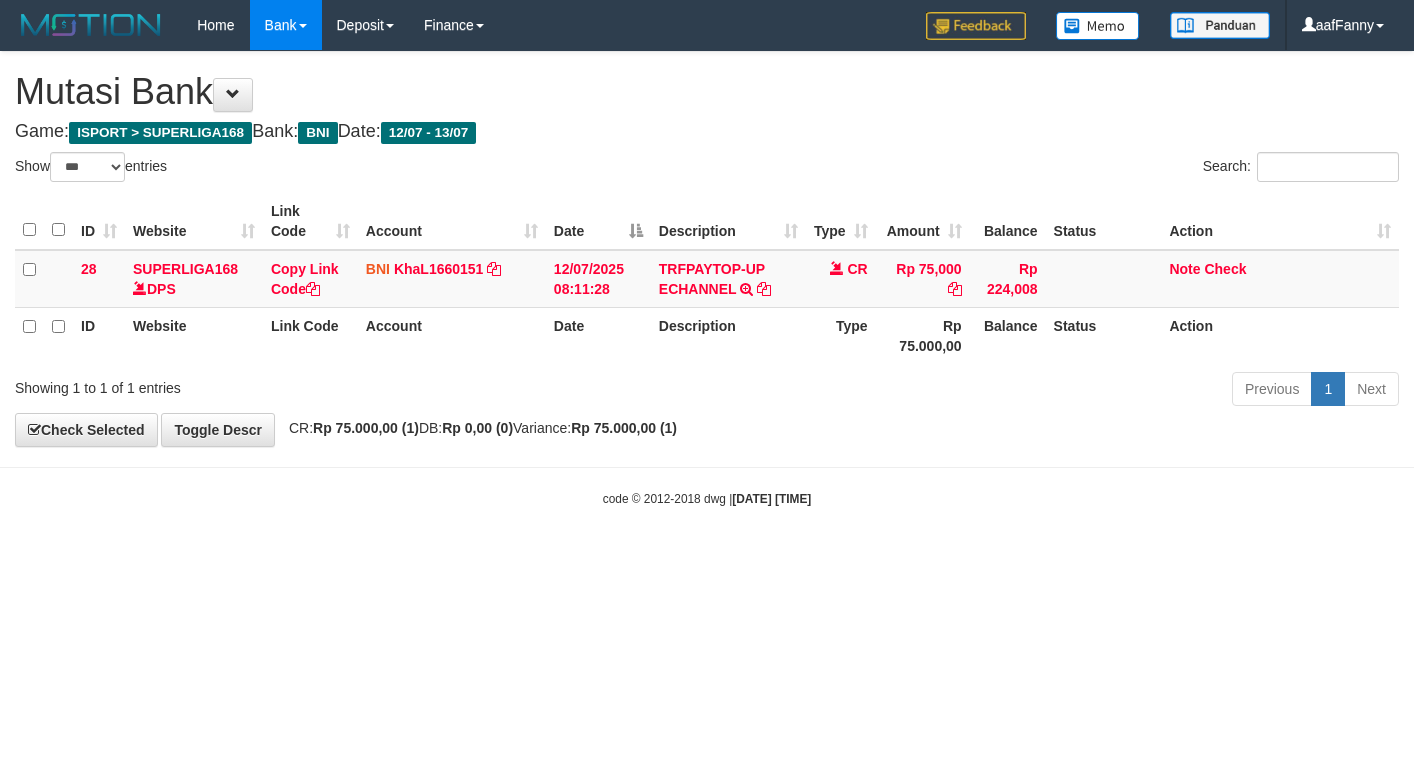 select on "***" 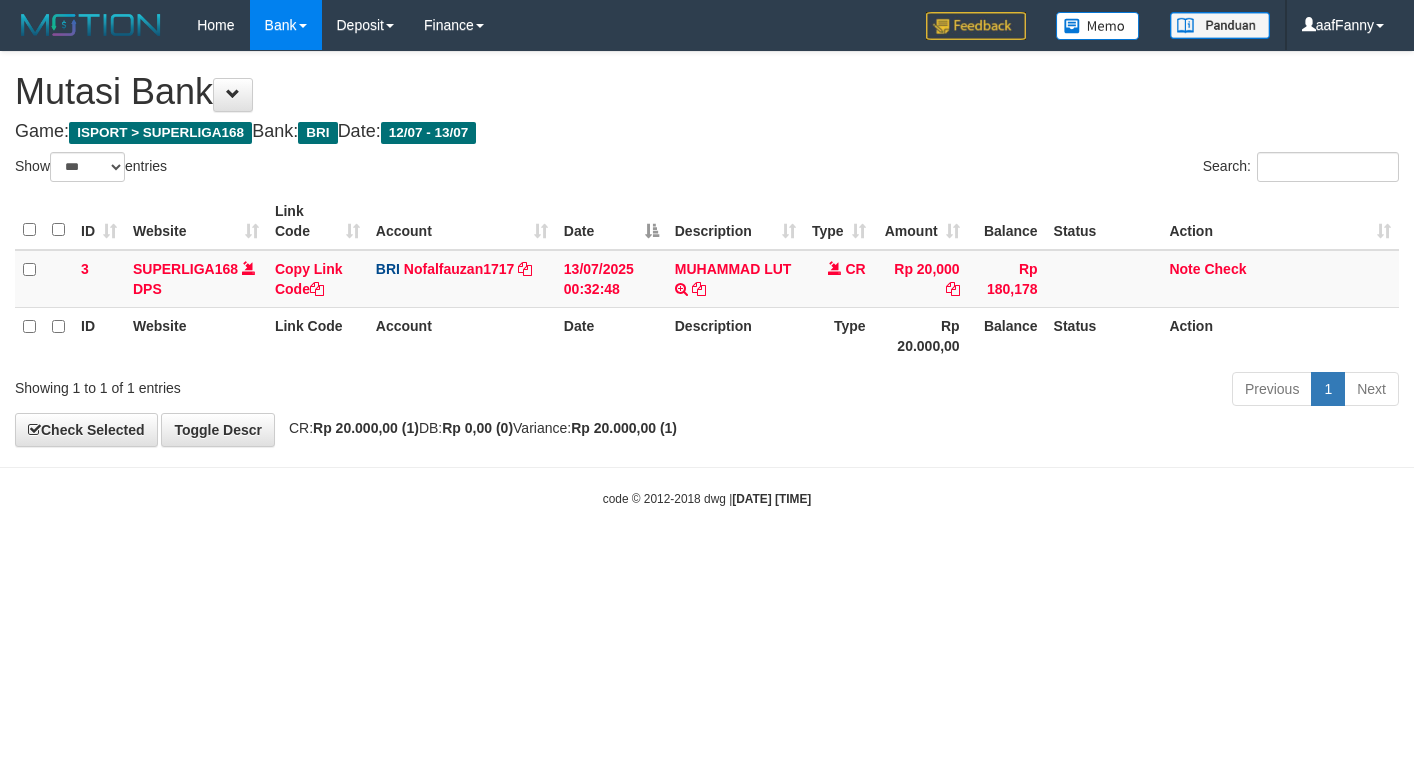 select on "***" 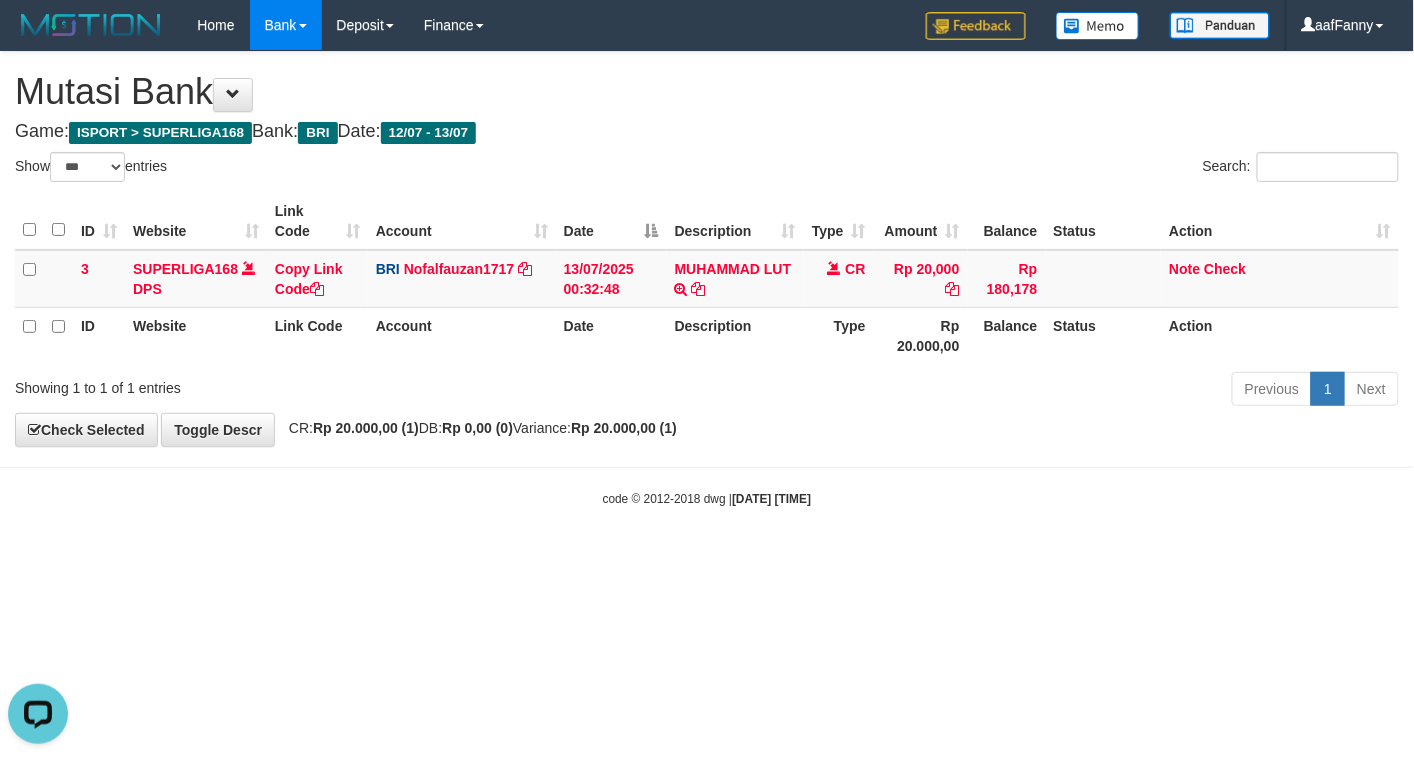 scroll, scrollTop: 0, scrollLeft: 0, axis: both 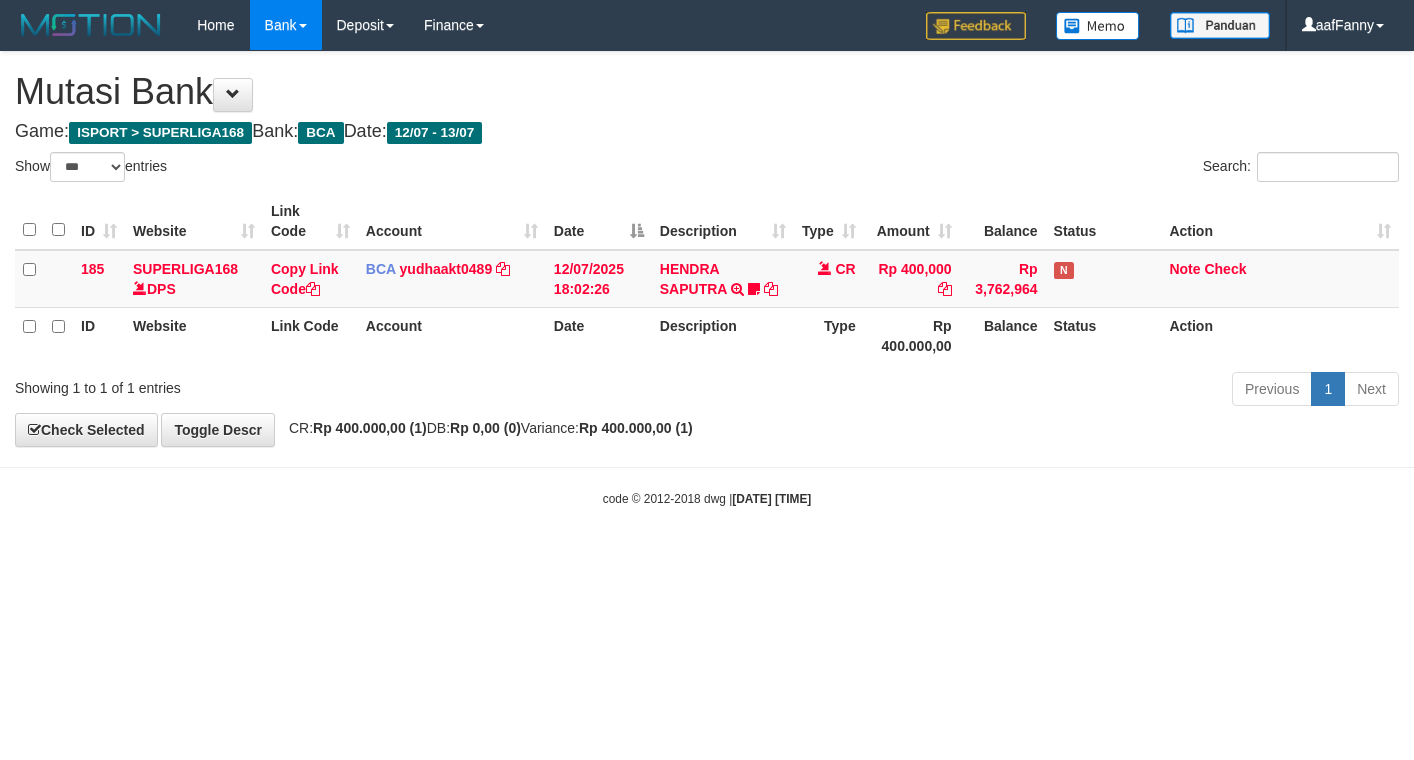select on "***" 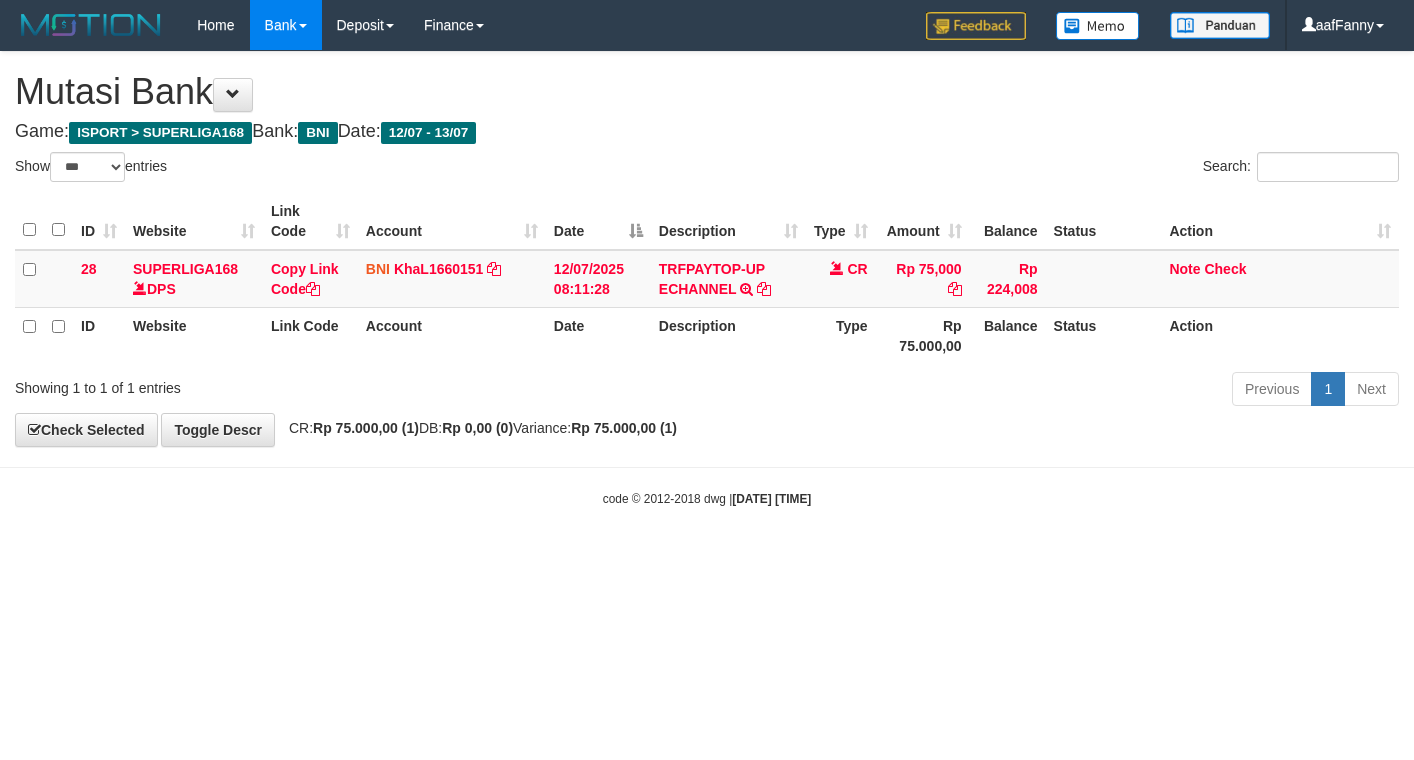 select on "***" 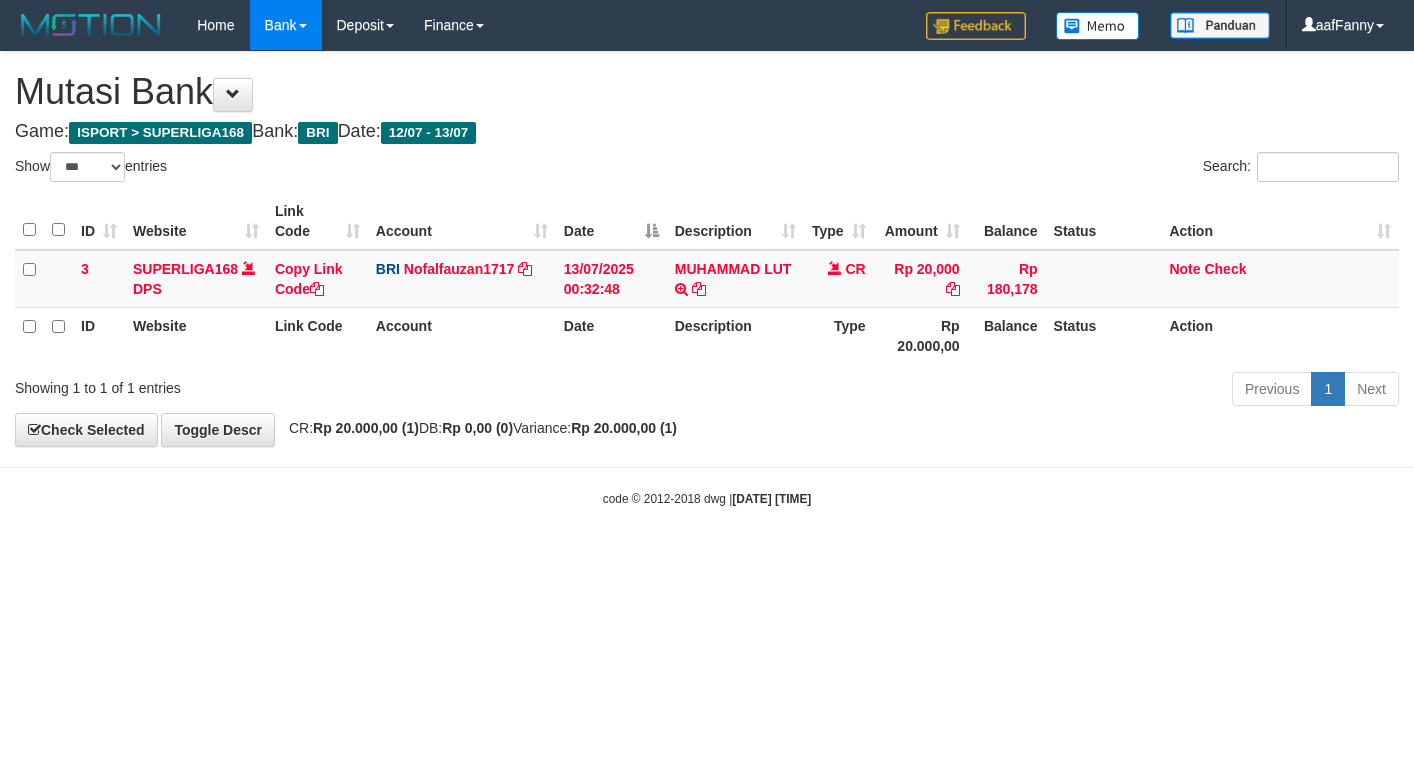 select on "***" 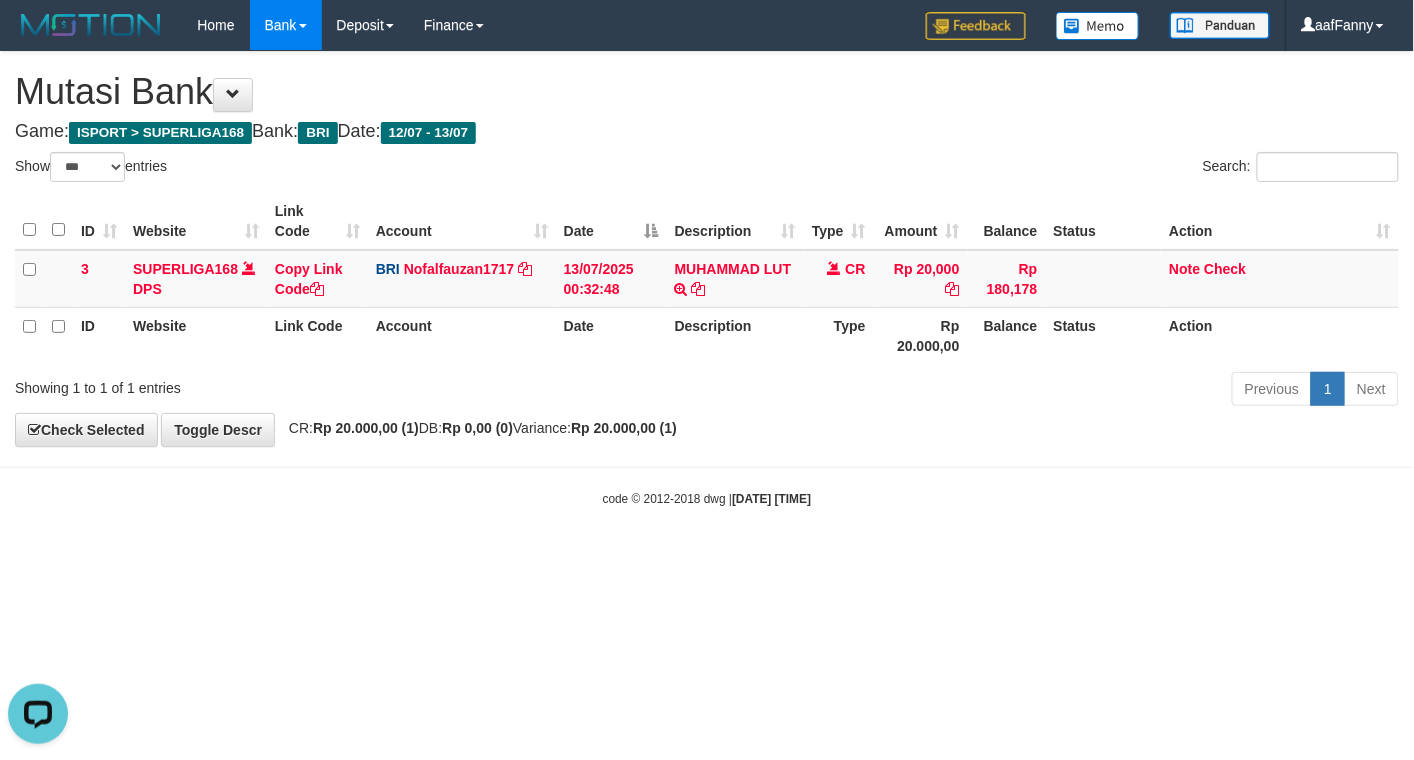 scroll, scrollTop: 0, scrollLeft: 0, axis: both 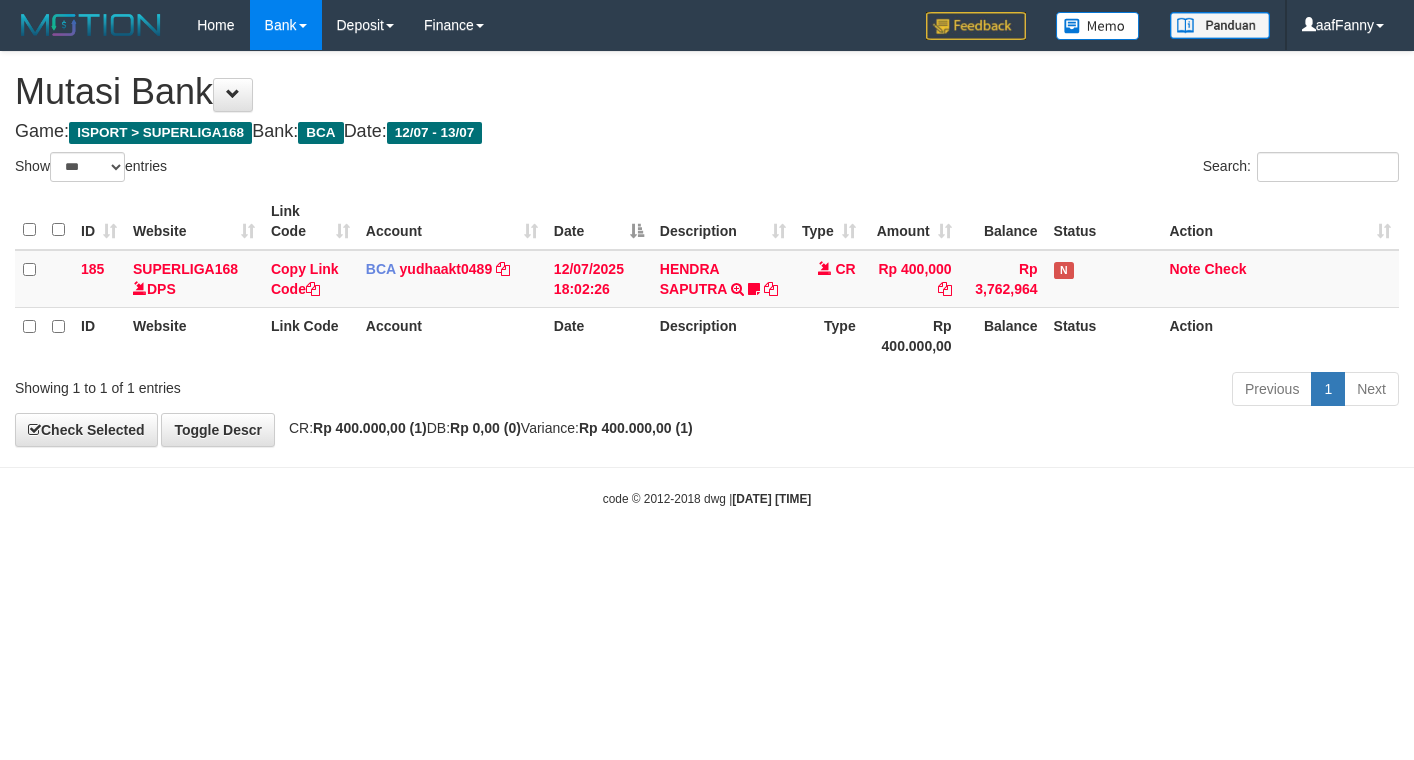 select on "***" 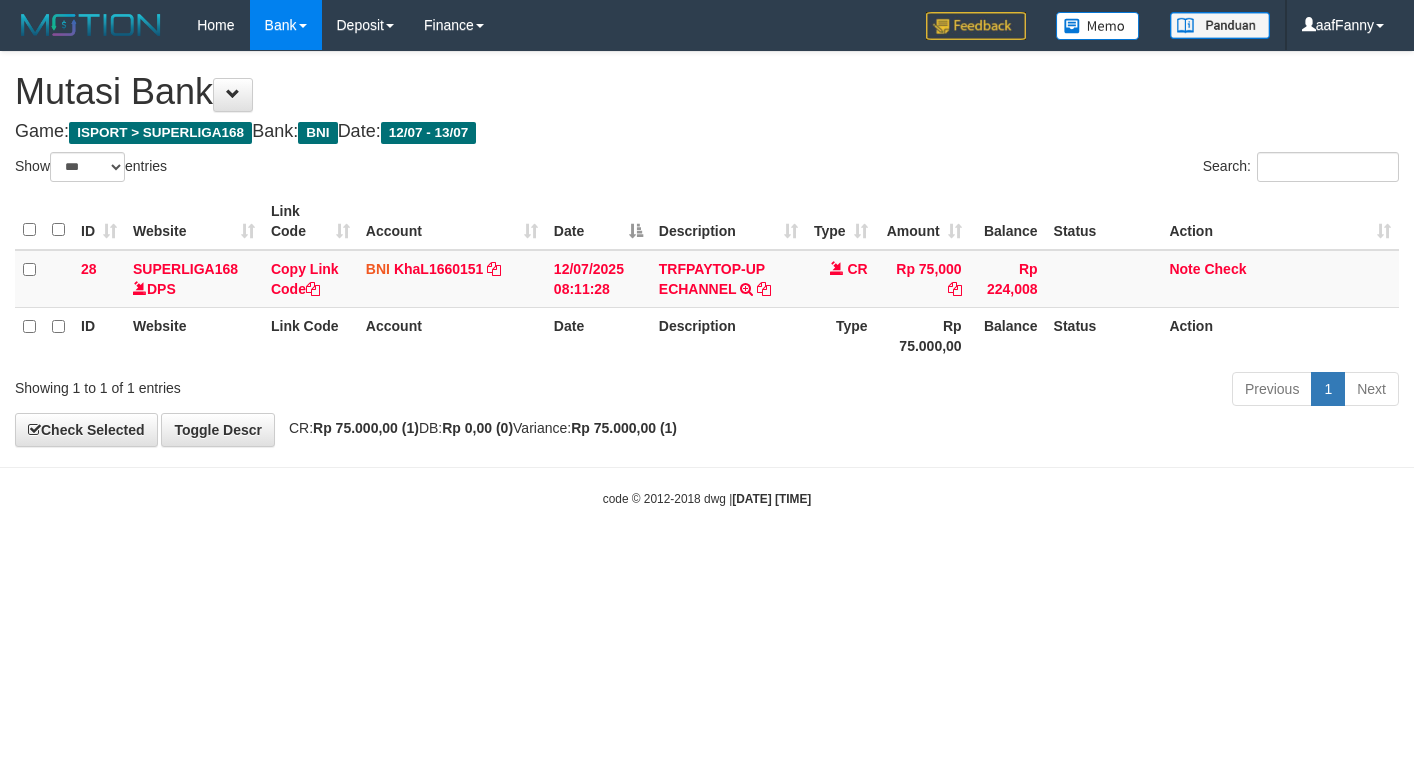 select on "***" 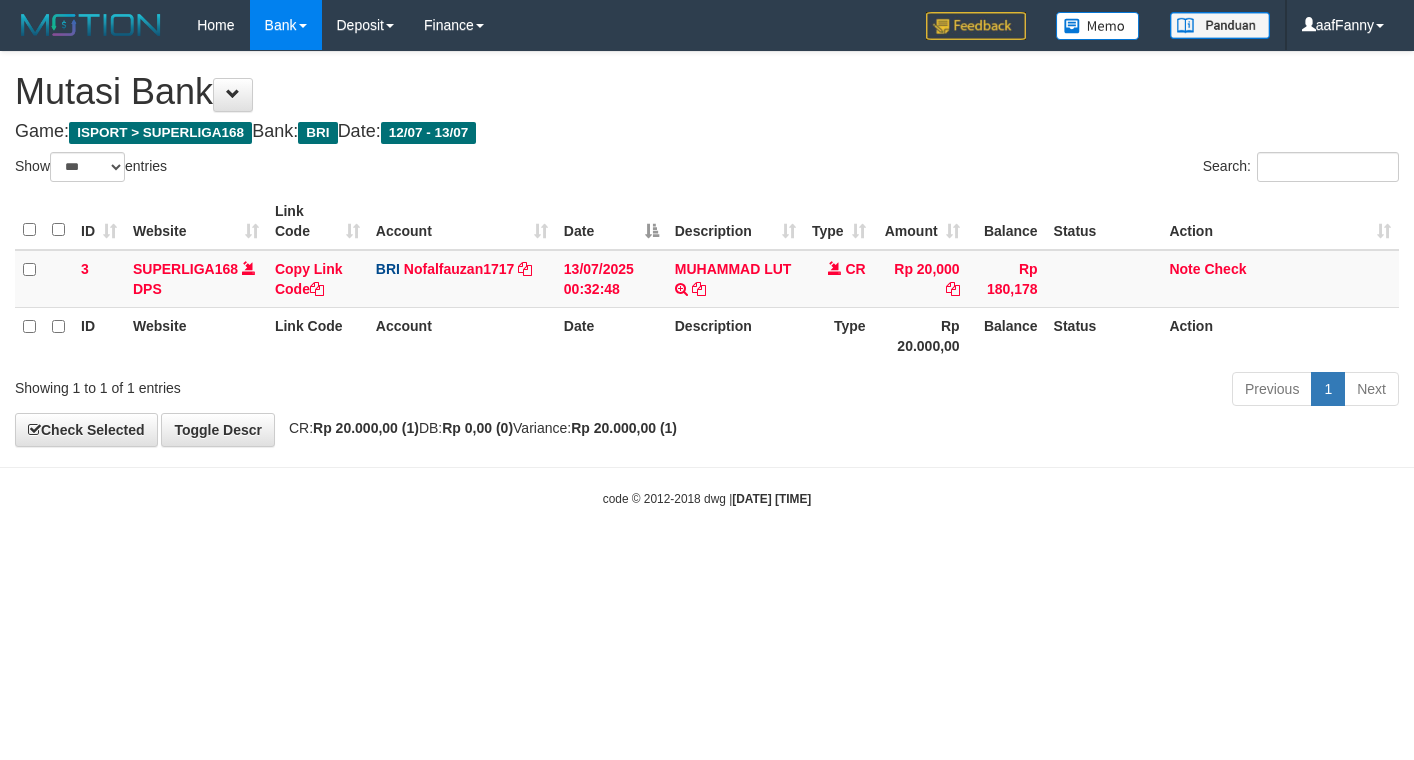 select on "***" 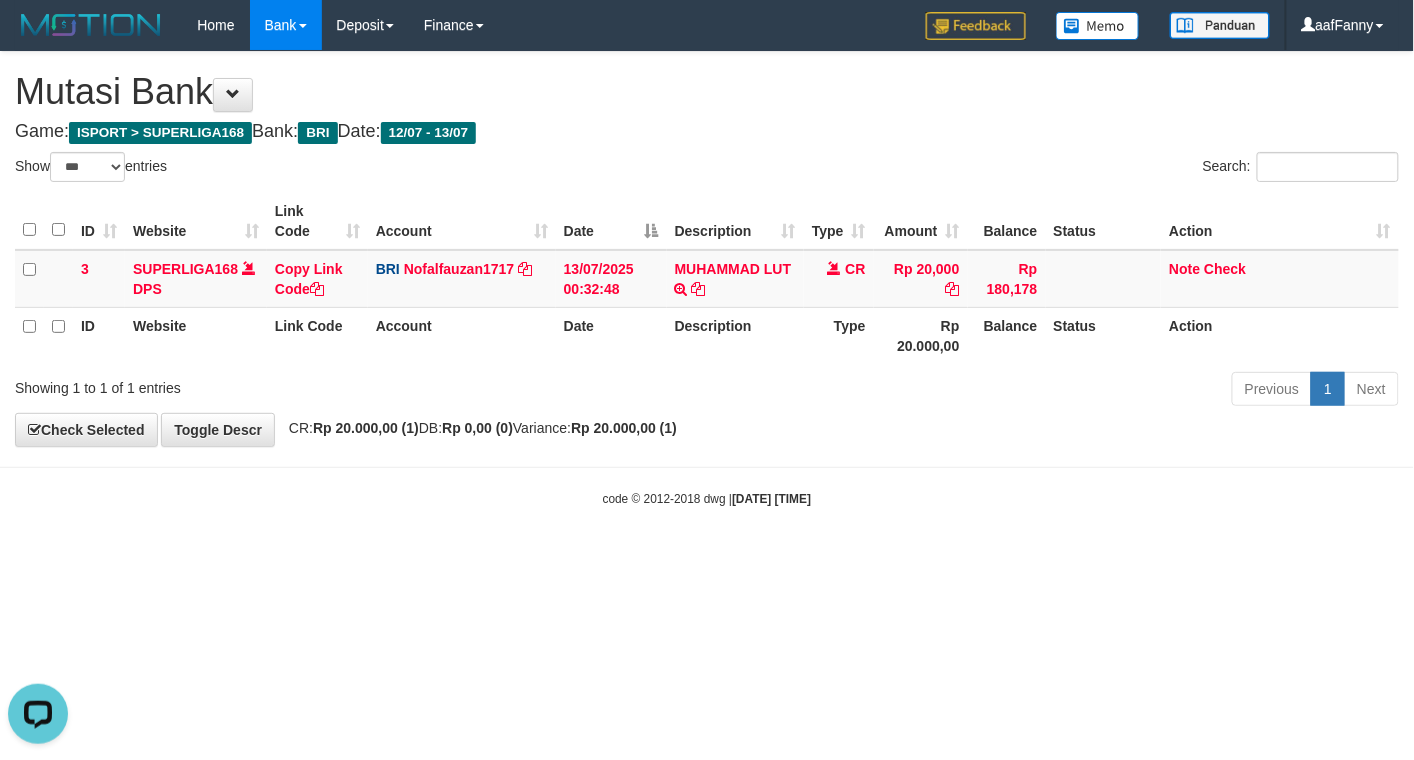 scroll, scrollTop: 0, scrollLeft: 0, axis: both 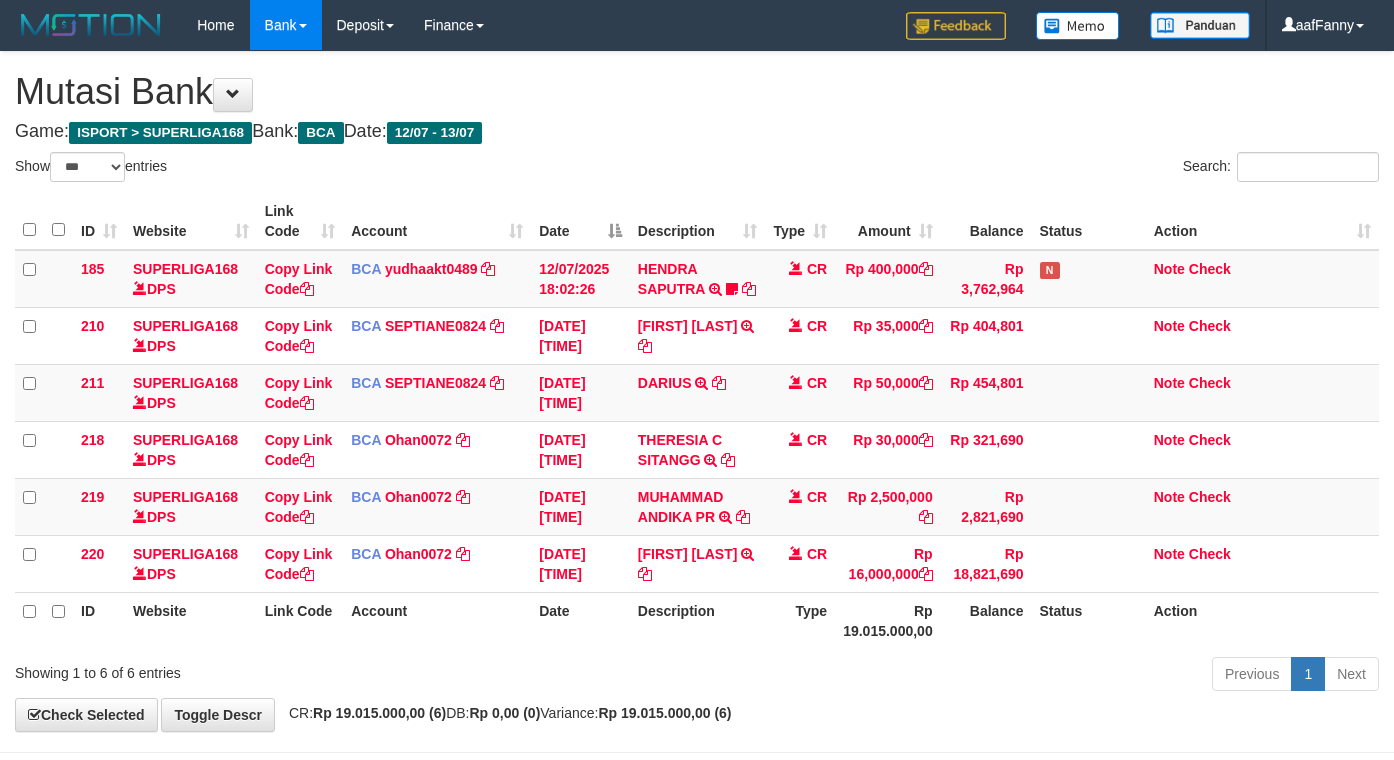select on "***" 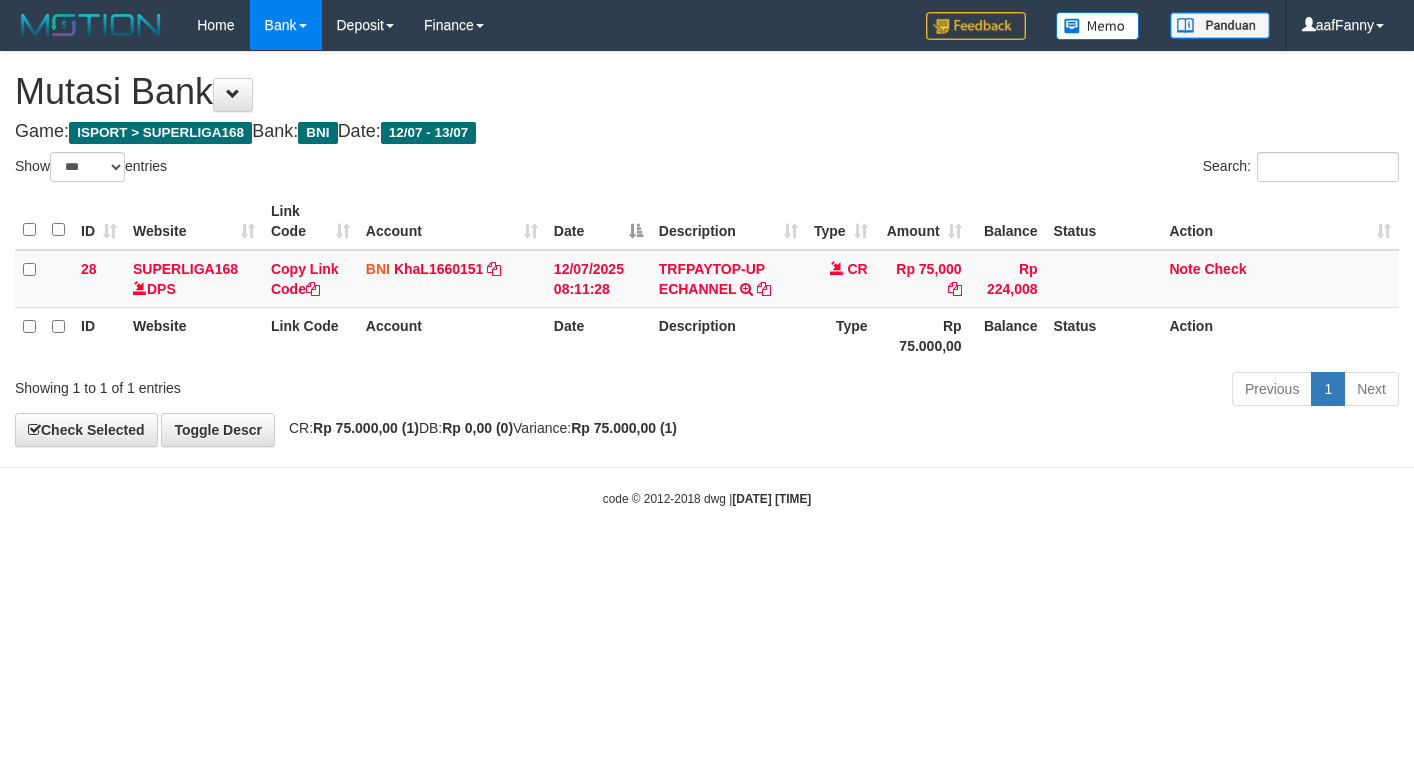 select on "***" 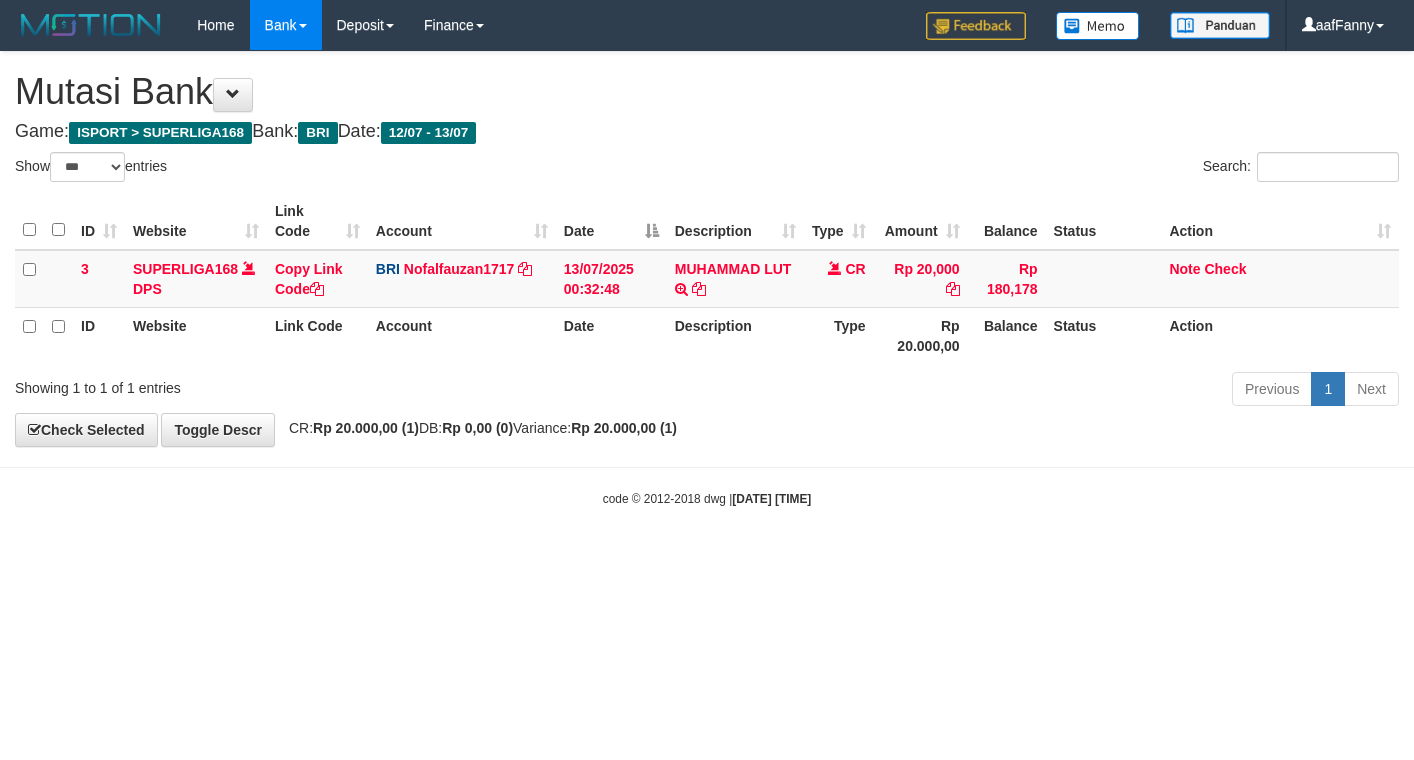 select on "***" 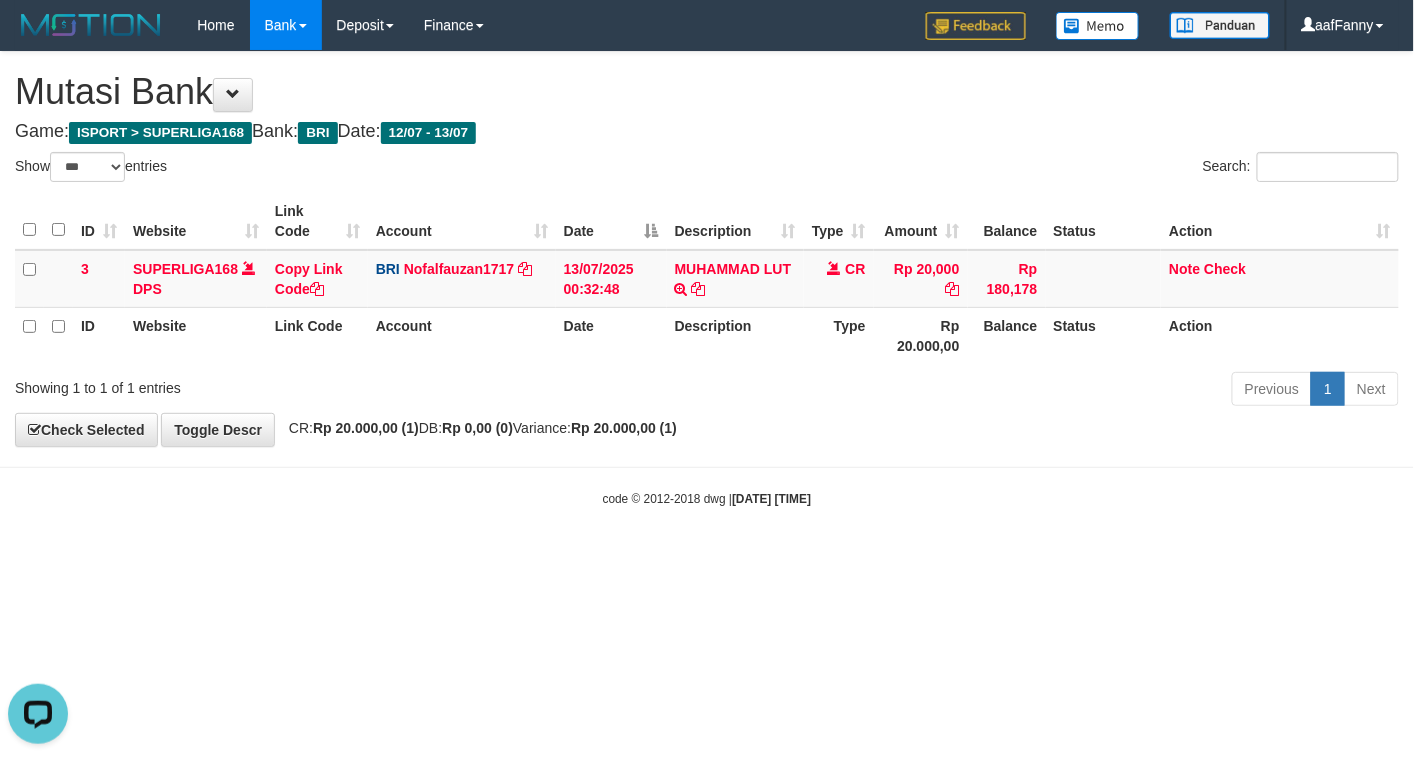 scroll, scrollTop: 0, scrollLeft: 0, axis: both 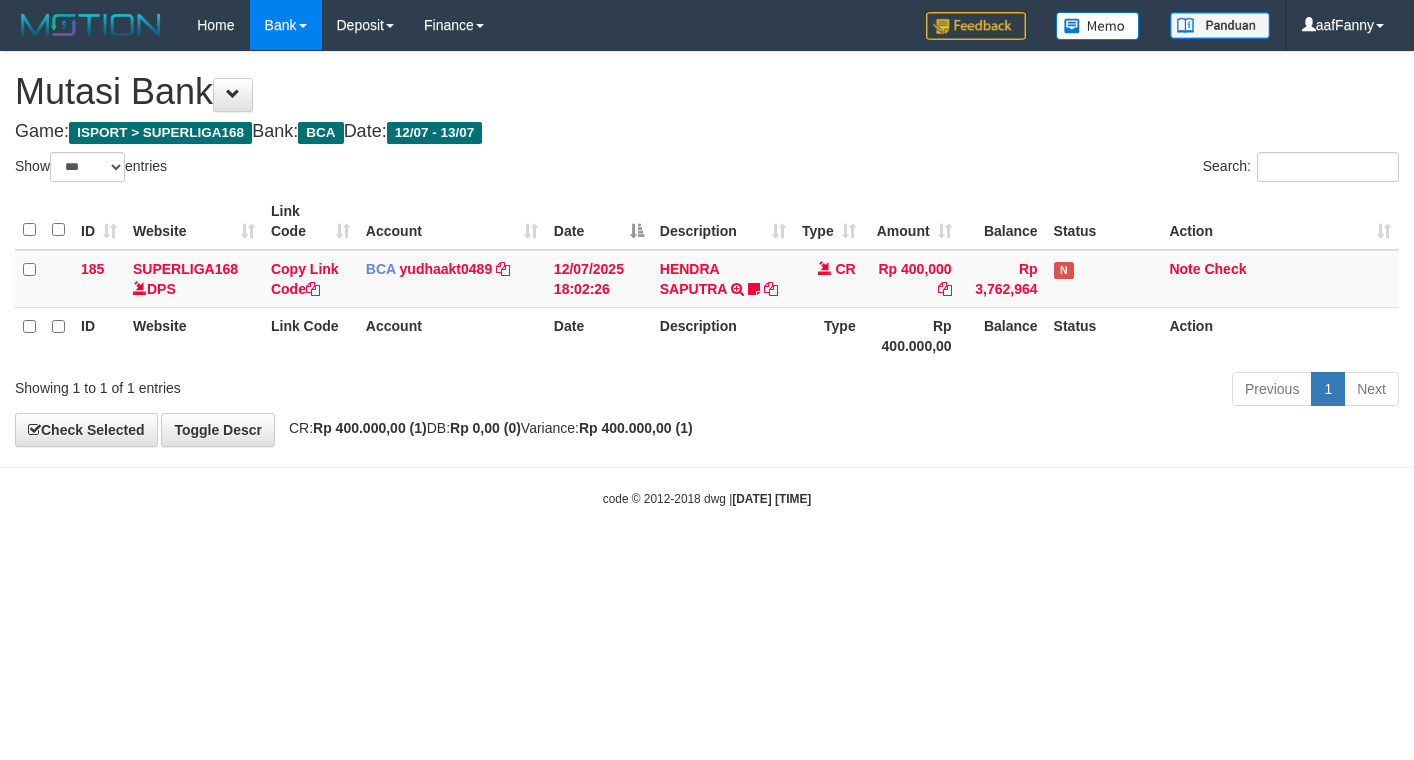 select on "***" 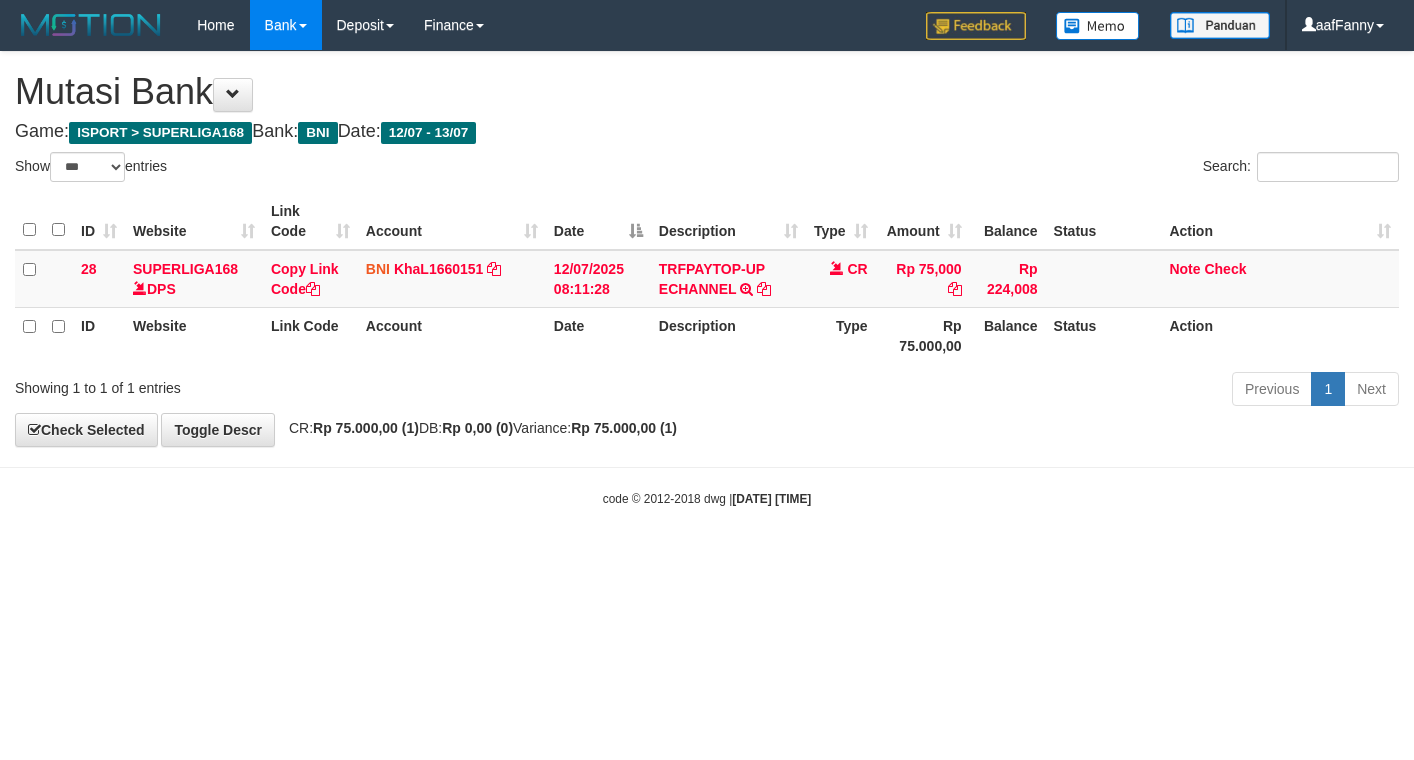 select on "***" 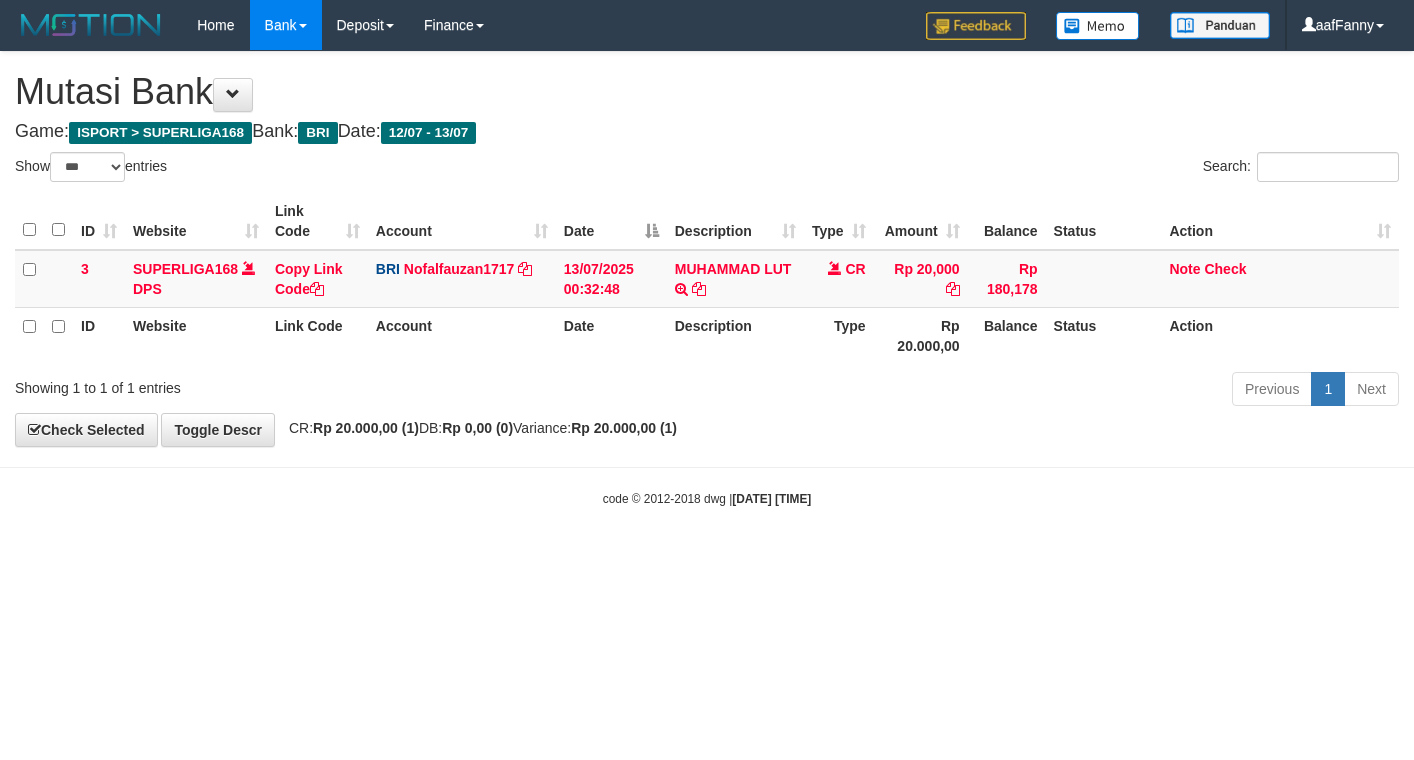 select on "***" 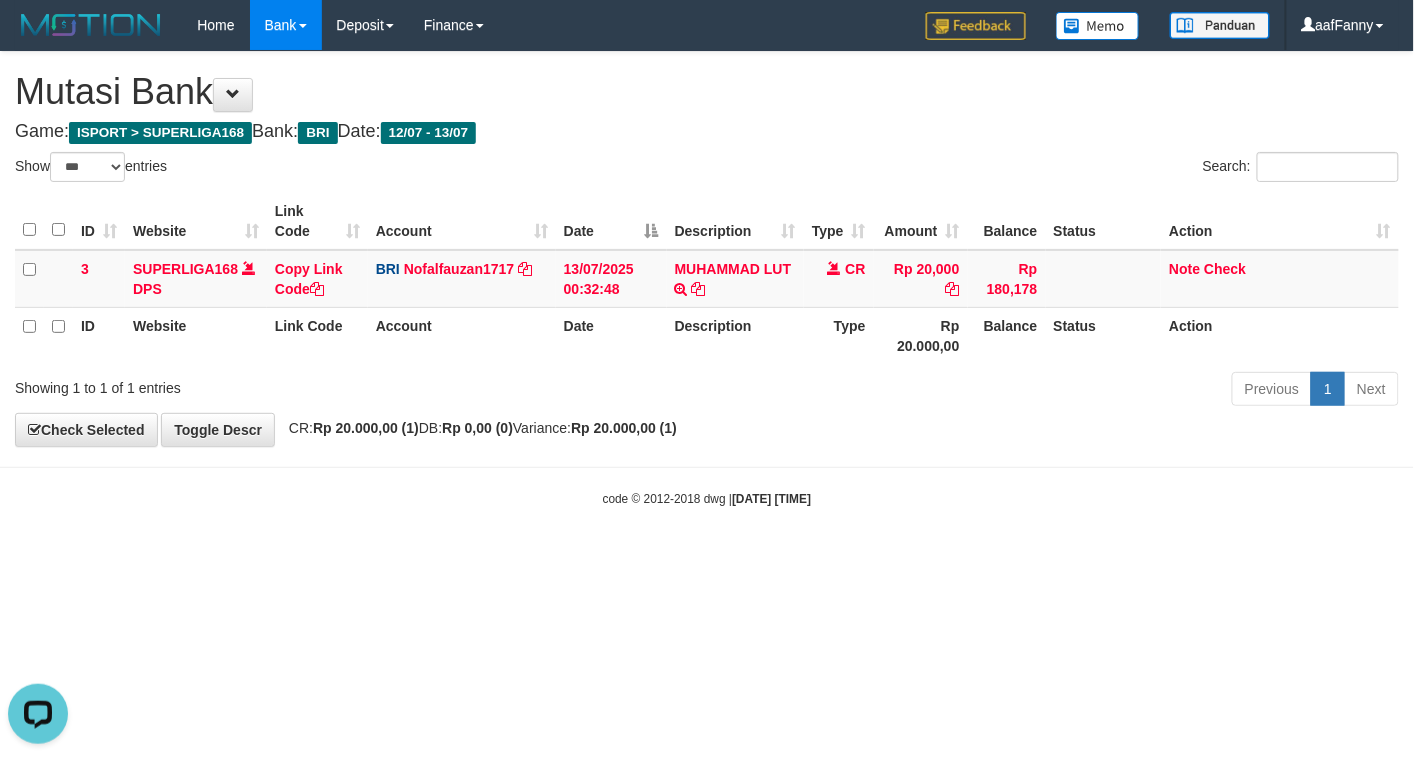 scroll, scrollTop: 0, scrollLeft: 0, axis: both 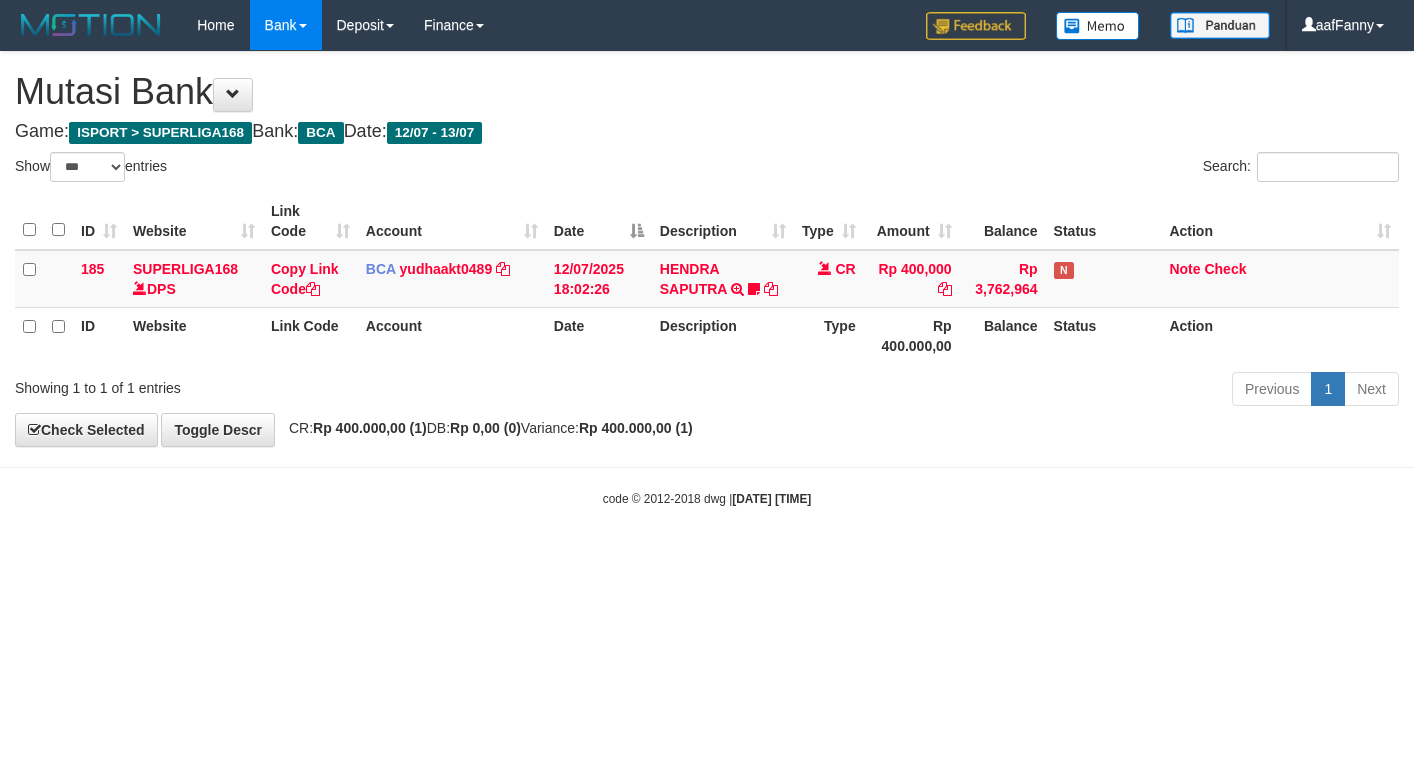 select on "***" 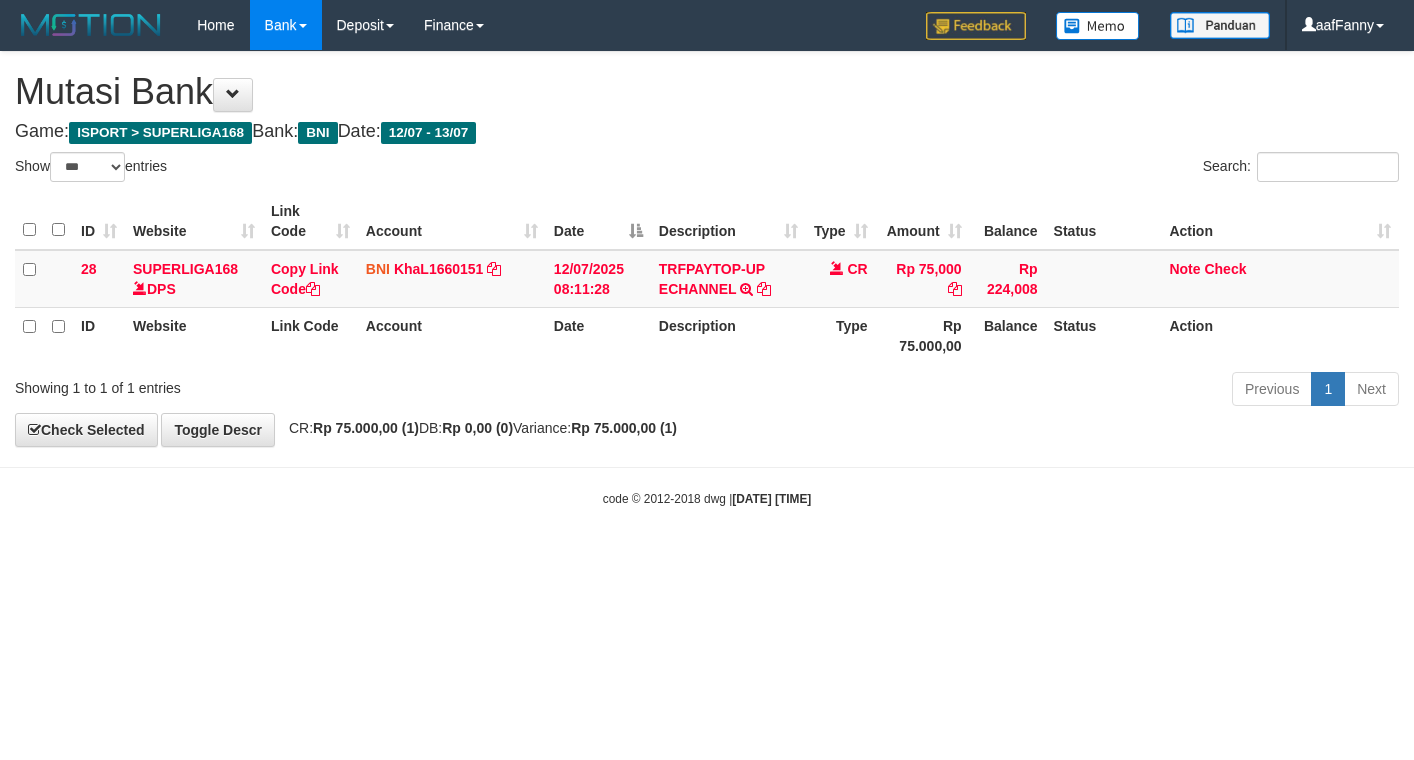 select on "***" 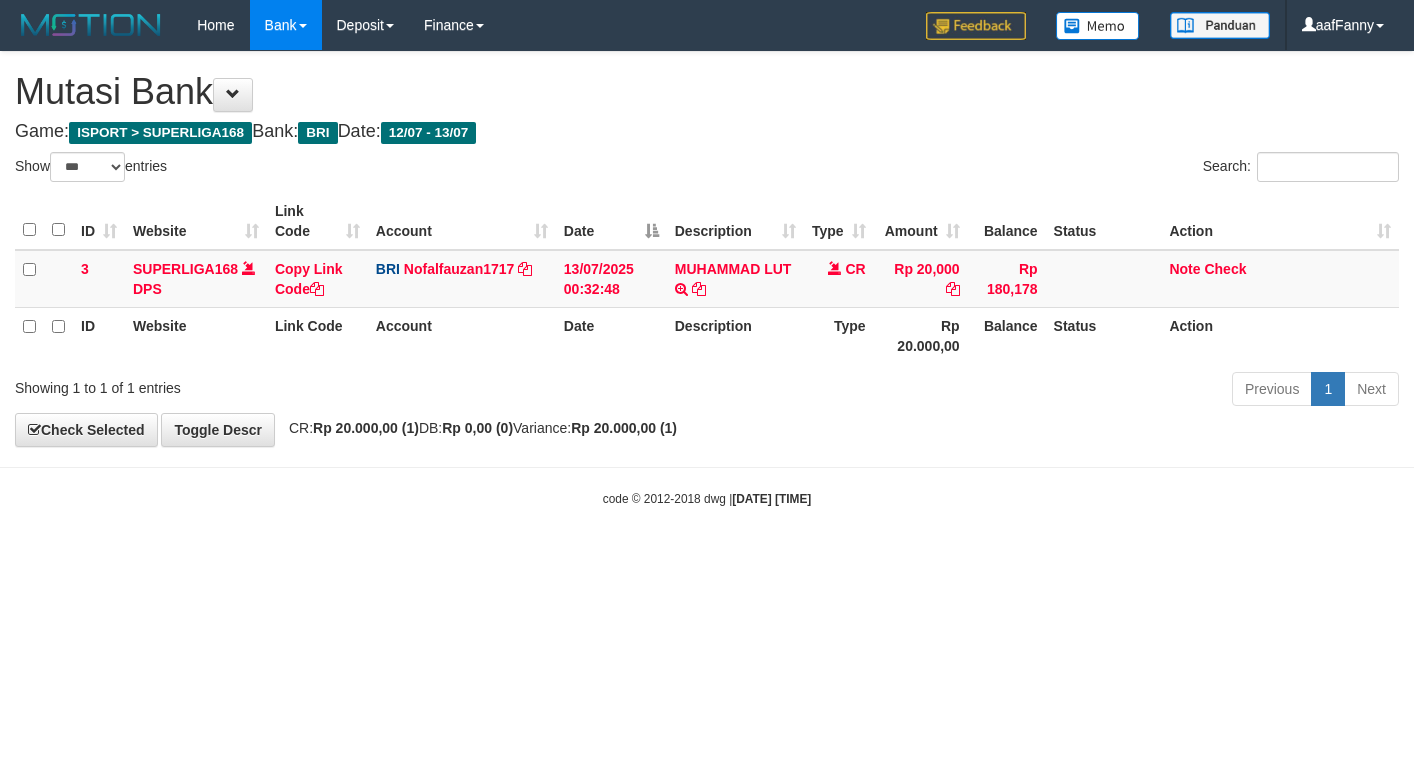 select on "***" 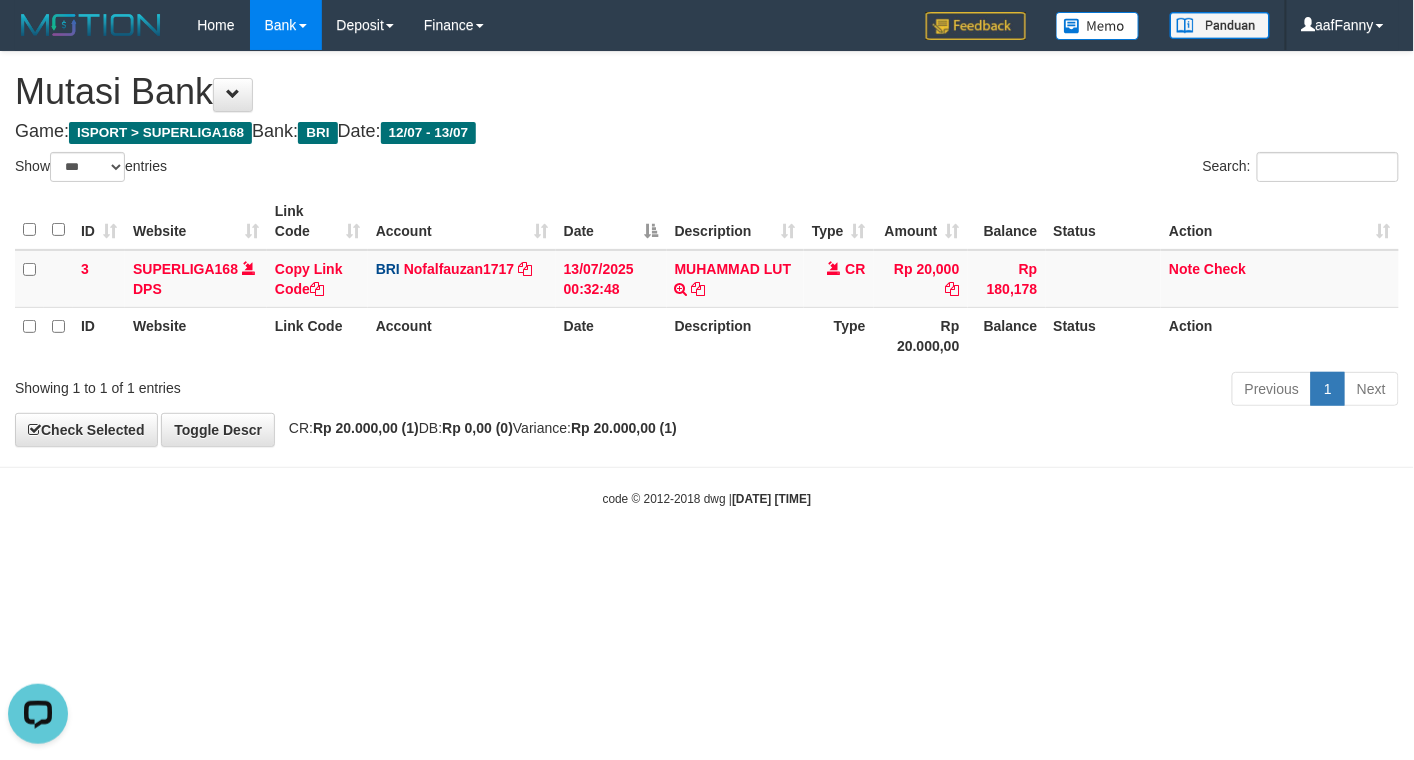 scroll, scrollTop: 0, scrollLeft: 0, axis: both 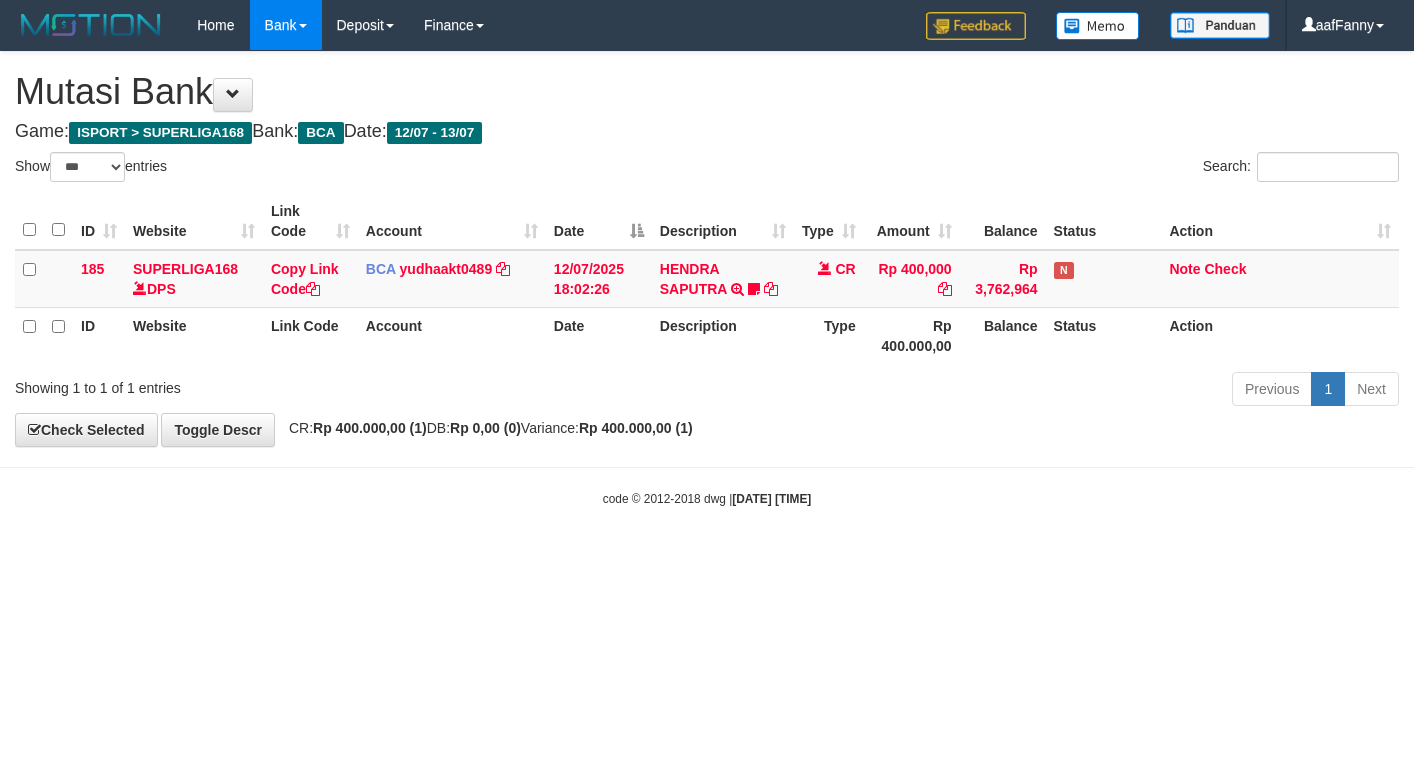 select on "***" 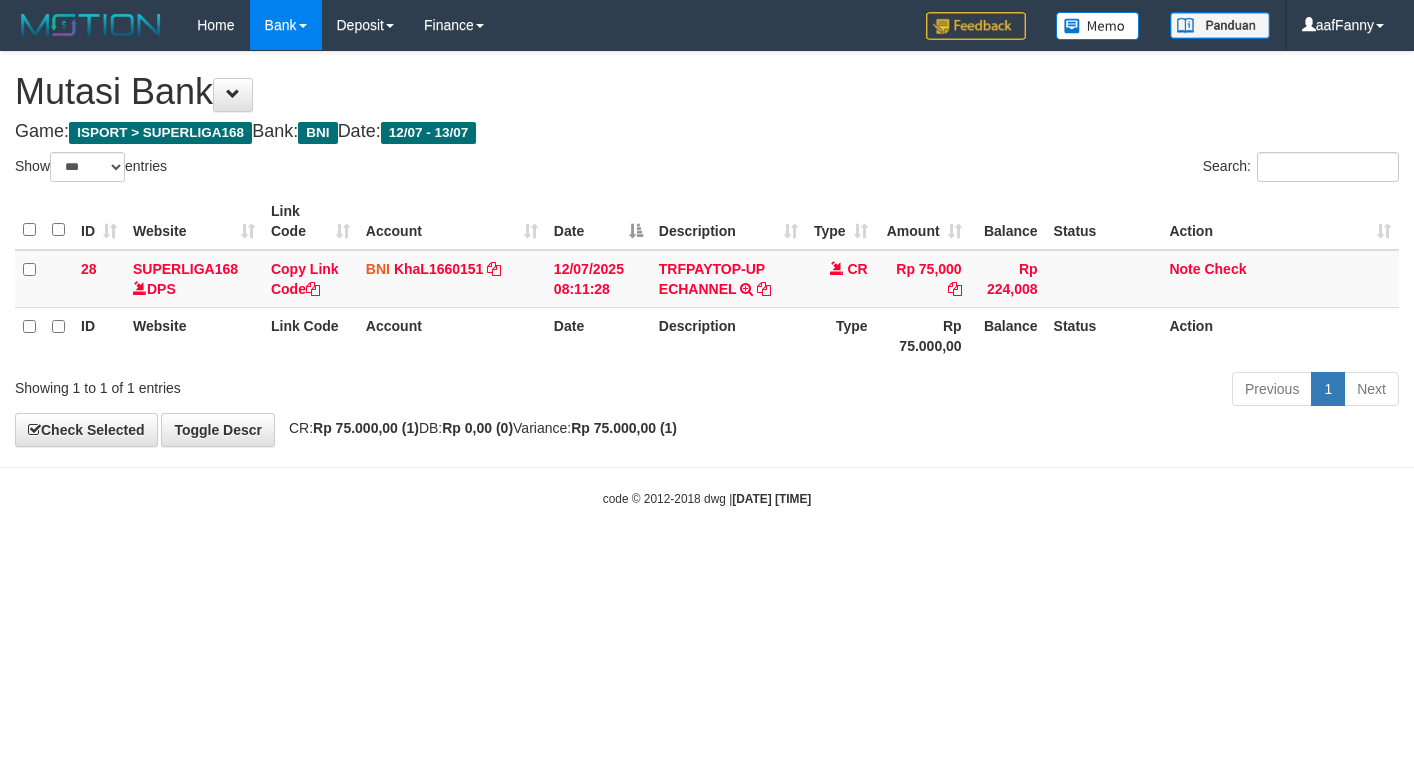 select on "***" 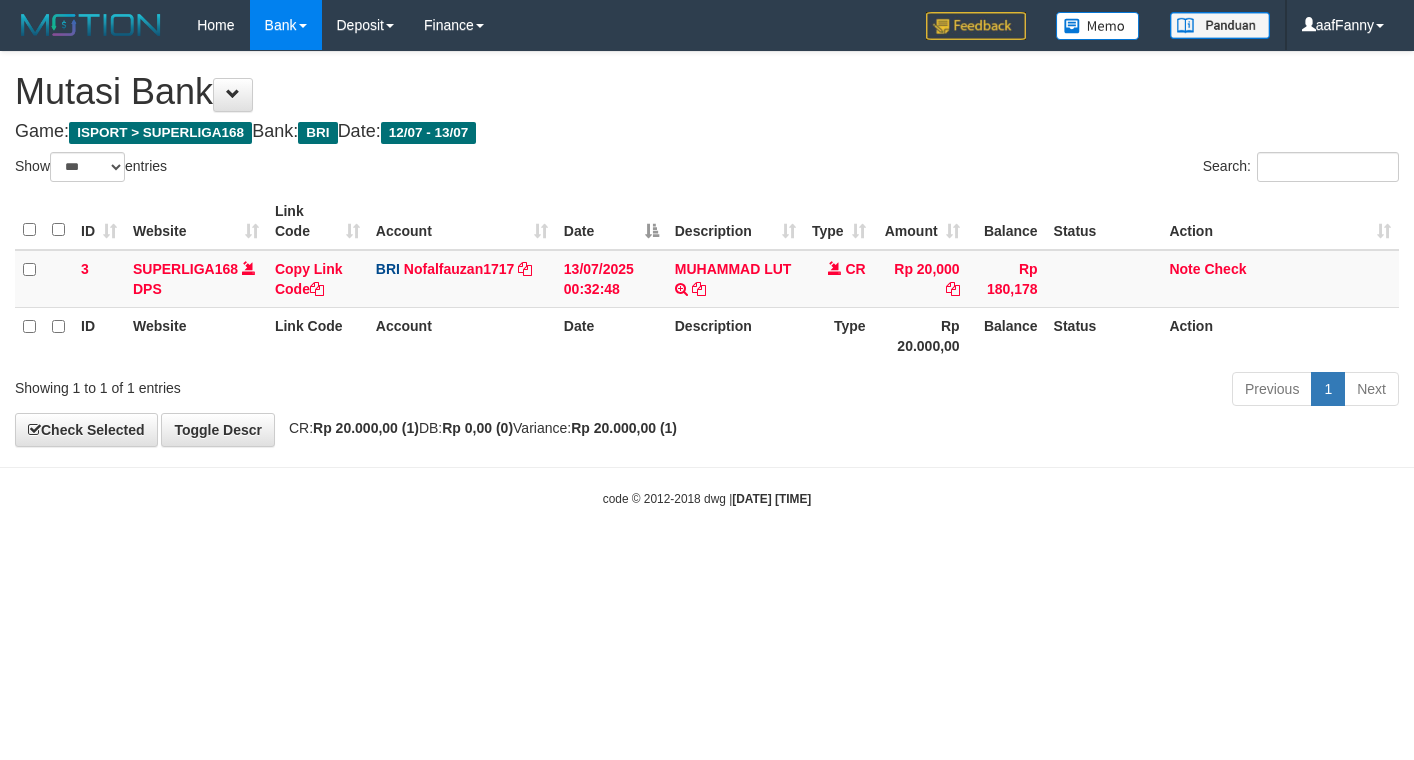 select on "***" 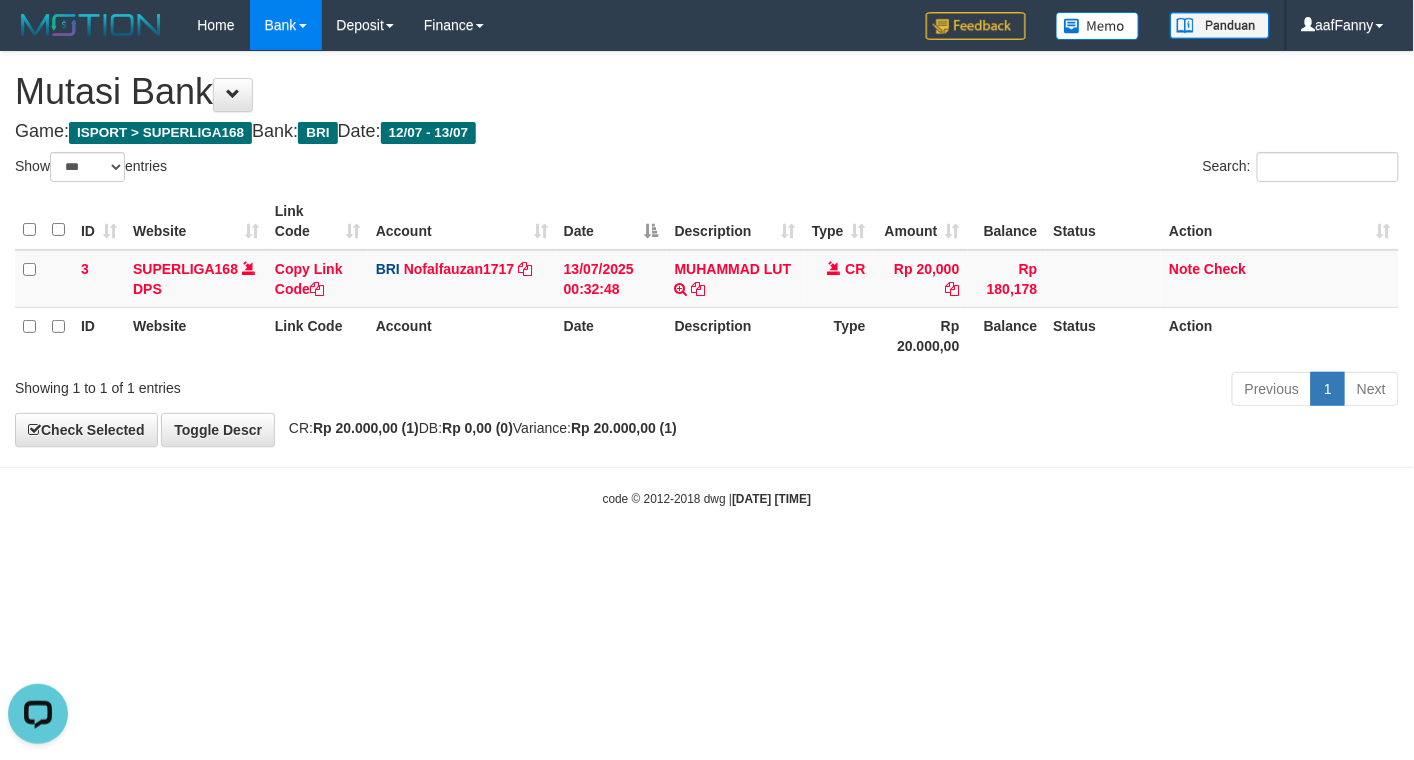 scroll, scrollTop: 0, scrollLeft: 0, axis: both 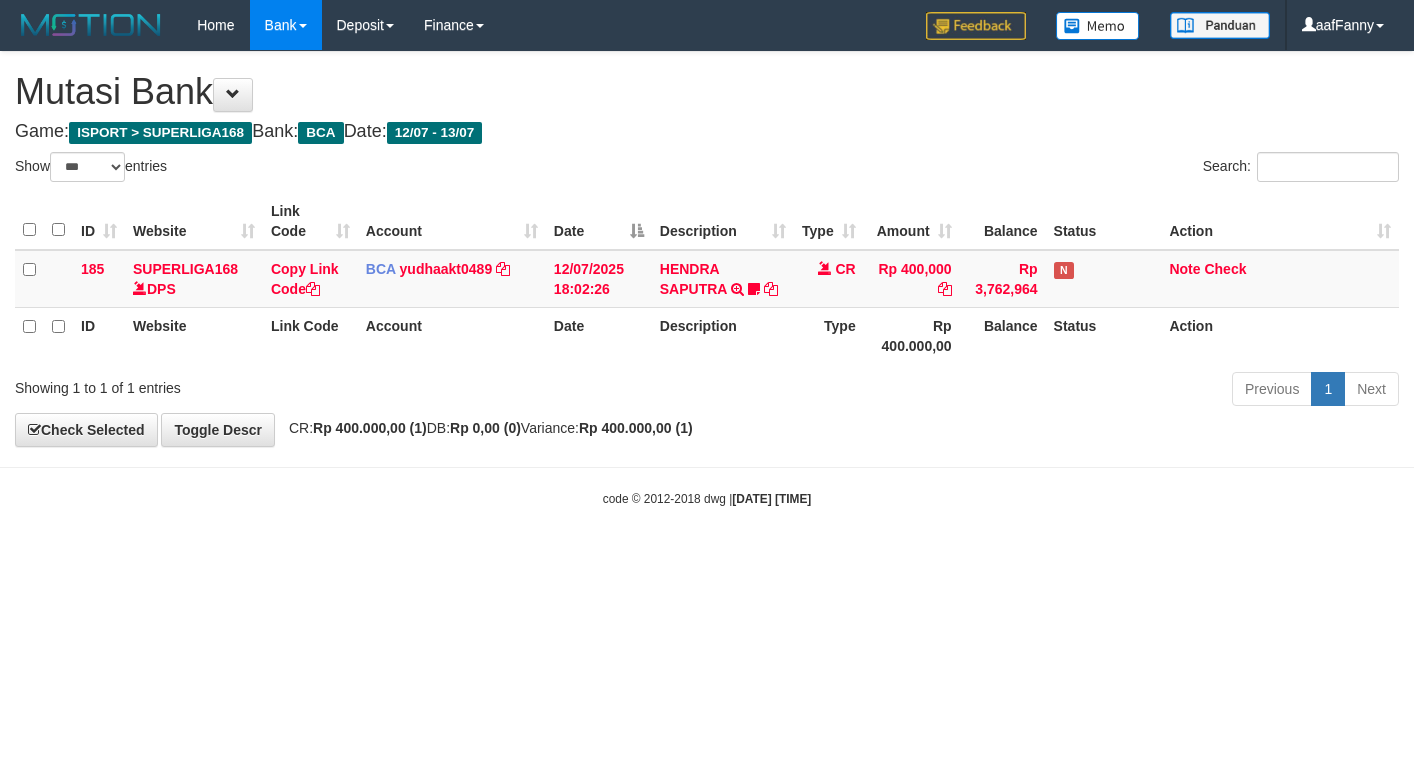 select on "***" 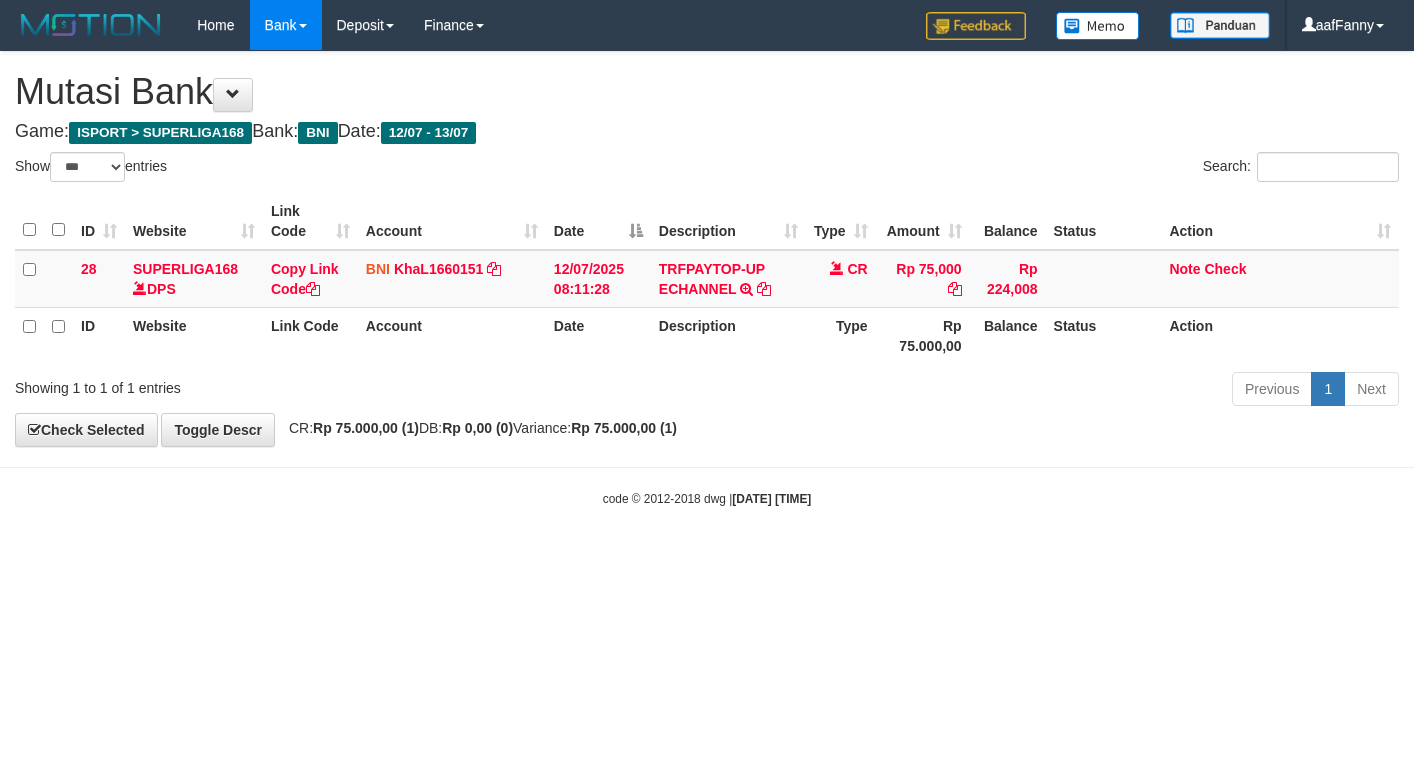 select on "***" 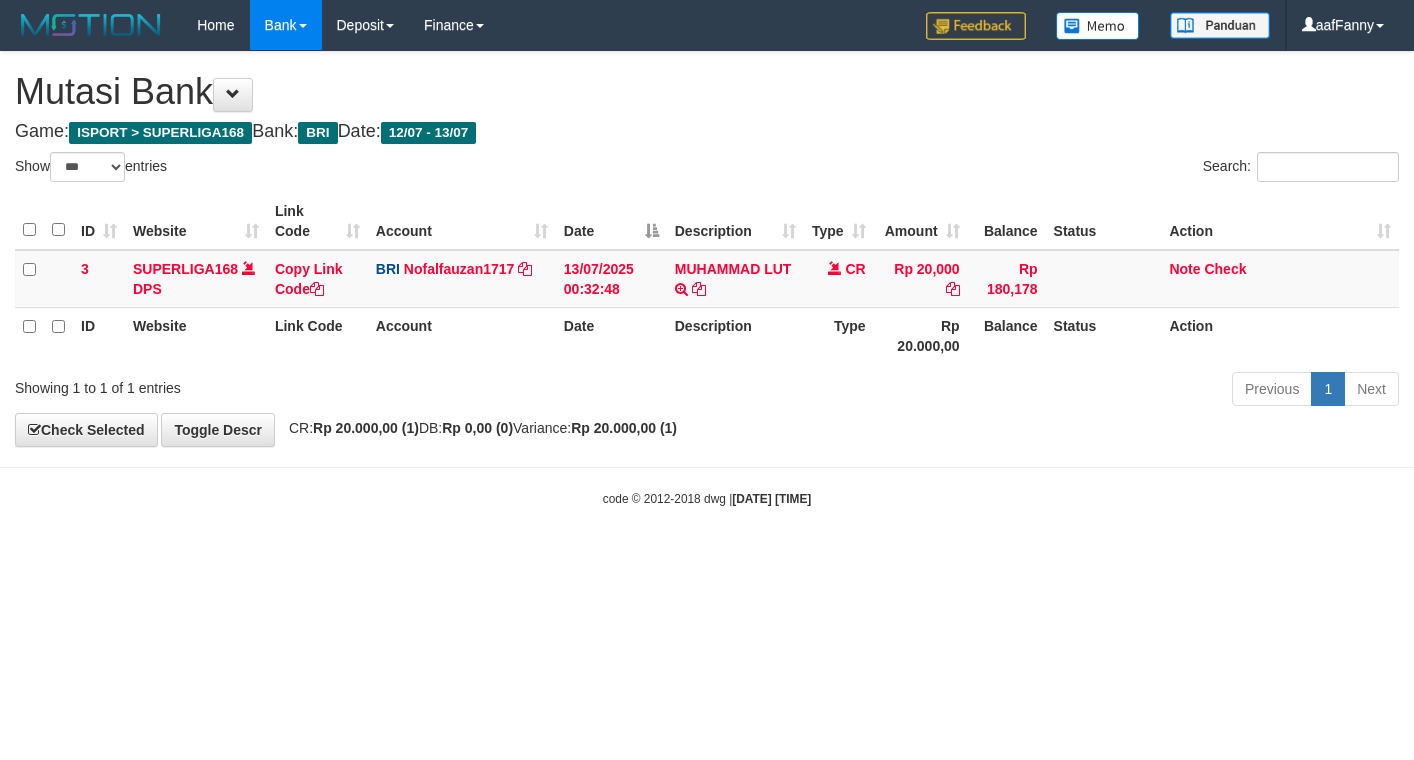 select on "***" 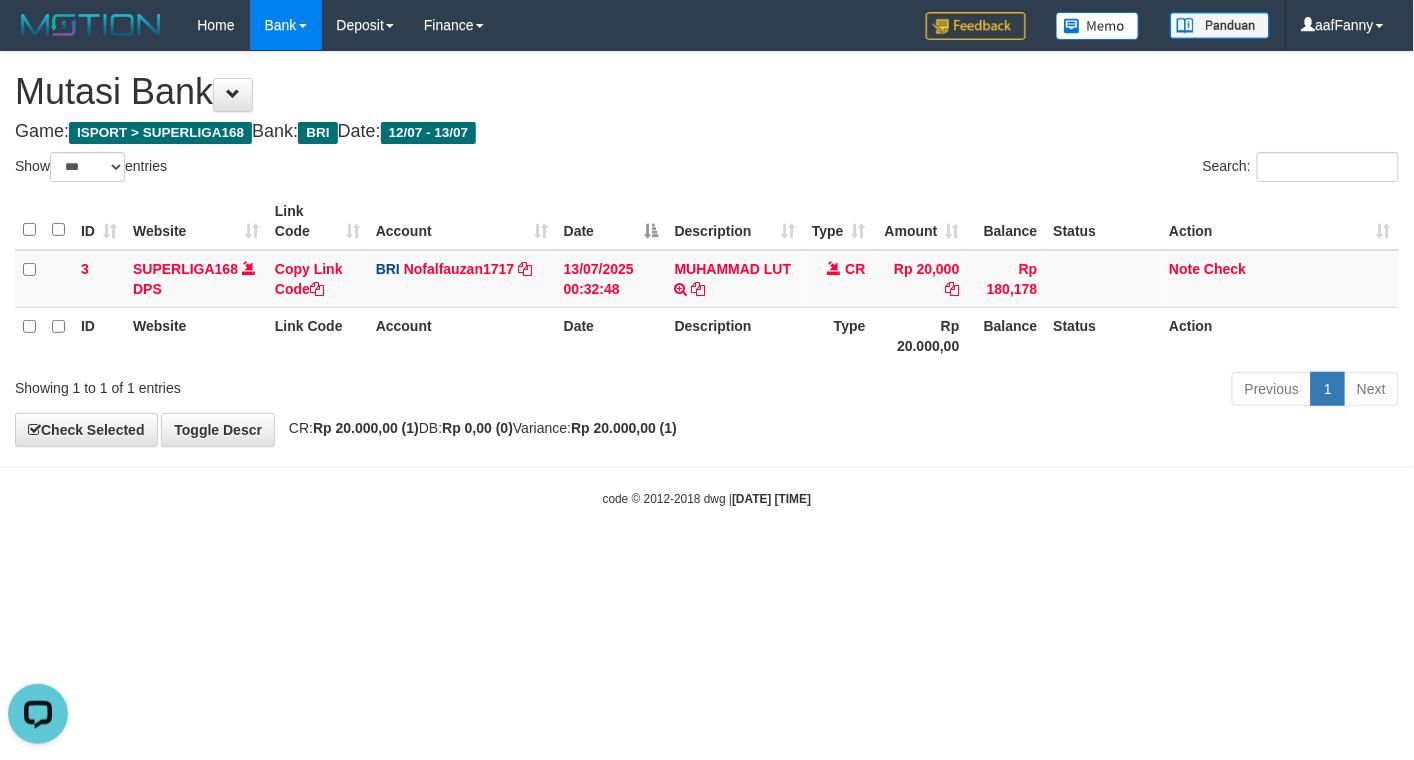 scroll, scrollTop: 0, scrollLeft: 0, axis: both 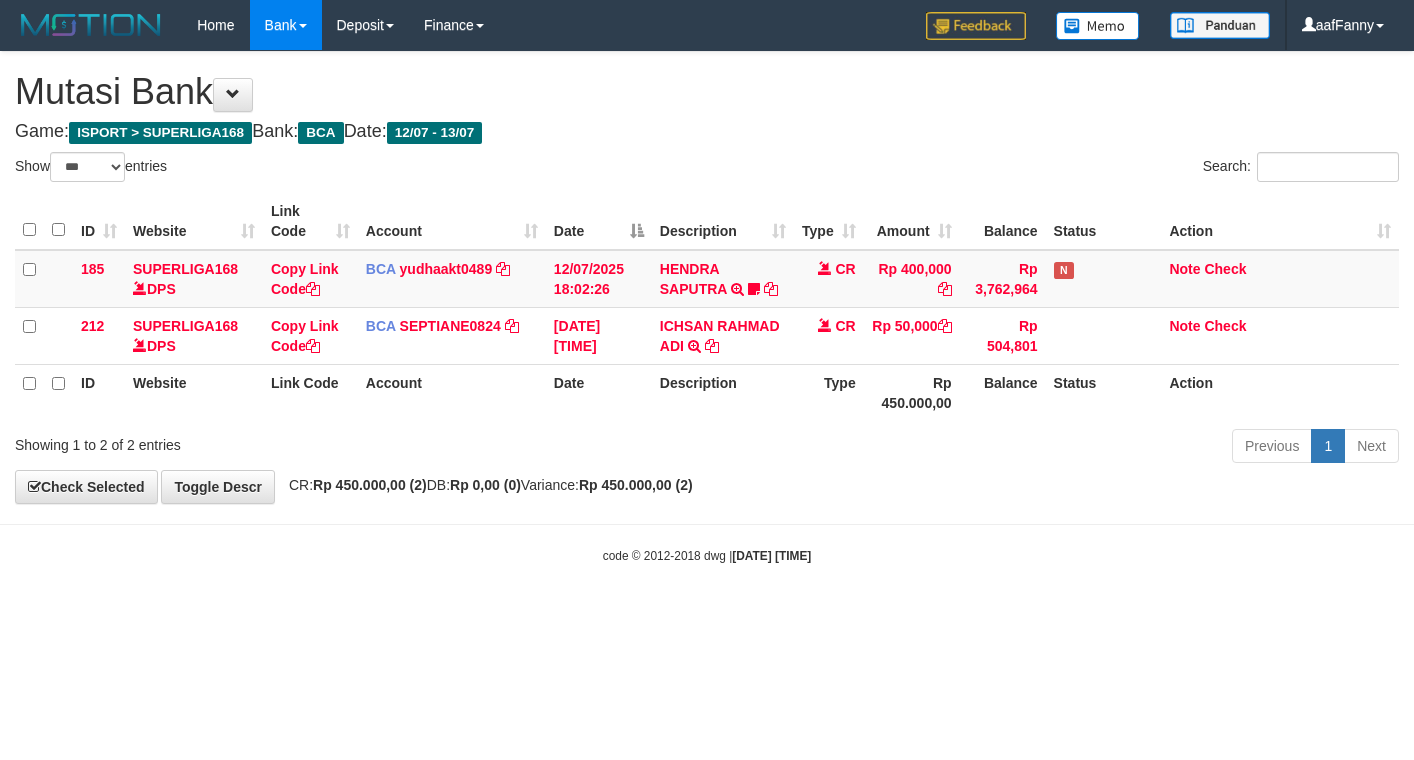 select on "***" 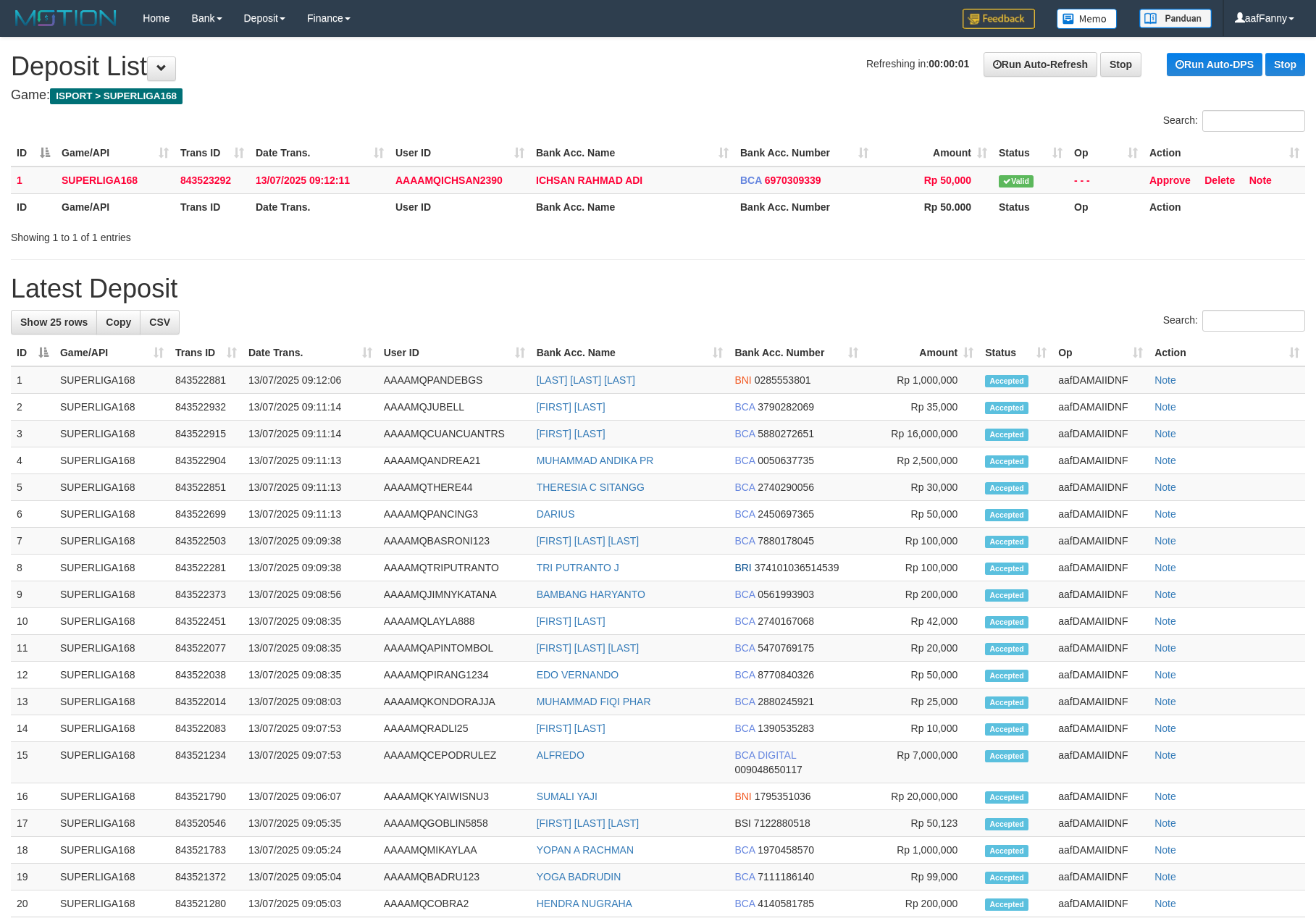 scroll, scrollTop: 0, scrollLeft: 0, axis: both 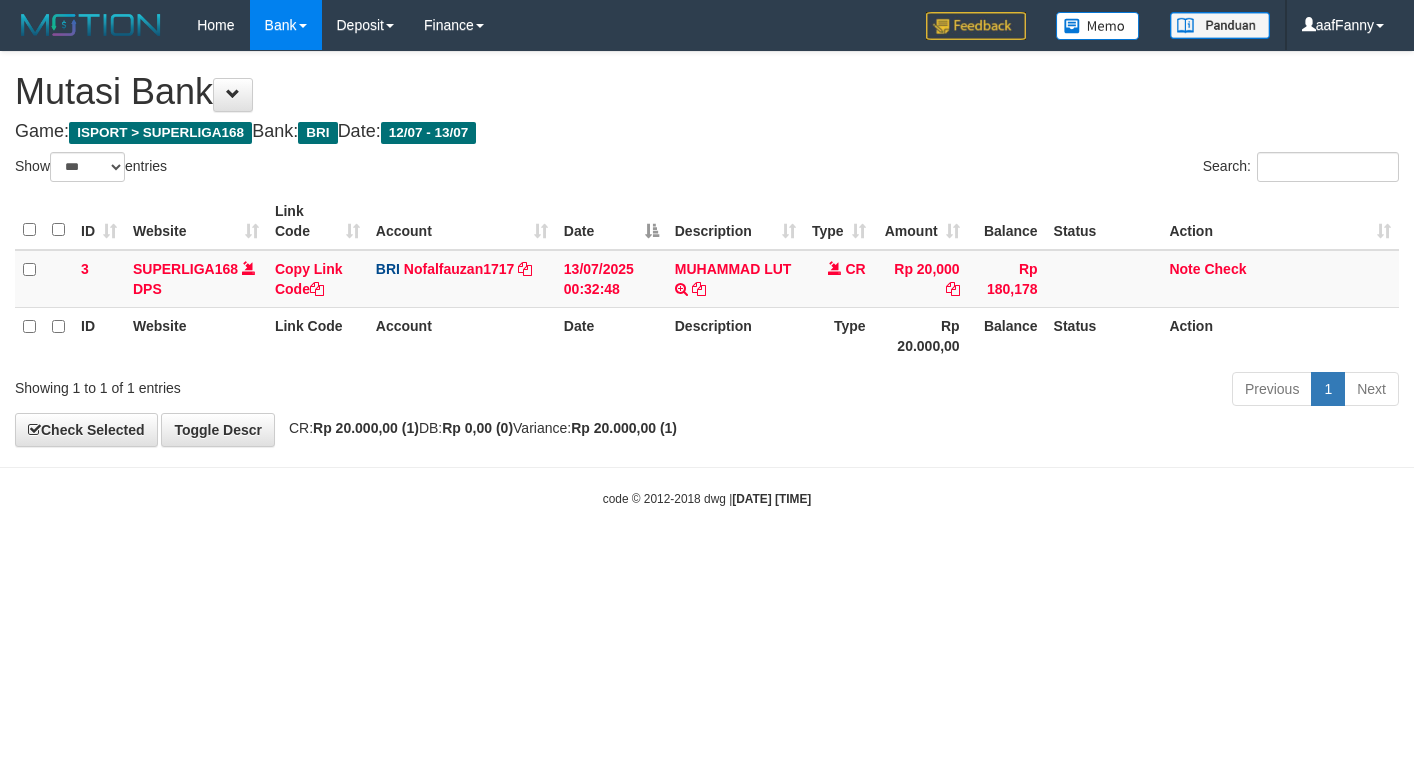 select on "***" 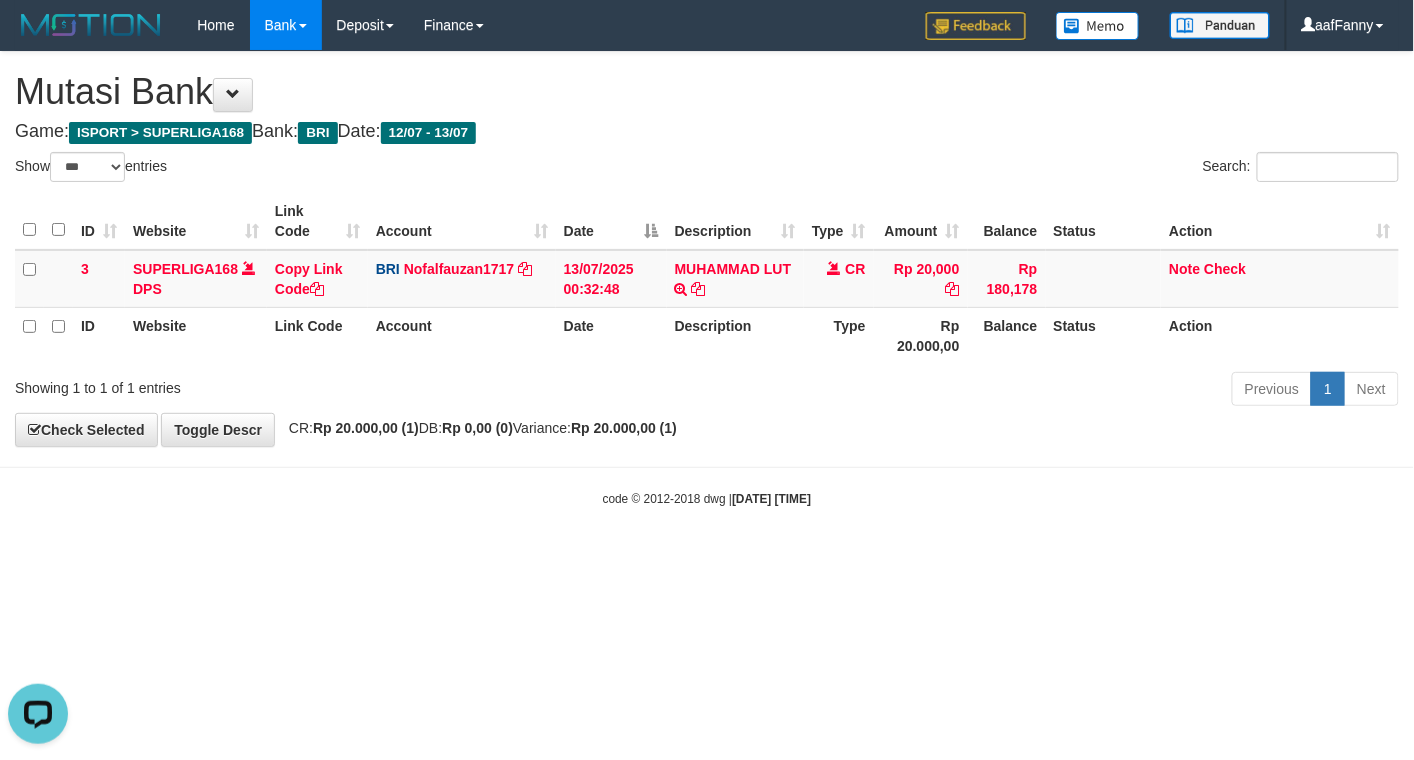 scroll, scrollTop: 0, scrollLeft: 0, axis: both 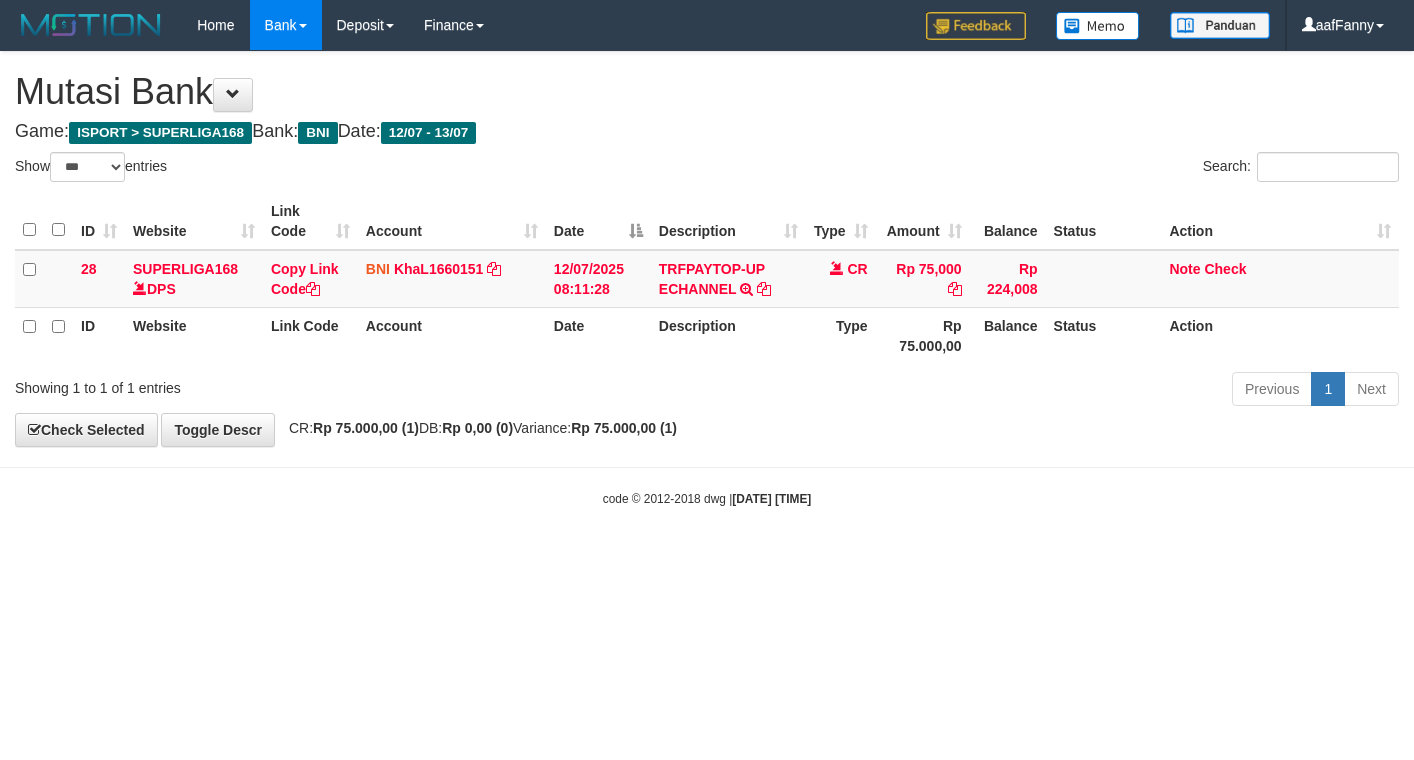 select on "***" 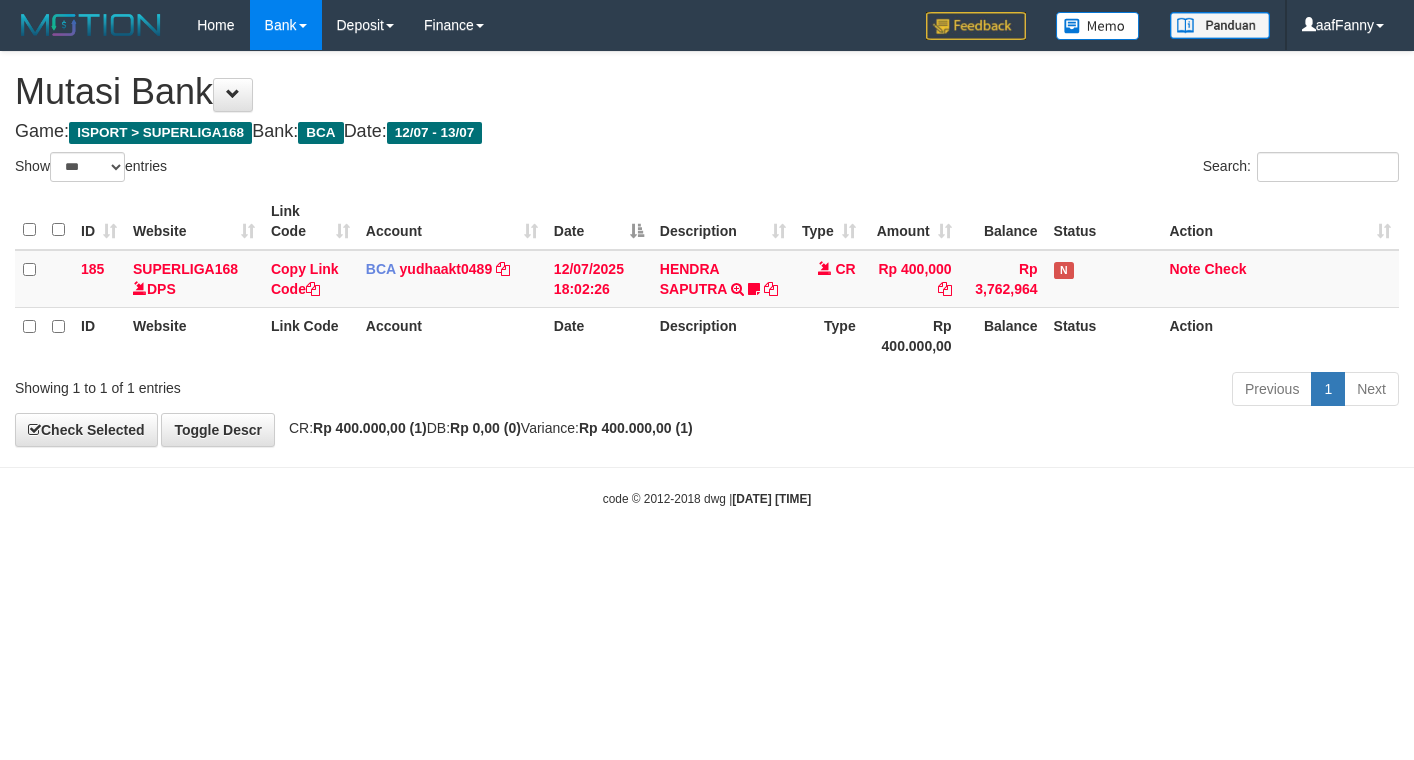select on "***" 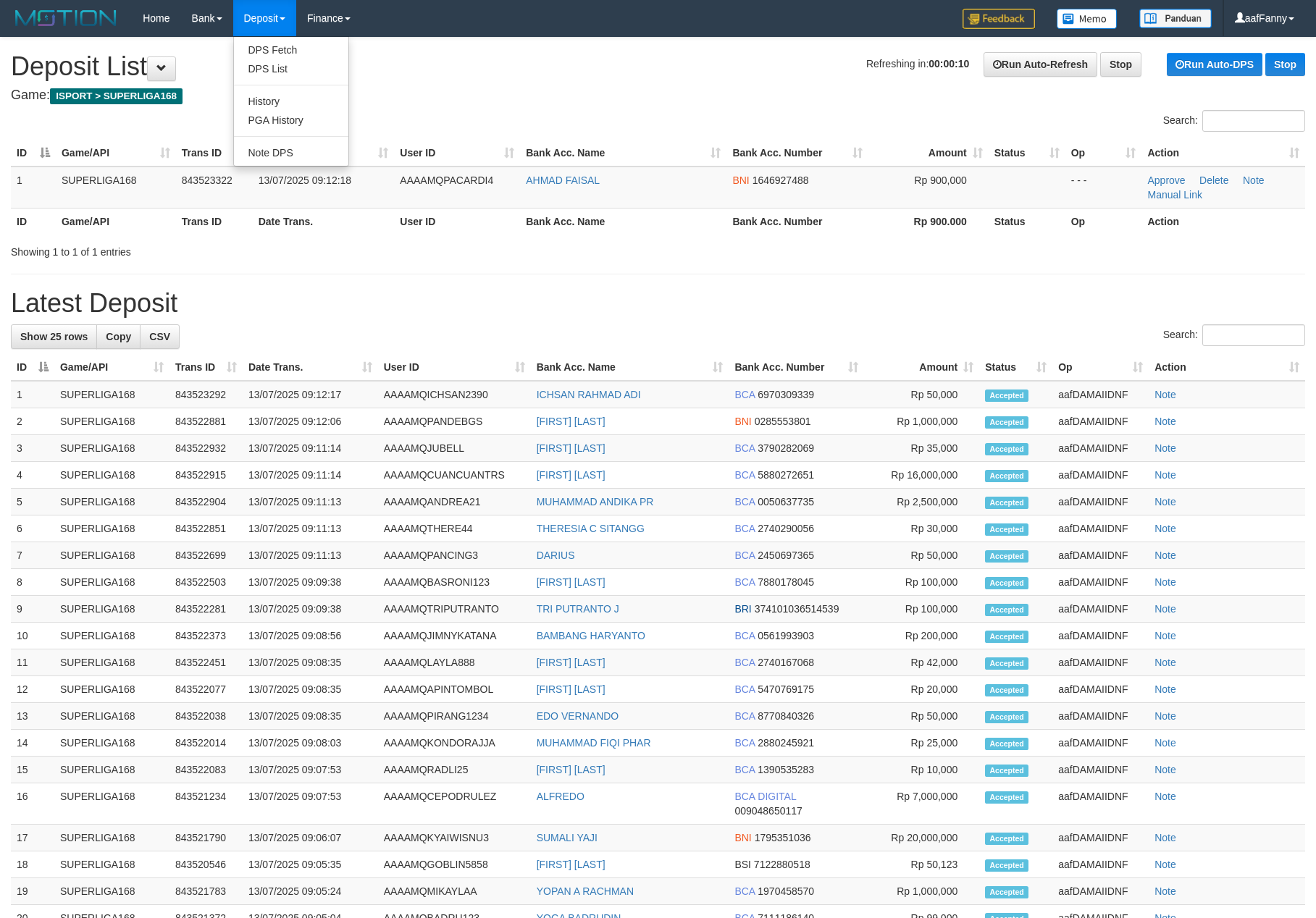 scroll, scrollTop: 0, scrollLeft: 0, axis: both 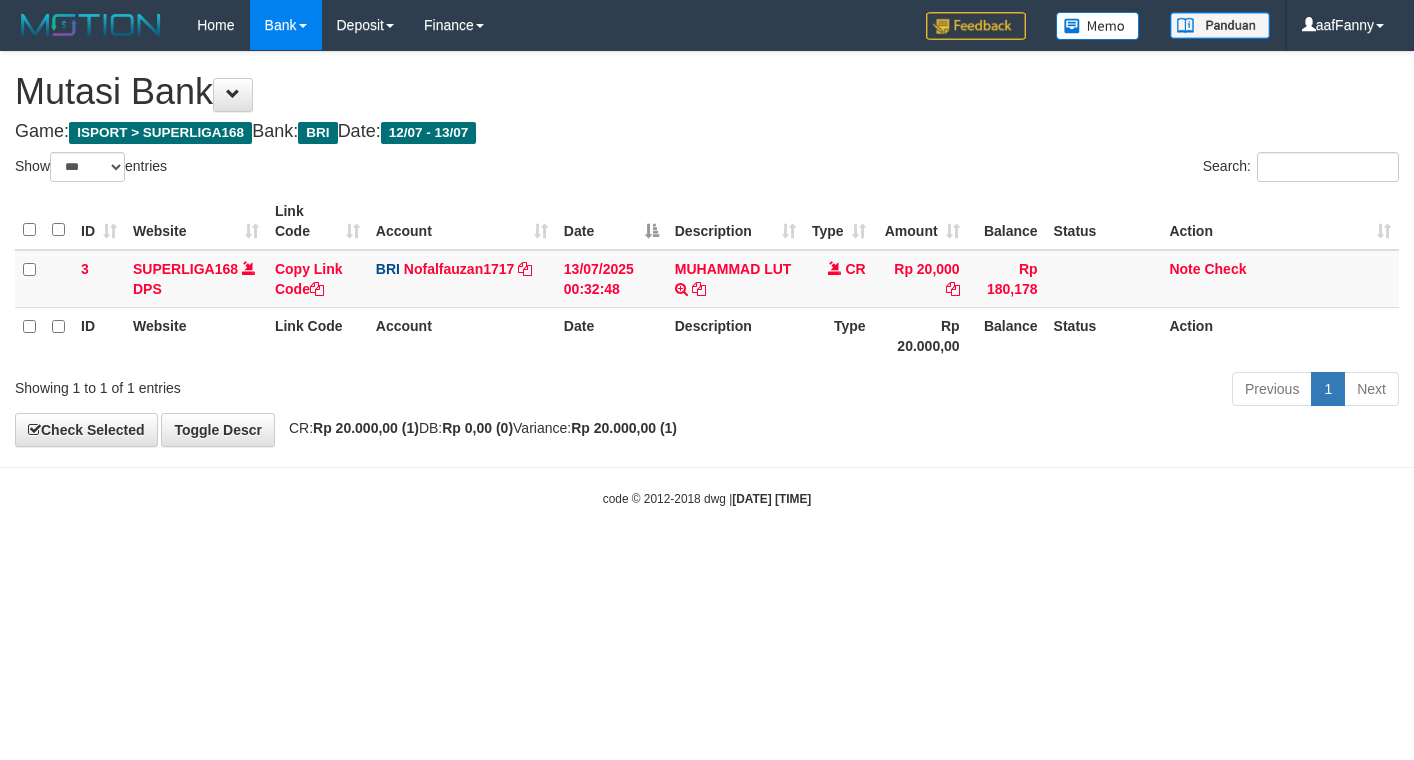 select on "***" 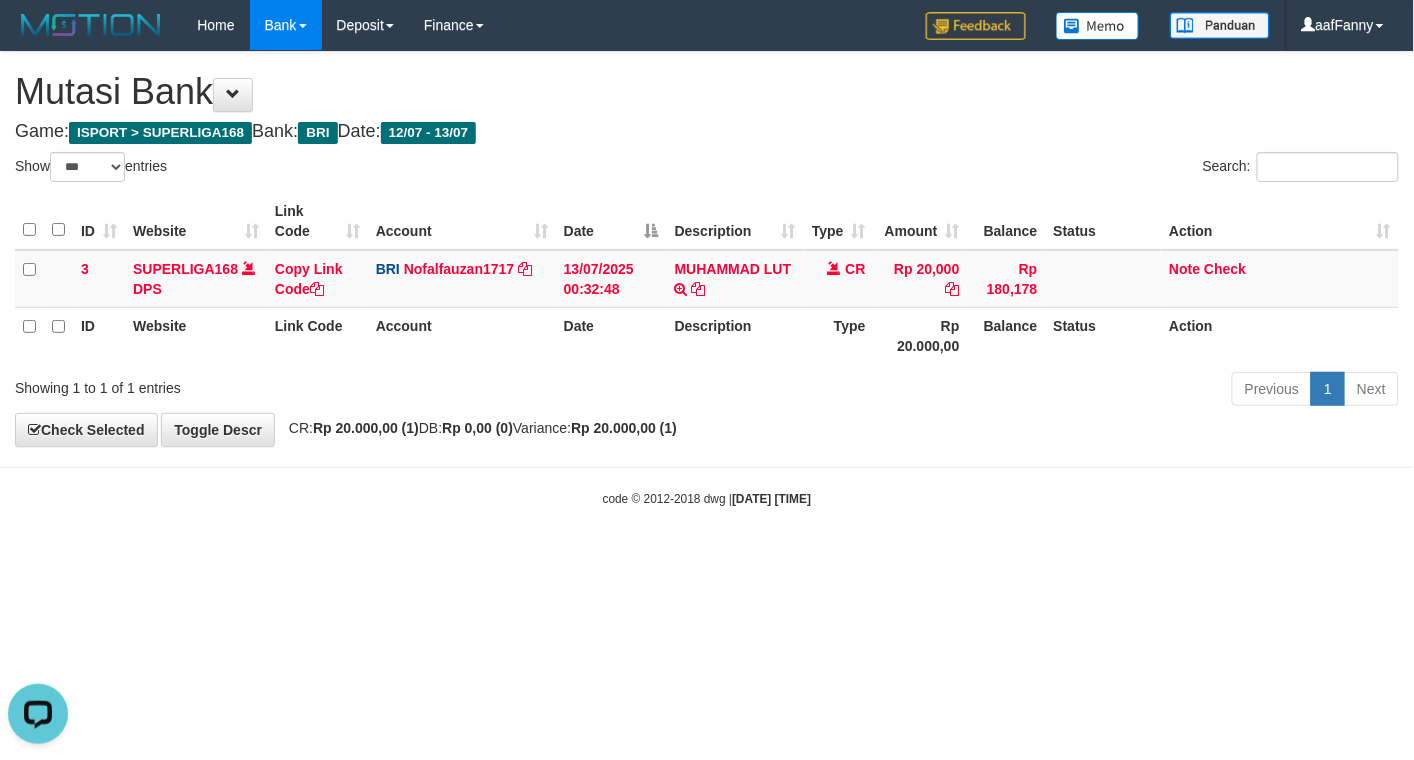 scroll, scrollTop: 0, scrollLeft: 0, axis: both 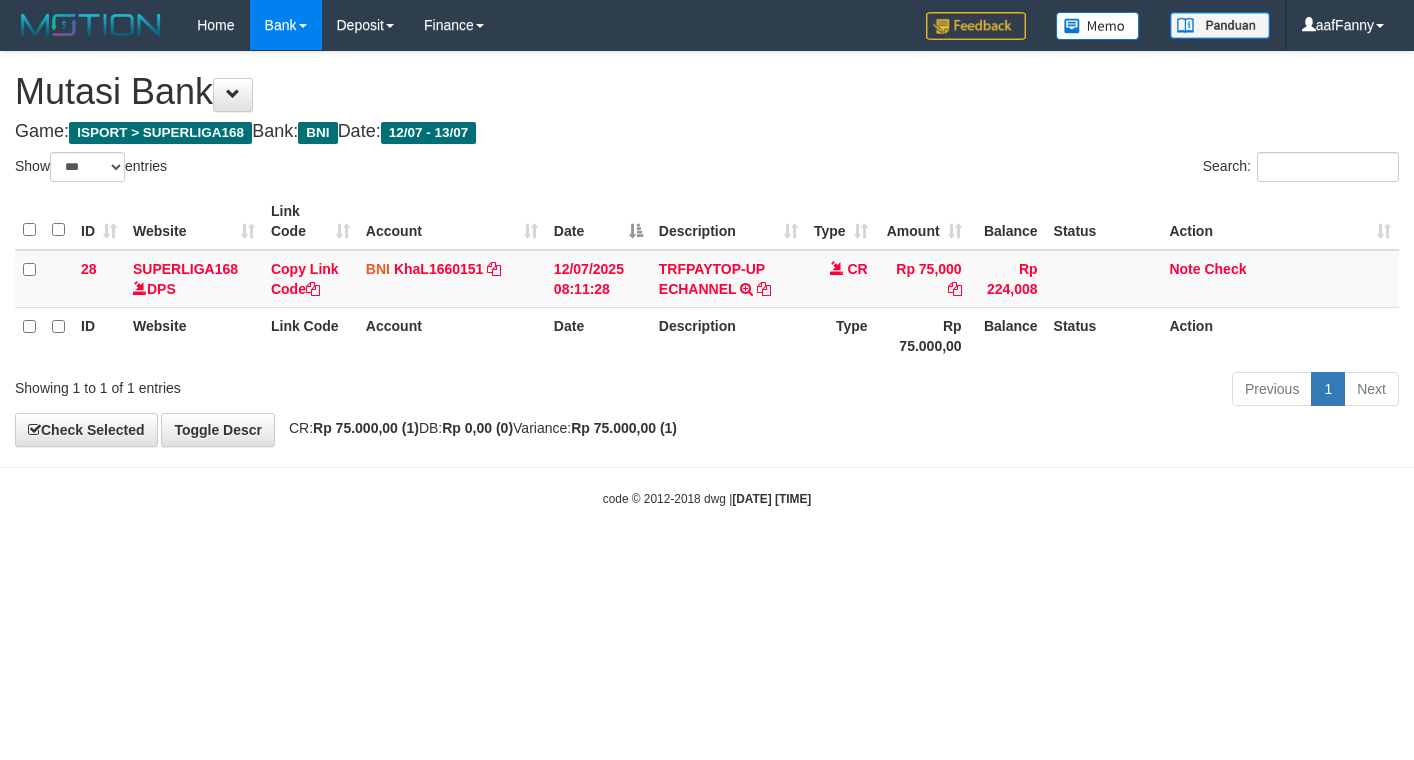 select on "***" 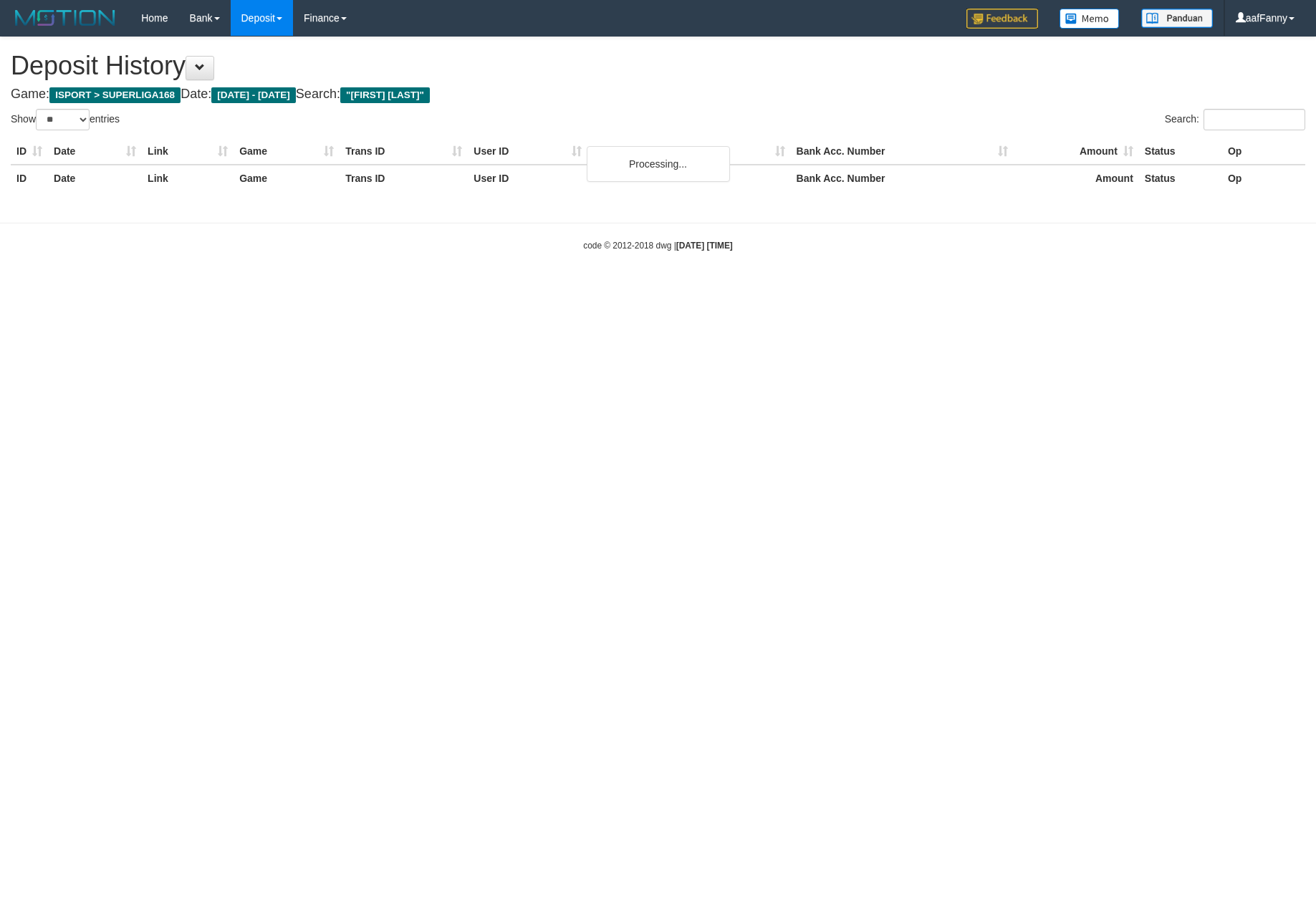 select on "**" 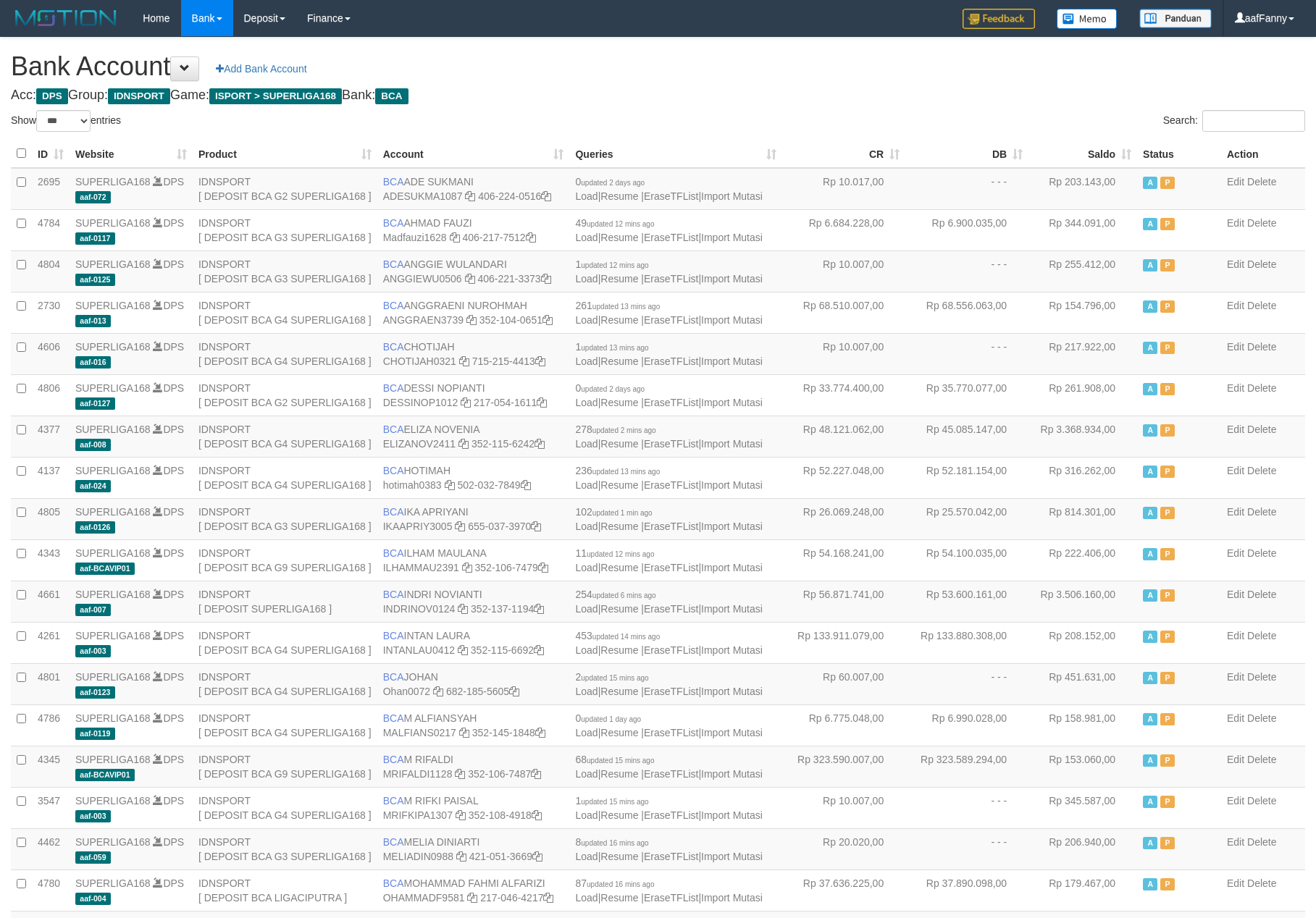 select on "***" 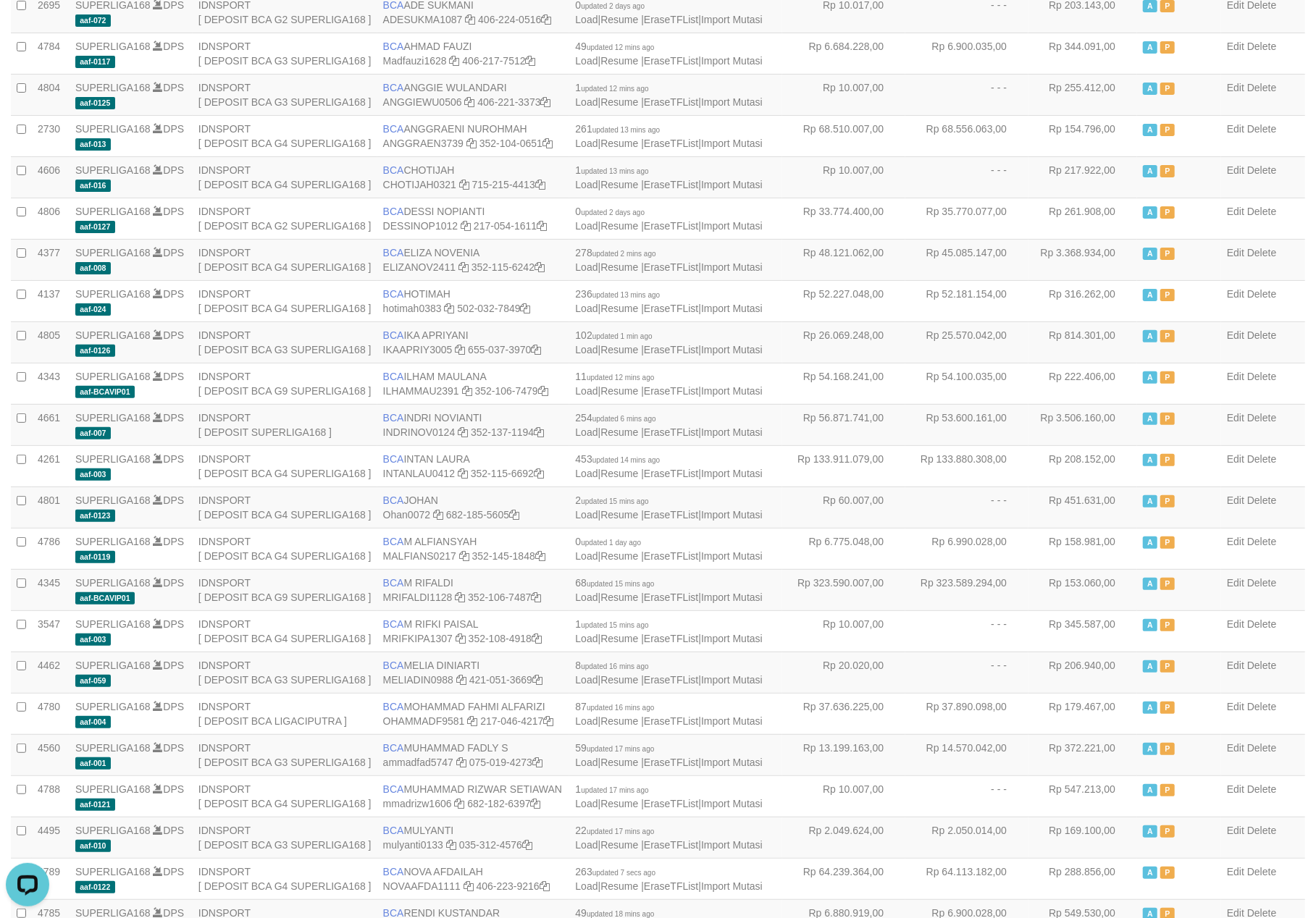 scroll, scrollTop: 0, scrollLeft: 0, axis: both 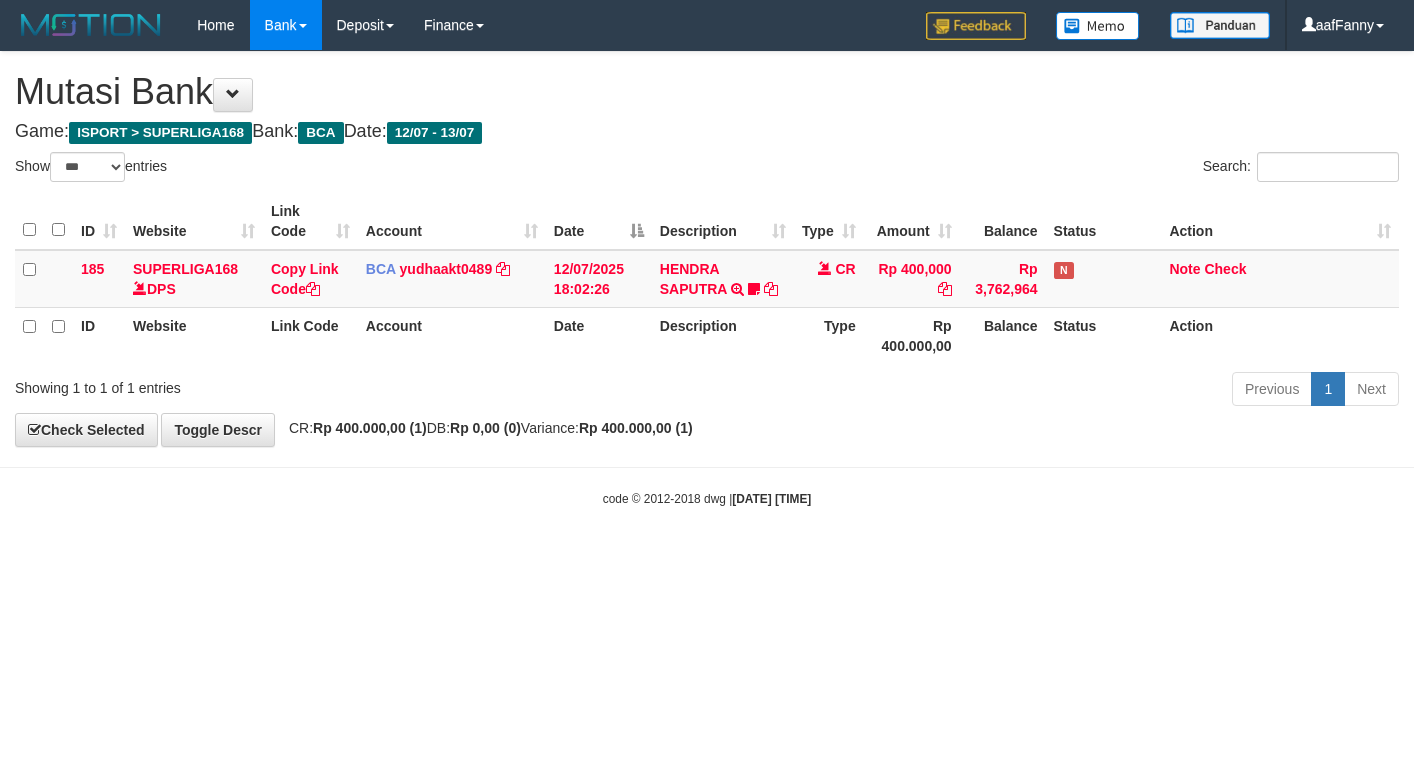 select on "***" 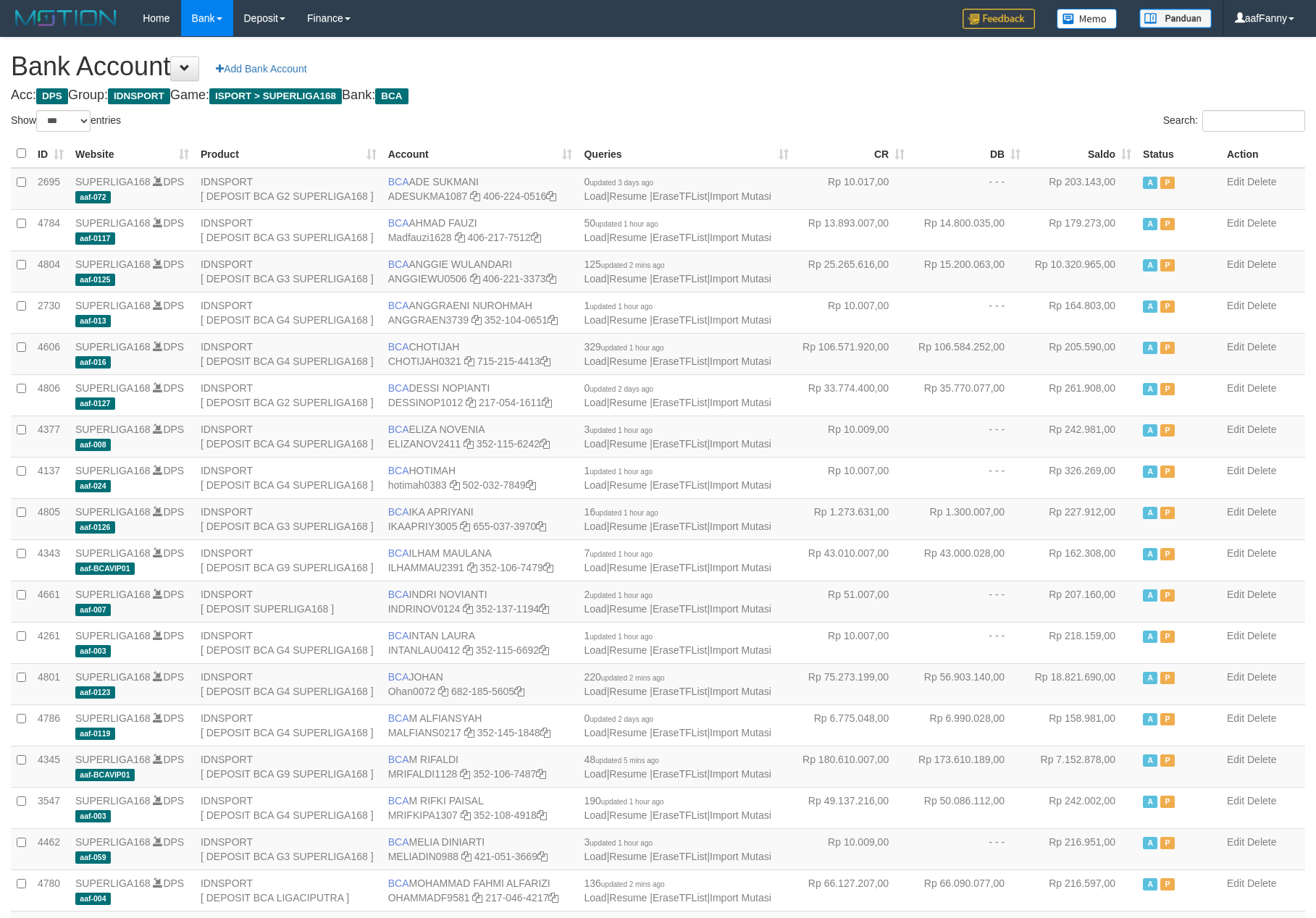 select on "***" 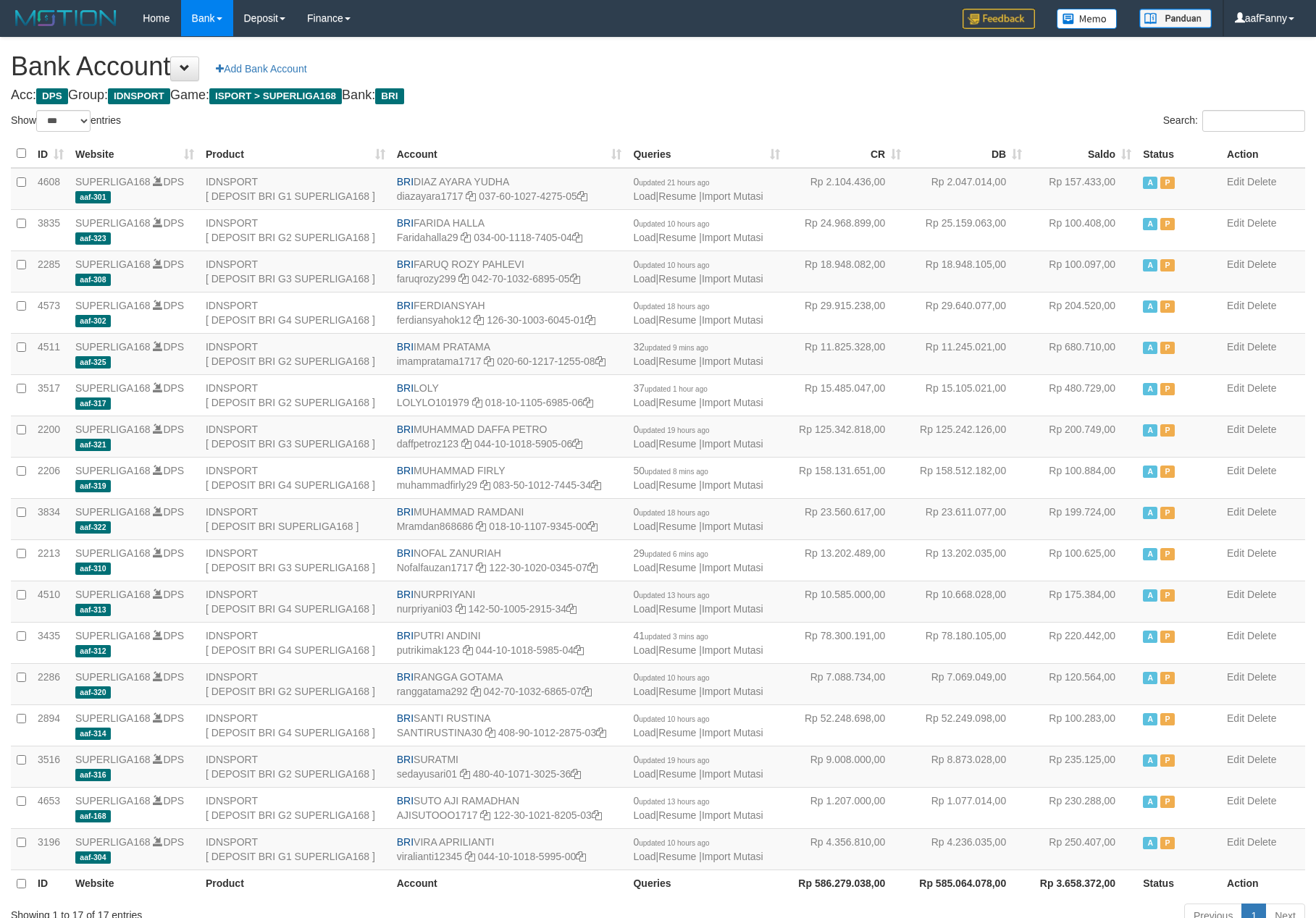 select on "***" 